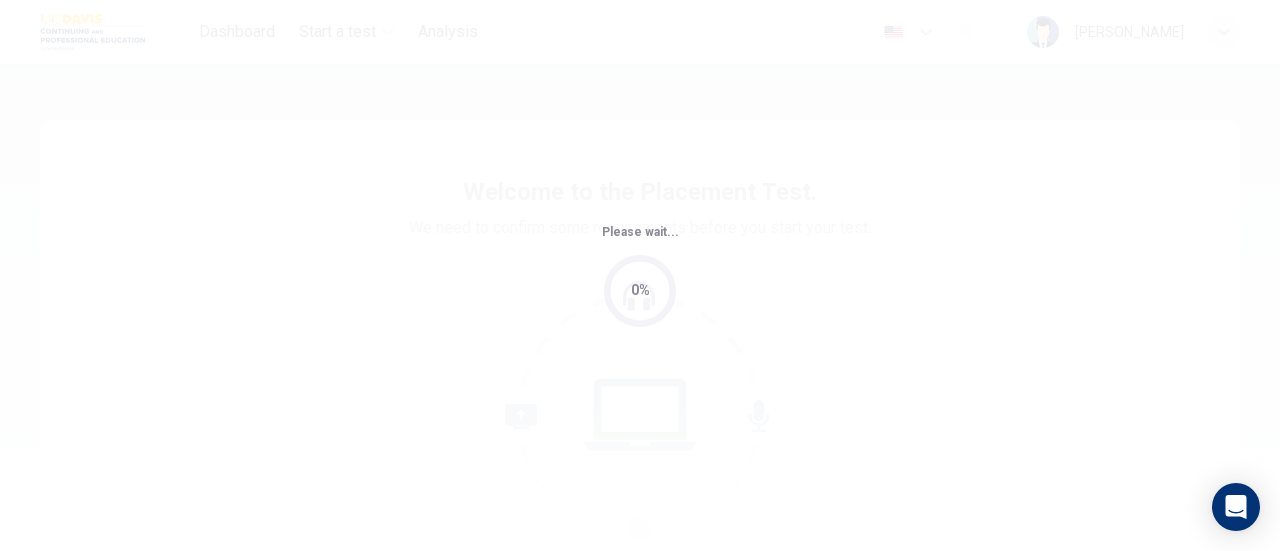 scroll, scrollTop: 0, scrollLeft: 0, axis: both 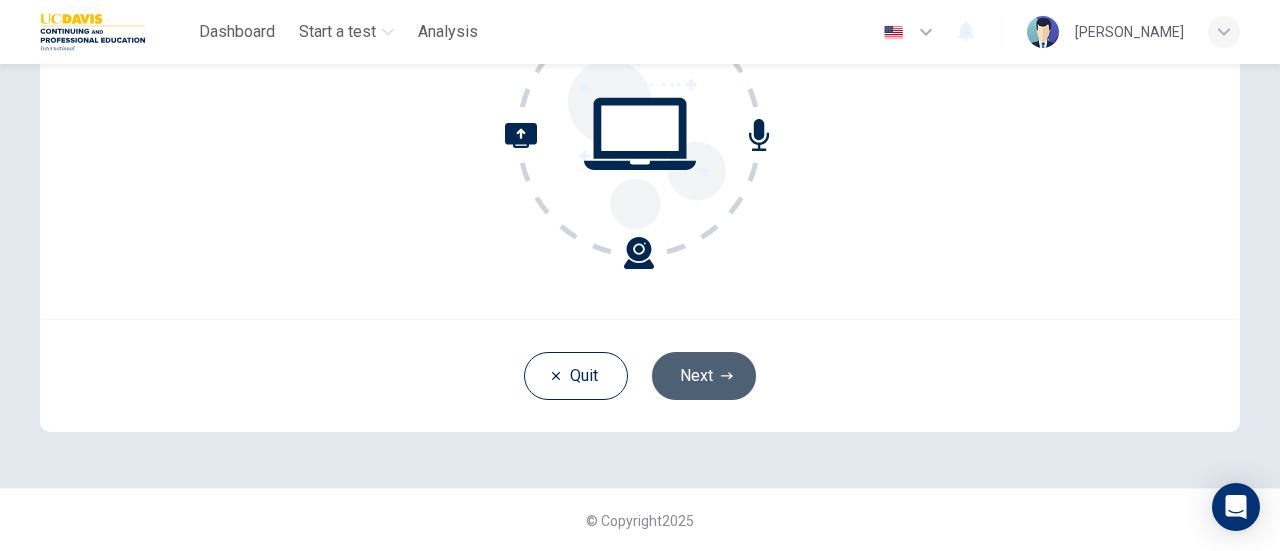click on "Next" at bounding box center (704, 376) 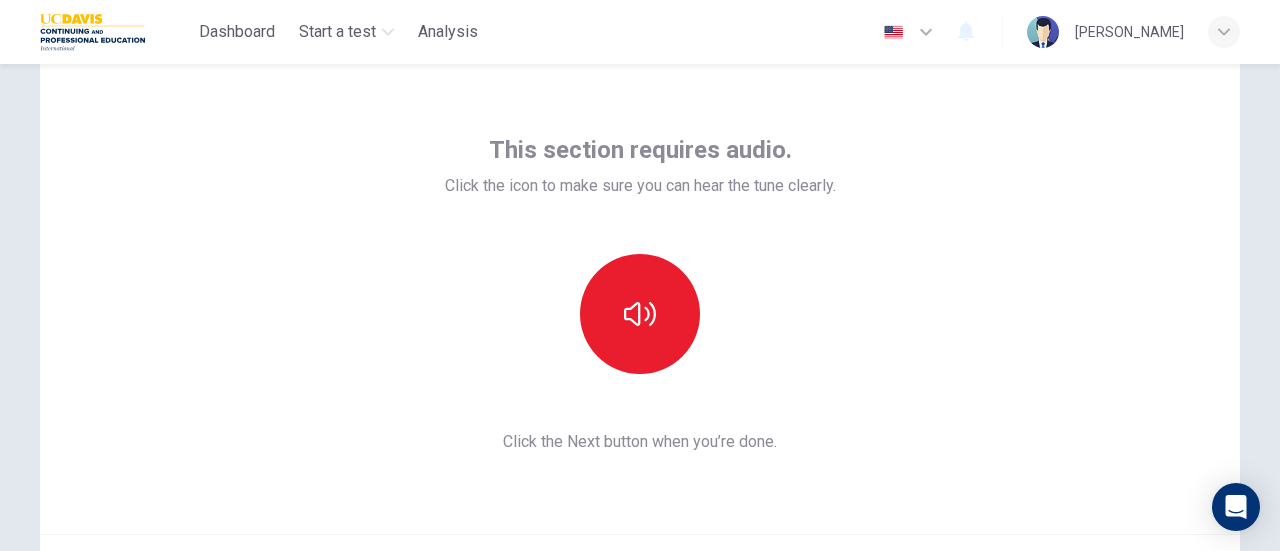 scroll, scrollTop: 61, scrollLeft: 0, axis: vertical 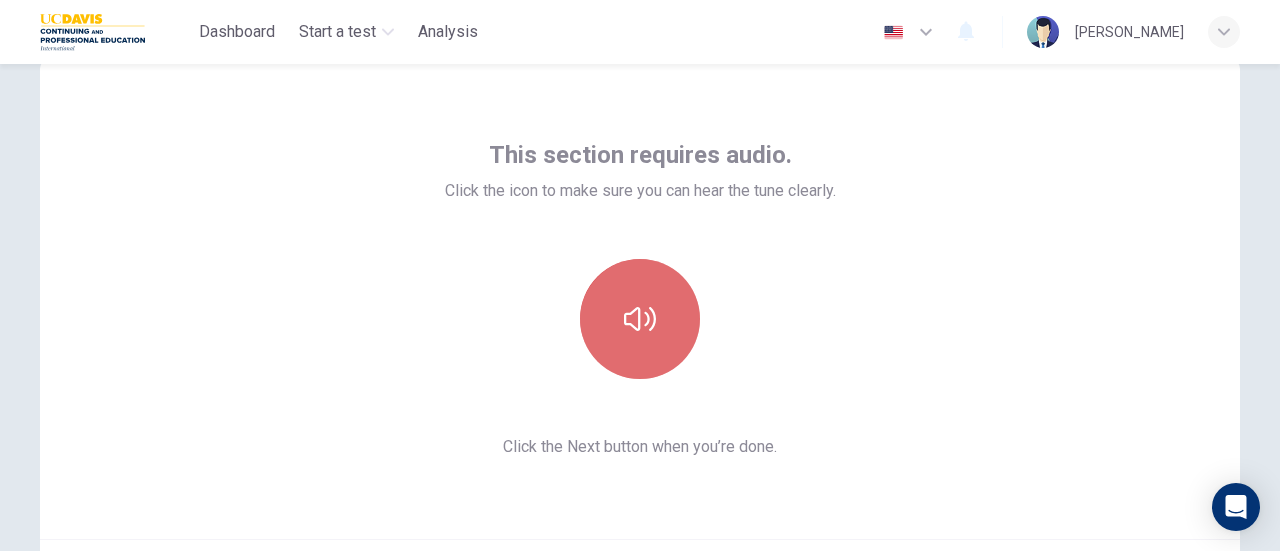 click at bounding box center [640, 319] 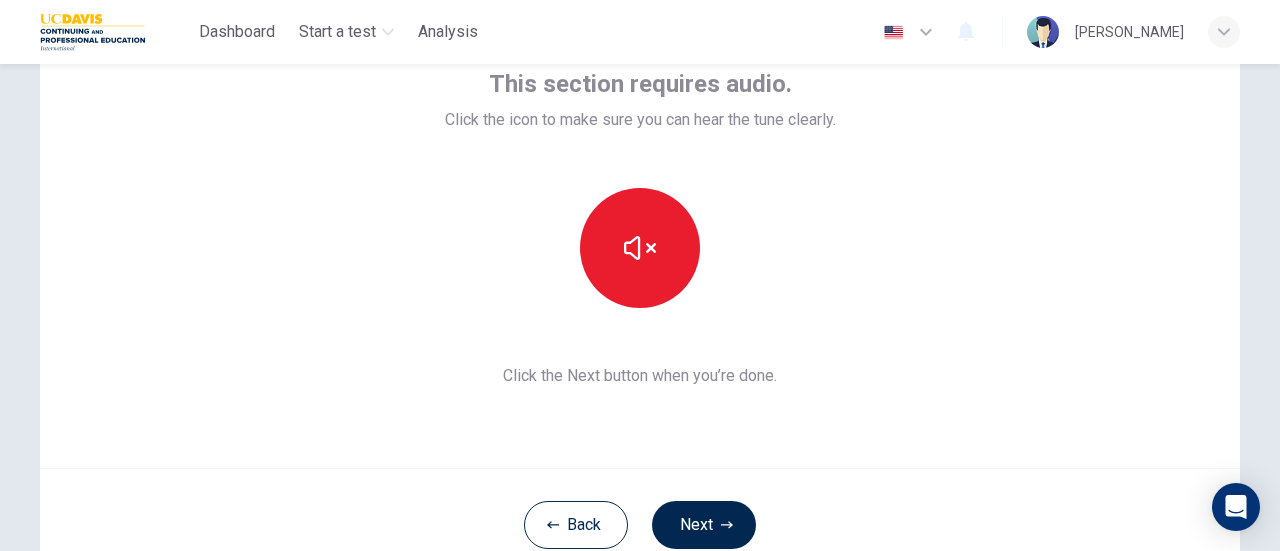 scroll, scrollTop: 129, scrollLeft: 0, axis: vertical 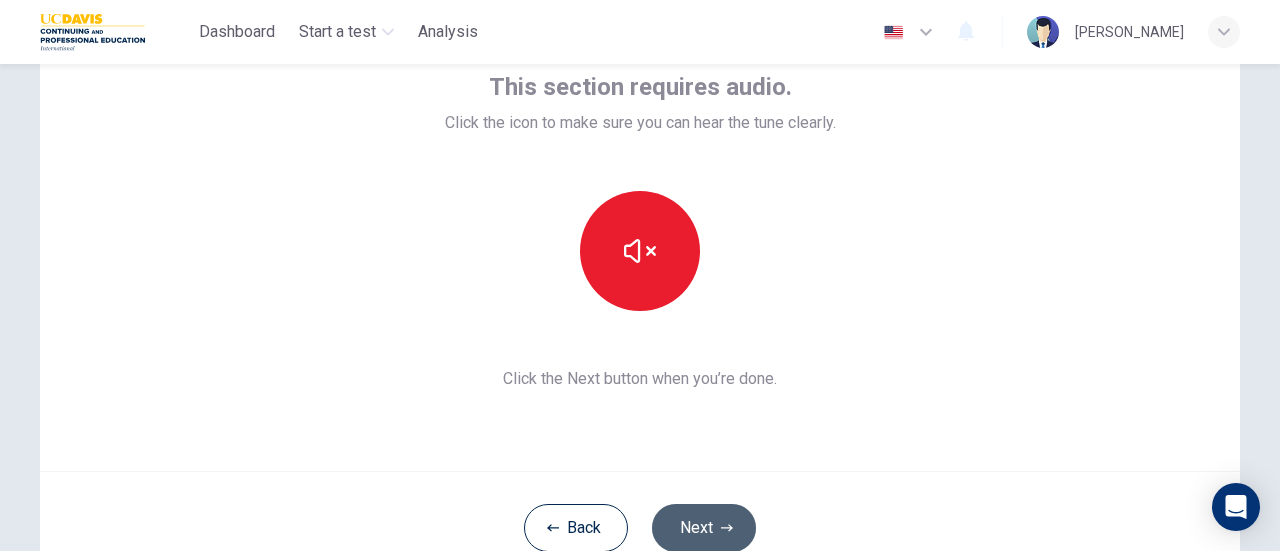 click on "Next" at bounding box center (704, 528) 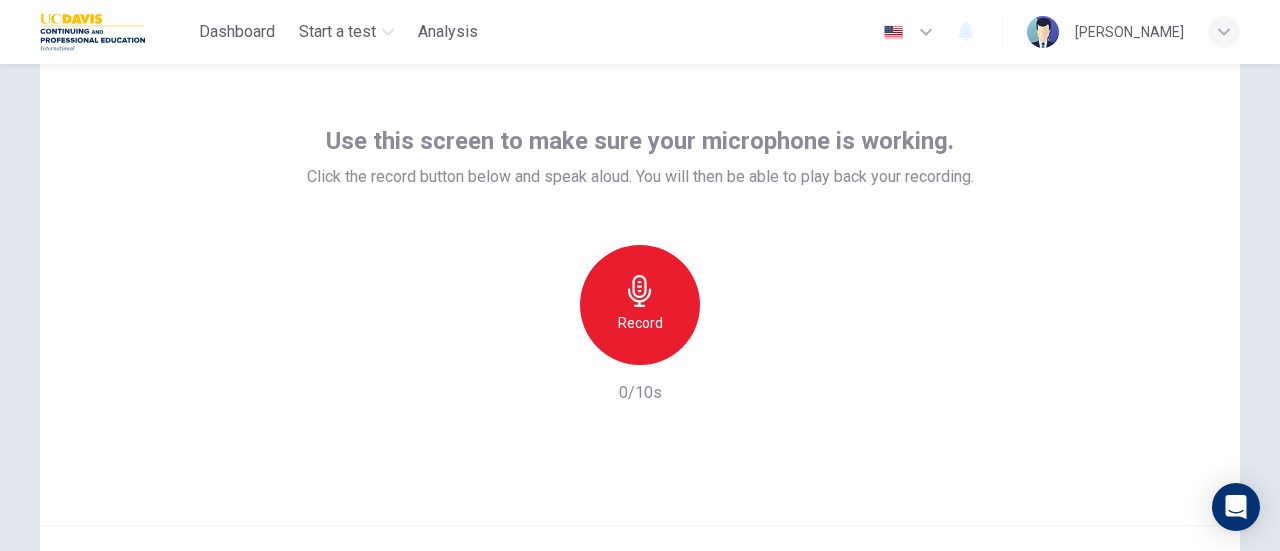 scroll, scrollTop: 65, scrollLeft: 0, axis: vertical 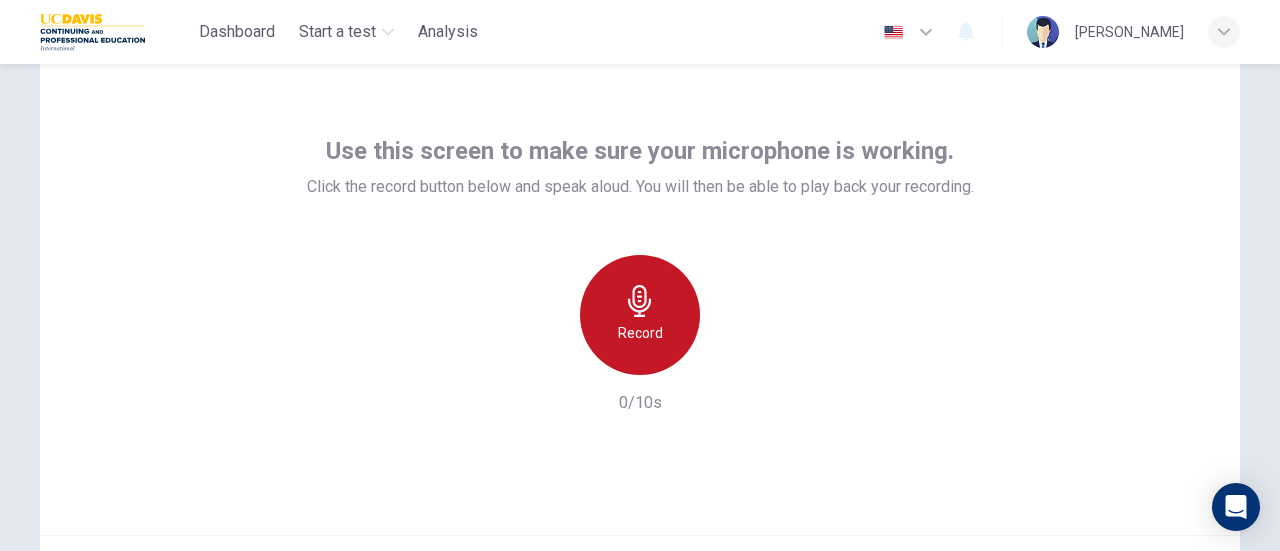 click on "Record" at bounding box center [640, 333] 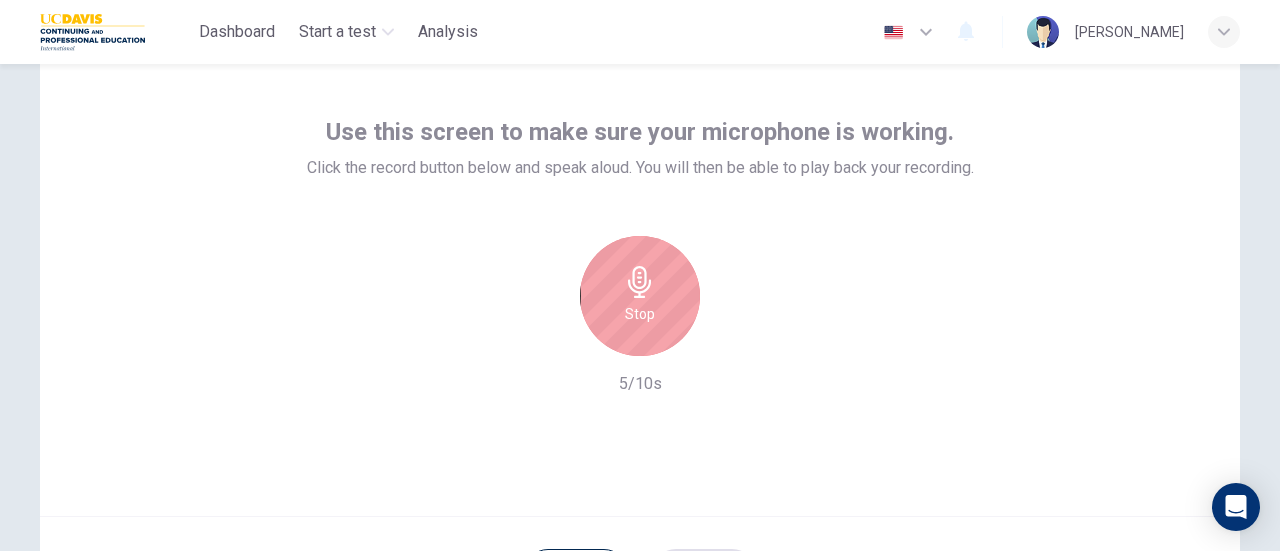 scroll, scrollTop: 83, scrollLeft: 0, axis: vertical 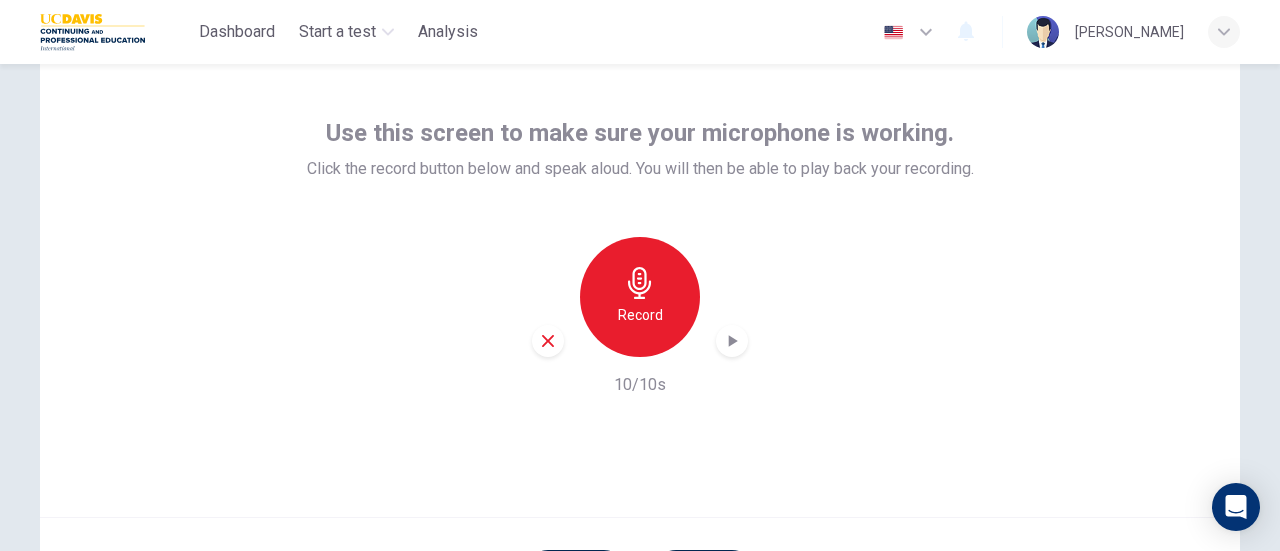 click 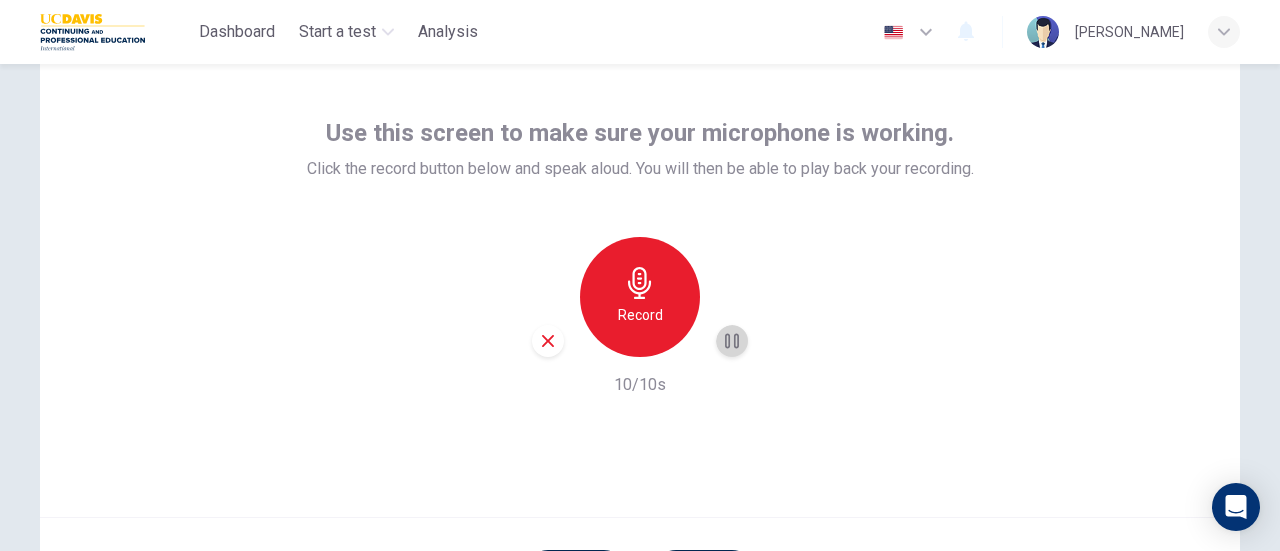 click 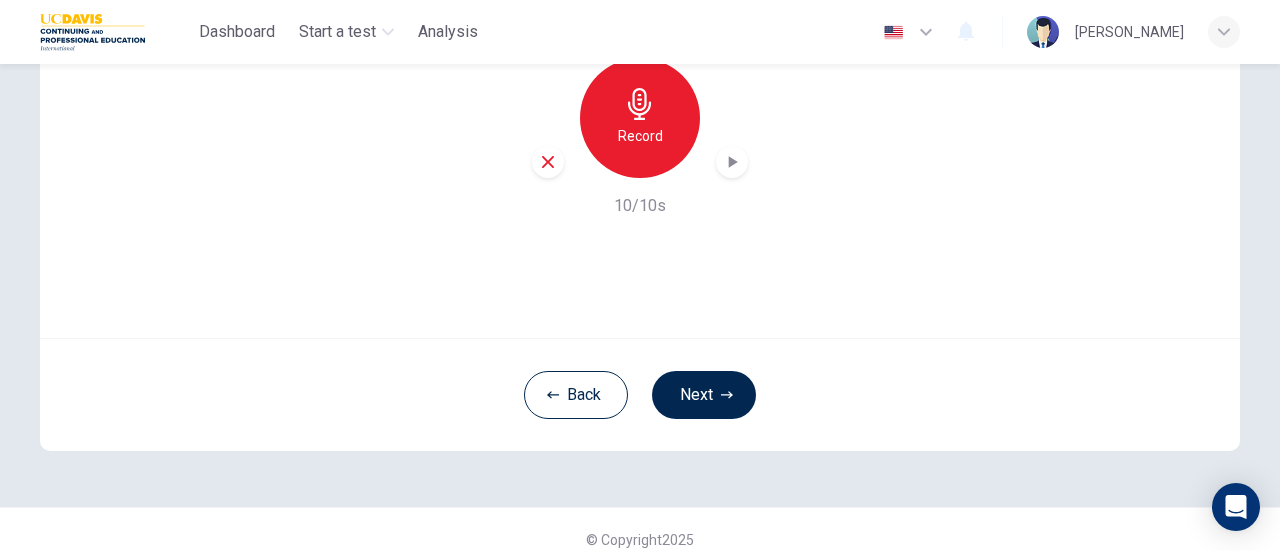 scroll, scrollTop: 281, scrollLeft: 0, axis: vertical 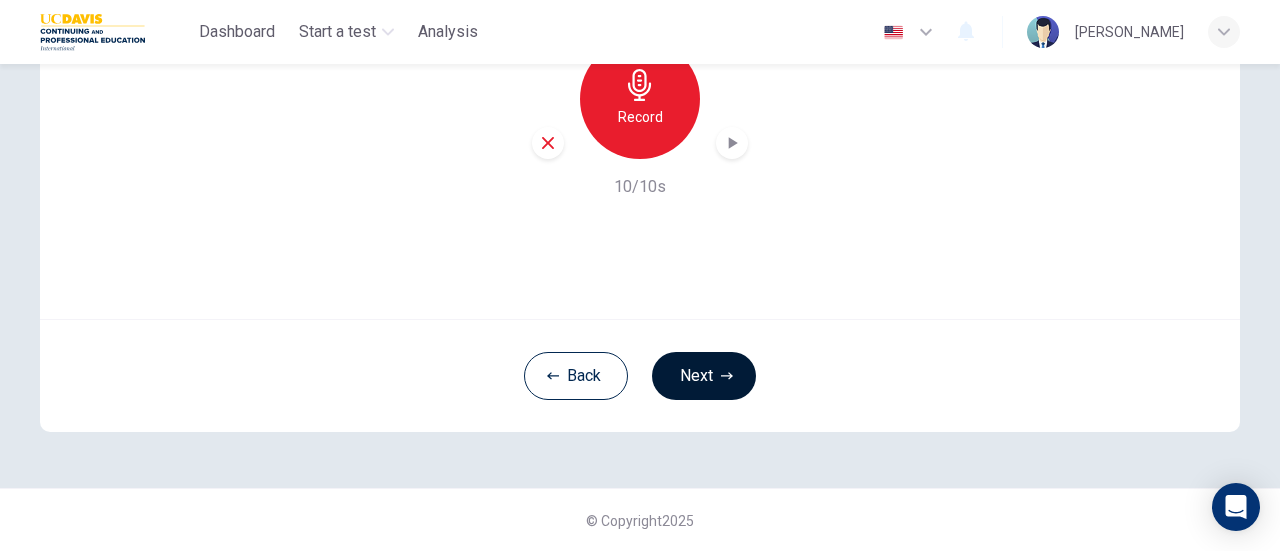 click on "Next" at bounding box center (704, 376) 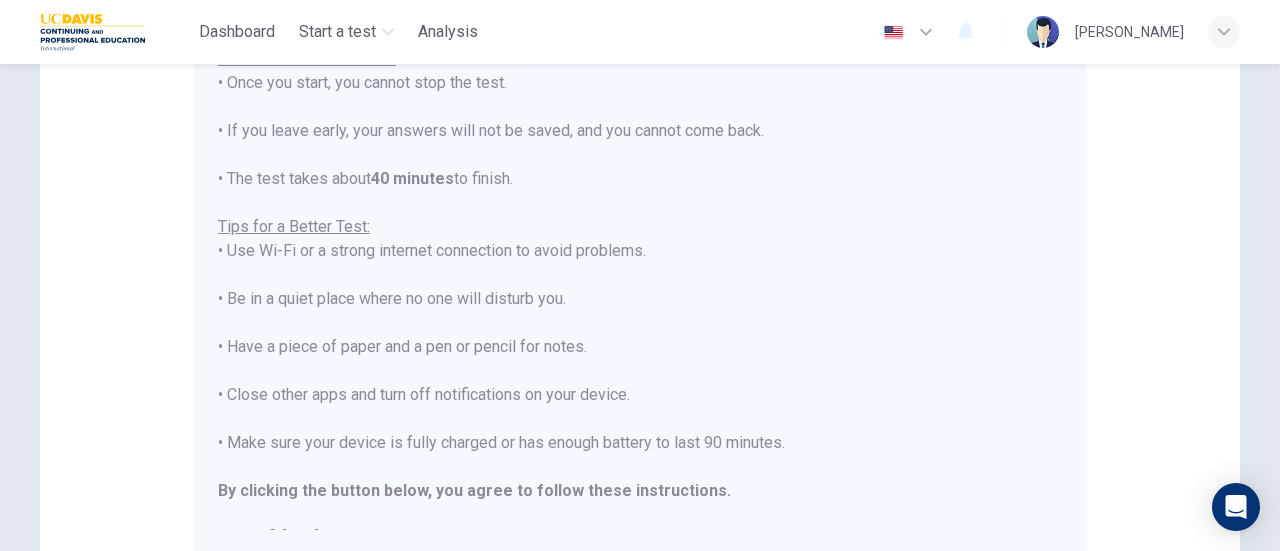 scroll, scrollTop: 0, scrollLeft: 0, axis: both 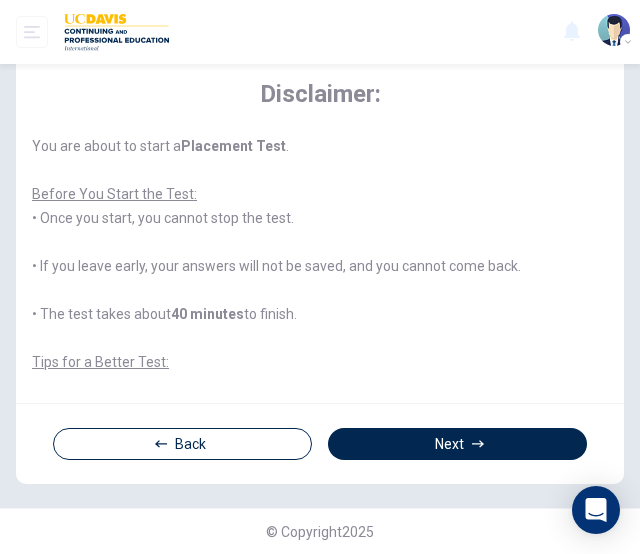 click on "You are about to start a  Placement Test .
Before You Start the Test:
• Once you start, you cannot stop the test.
• If you leave early, your answers will not be saved, and you cannot come back.
• The test takes about  40 minutes  to finish.
Tips for a Better Test:
• Use Wi-Fi or a strong internet connection to avoid problems.
• Be in a quiet place where no one will disturb you.
• Have a piece of paper and a pen or pencil for notes.
• Close other apps and turn off notifications on your device.
• Make sure your device is fully charged or has enough battery to last 90 minutes.
By clicking the button below, you agree to follow these instructions.
Good luck!" at bounding box center [320, 410] 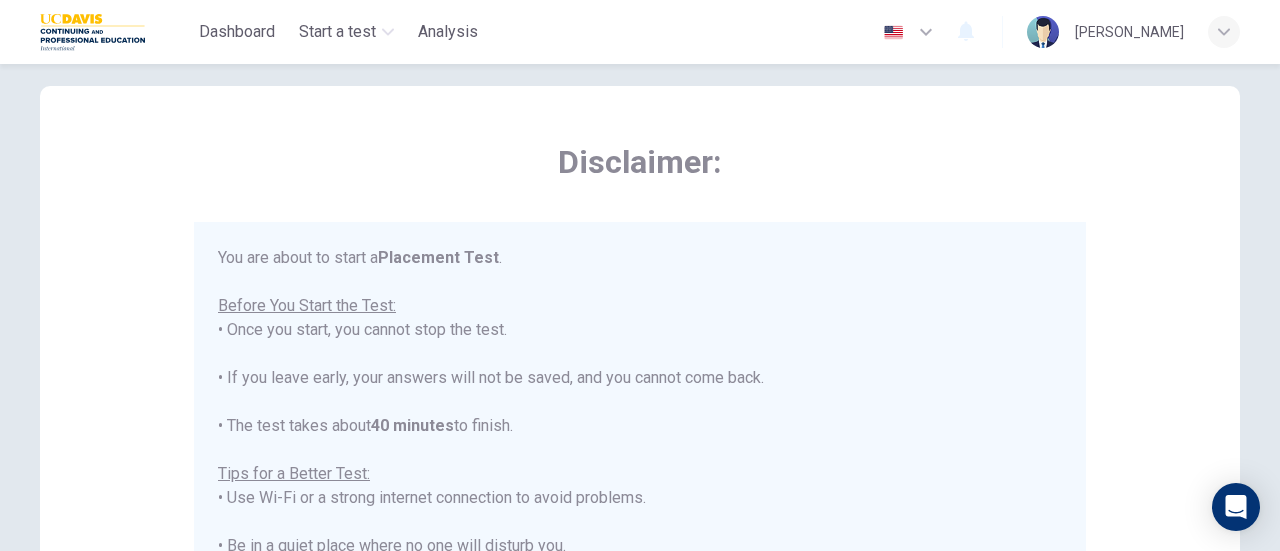 scroll, scrollTop: 22, scrollLeft: 0, axis: vertical 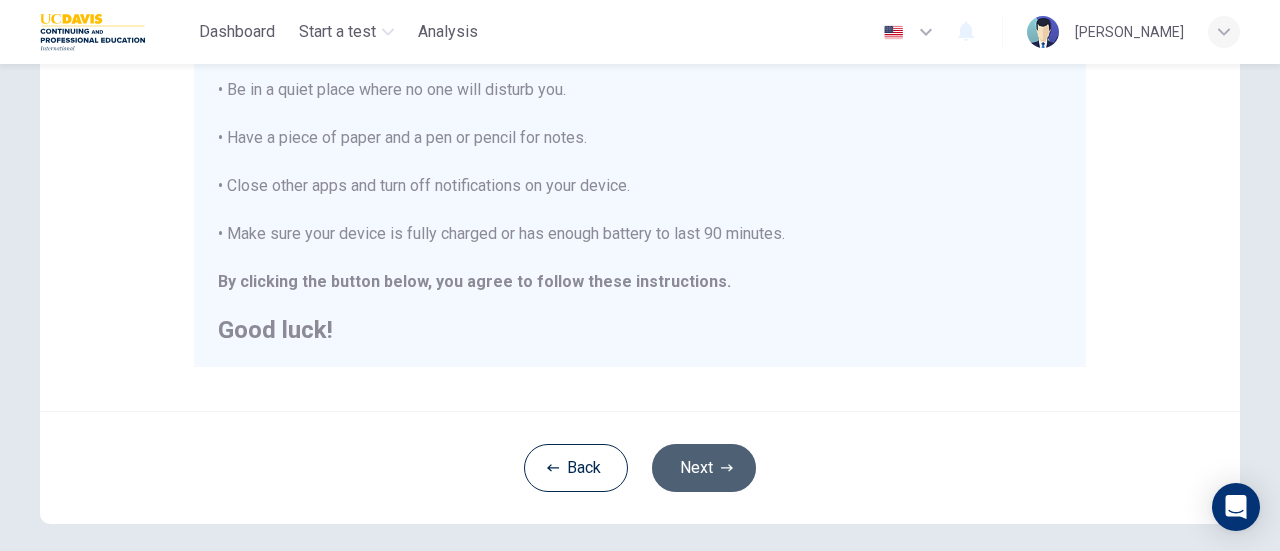 click on "Next" at bounding box center (704, 468) 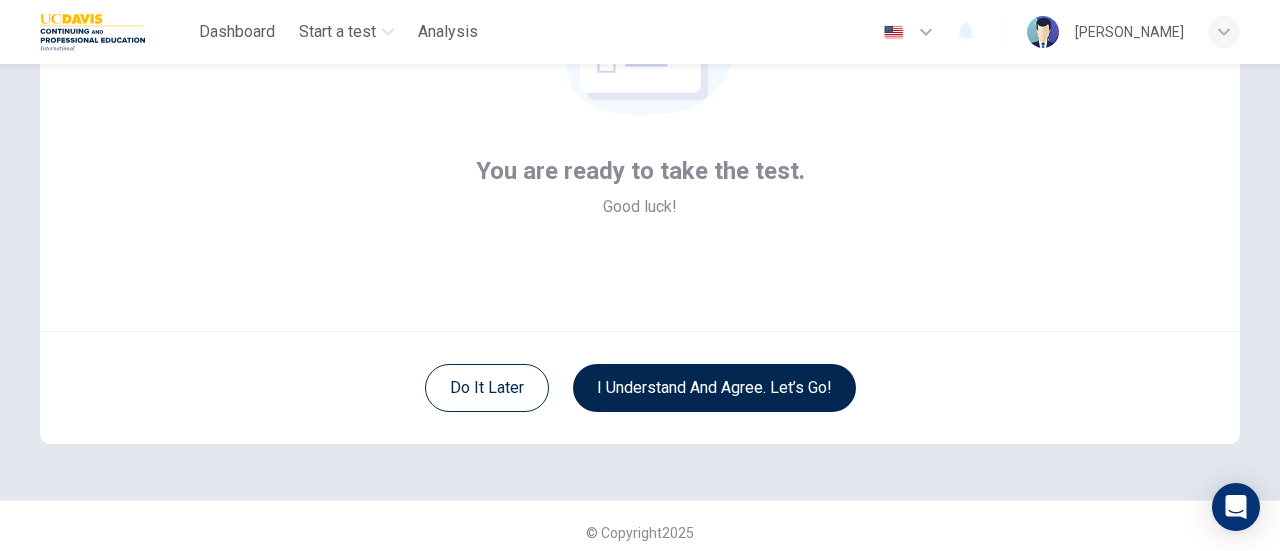 type 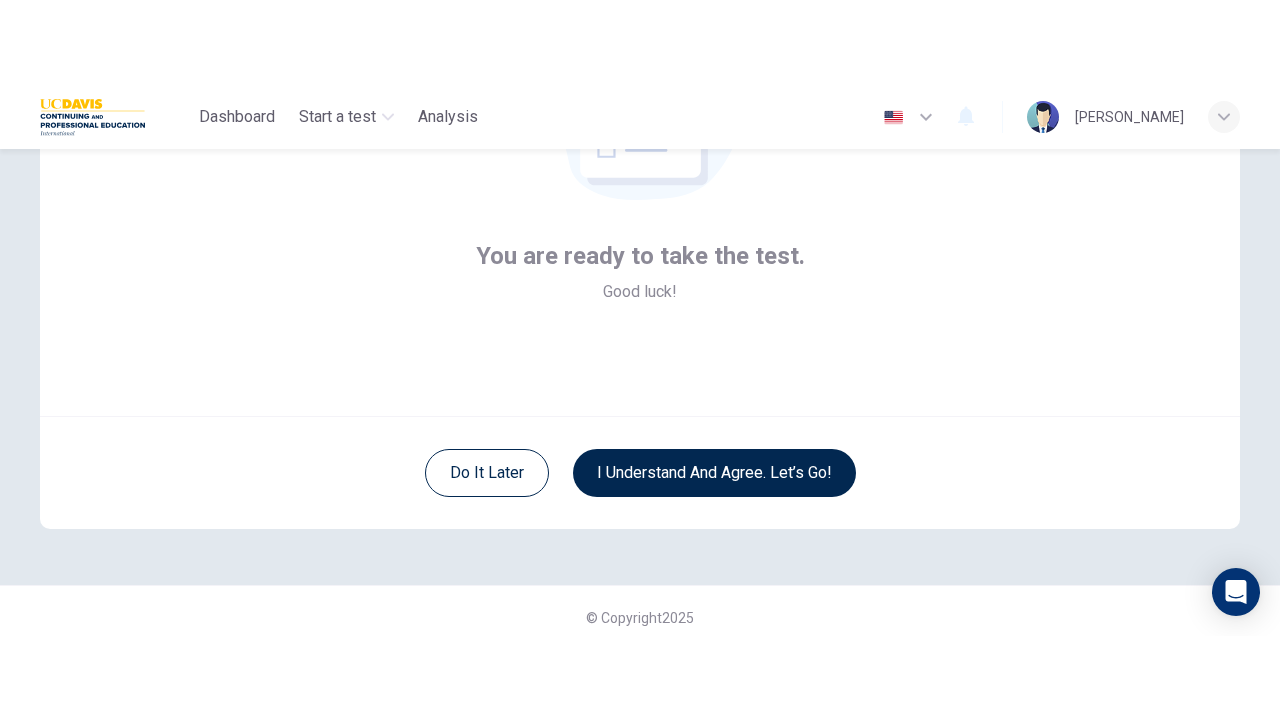 scroll, scrollTop: 112, scrollLeft: 0, axis: vertical 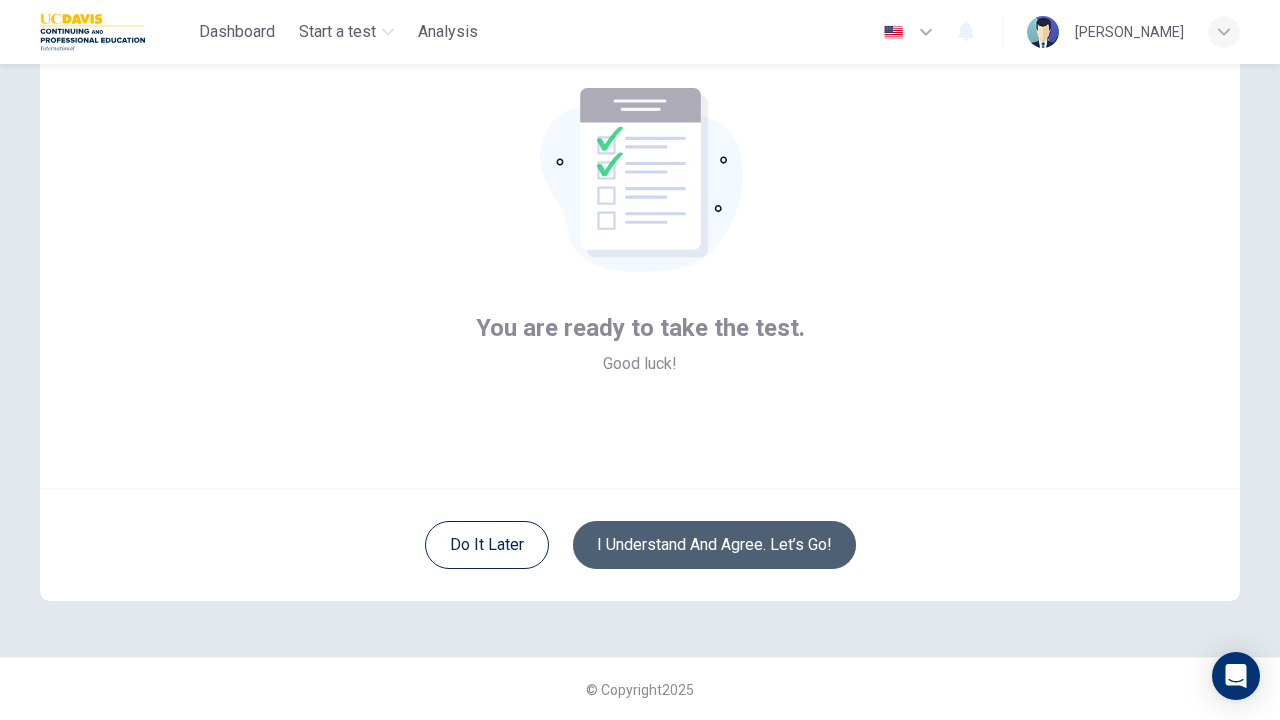 click on "I understand and agree. Let’s go!" at bounding box center [714, 545] 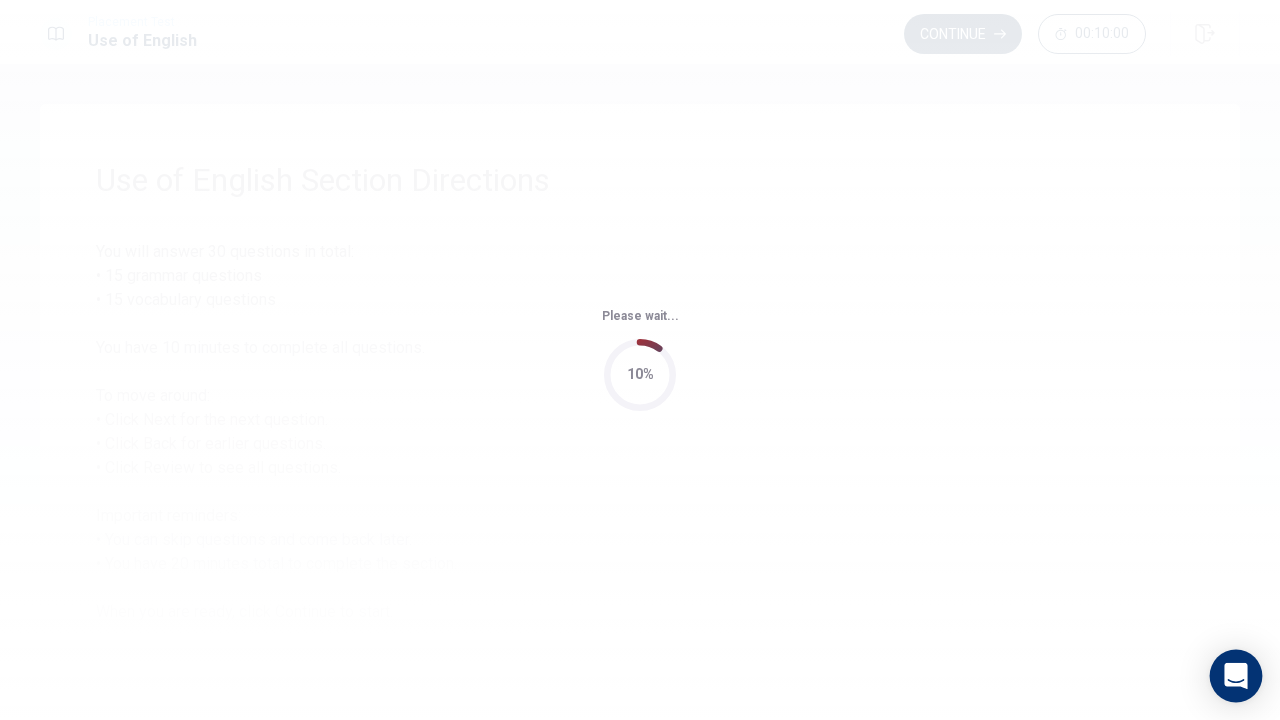 click at bounding box center [1236, 676] 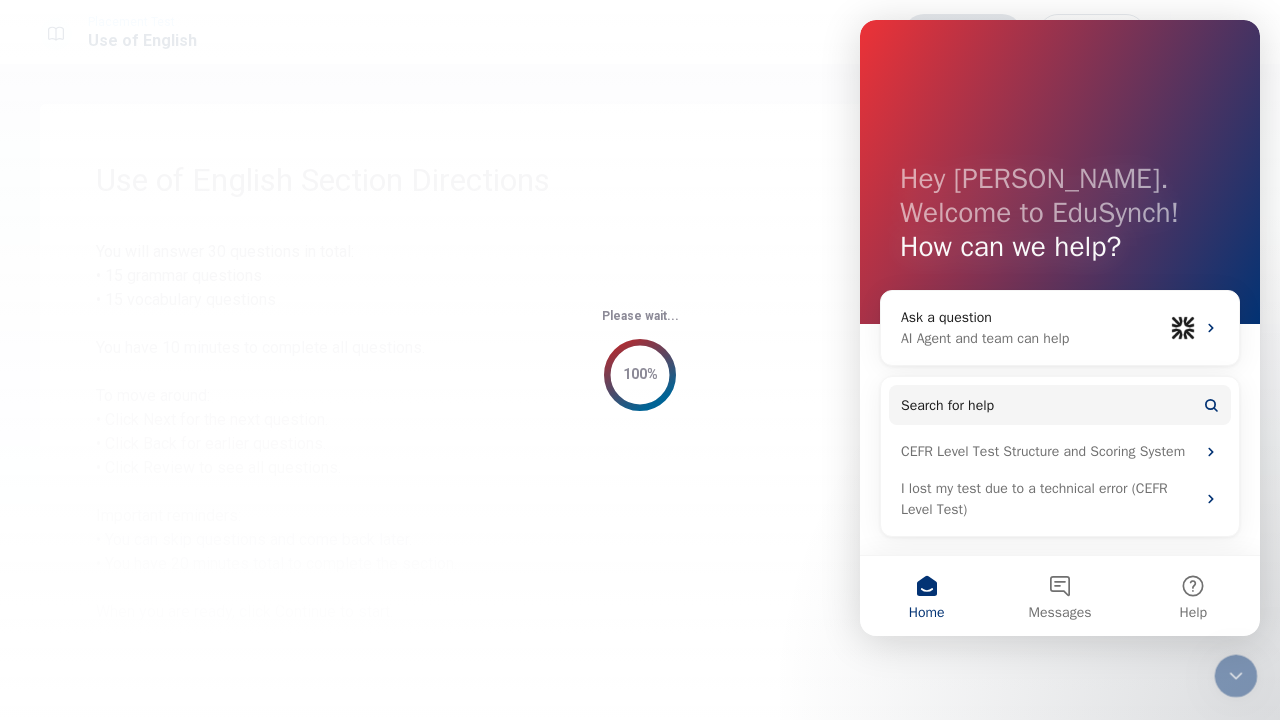 scroll, scrollTop: 0, scrollLeft: 0, axis: both 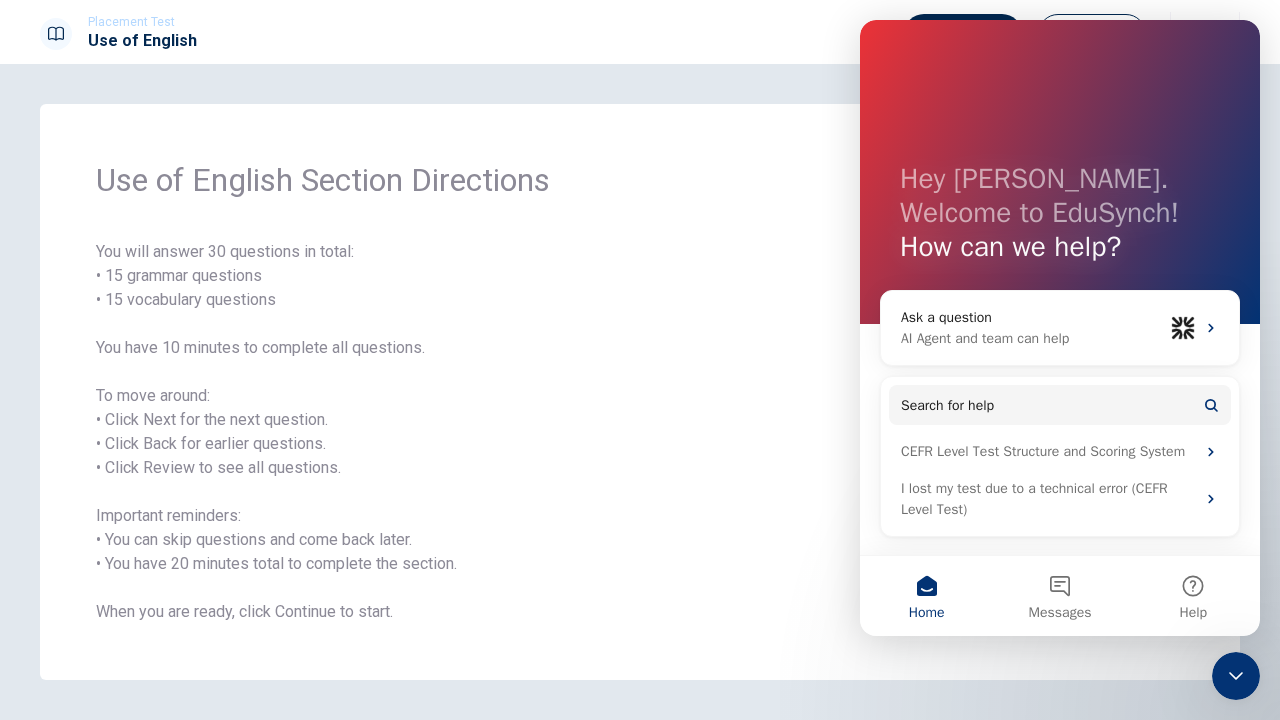 click on "You will answer 30 questions in total:
• 15 grammar questions
• 15 vocabulary questions
You have 10 minutes to complete all questions.
To move around:
• Click Next for the next question.
• Click Back for earlier questions.
• Click Review to see all questions.
Important reminders:
• You can skip questions and come back later.
• You have 20 minutes total to complete the section.
When you are ready, click Continue to start." at bounding box center [640, 432] 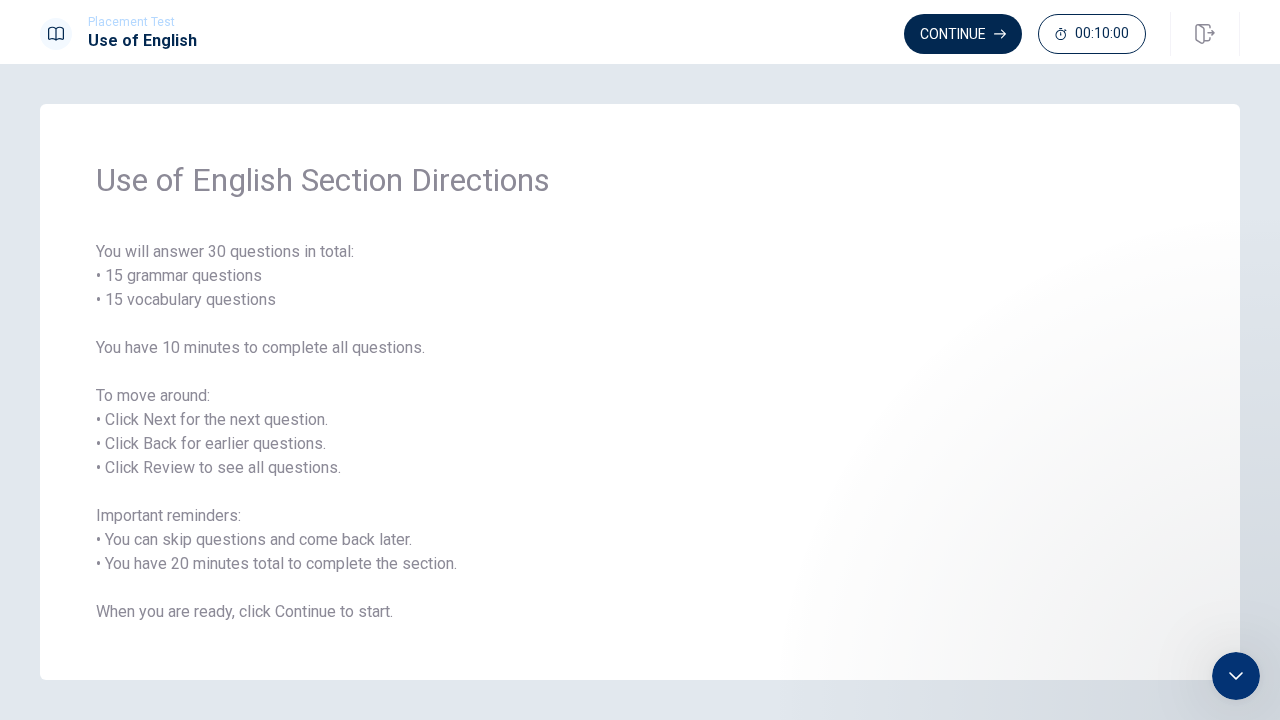 scroll, scrollTop: 0, scrollLeft: 0, axis: both 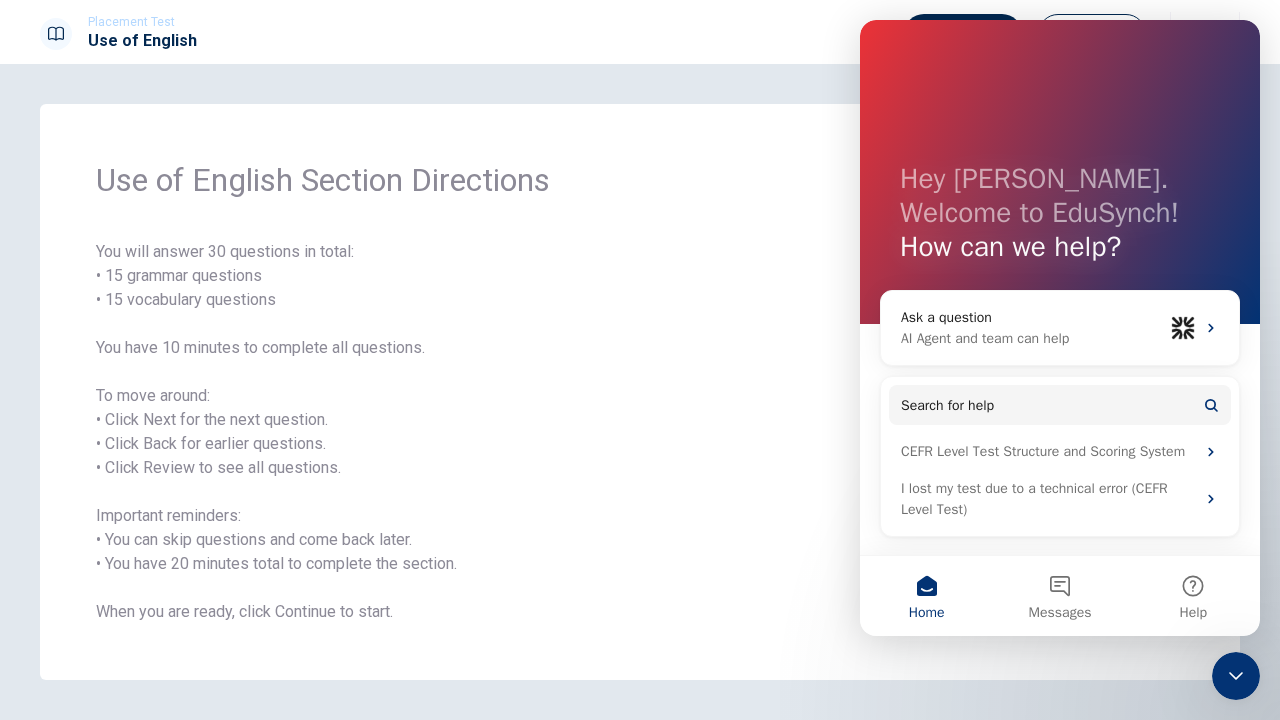 click 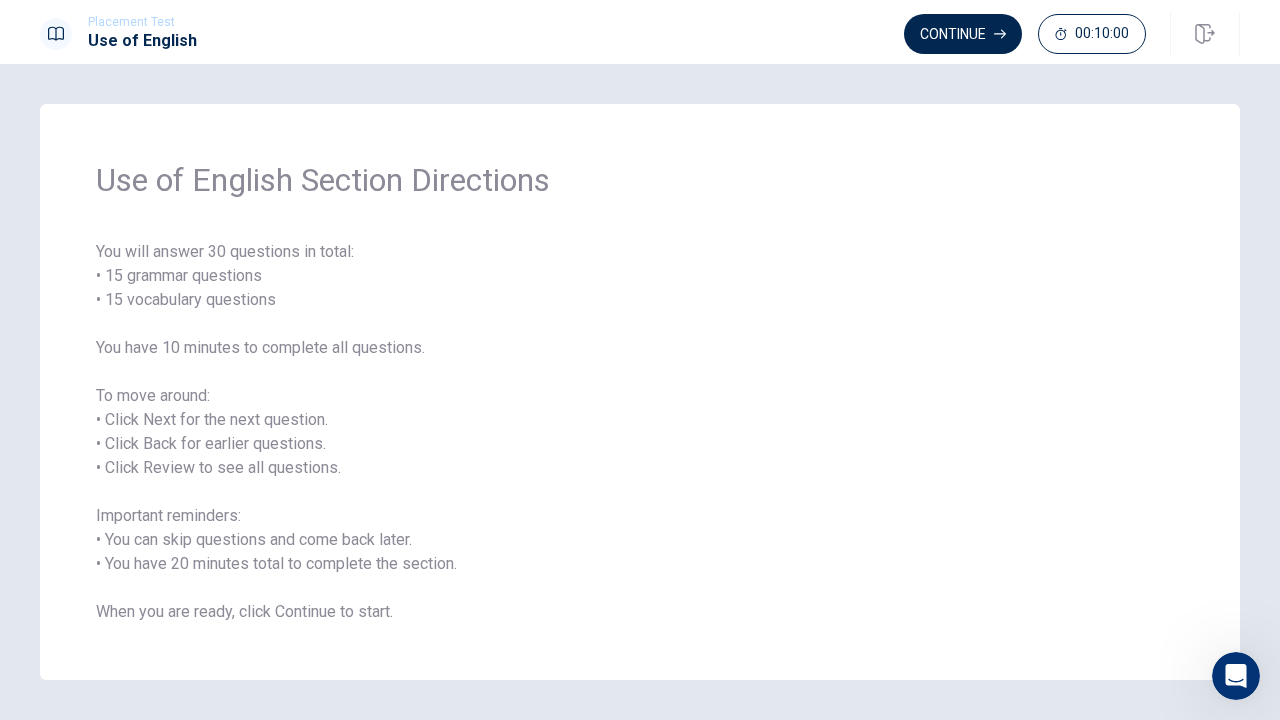 drag, startPoint x: 781, startPoint y: 549, endPoint x: 184, endPoint y: 588, distance: 598.2725 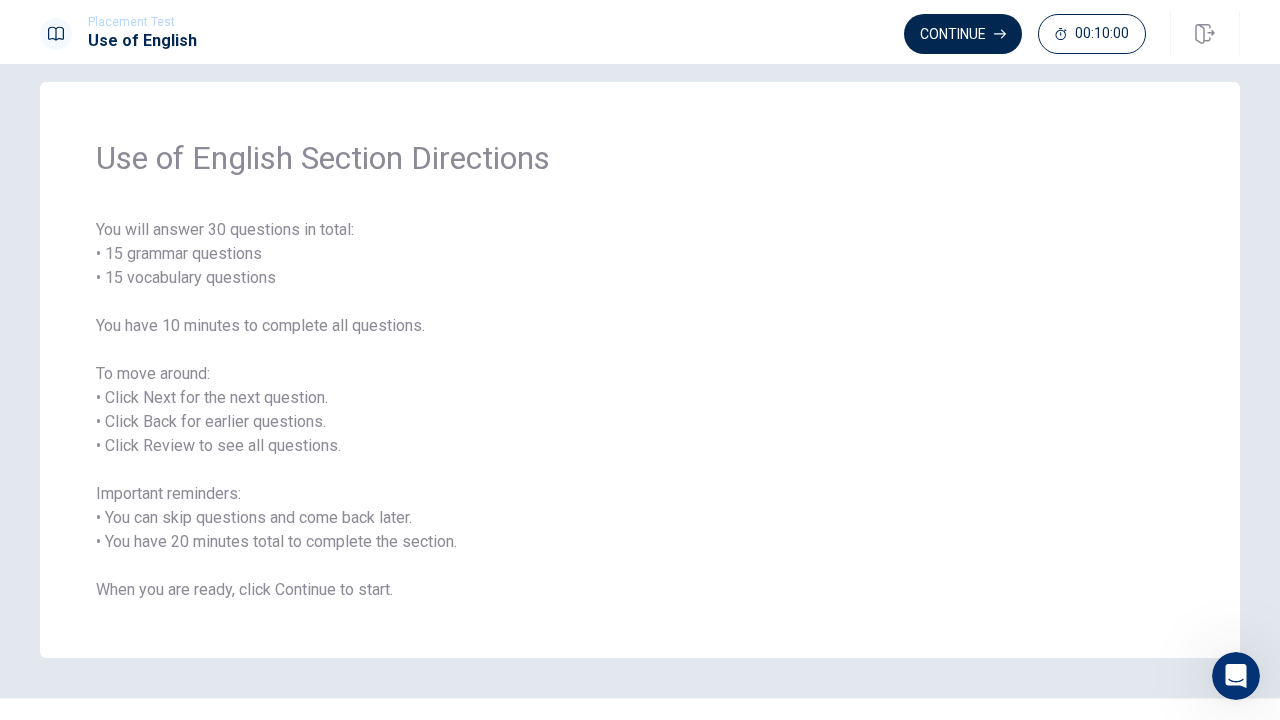 scroll, scrollTop: 0, scrollLeft: 0, axis: both 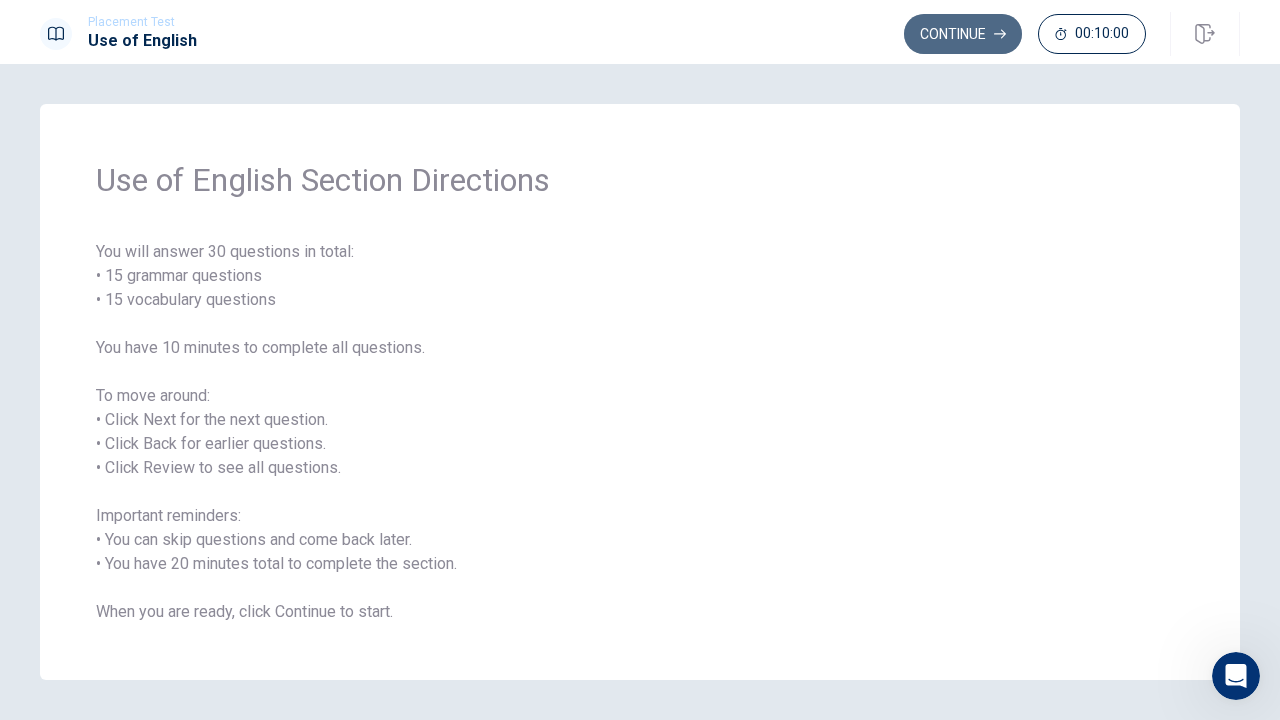 click on "Continue" at bounding box center [963, 34] 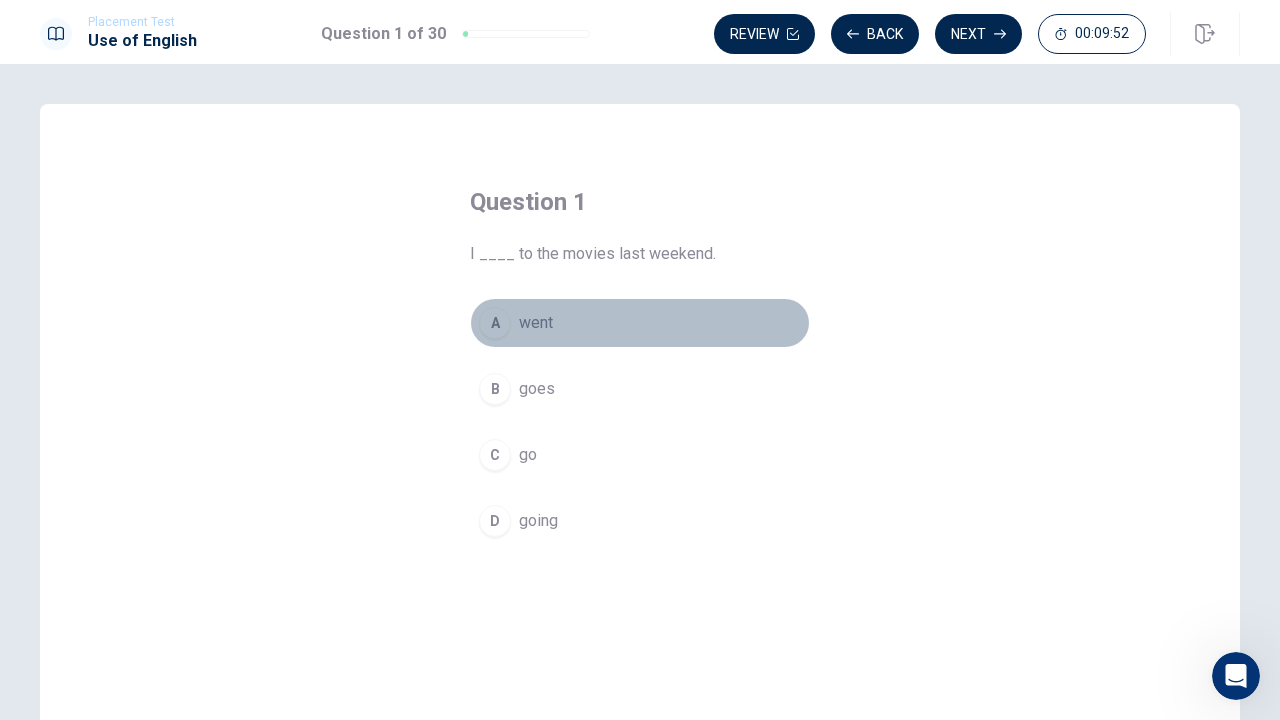 click on "went" at bounding box center [536, 323] 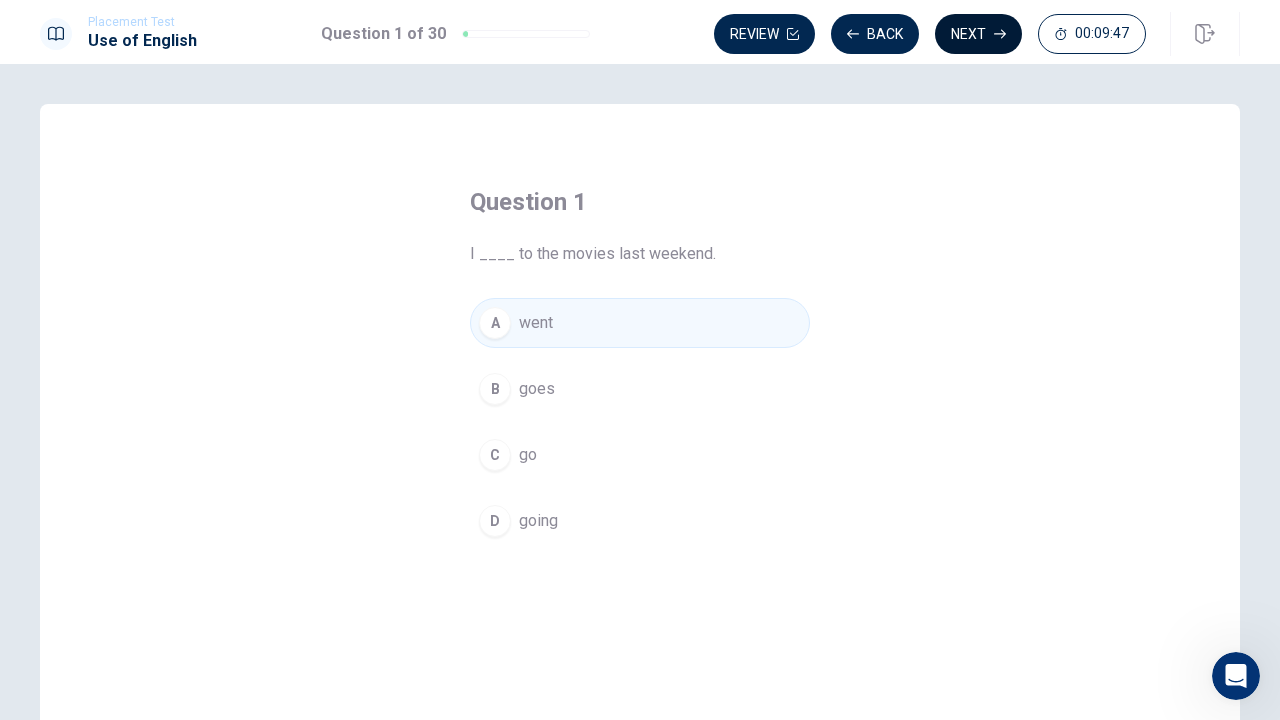 click on "Next" at bounding box center (978, 34) 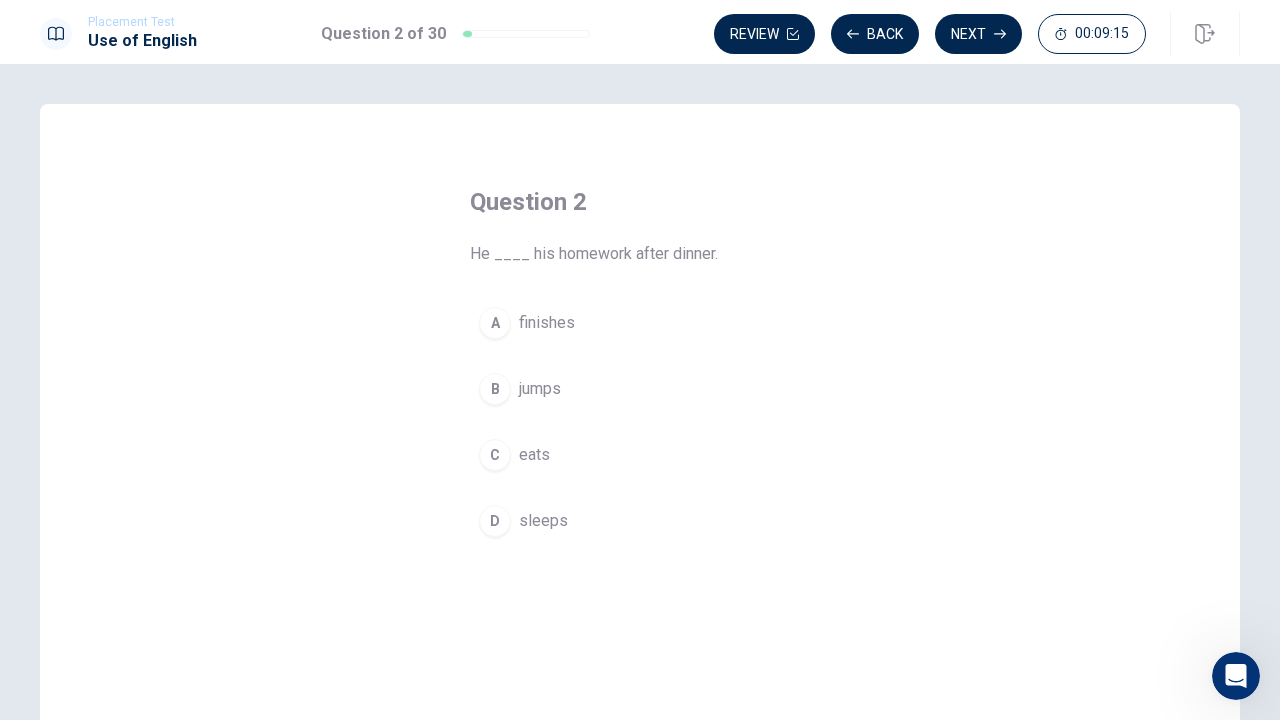 click on "finishes" at bounding box center [547, 323] 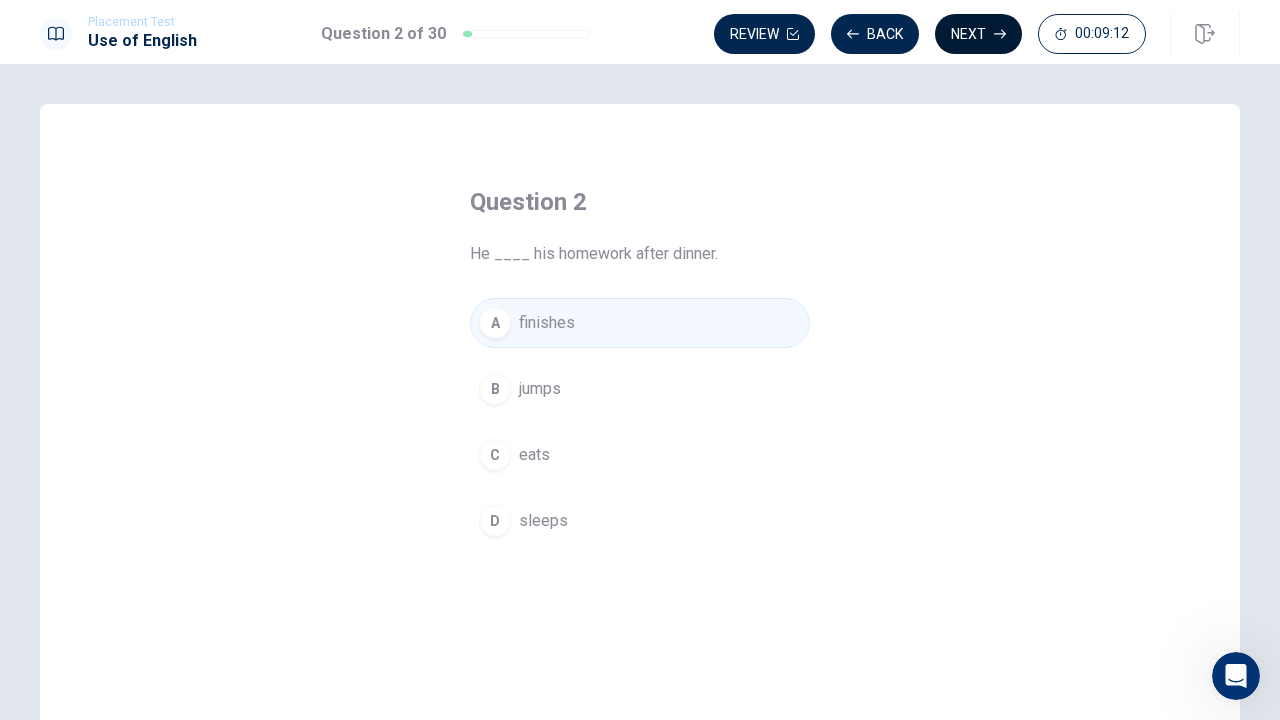 click on "Next" at bounding box center [978, 34] 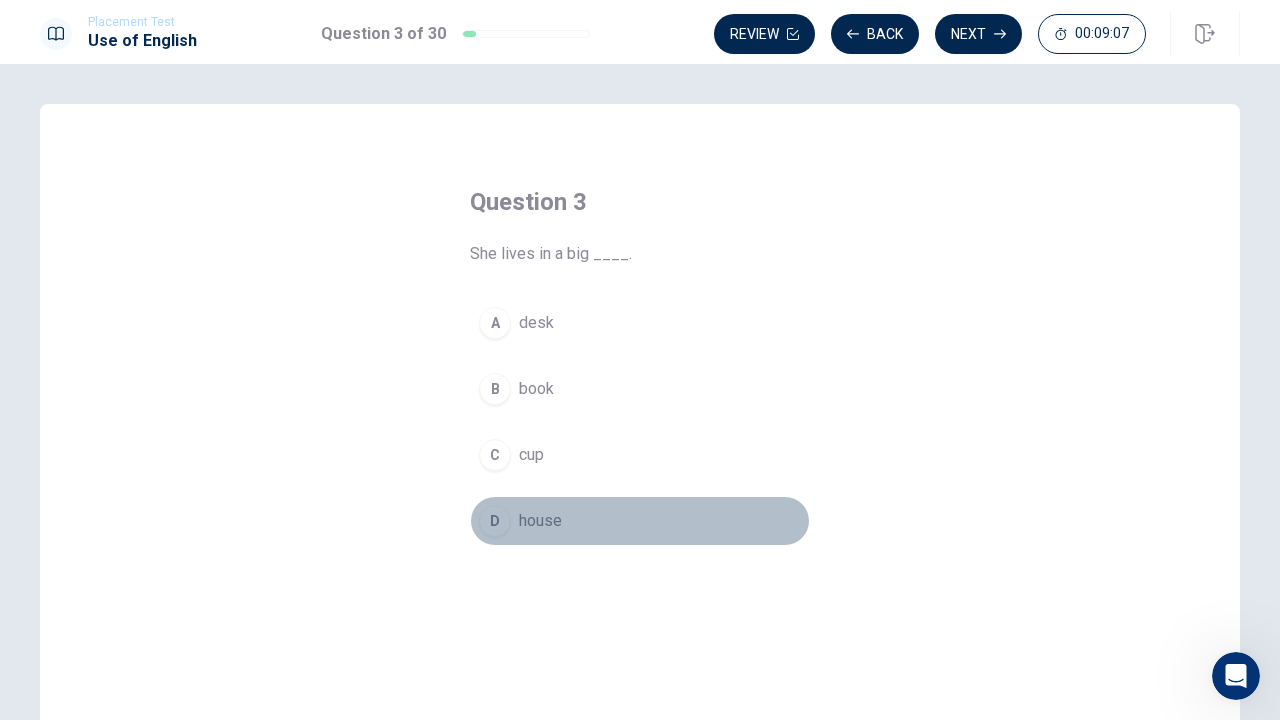 click on "D house" at bounding box center [640, 521] 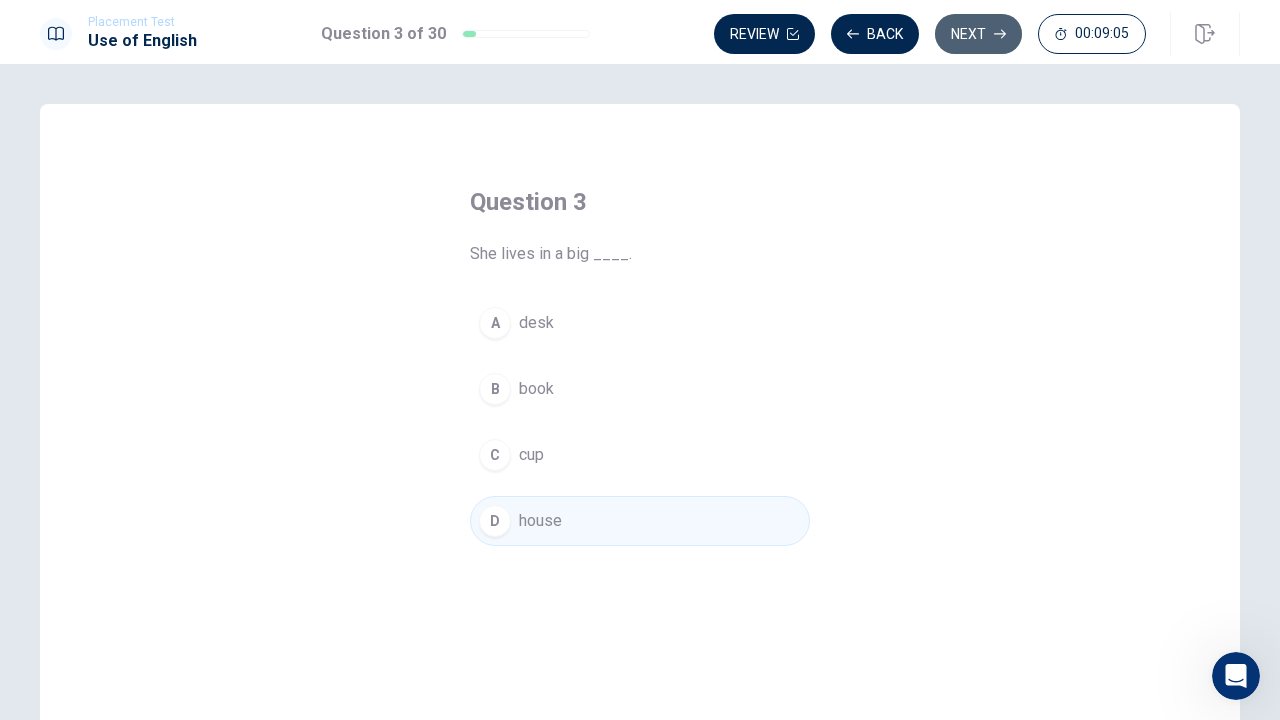 click 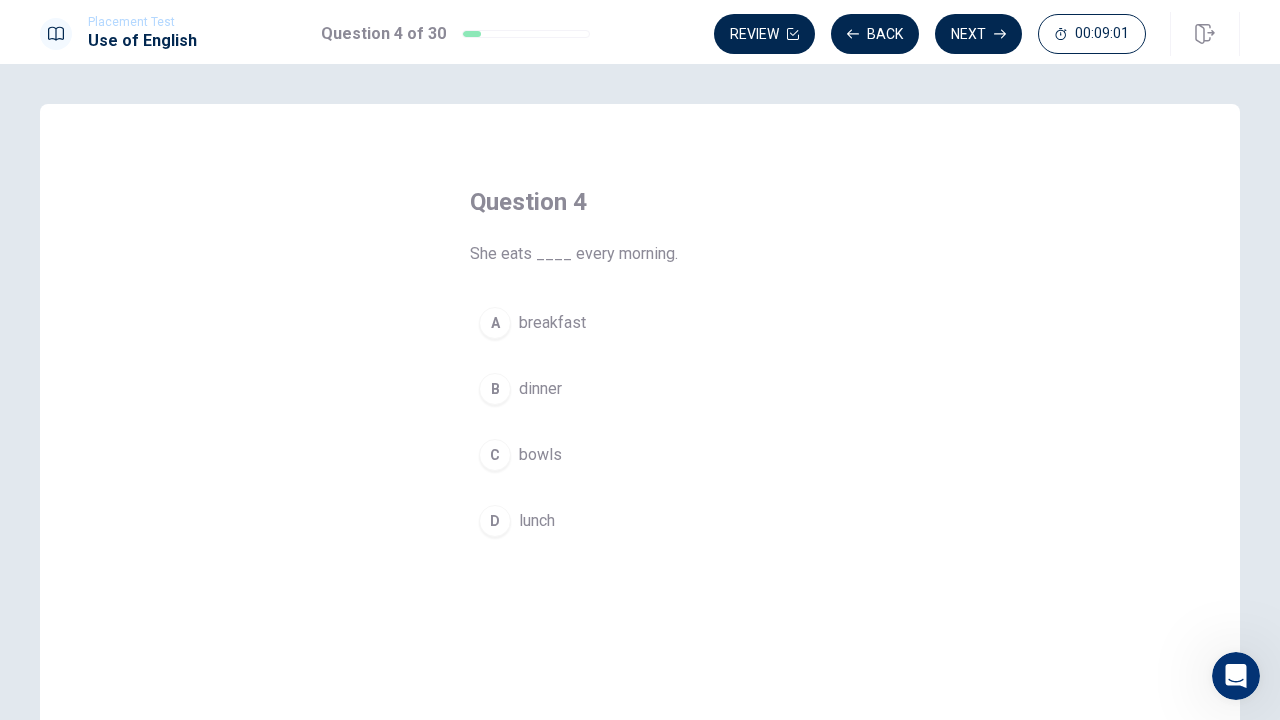 click on "breakfast" at bounding box center (552, 323) 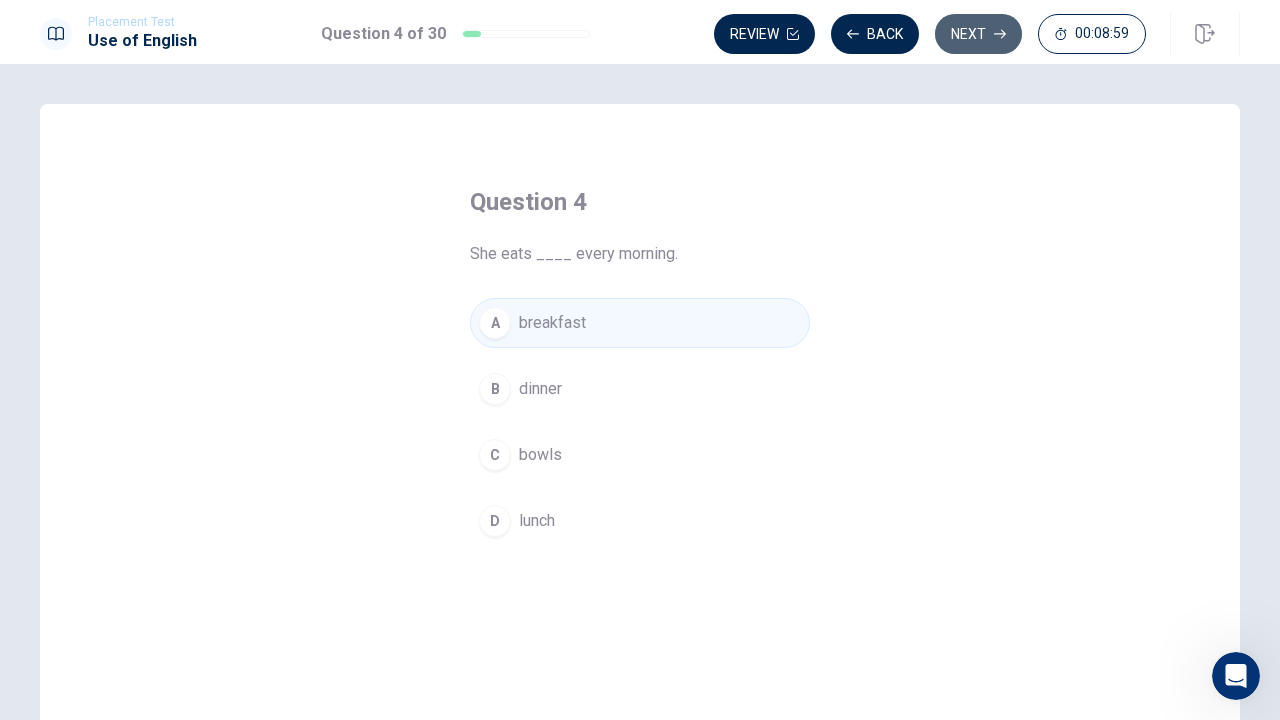 click on "Next" at bounding box center (978, 34) 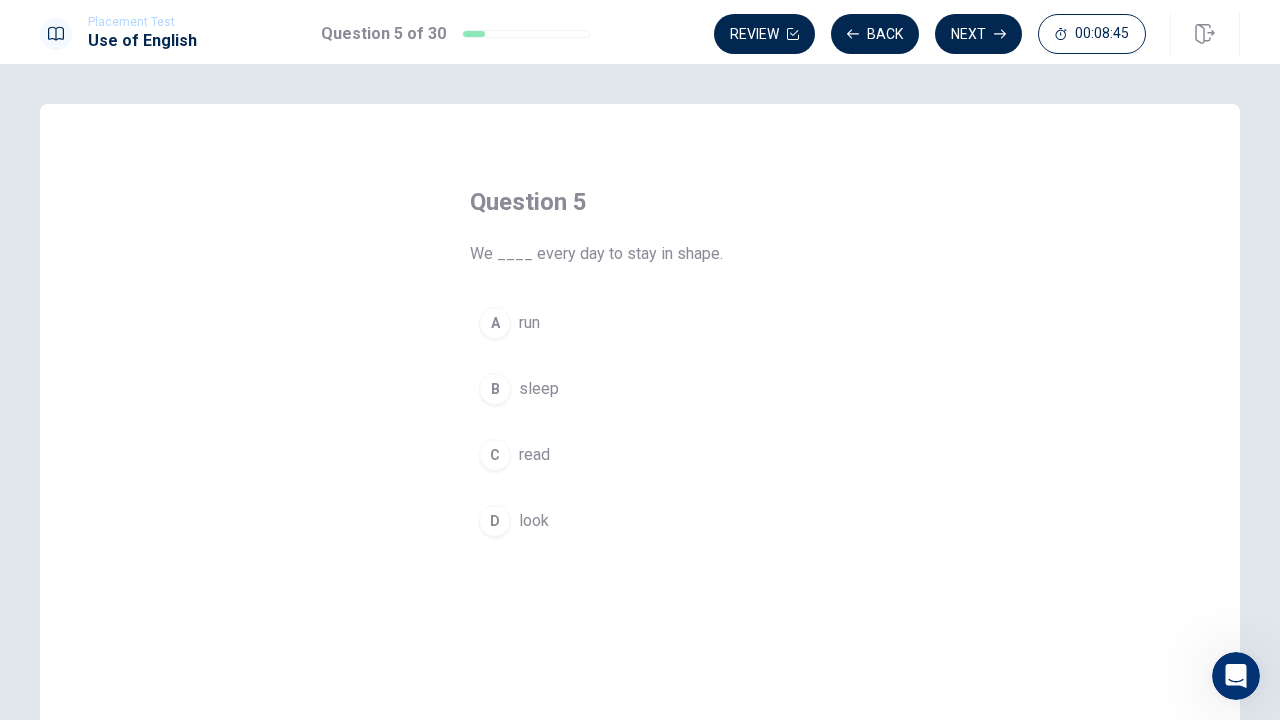click on "A run" at bounding box center [640, 323] 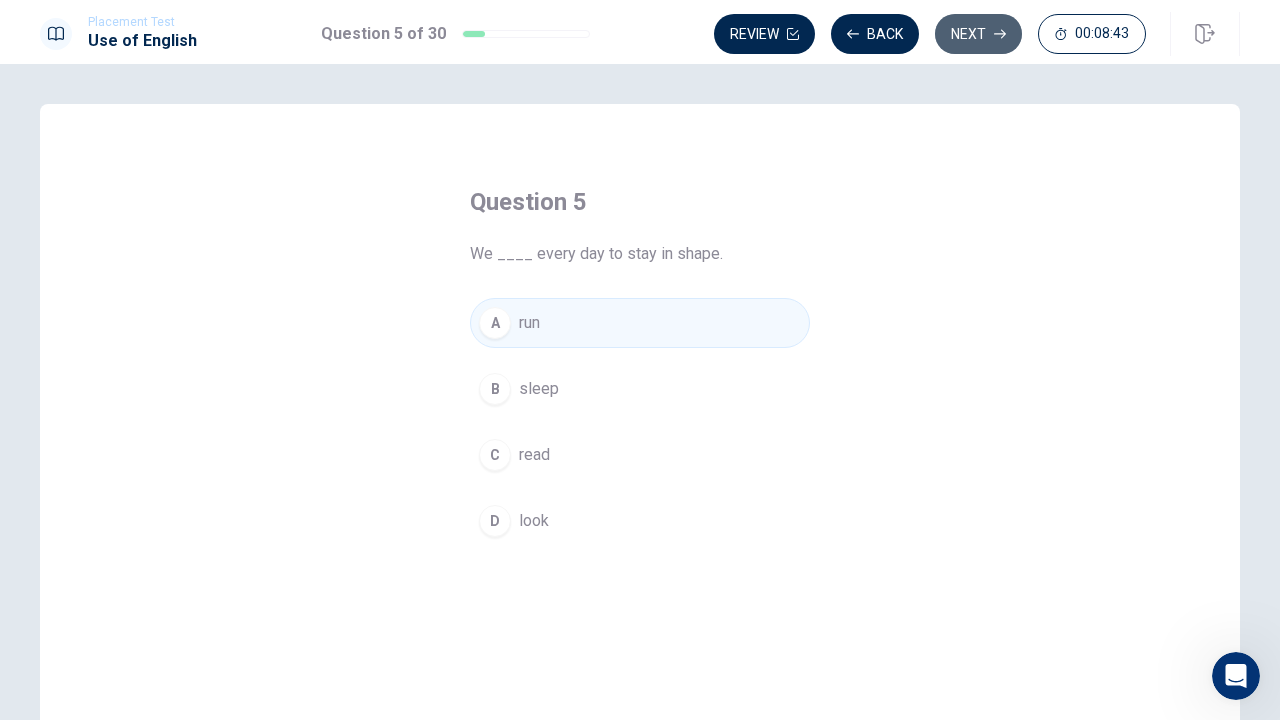 click on "Next" at bounding box center (978, 34) 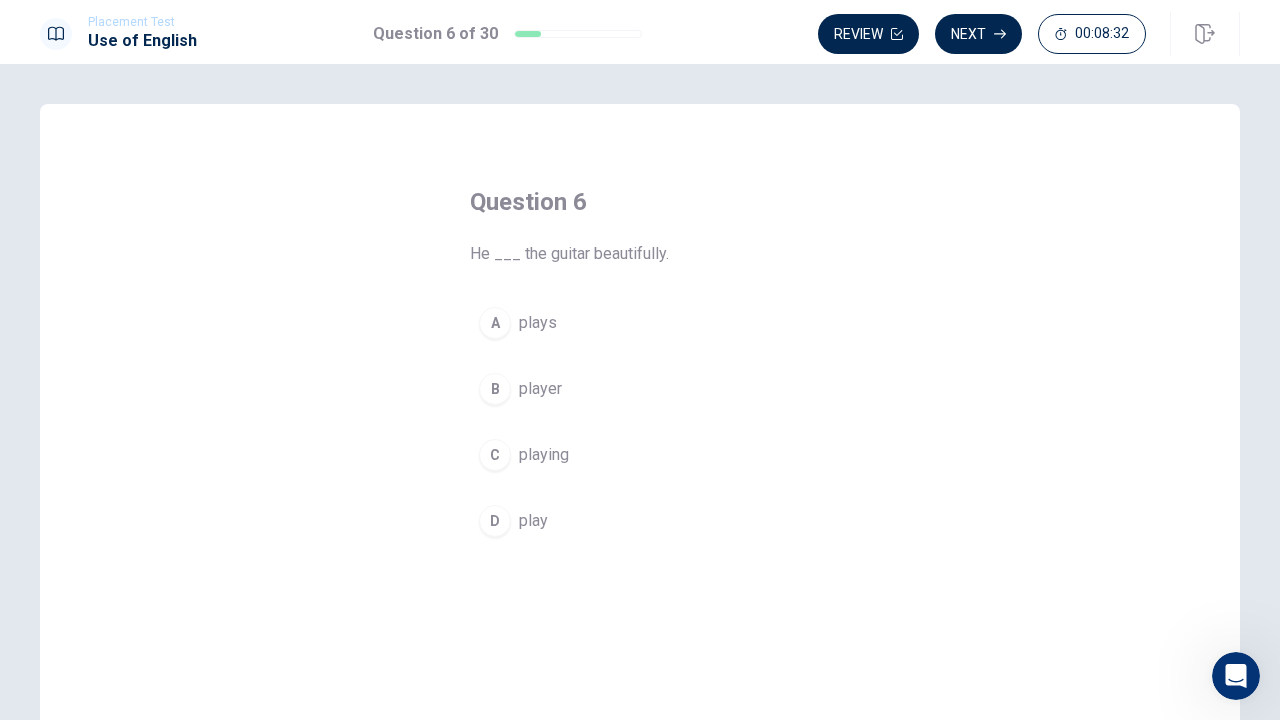click on "A plays" at bounding box center (640, 323) 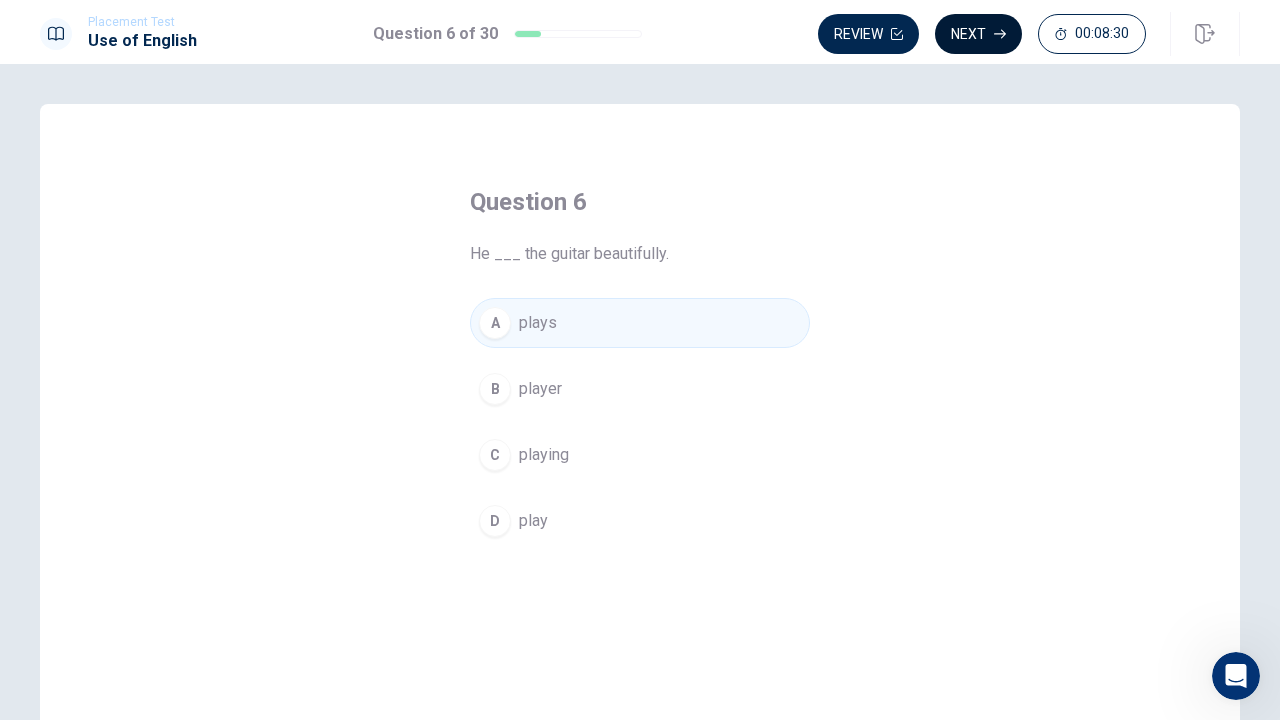 click on "Next" at bounding box center [978, 34] 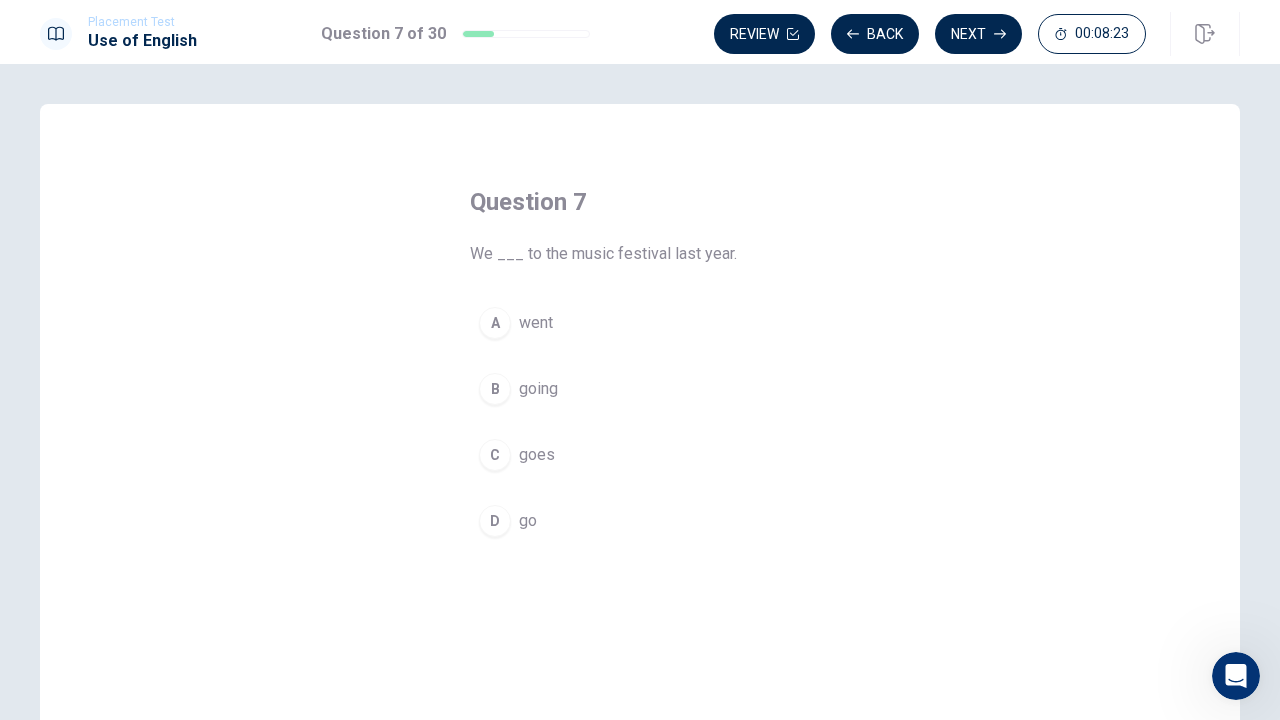 click on "A went" at bounding box center [640, 323] 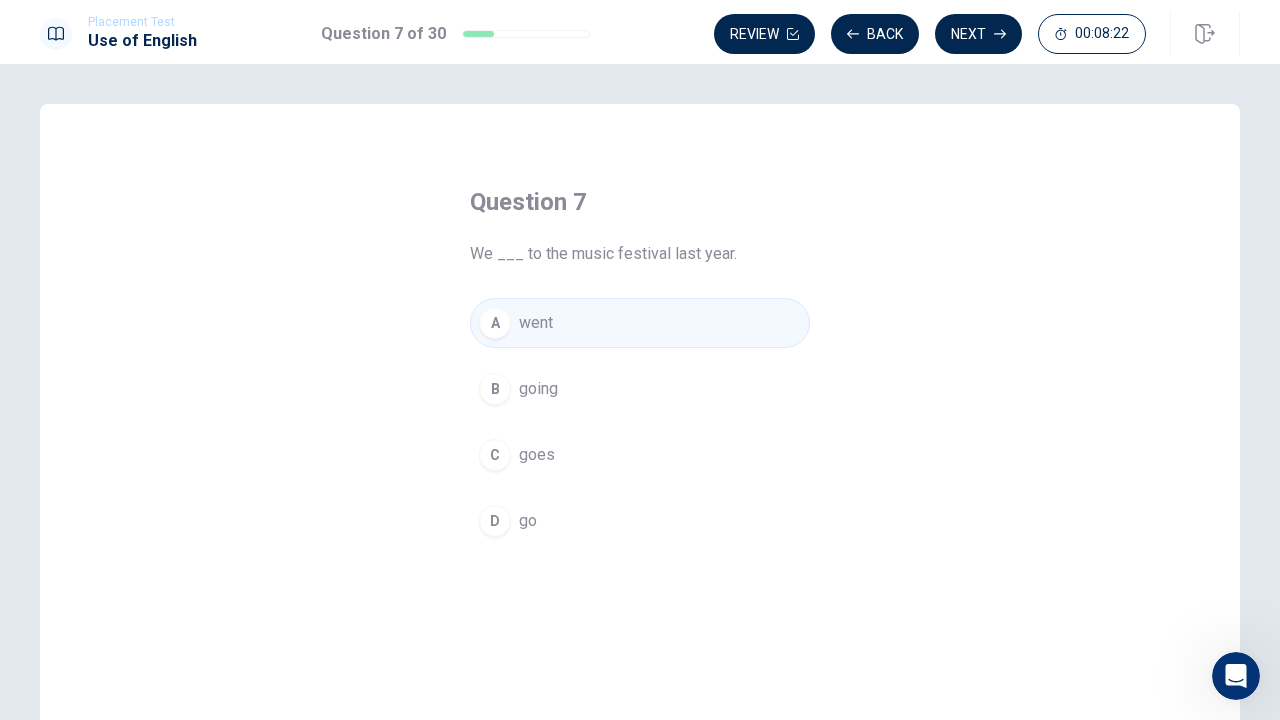 click on "Next" at bounding box center (978, 34) 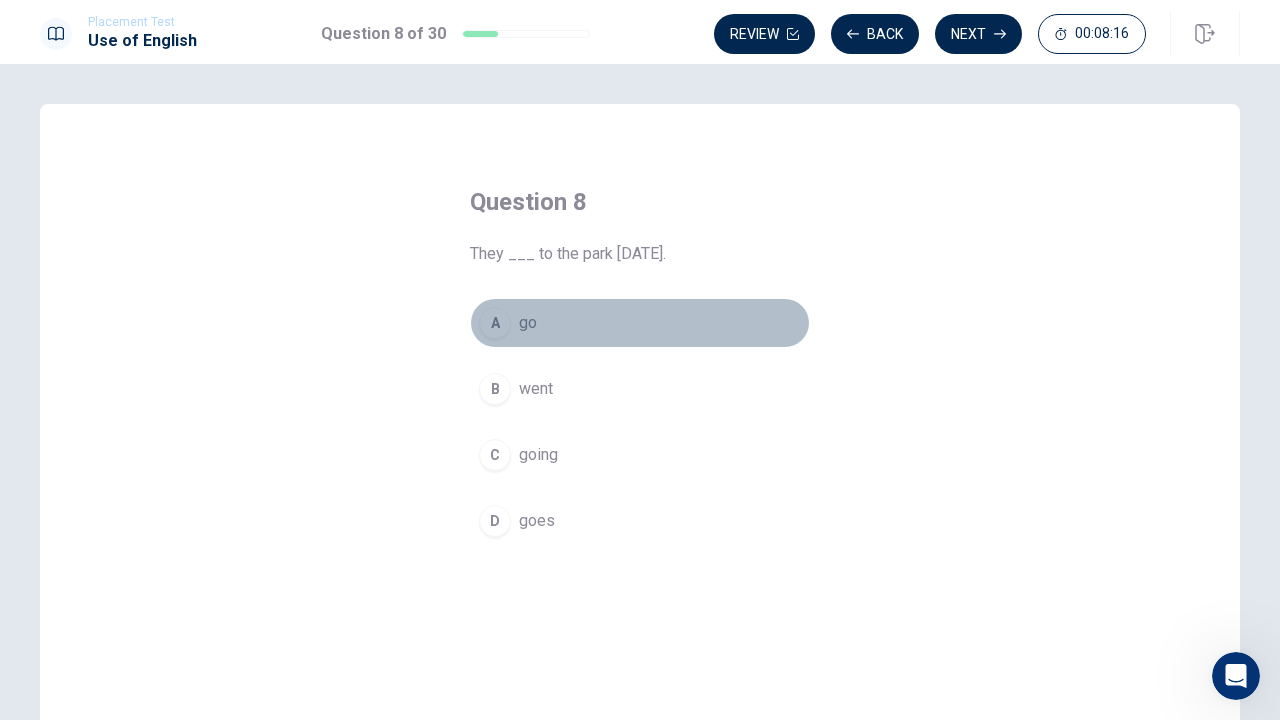 click on "A go" at bounding box center [640, 323] 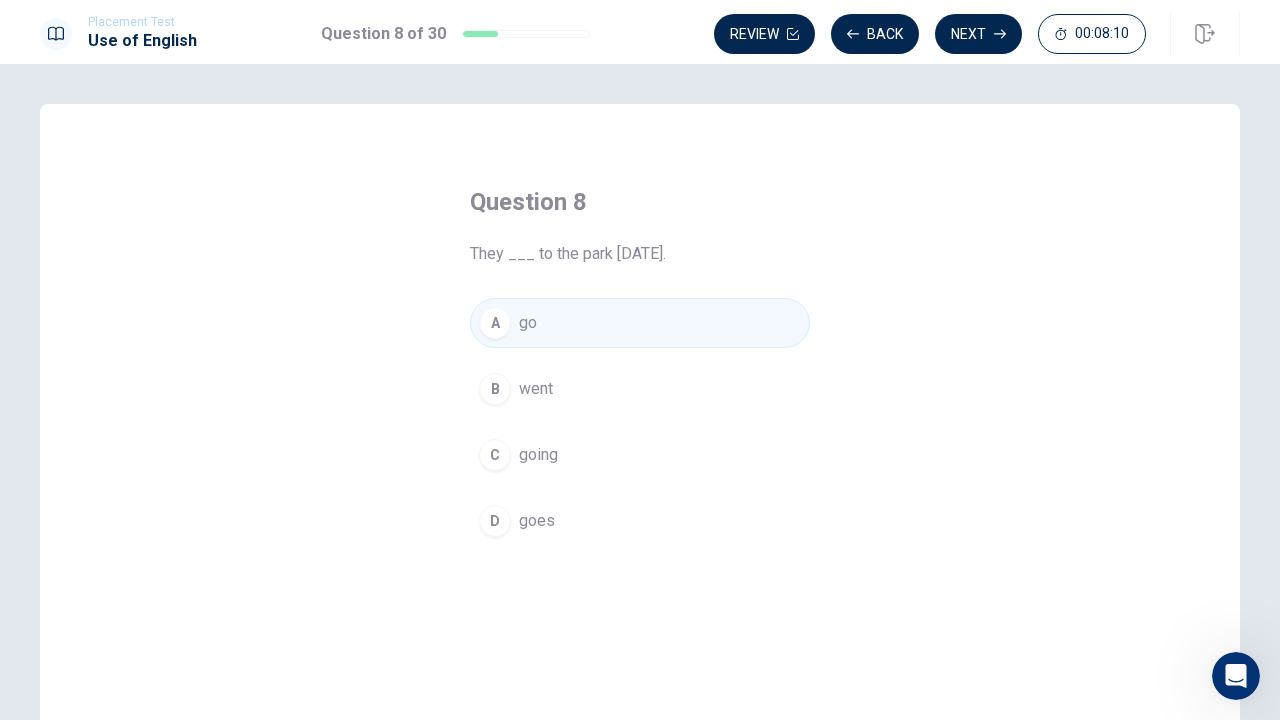 click on "B went" at bounding box center [640, 389] 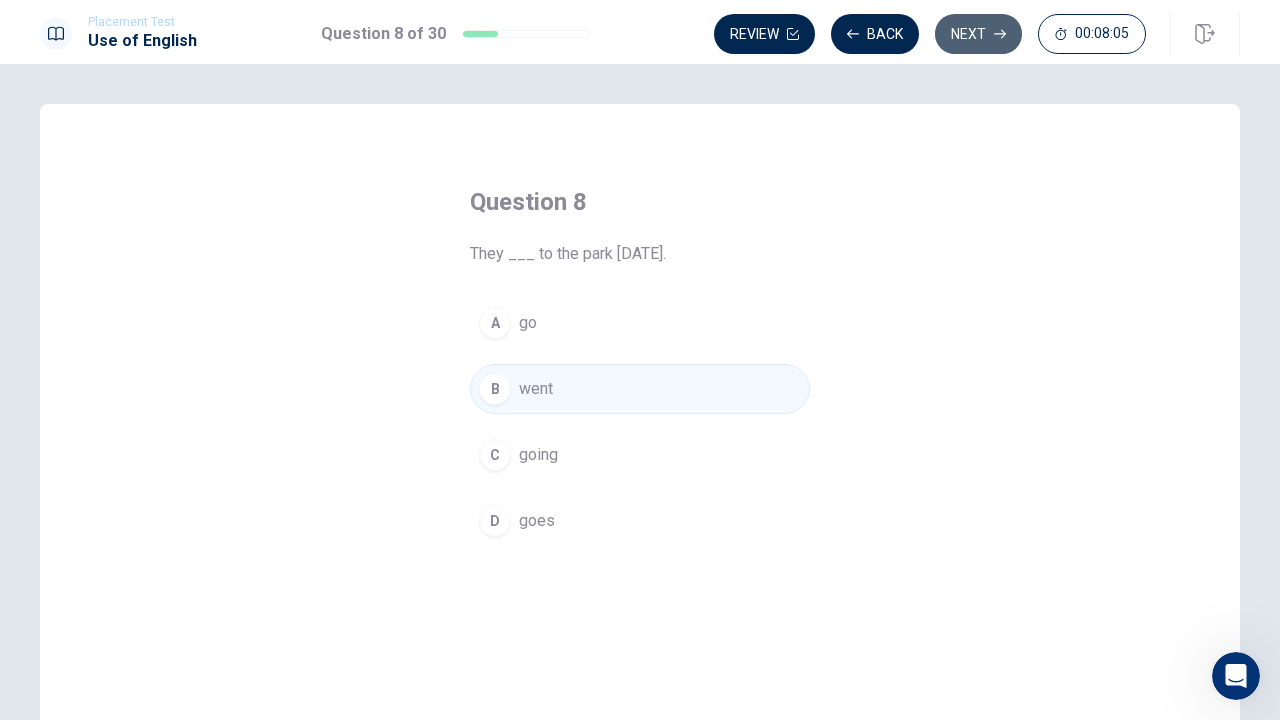 click on "Next" at bounding box center (978, 34) 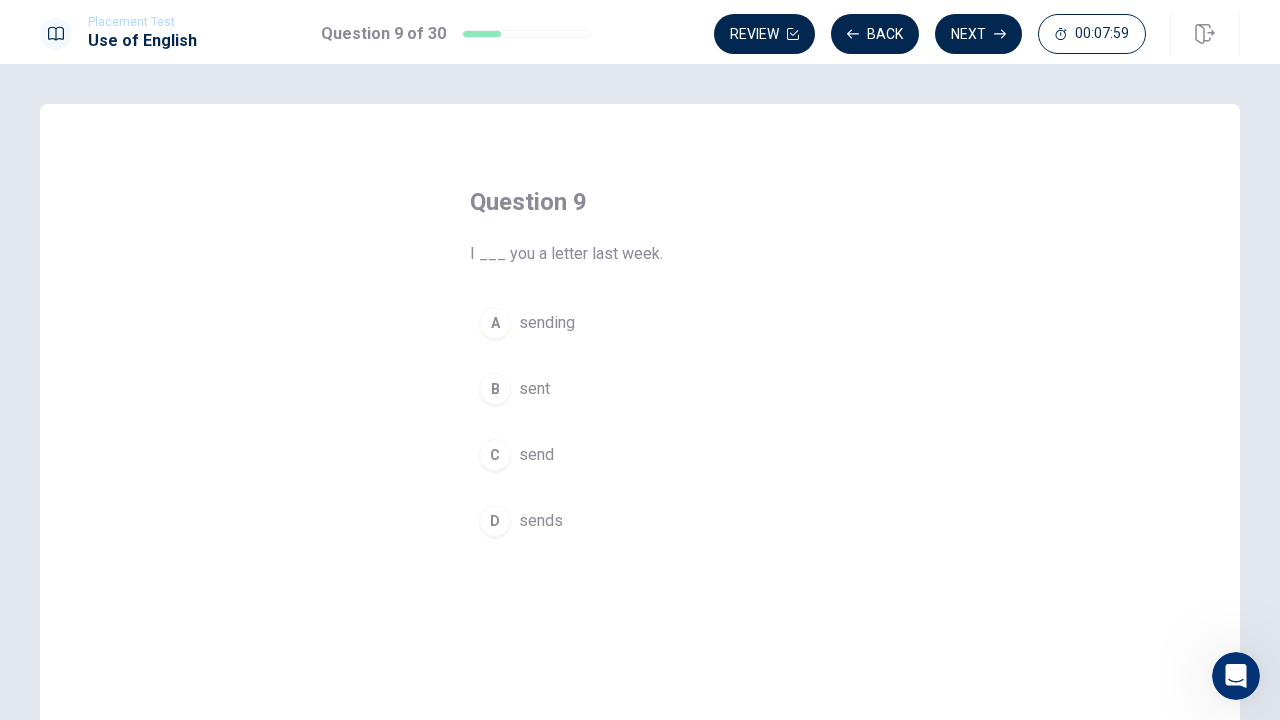 click on "B sent" at bounding box center [640, 389] 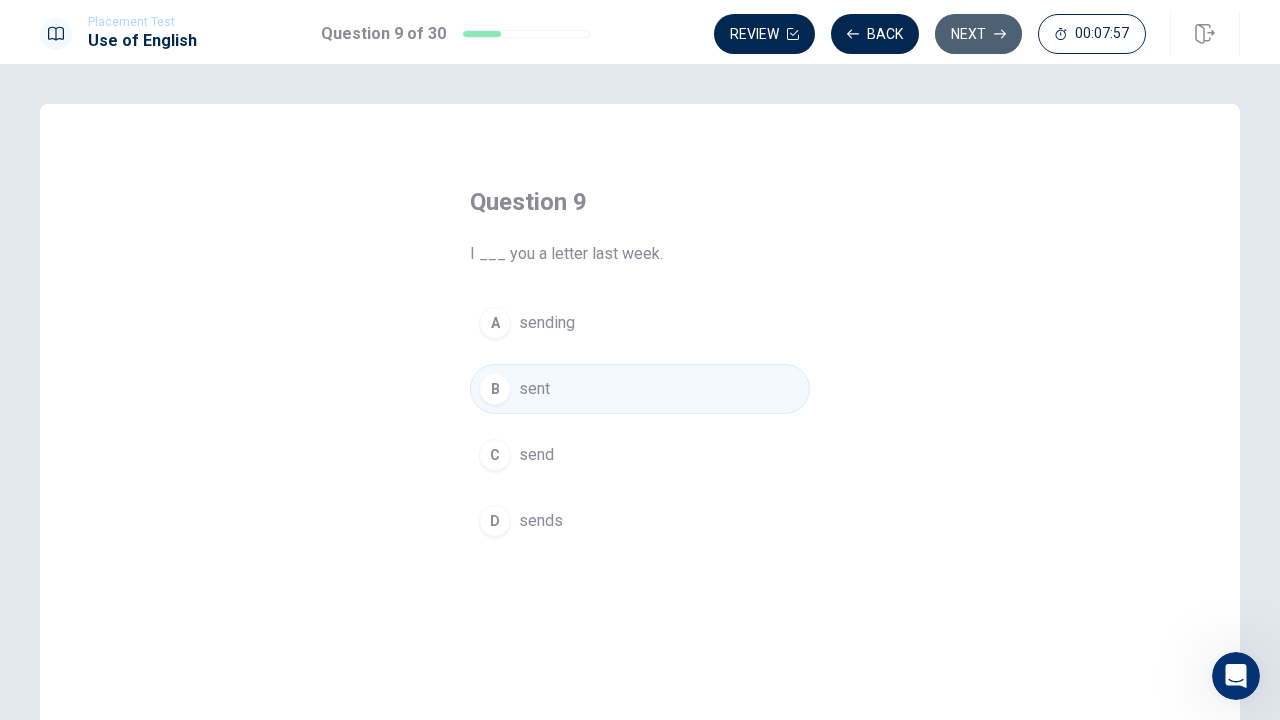 click on "Next" at bounding box center (978, 34) 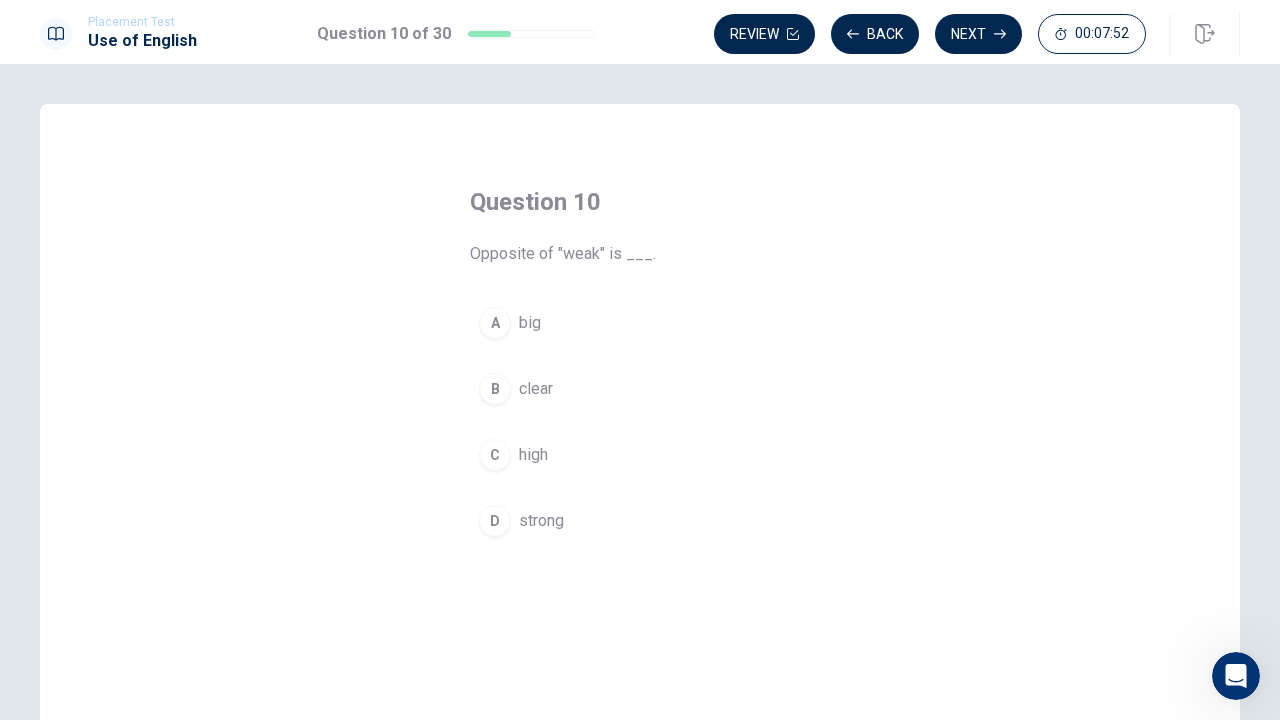 click on "D strong" at bounding box center [640, 521] 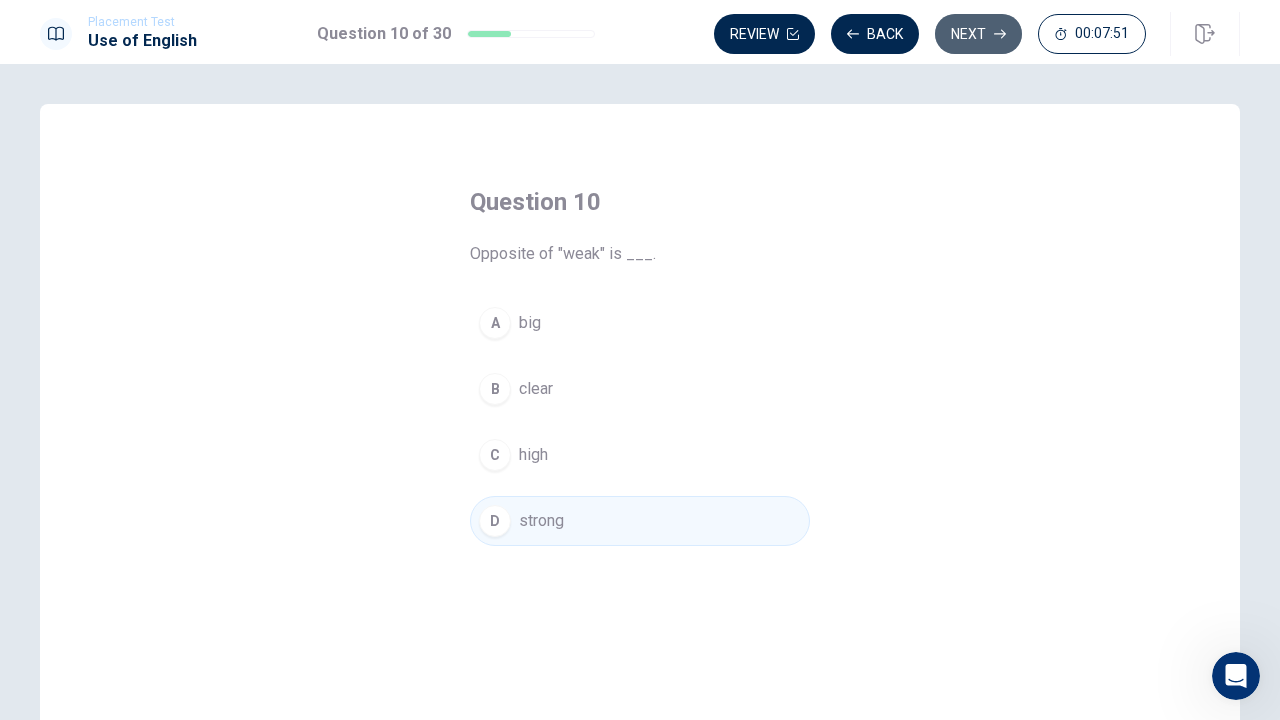 click on "Next" at bounding box center (978, 34) 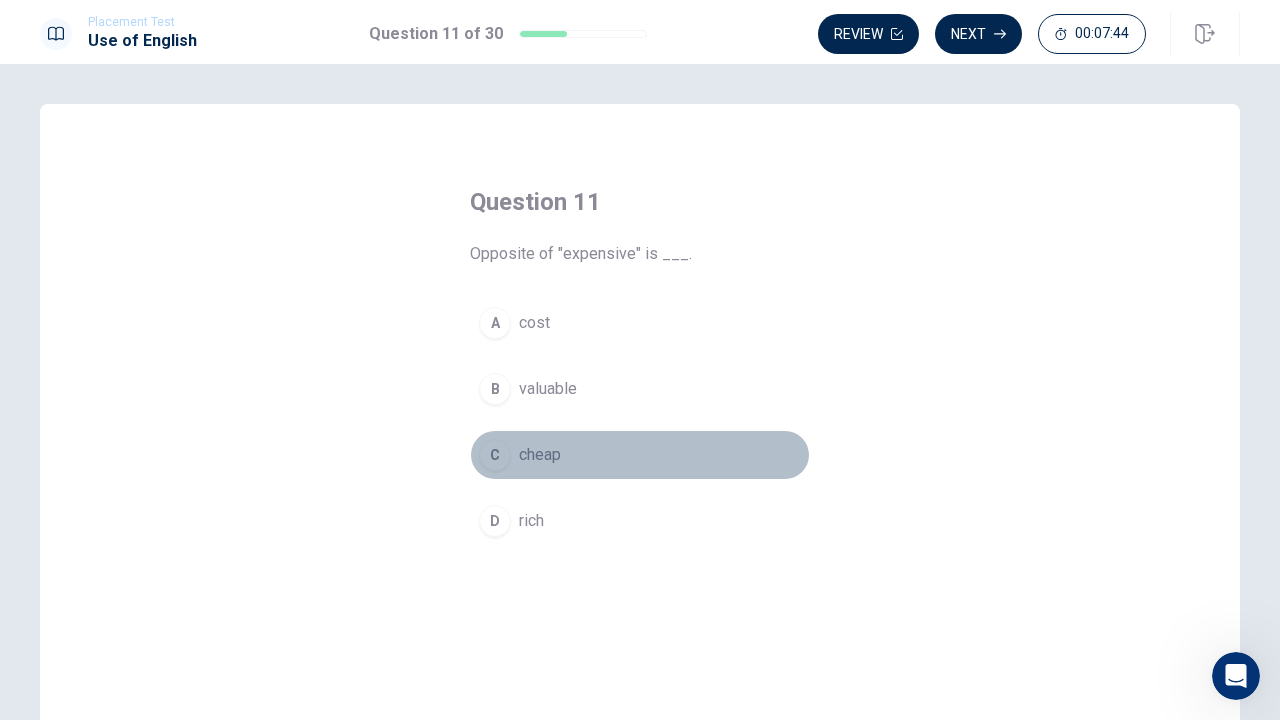 click on "C cheap" at bounding box center (640, 455) 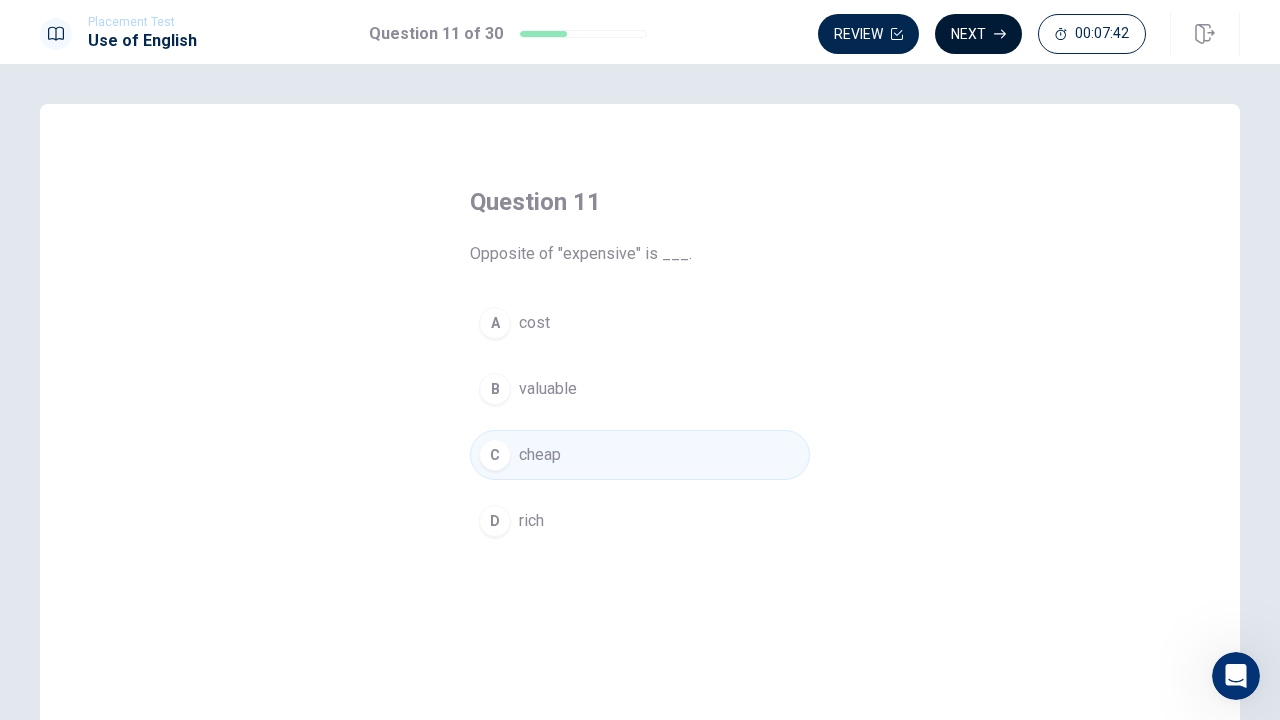click on "Next" at bounding box center (978, 34) 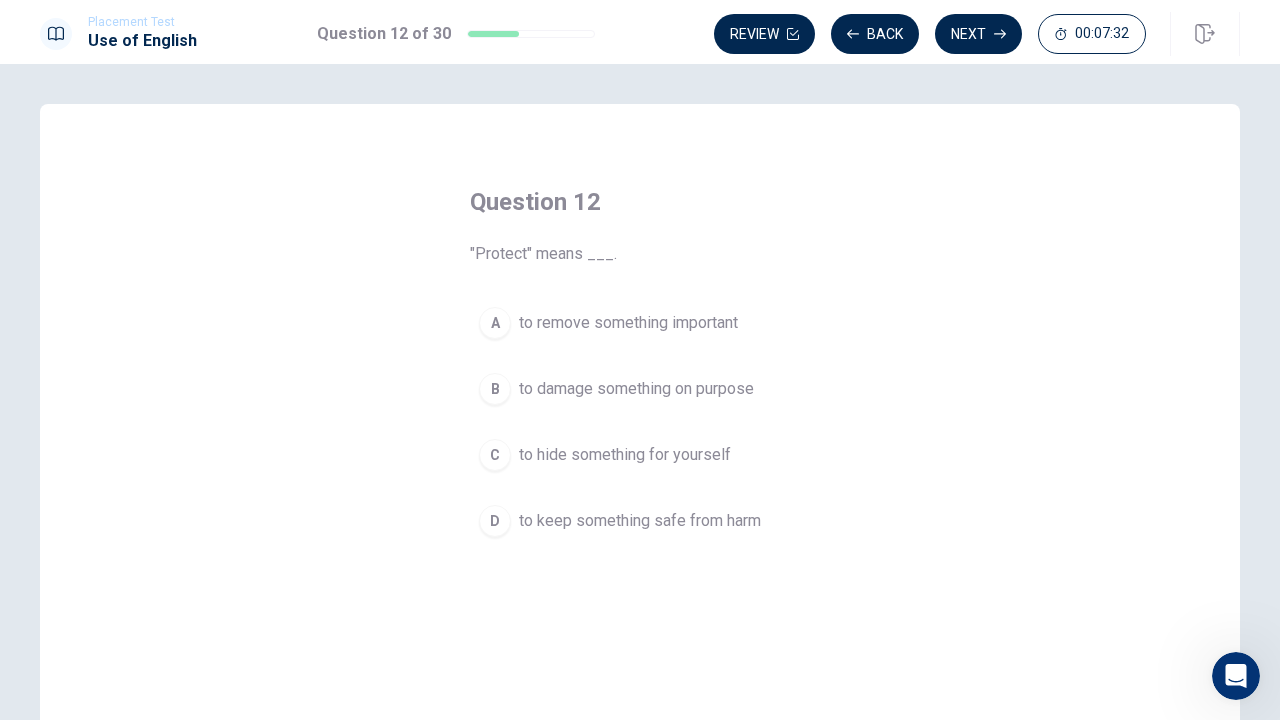 click on "to keep something safe from harm" at bounding box center [640, 521] 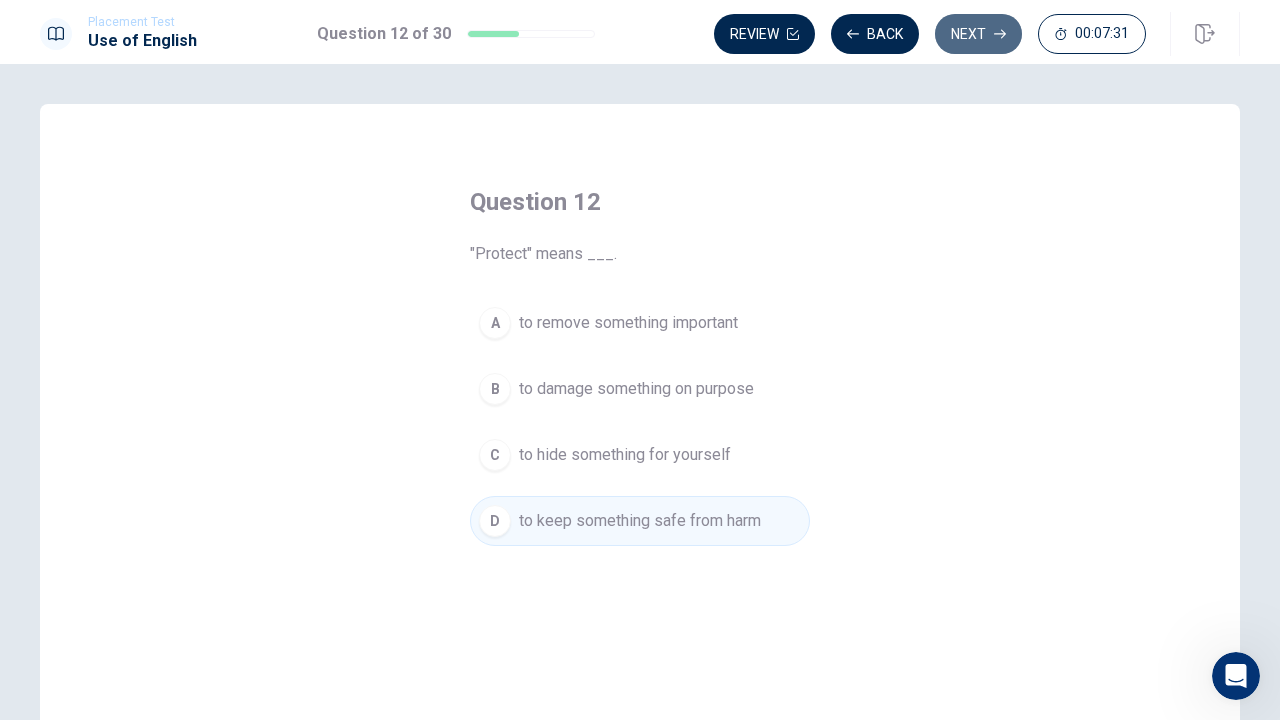 click on "Next" at bounding box center [978, 34] 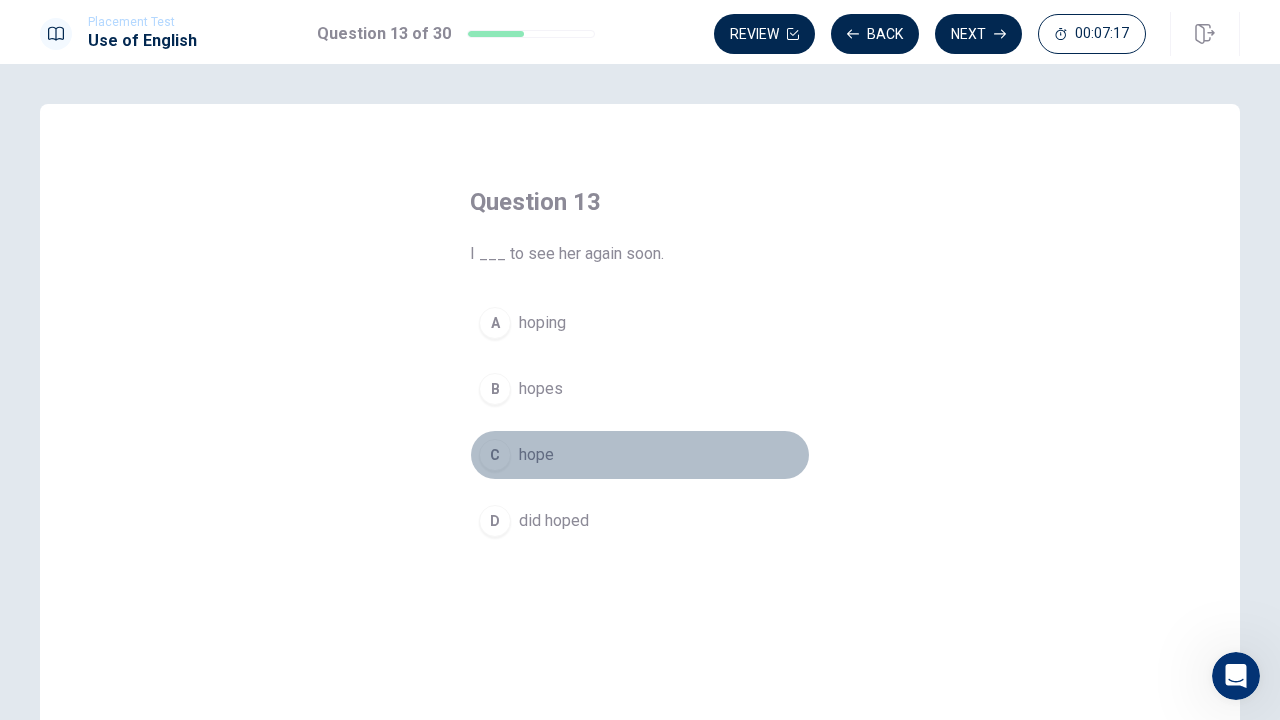 drag, startPoint x: 602, startPoint y: 446, endPoint x: 601, endPoint y: 460, distance: 14.035668 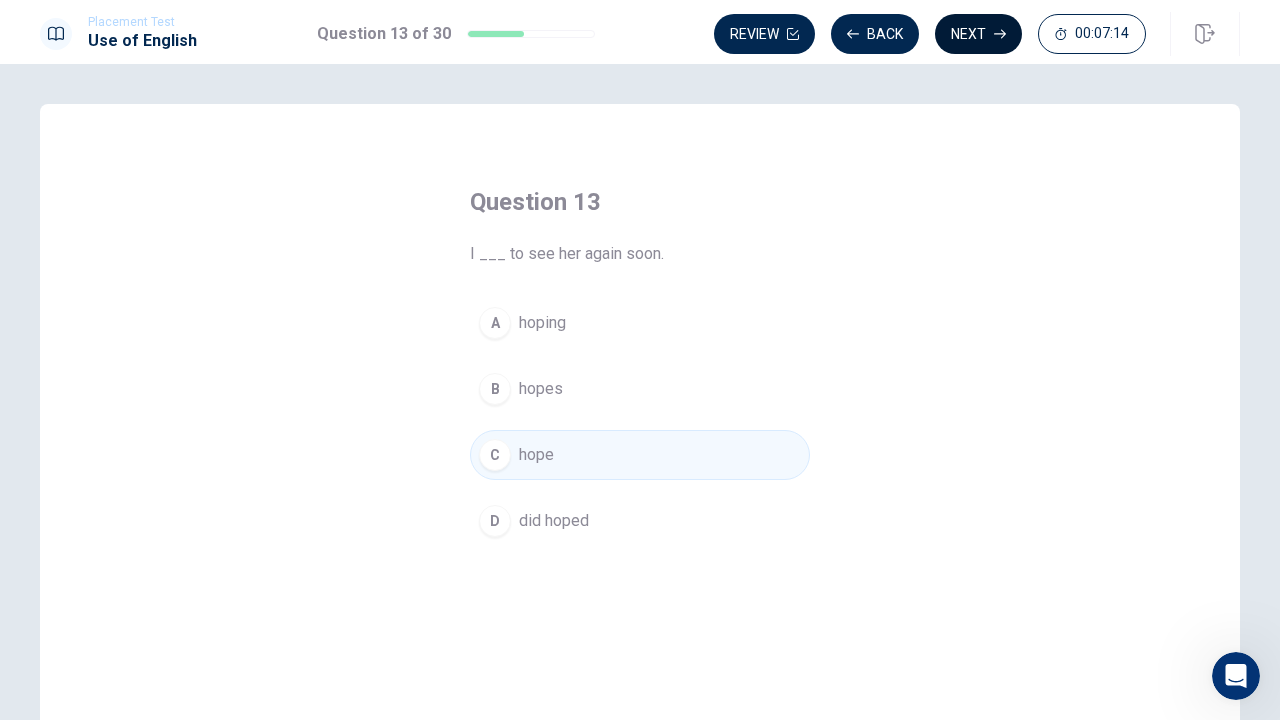 click on "Next" at bounding box center (978, 34) 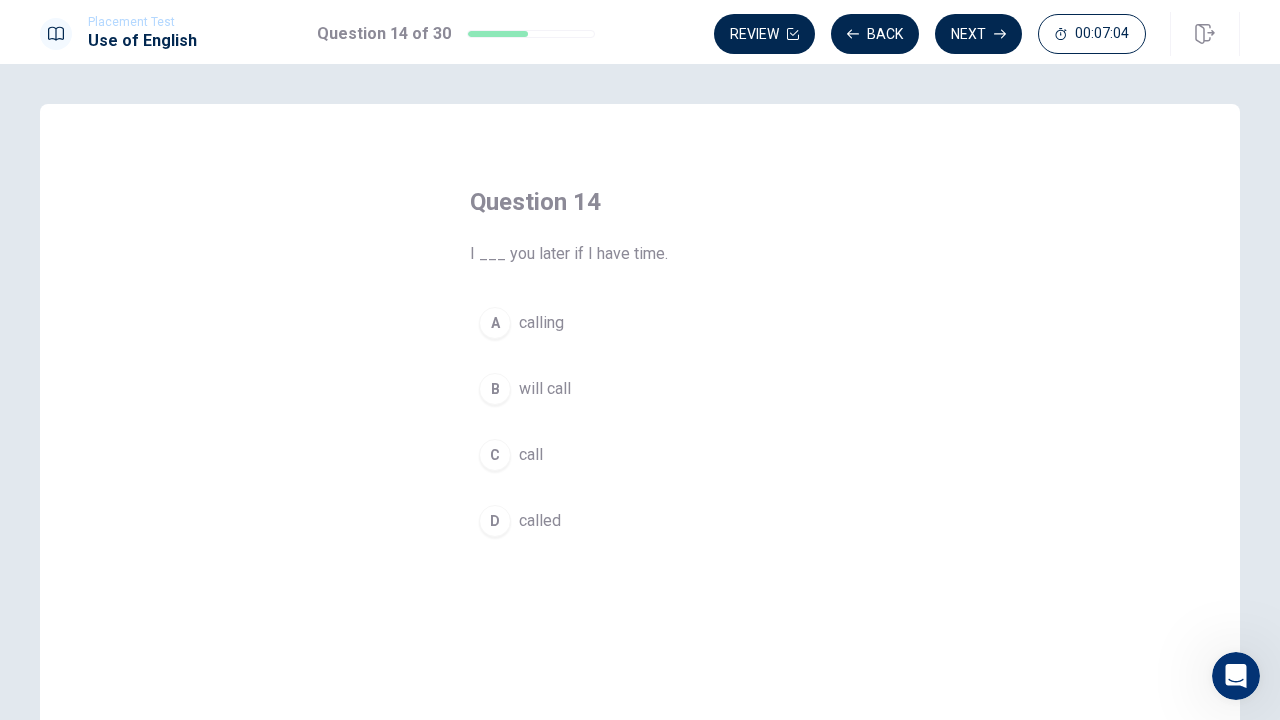 click on "B will call" at bounding box center [640, 389] 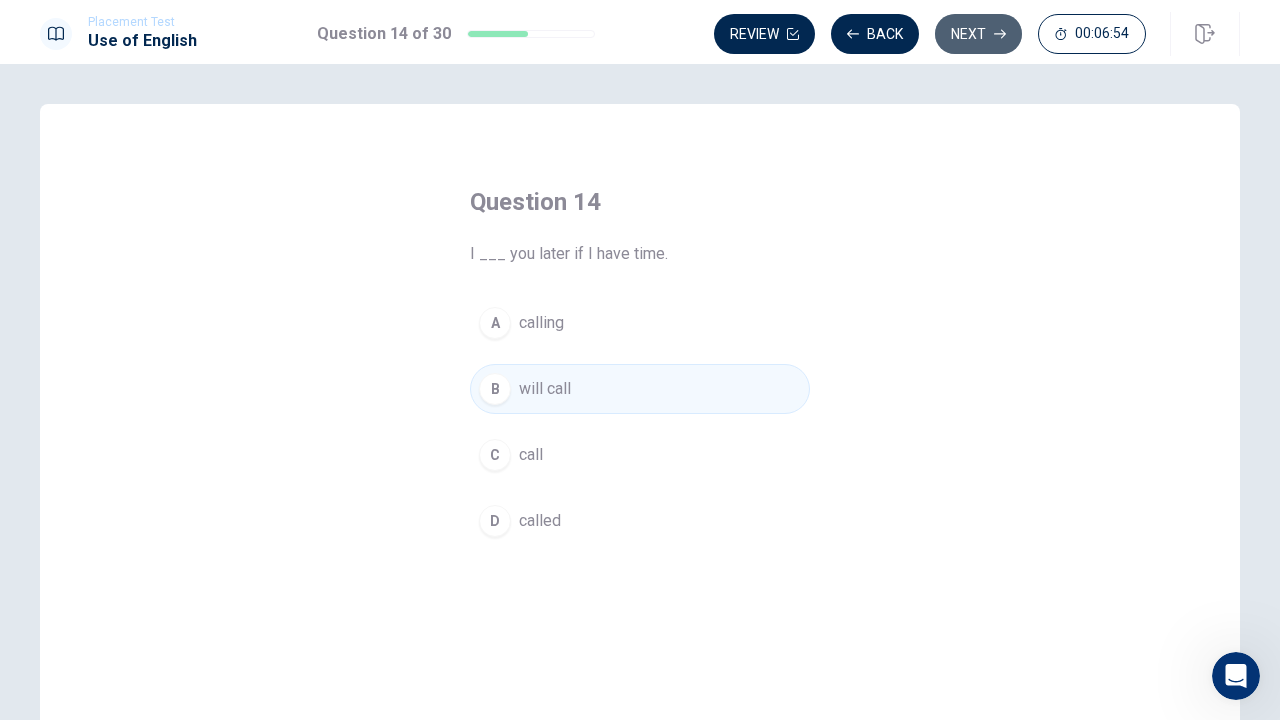 click on "Next" at bounding box center [978, 34] 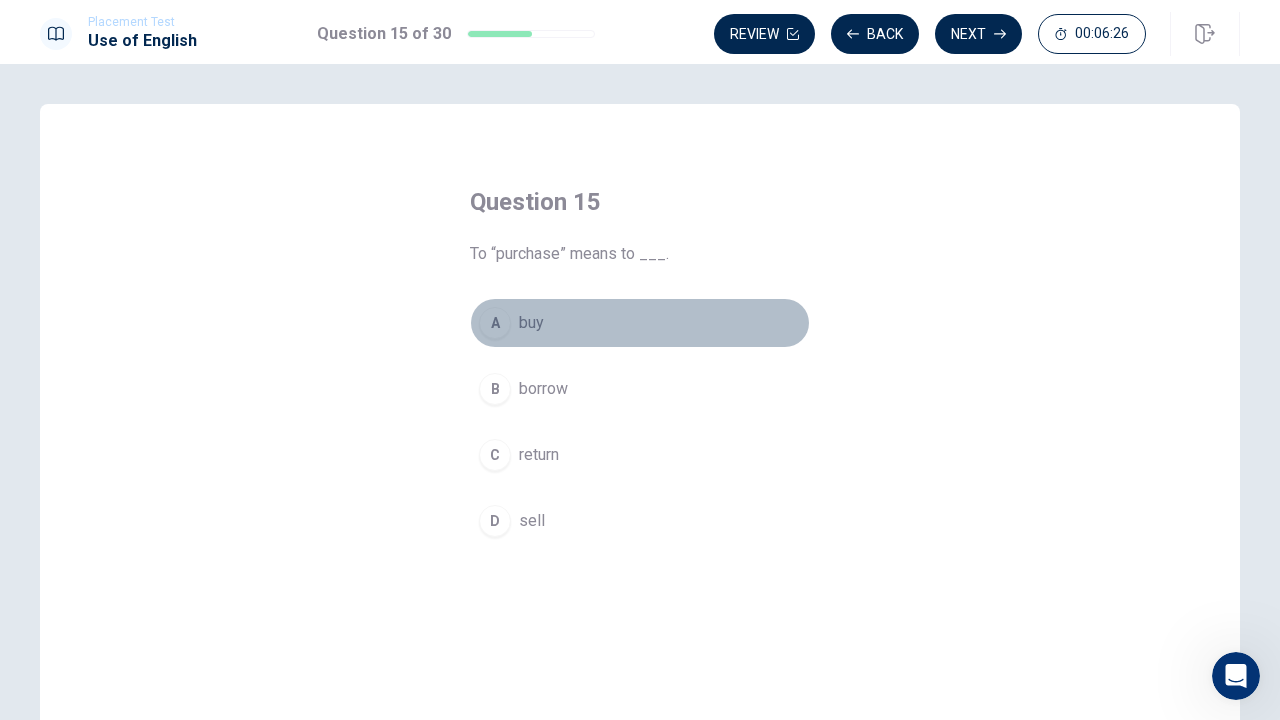 click on "A buy" at bounding box center (640, 323) 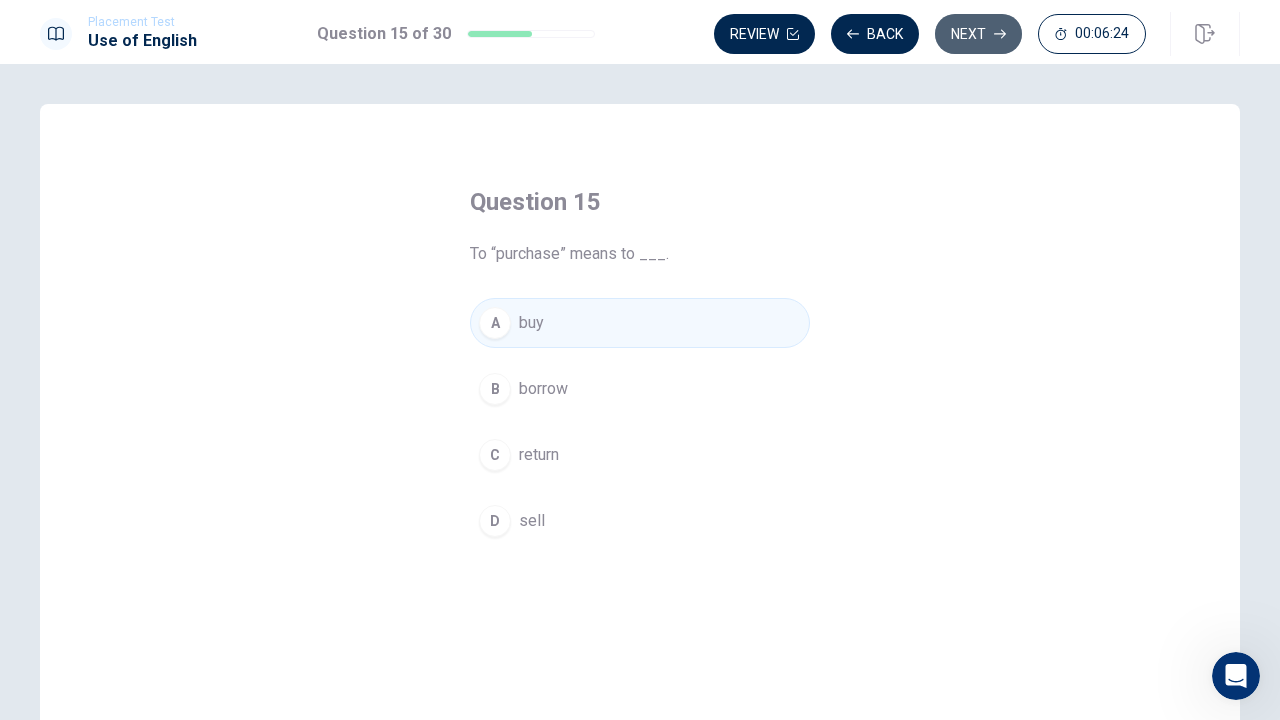 click on "Next" at bounding box center [978, 34] 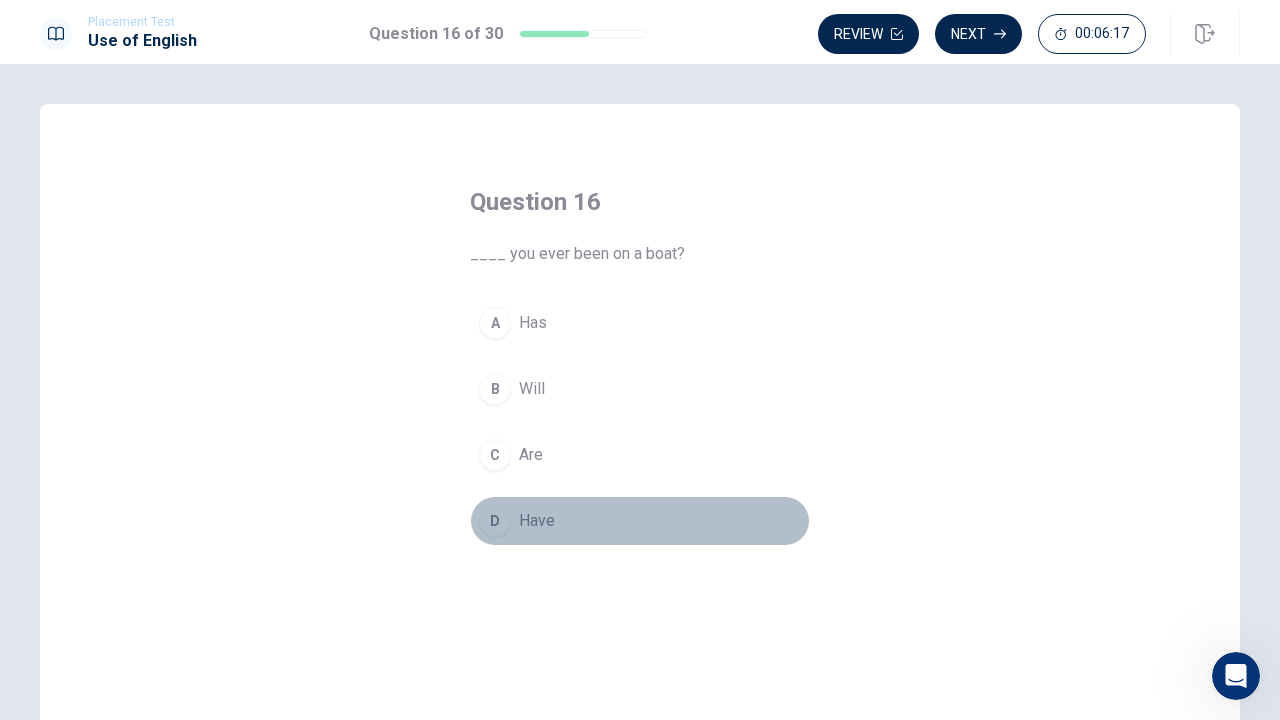 click on "D Have" at bounding box center [640, 521] 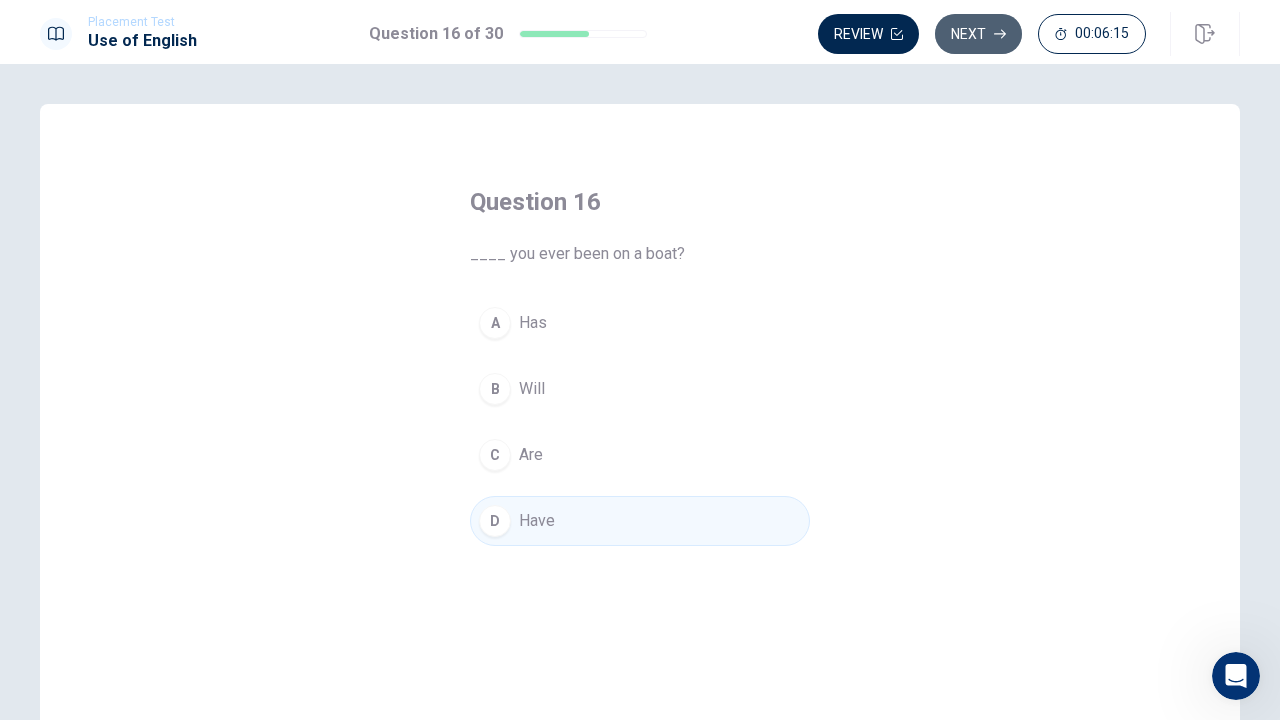 click on "Next" at bounding box center [978, 34] 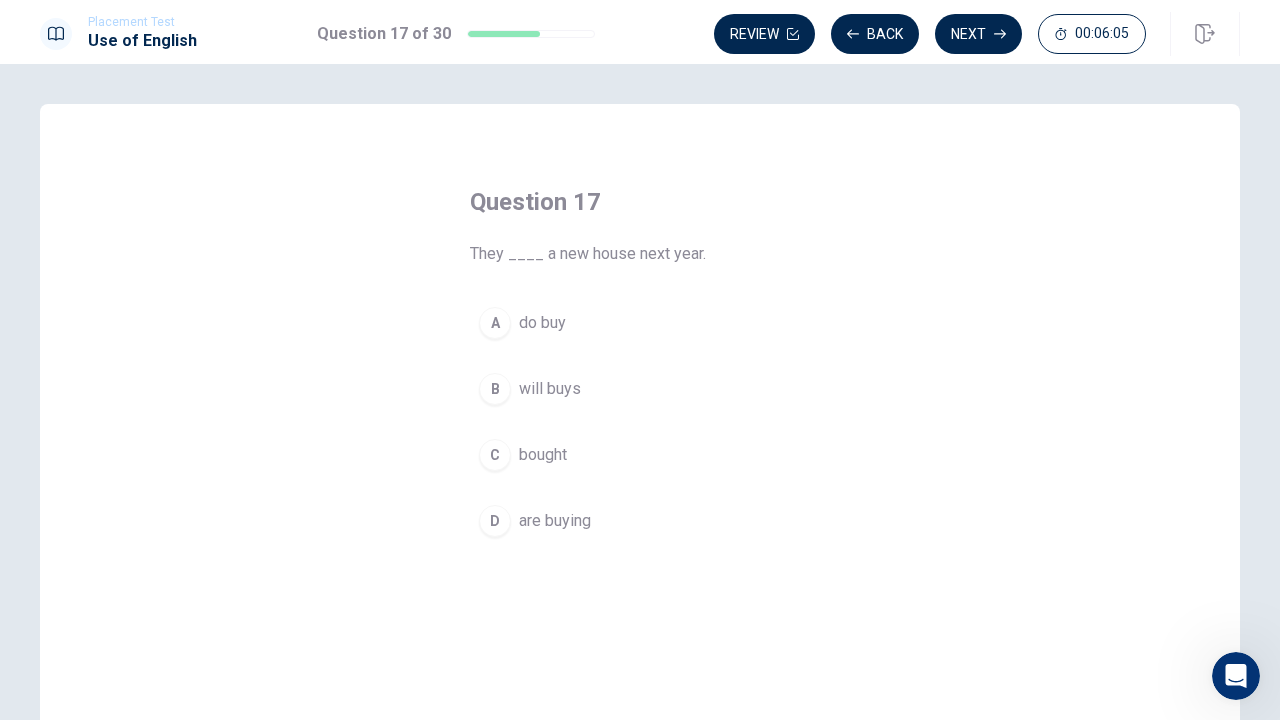 click on "D are buying" at bounding box center [640, 521] 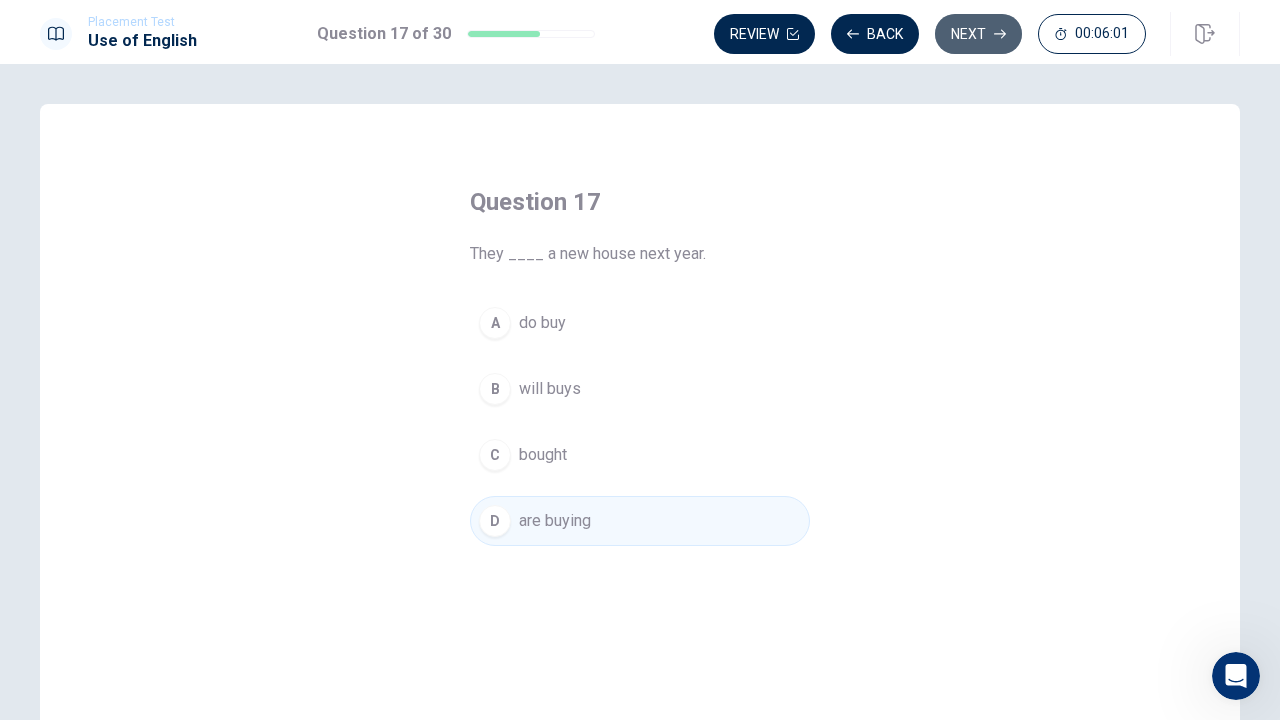 click on "Next" at bounding box center [978, 34] 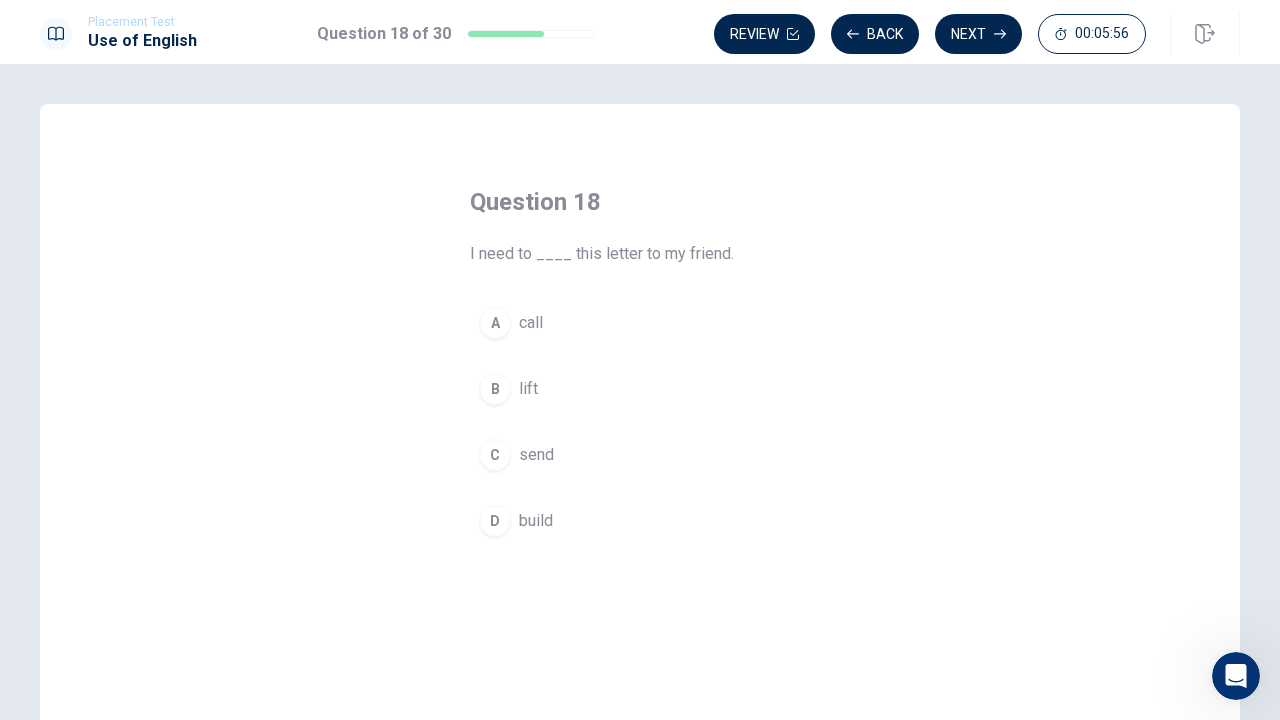 click on "C send" at bounding box center (640, 455) 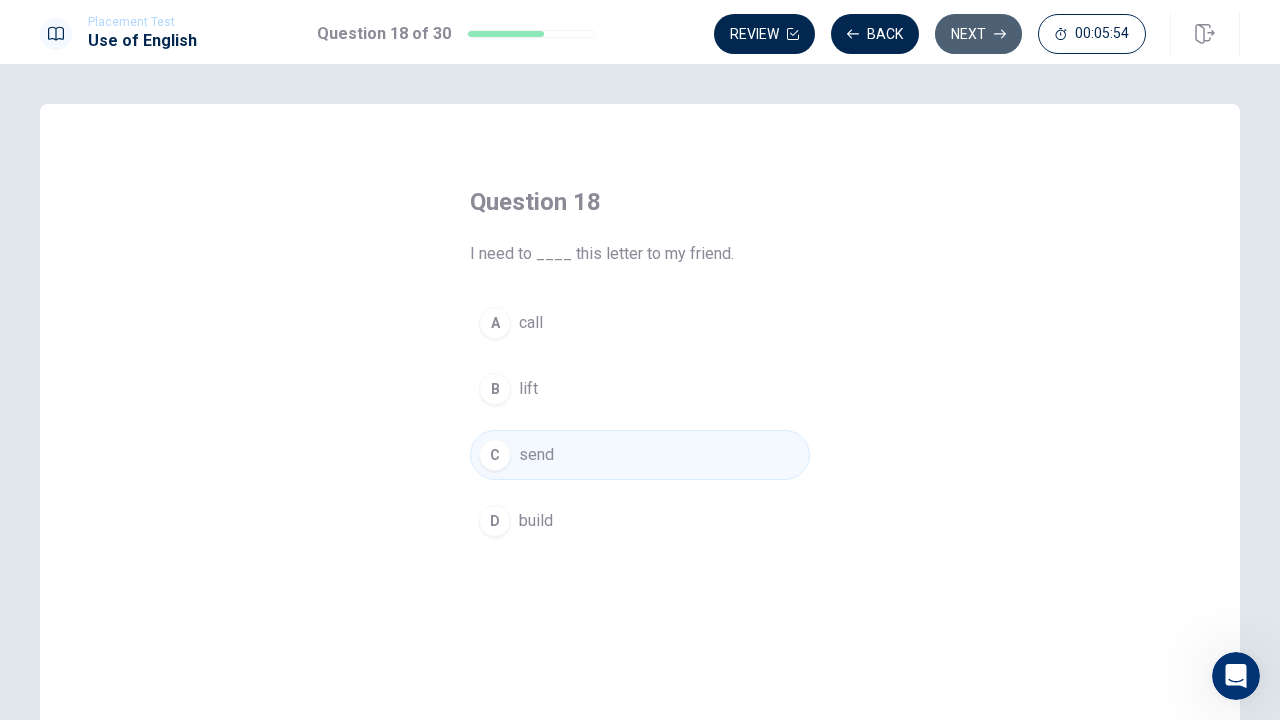 click on "Next" at bounding box center [978, 34] 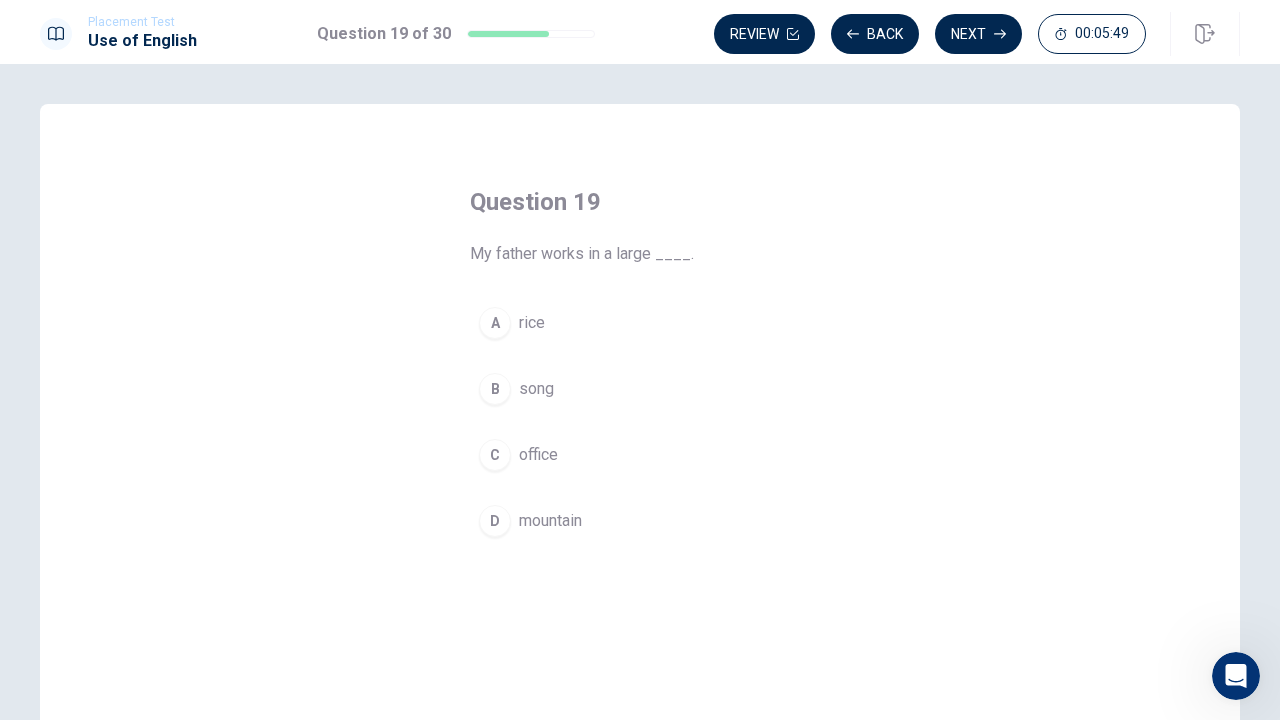 click on "C office" at bounding box center (640, 455) 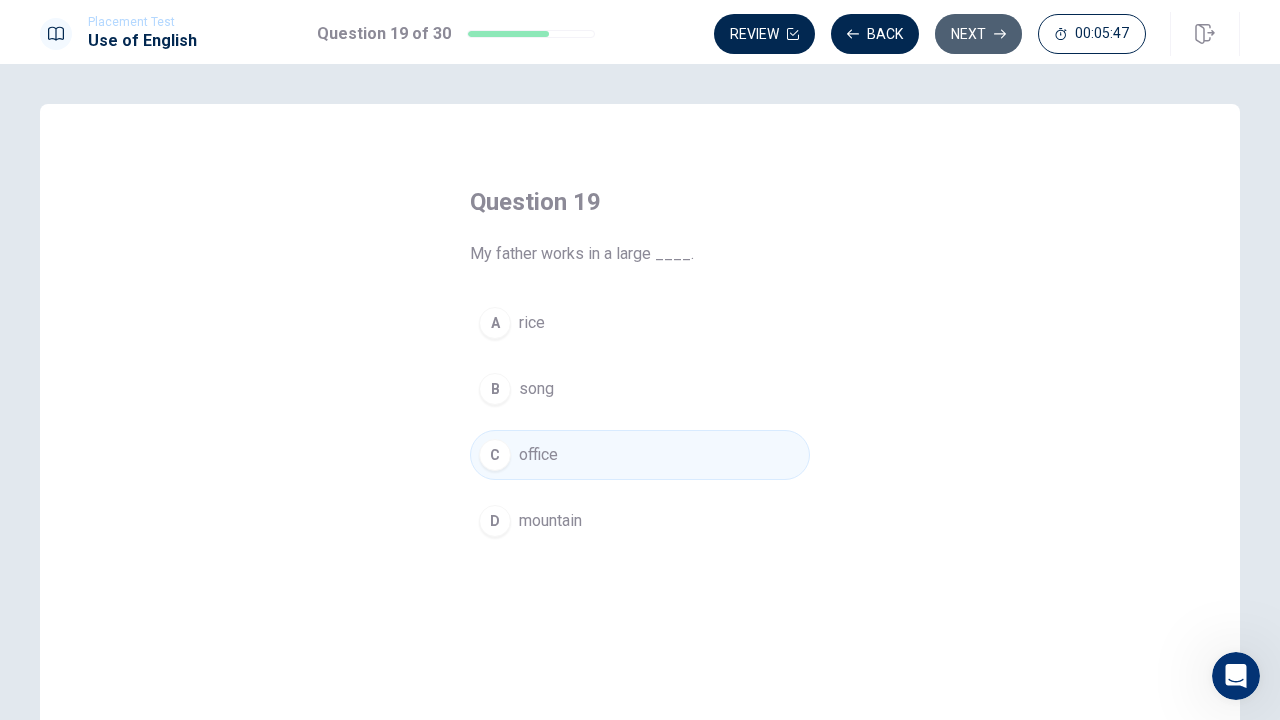 click on "Next" at bounding box center [978, 34] 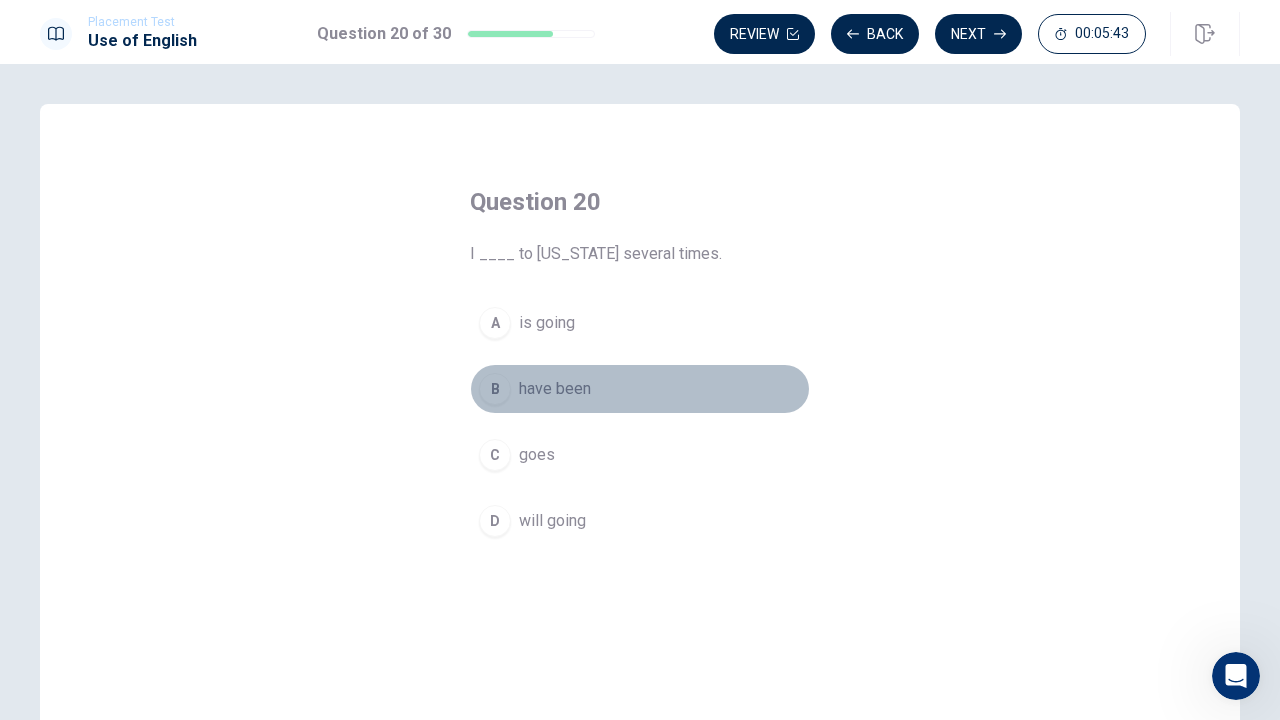 click on "B have been" at bounding box center [640, 389] 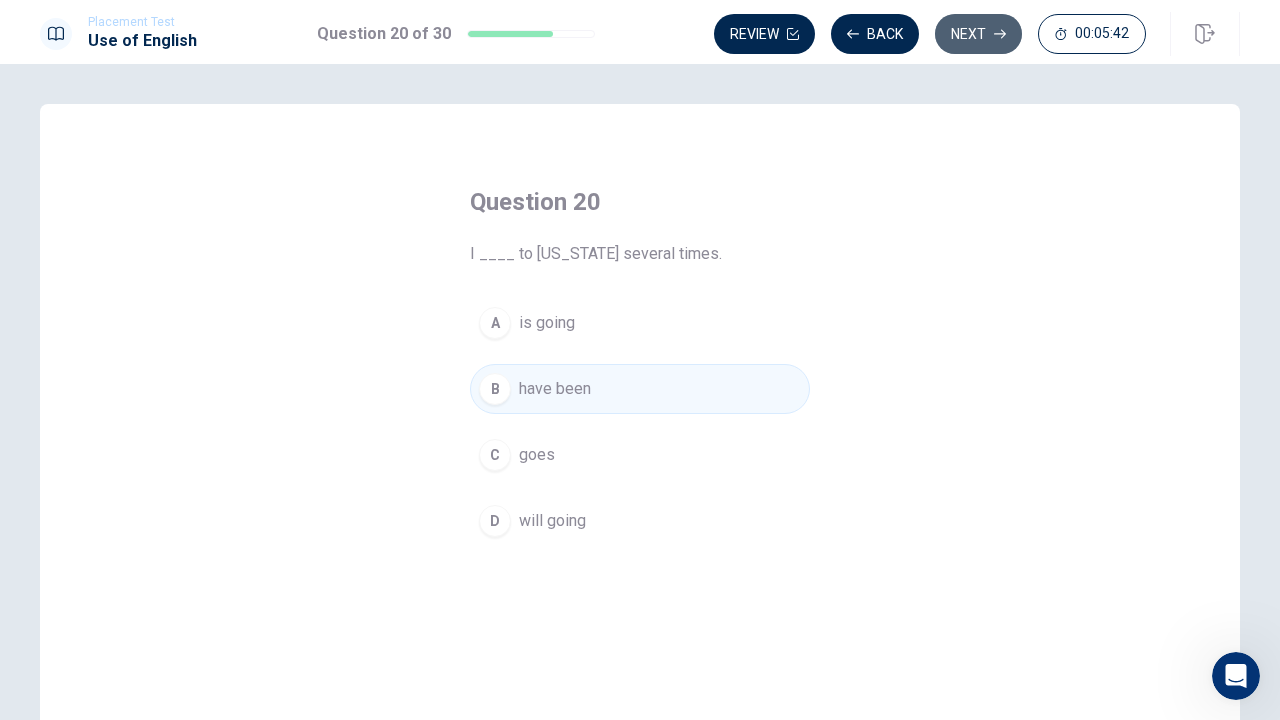 click on "Next" at bounding box center [978, 34] 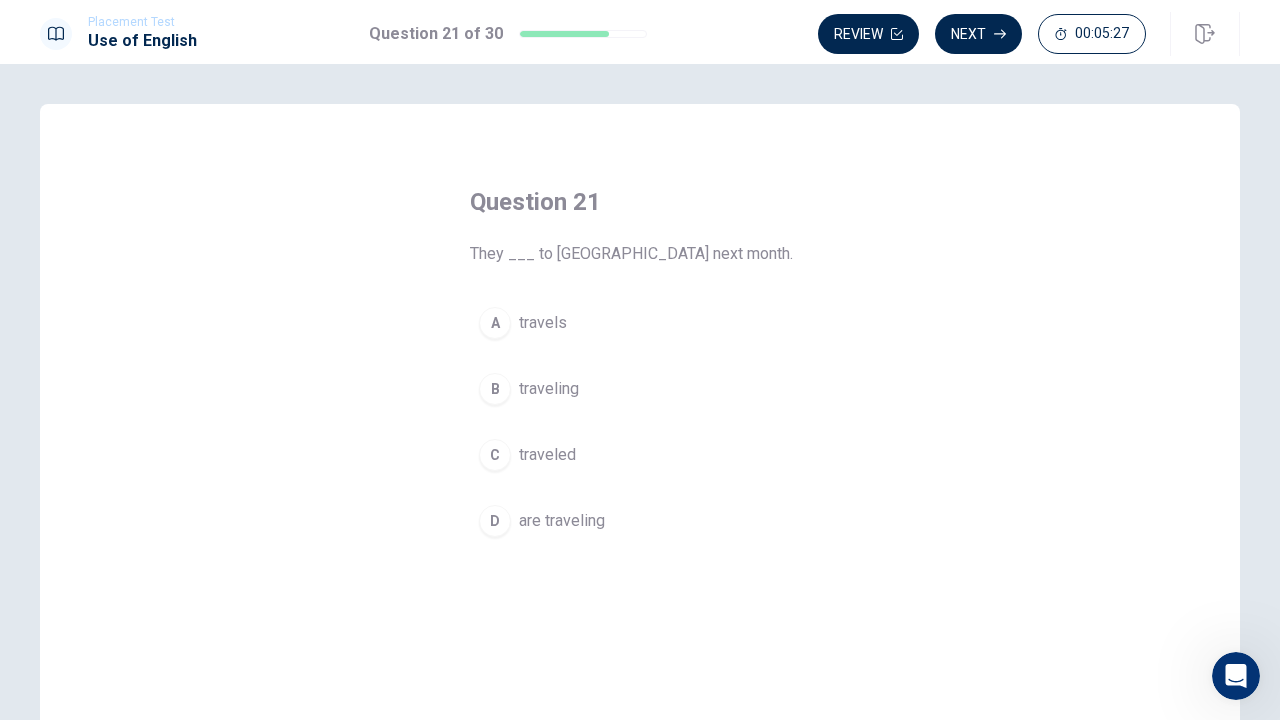 click on "B traveling" at bounding box center (640, 389) 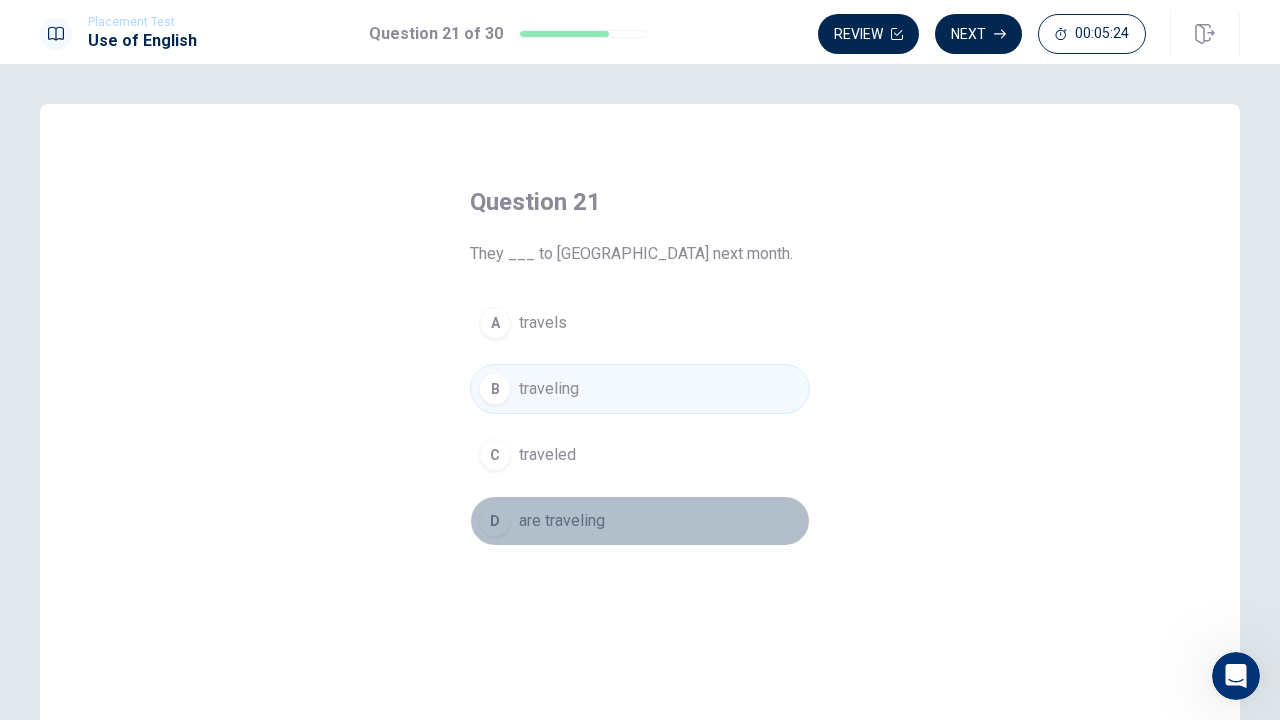 click on "D are traveling" at bounding box center (640, 521) 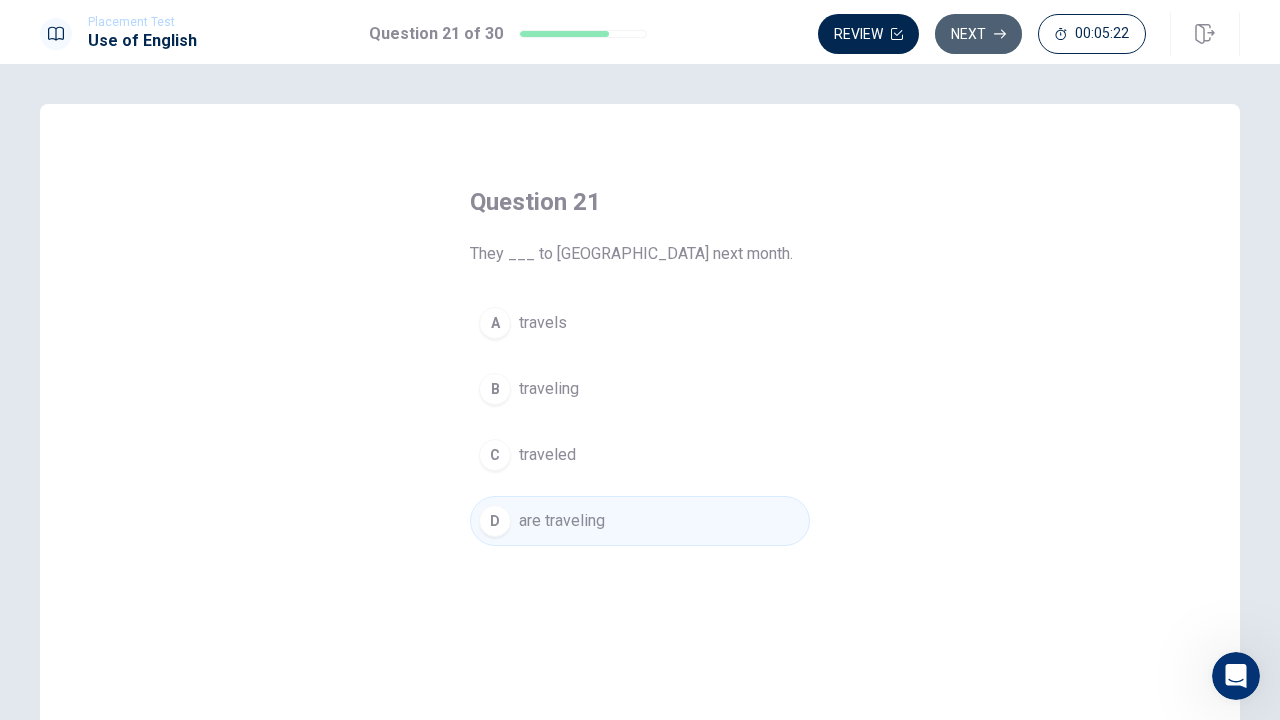 click on "Next" at bounding box center (978, 34) 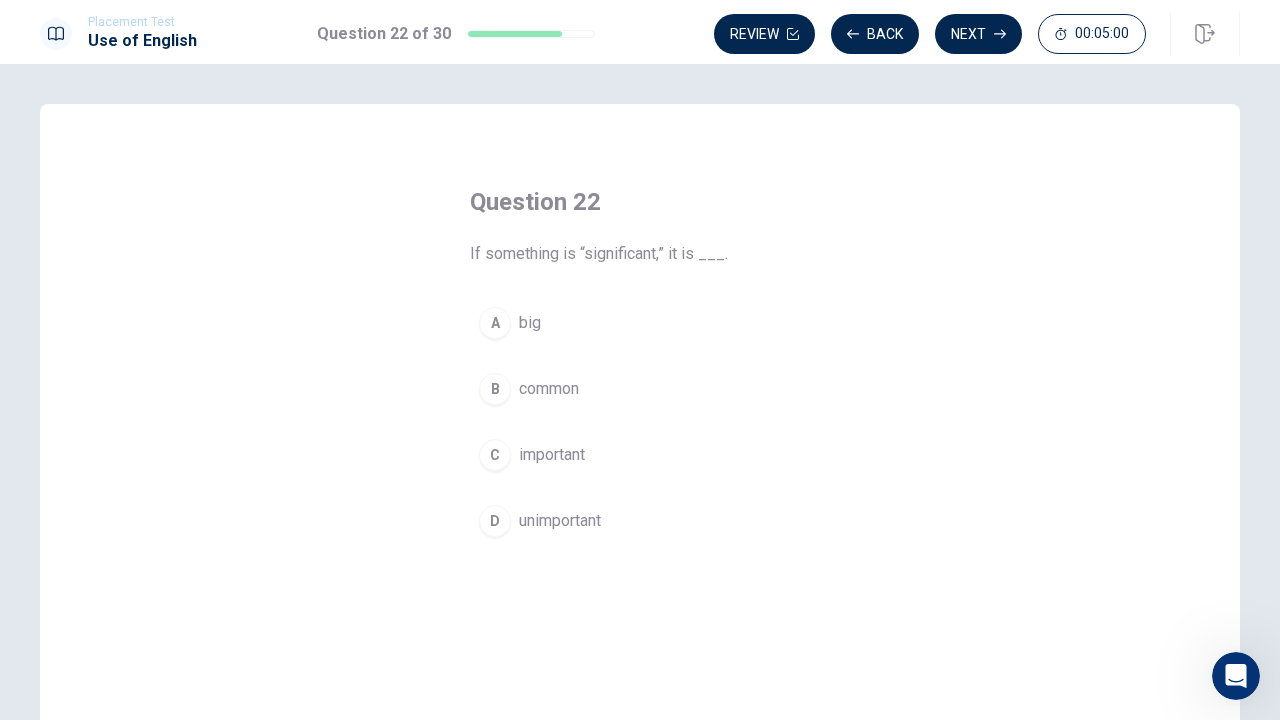 click on "C important" at bounding box center [640, 455] 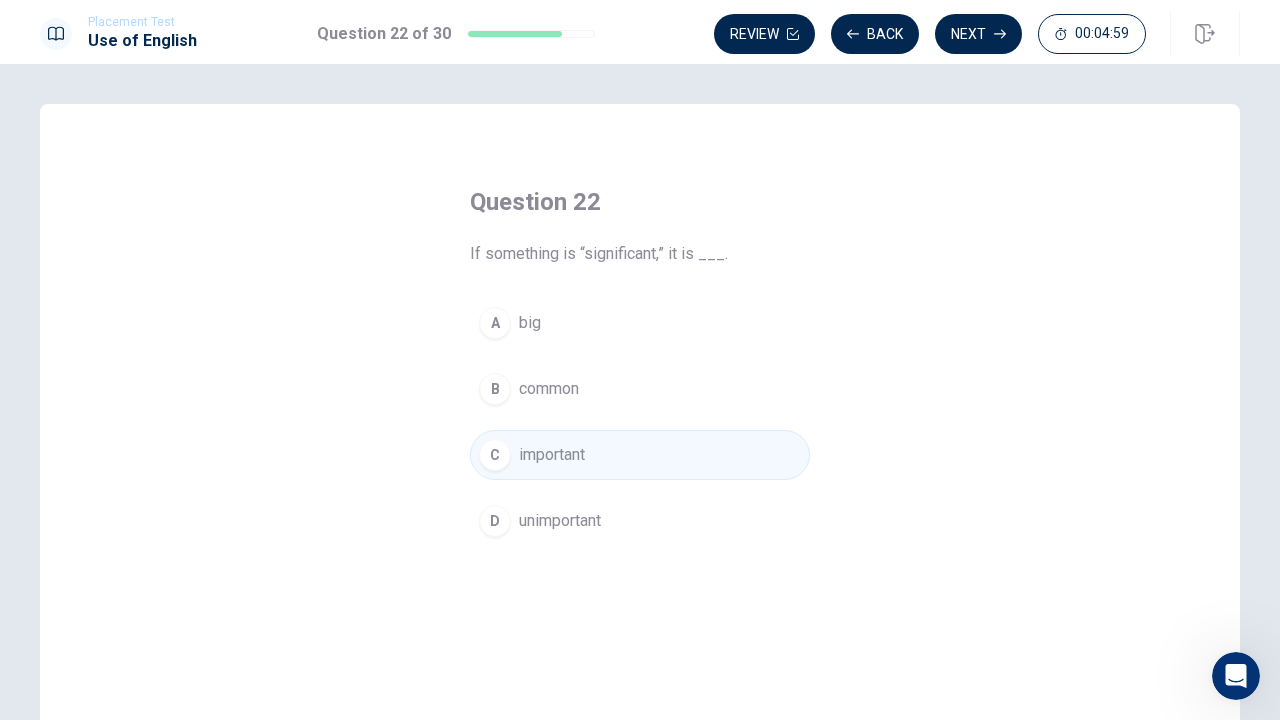 click 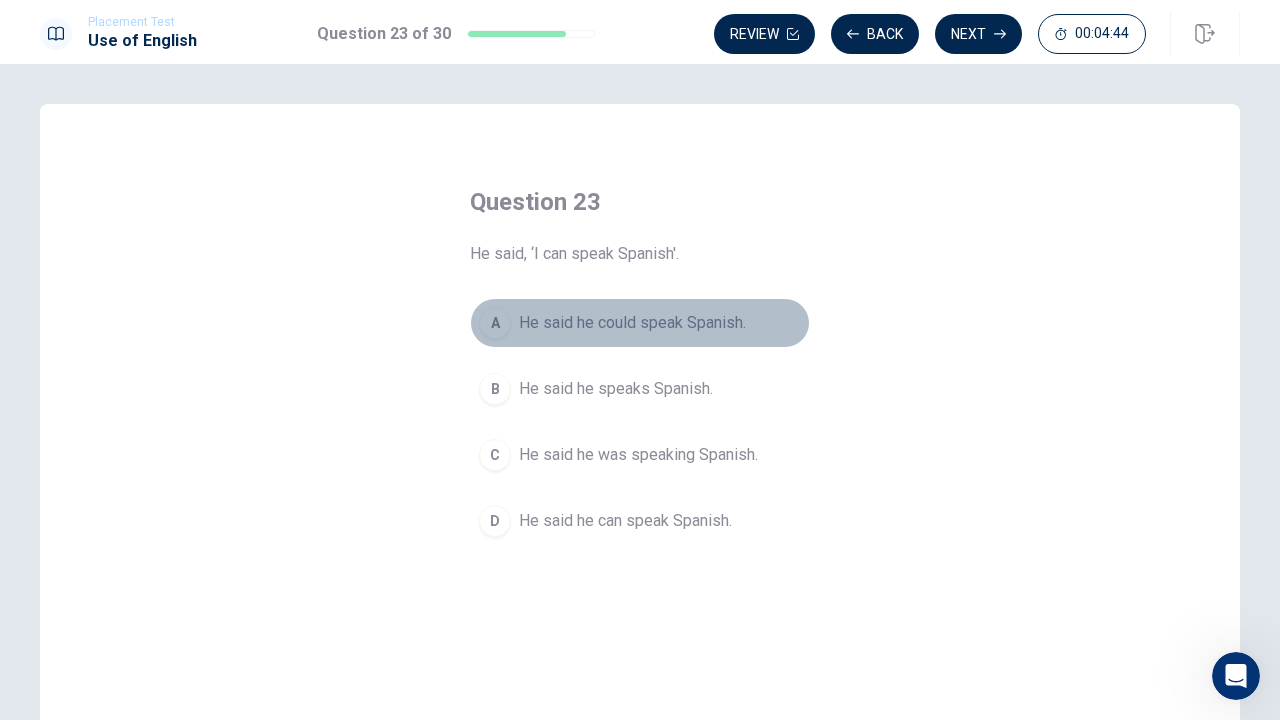 click on "A He said he could speak Spanish." at bounding box center [640, 323] 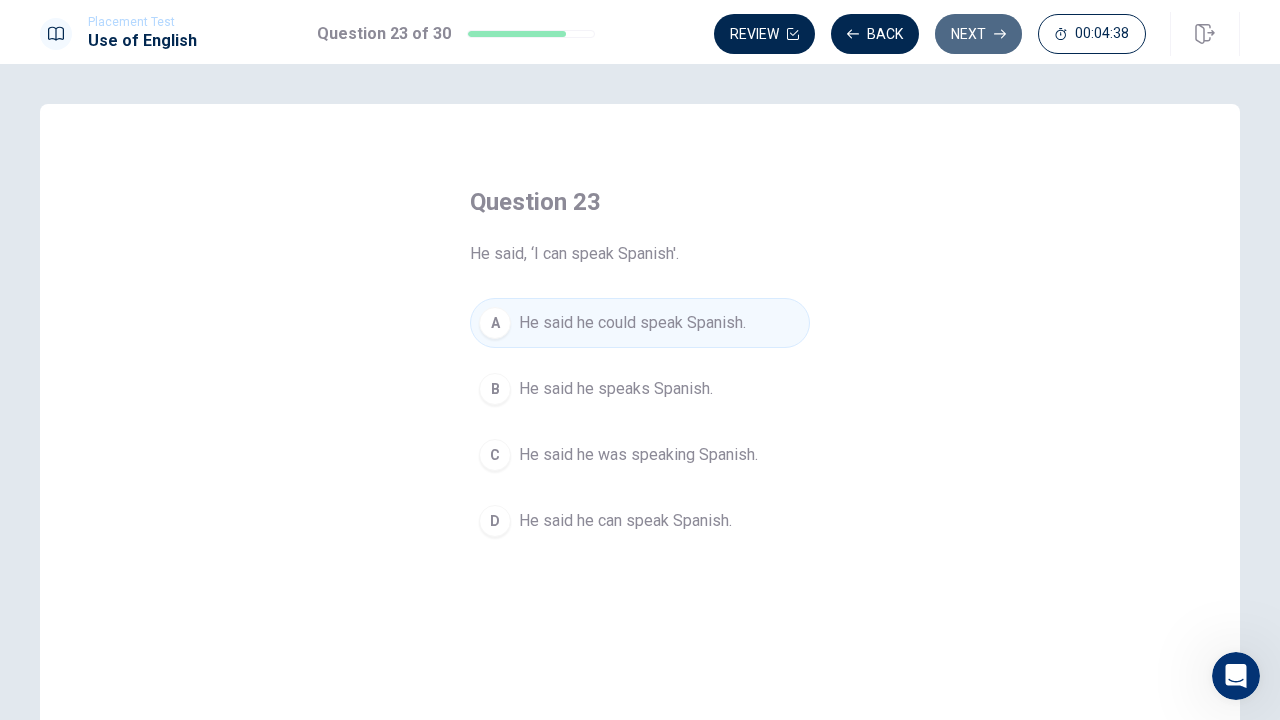 click on "Next" at bounding box center (978, 34) 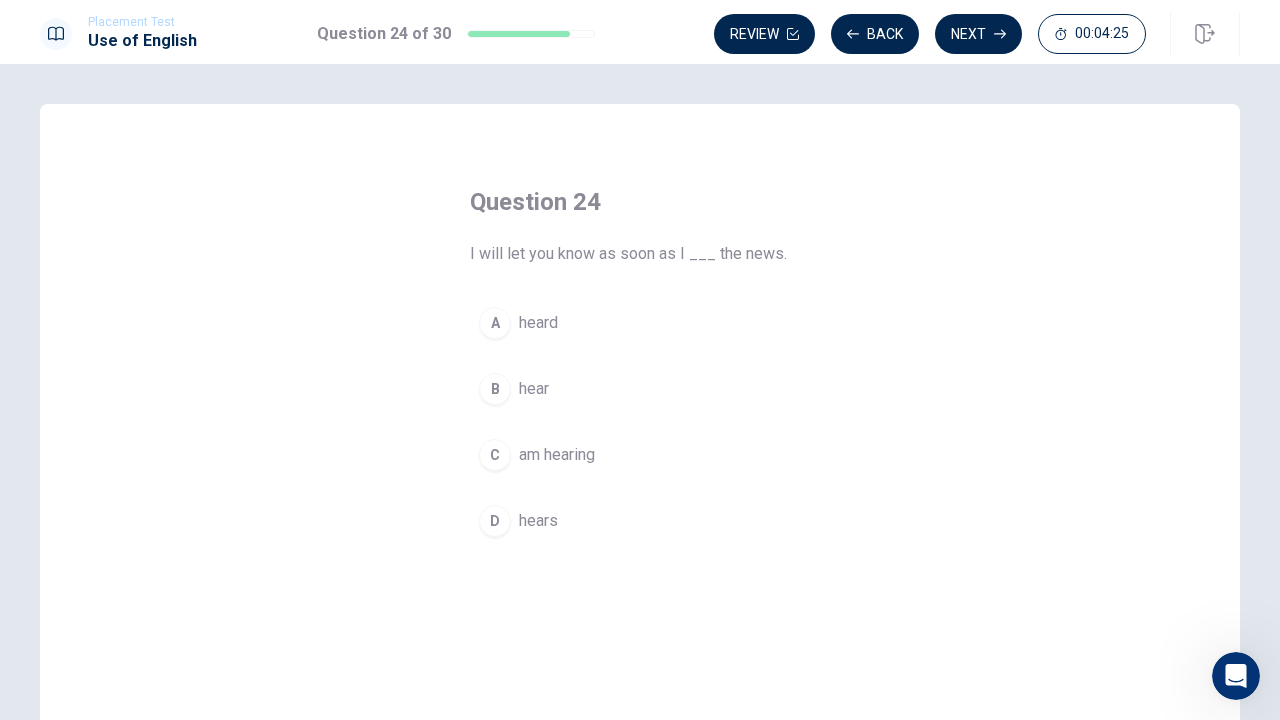 click on "B hear" at bounding box center [640, 389] 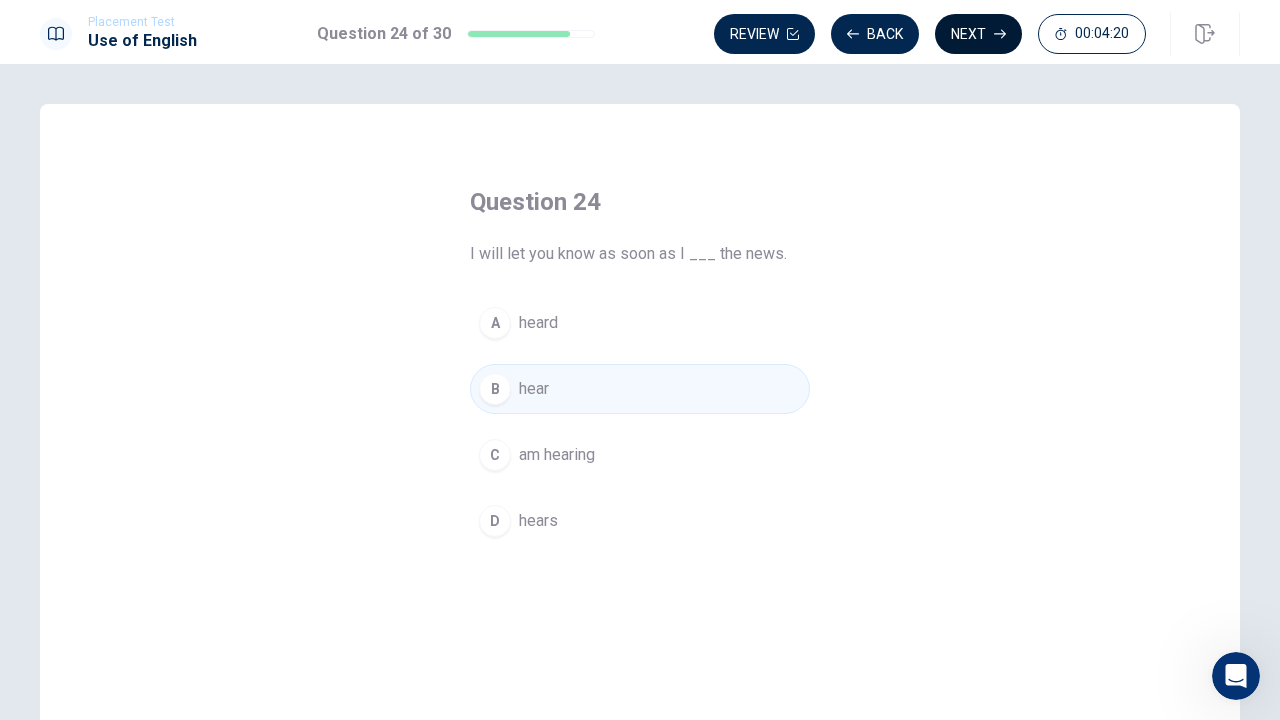 click on "Next" at bounding box center (978, 34) 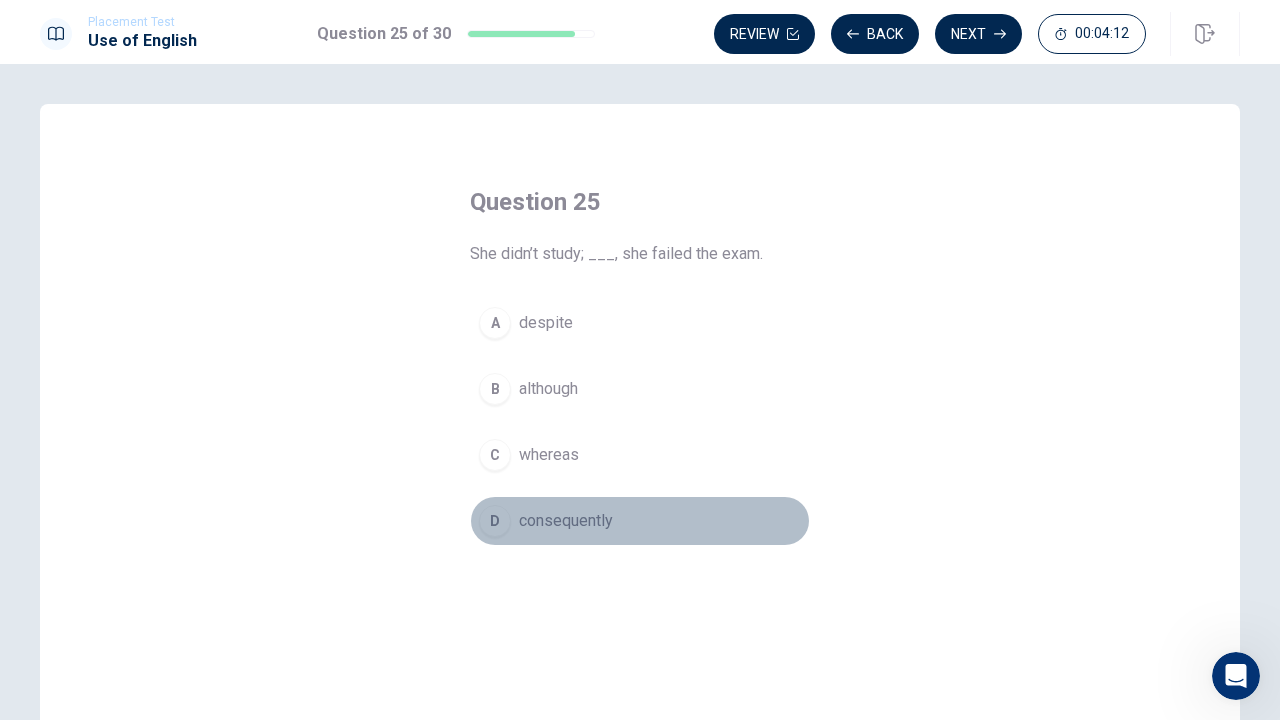 click on "D consequently" at bounding box center [640, 521] 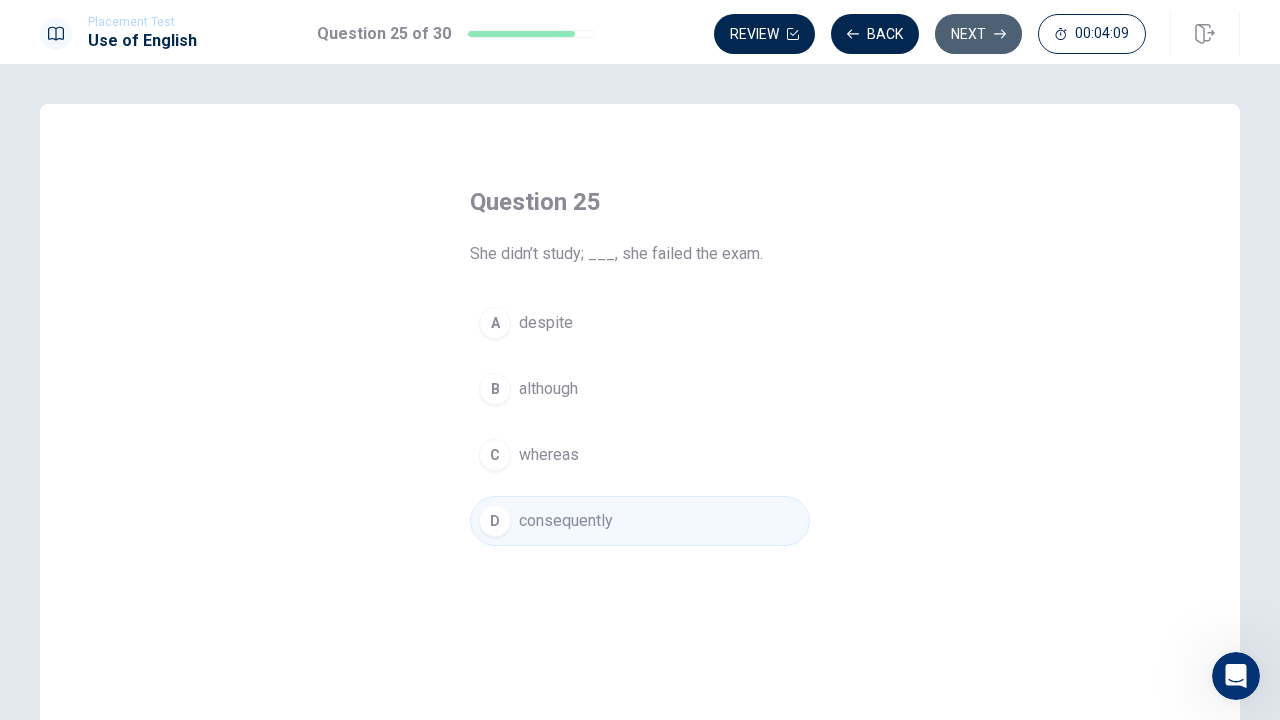 click on "Next" at bounding box center (978, 34) 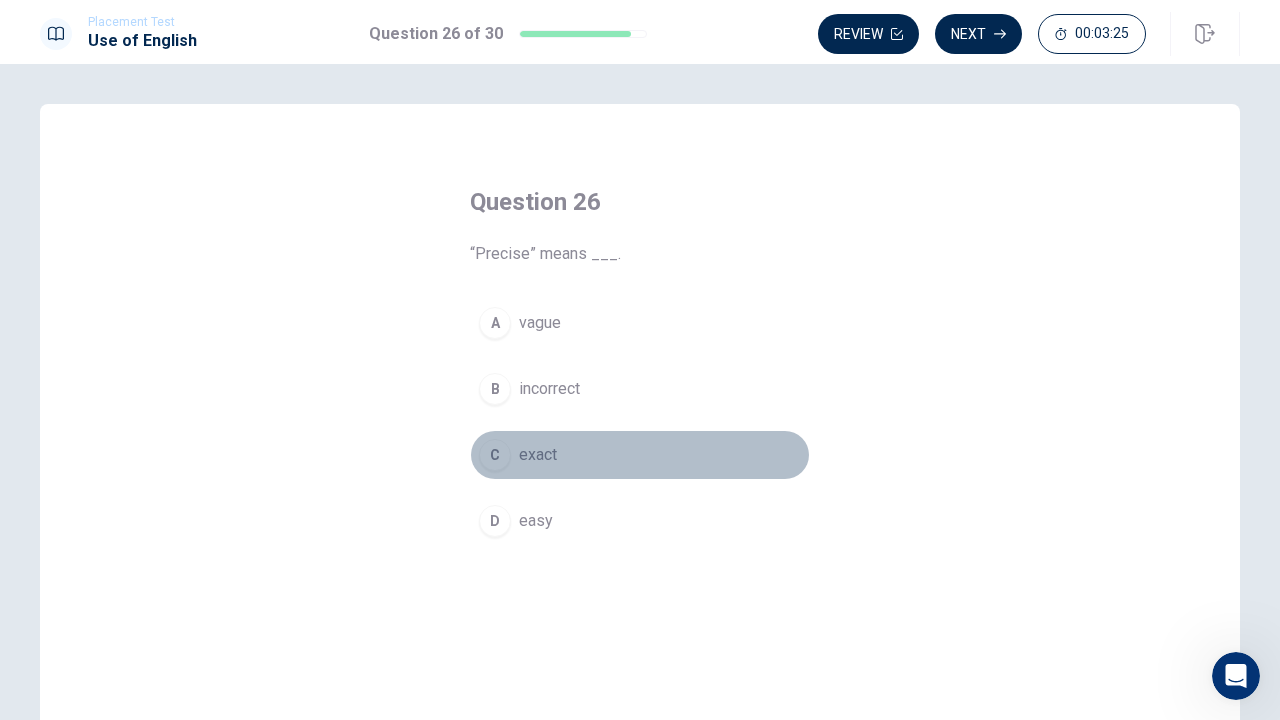 click on "C exact" at bounding box center (640, 455) 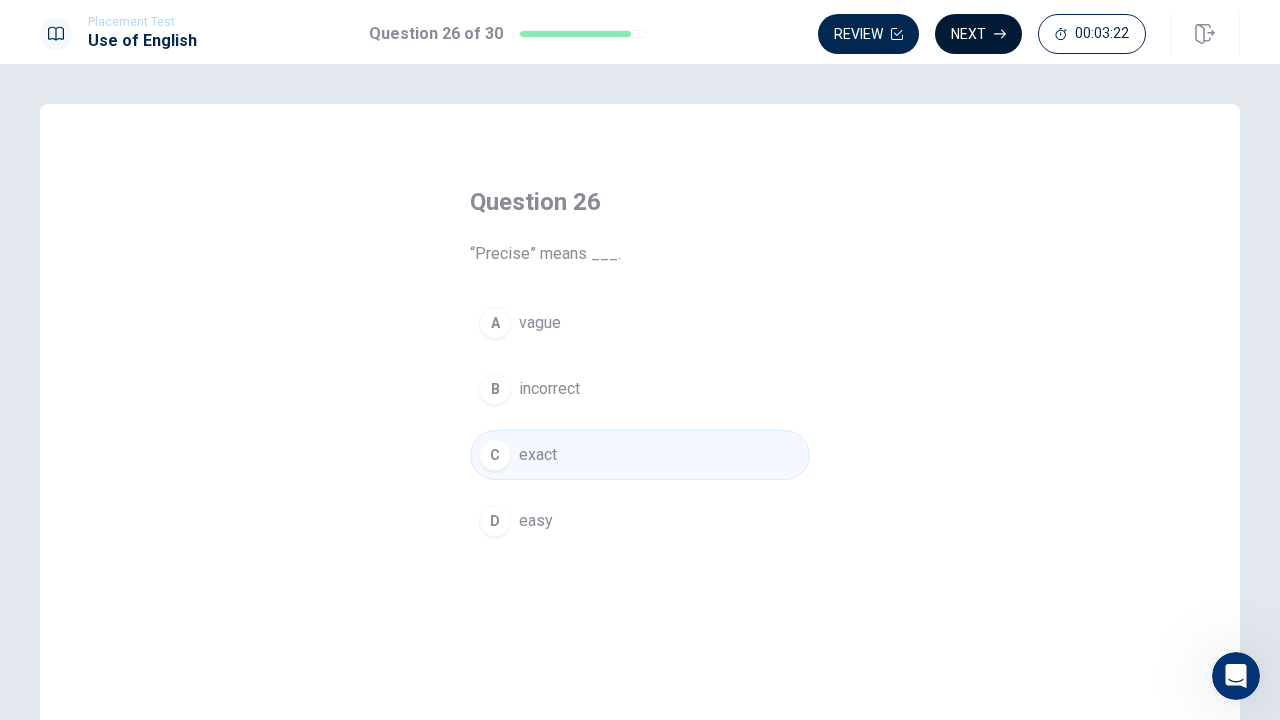 click on "Next" at bounding box center (978, 34) 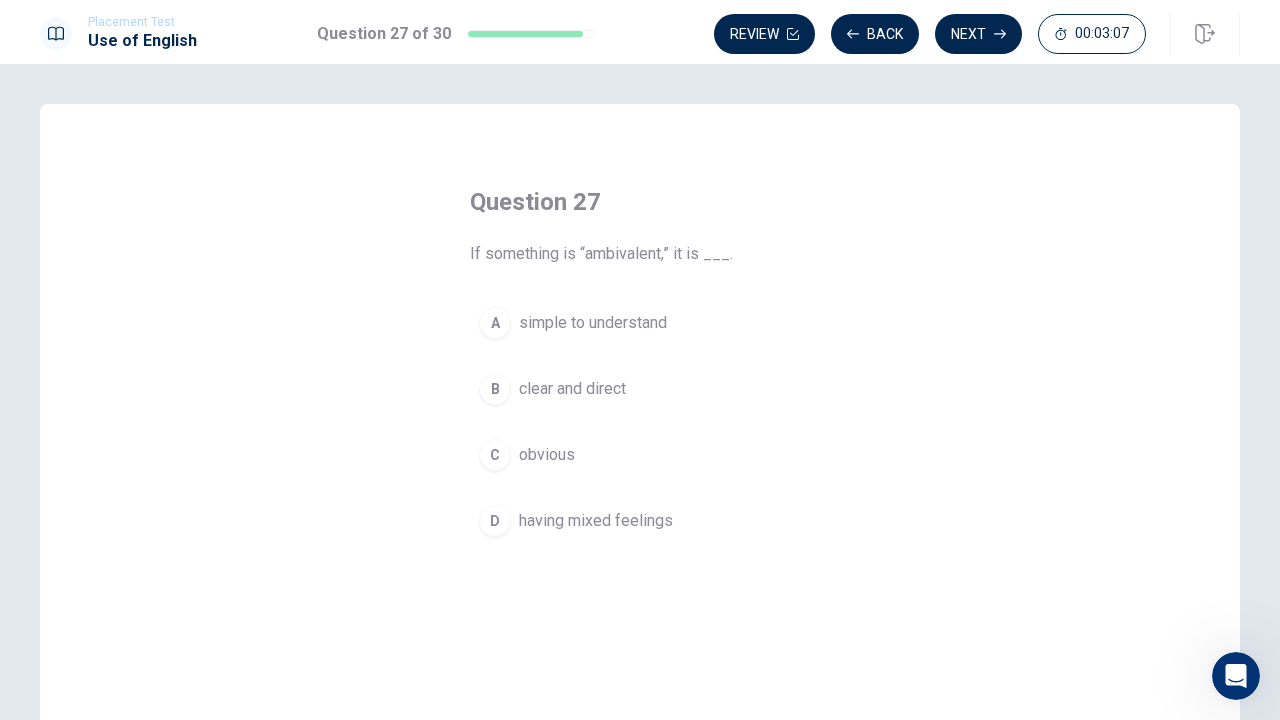 click on "C obvious" at bounding box center (640, 455) 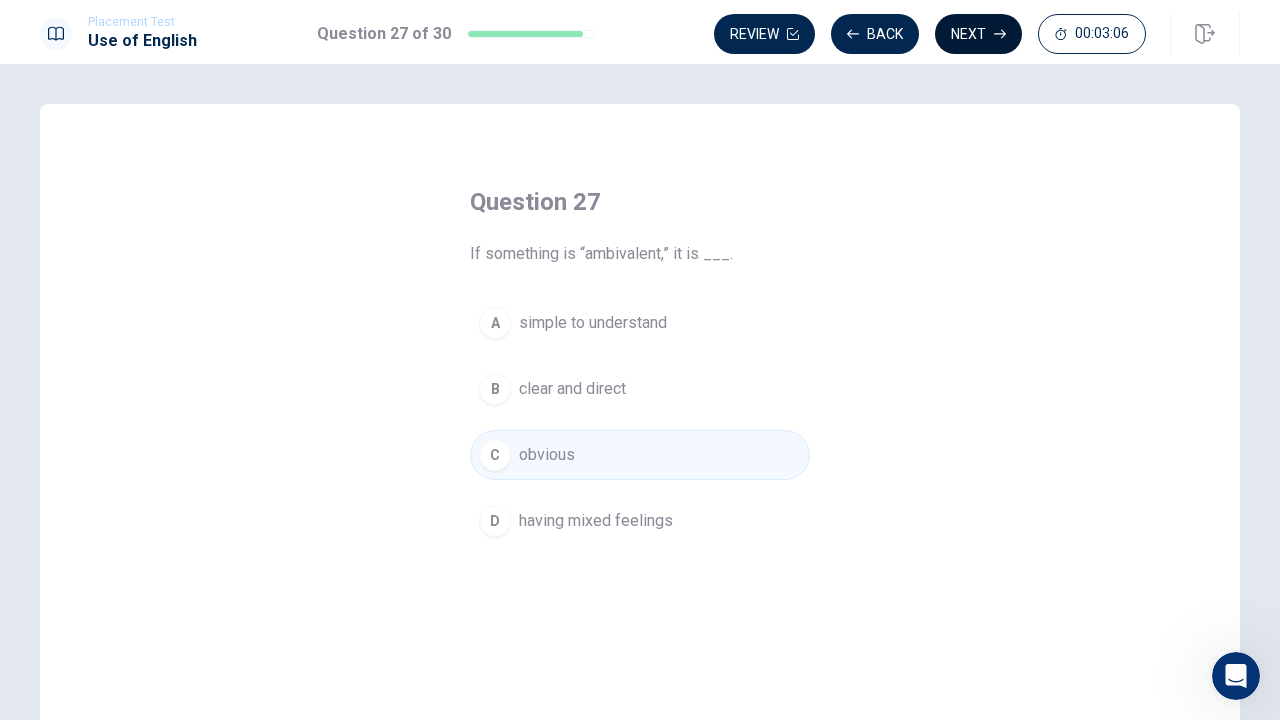 click on "Next" at bounding box center [978, 34] 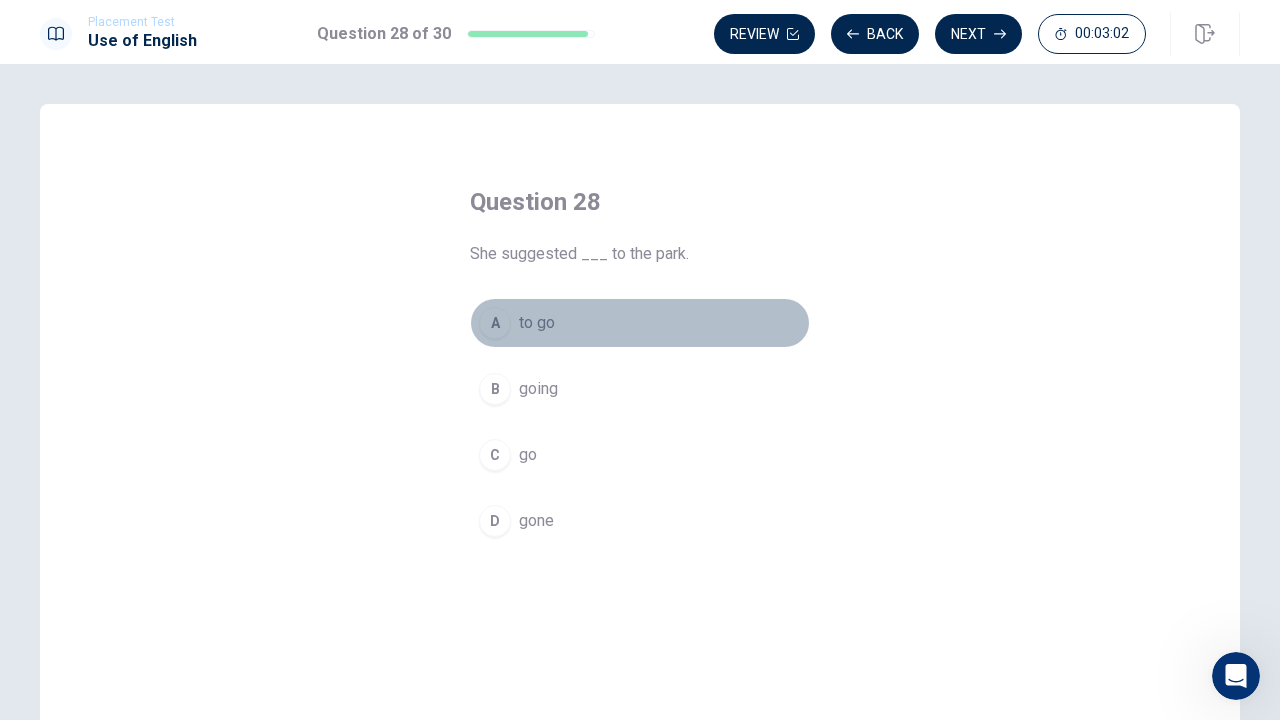click on "A to go" at bounding box center (640, 323) 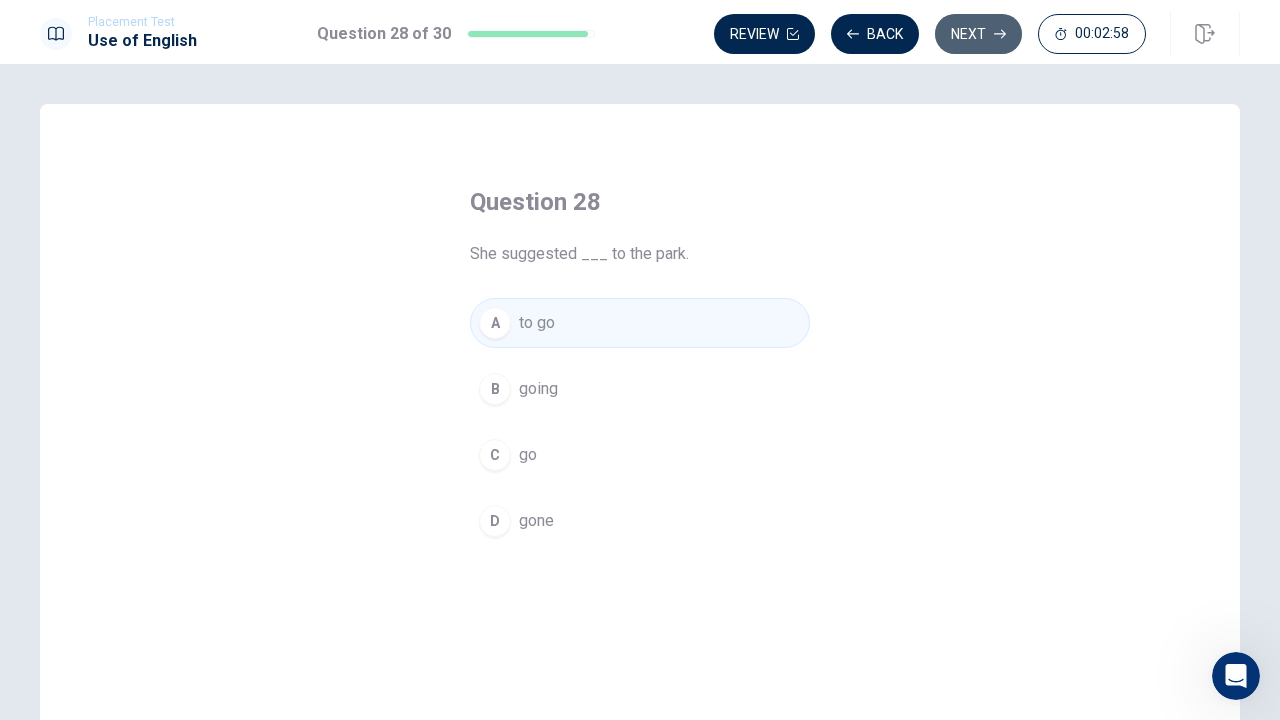 click on "Next" at bounding box center (978, 34) 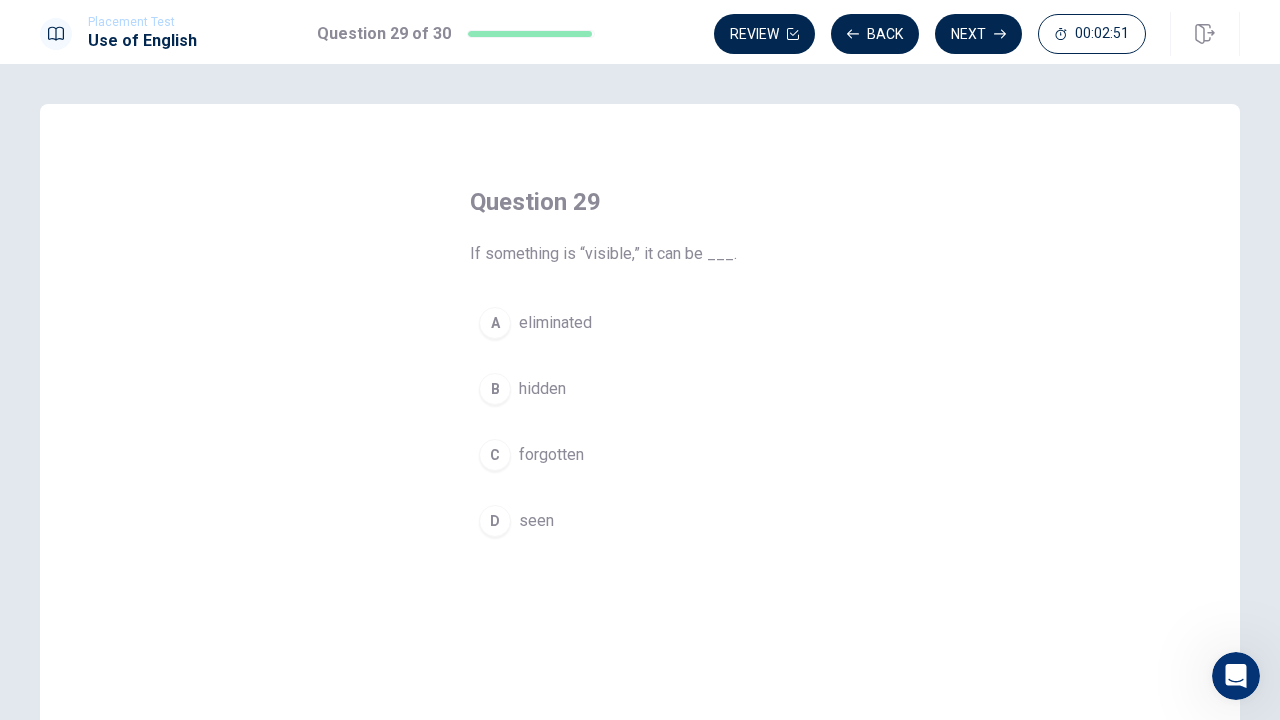 click on "D seen" at bounding box center (640, 521) 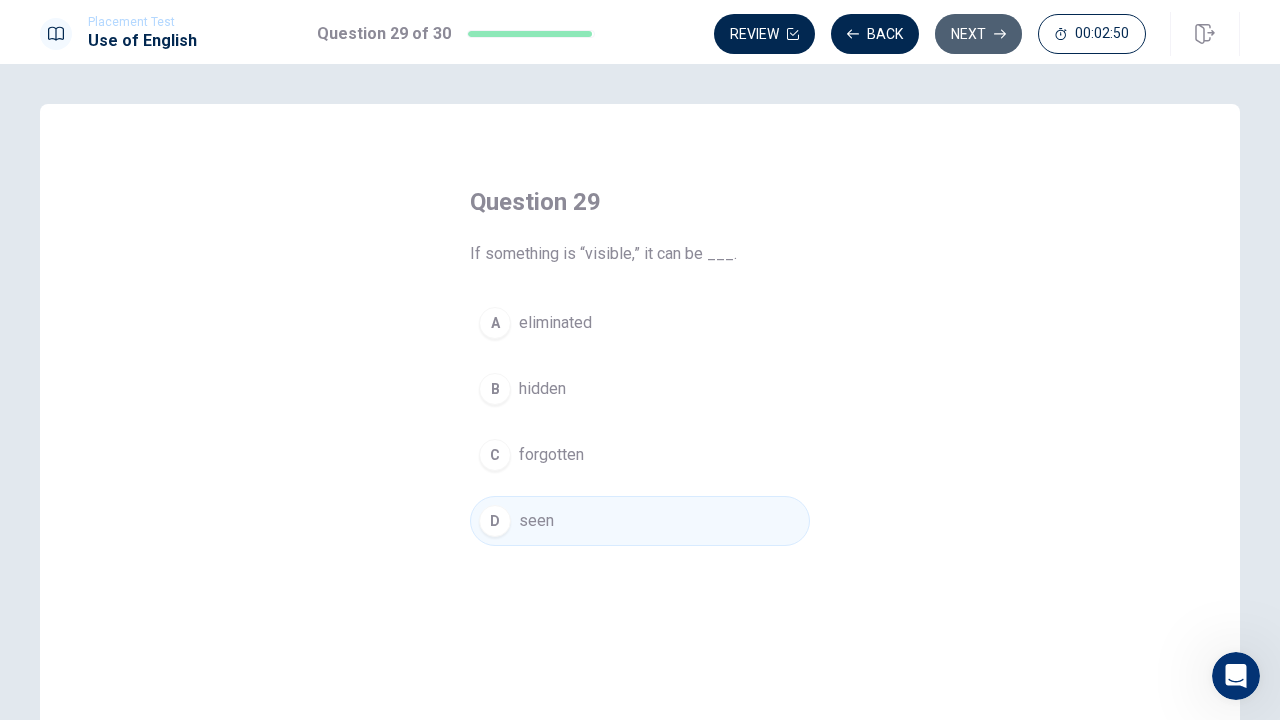 click on "Next" at bounding box center (978, 34) 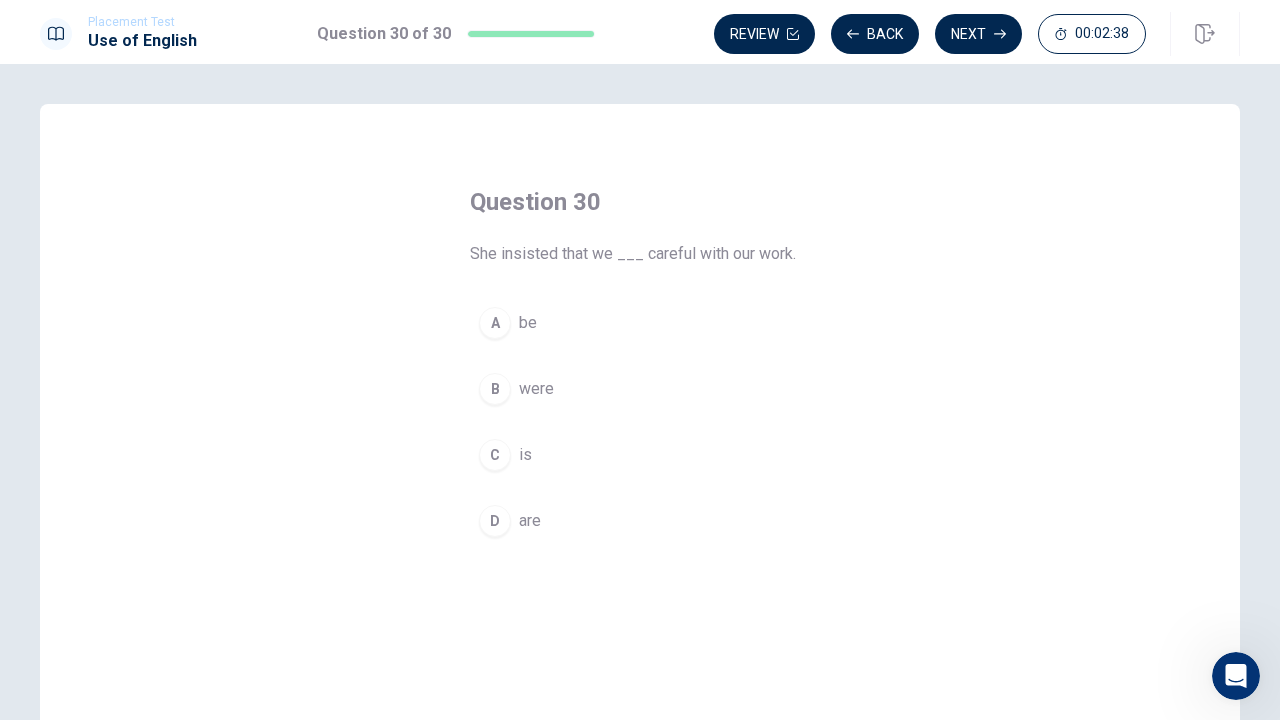 click on "Question 30 She insisted that we ___ careful with our work. A be B were C is D are" at bounding box center (640, 366) 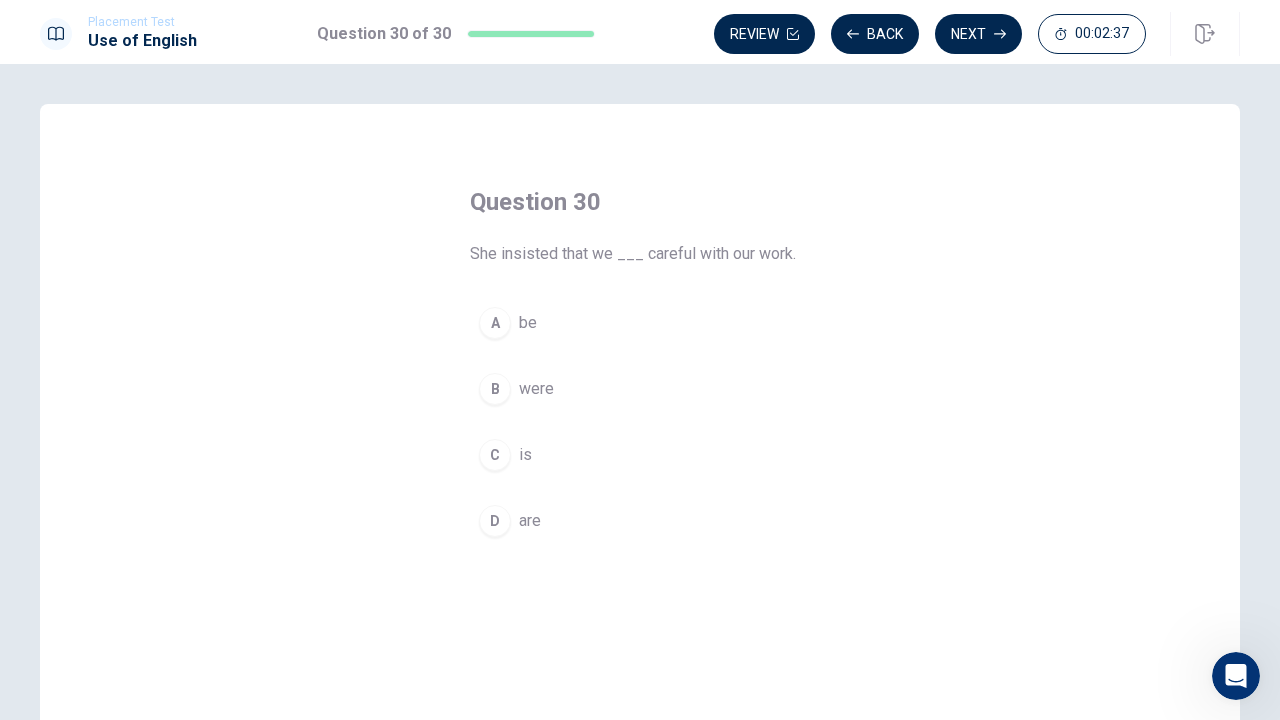 click on "A be" at bounding box center (640, 323) 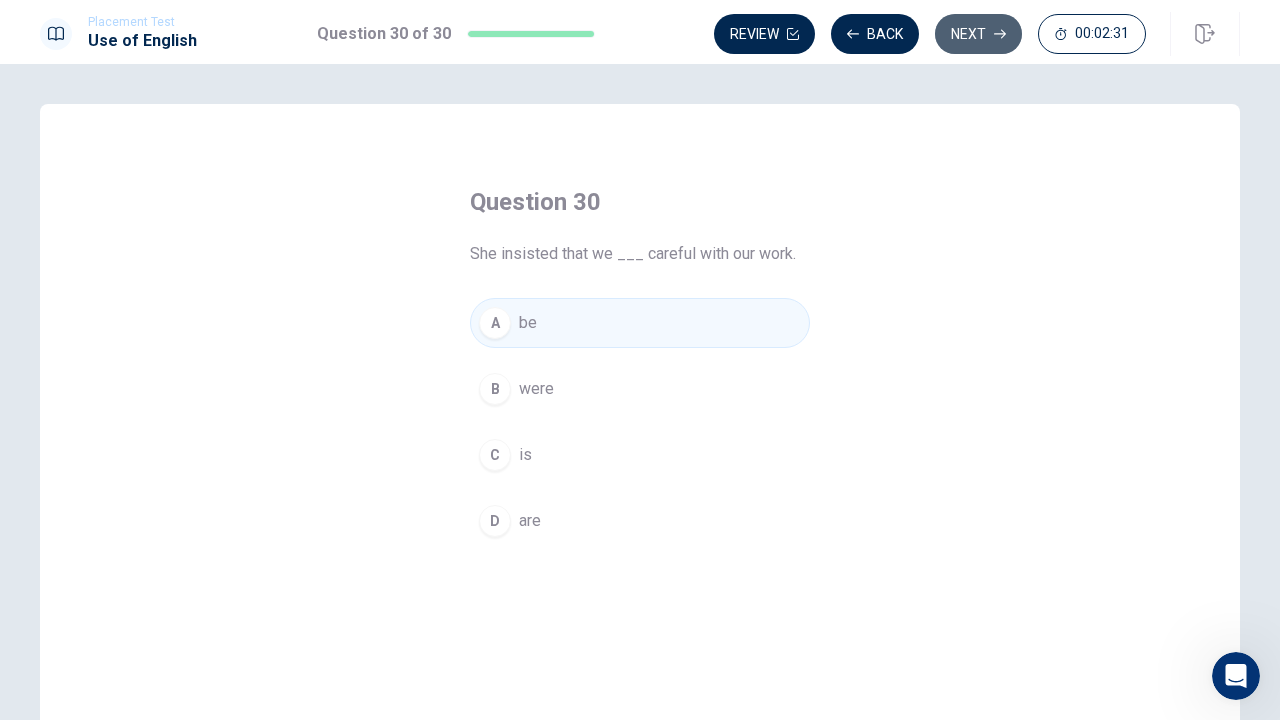 click on "Next" at bounding box center [978, 34] 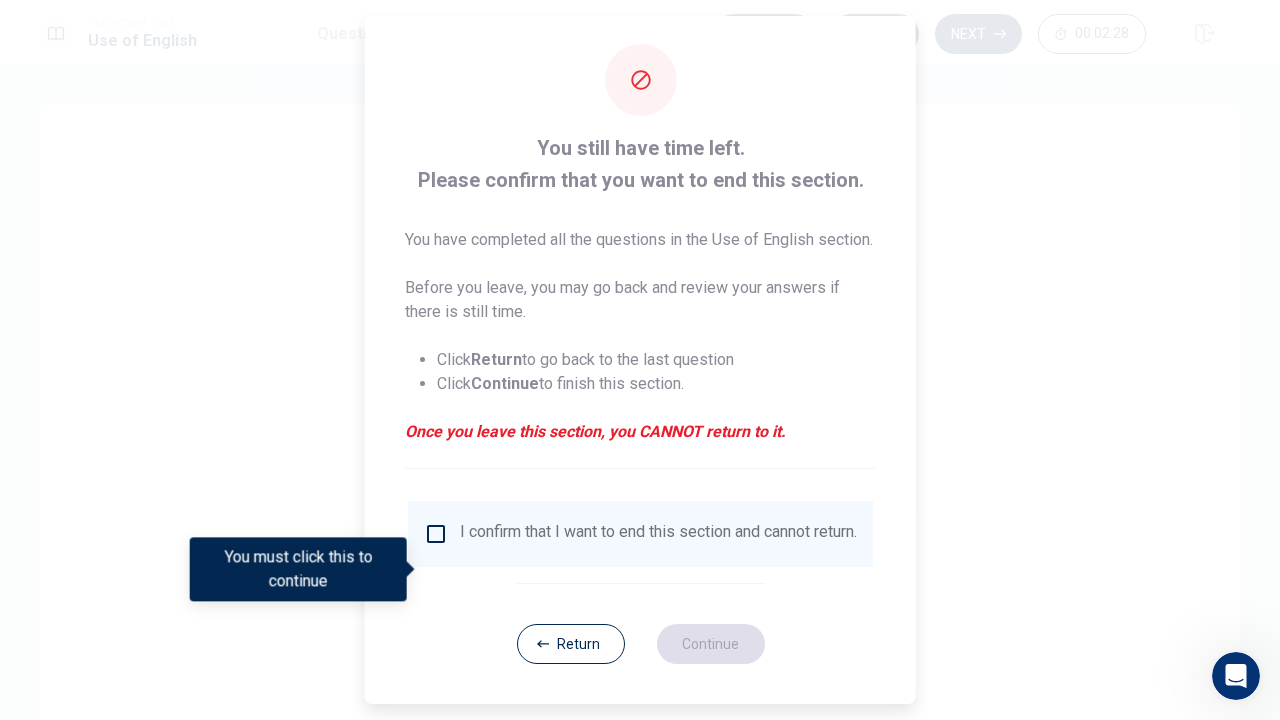 scroll, scrollTop: 50, scrollLeft: 0, axis: vertical 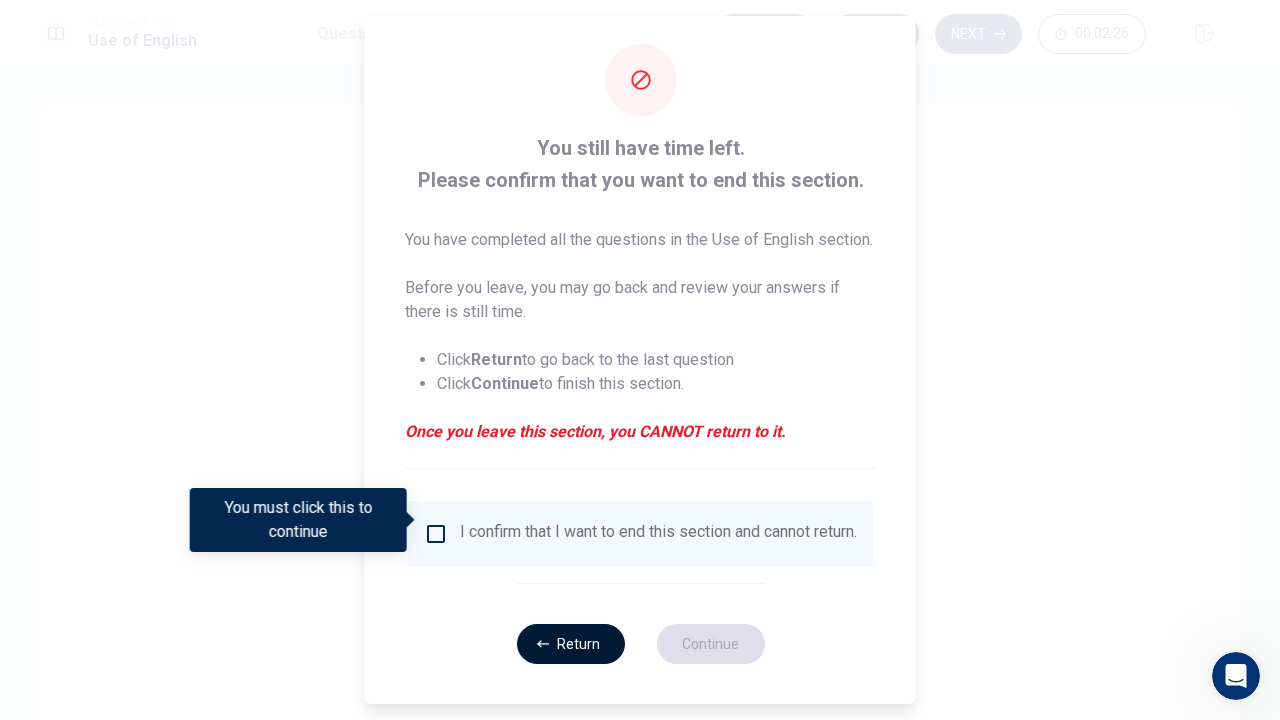 click on "Return" at bounding box center (570, 644) 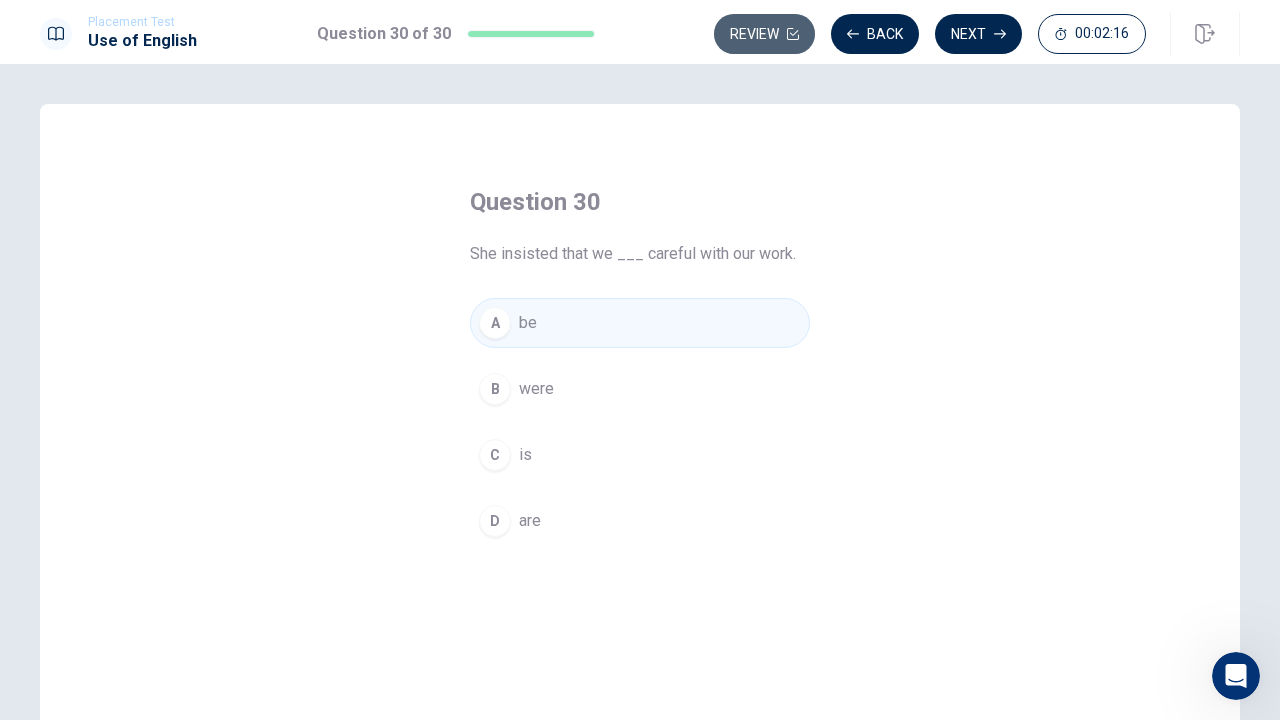 click on "Review" at bounding box center (764, 34) 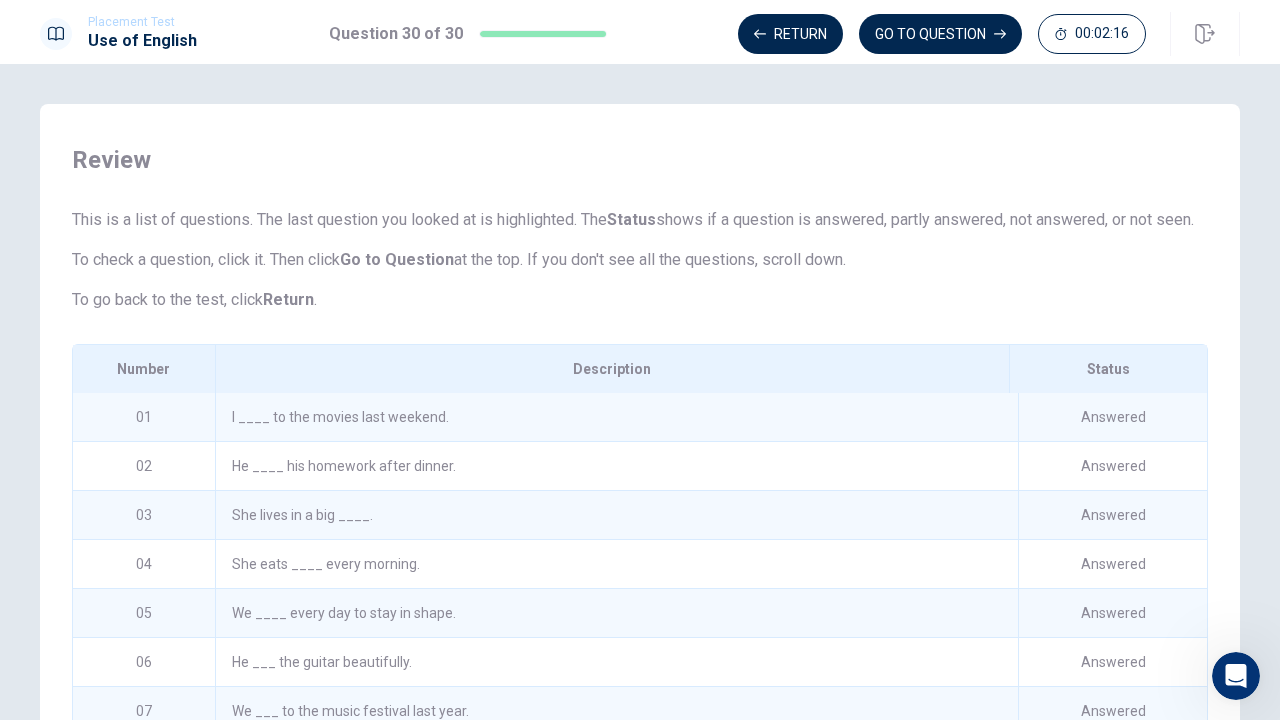 scroll, scrollTop: 284, scrollLeft: 0, axis: vertical 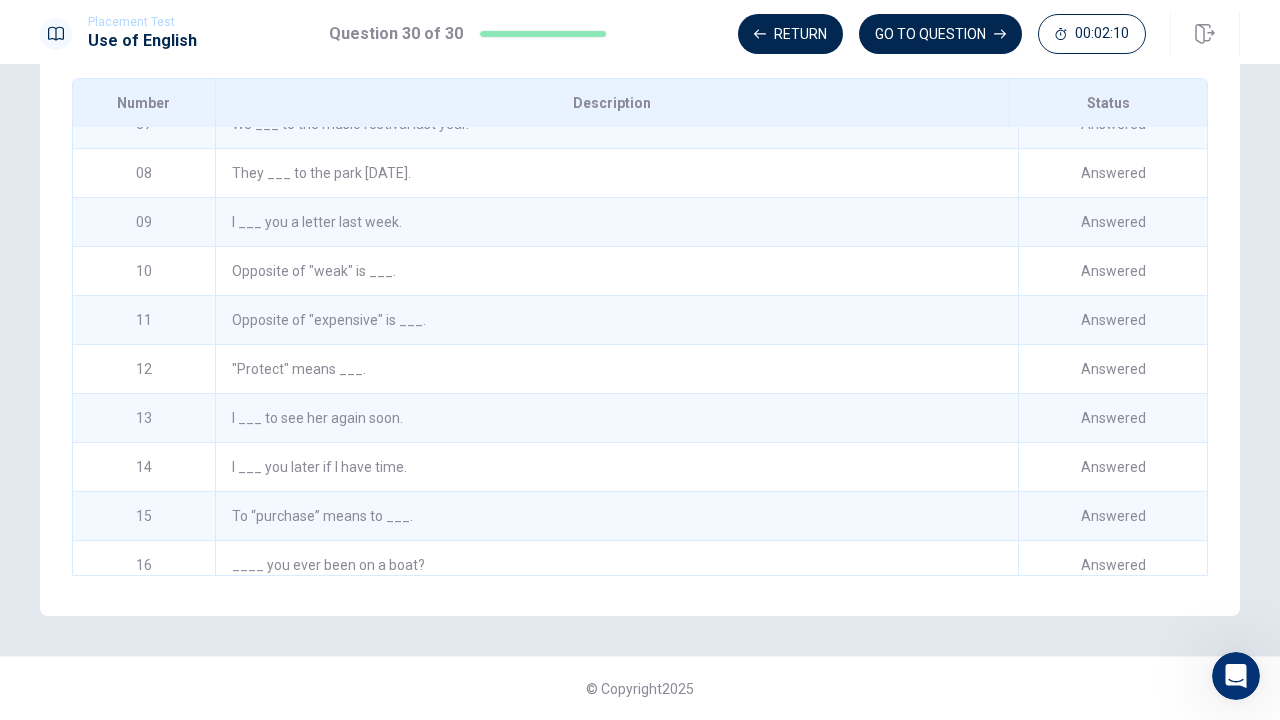 click on "I ___ you later if I have time." at bounding box center [616, 467] 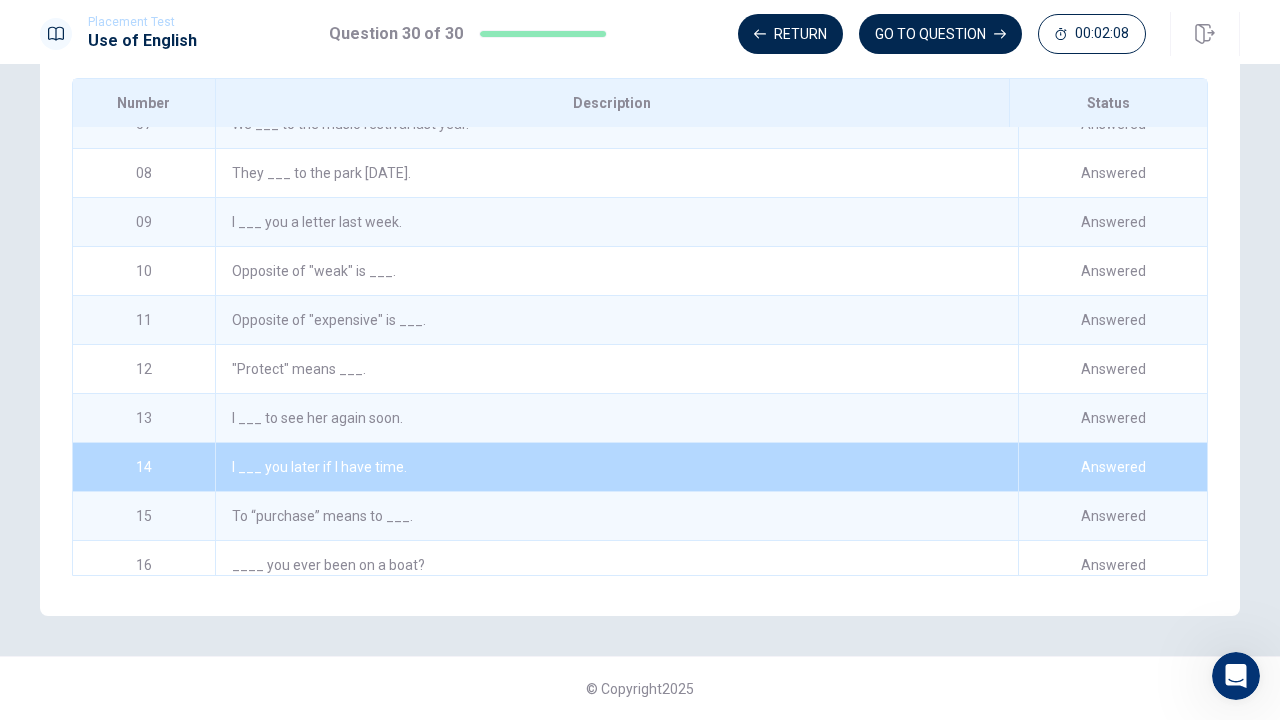 click on "14" at bounding box center [144, 467] 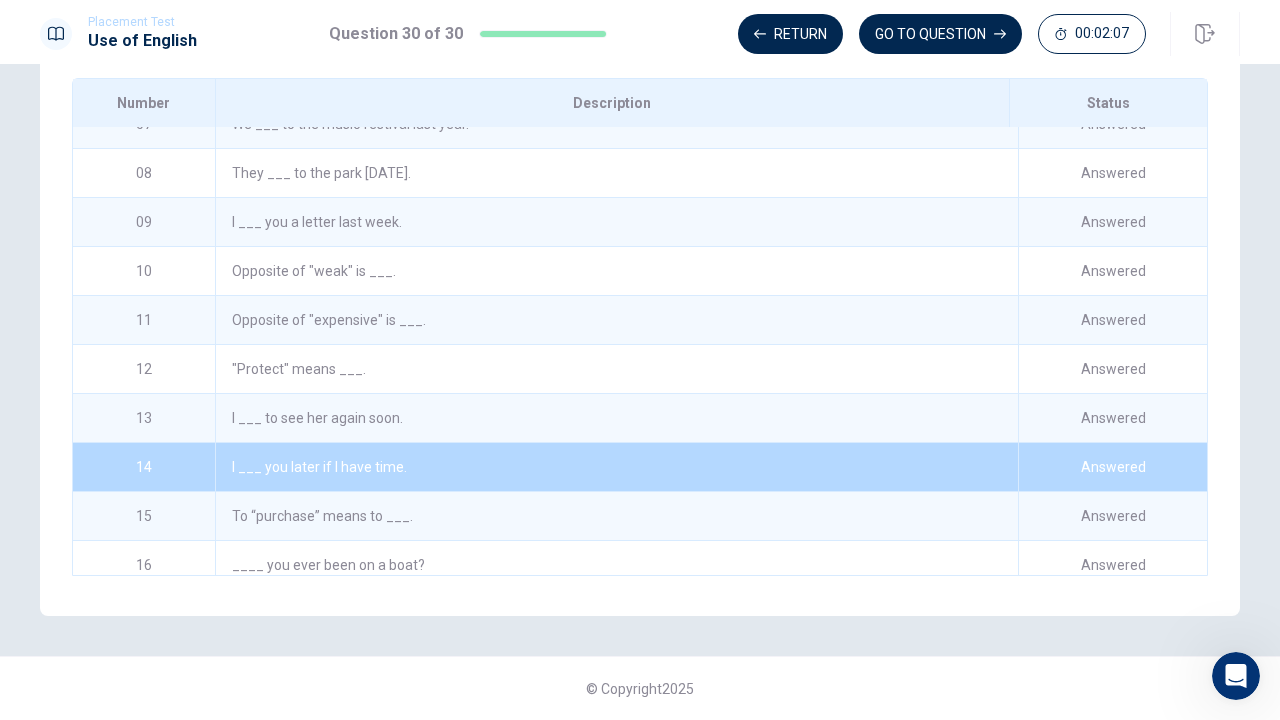 click on "14" at bounding box center (144, 467) 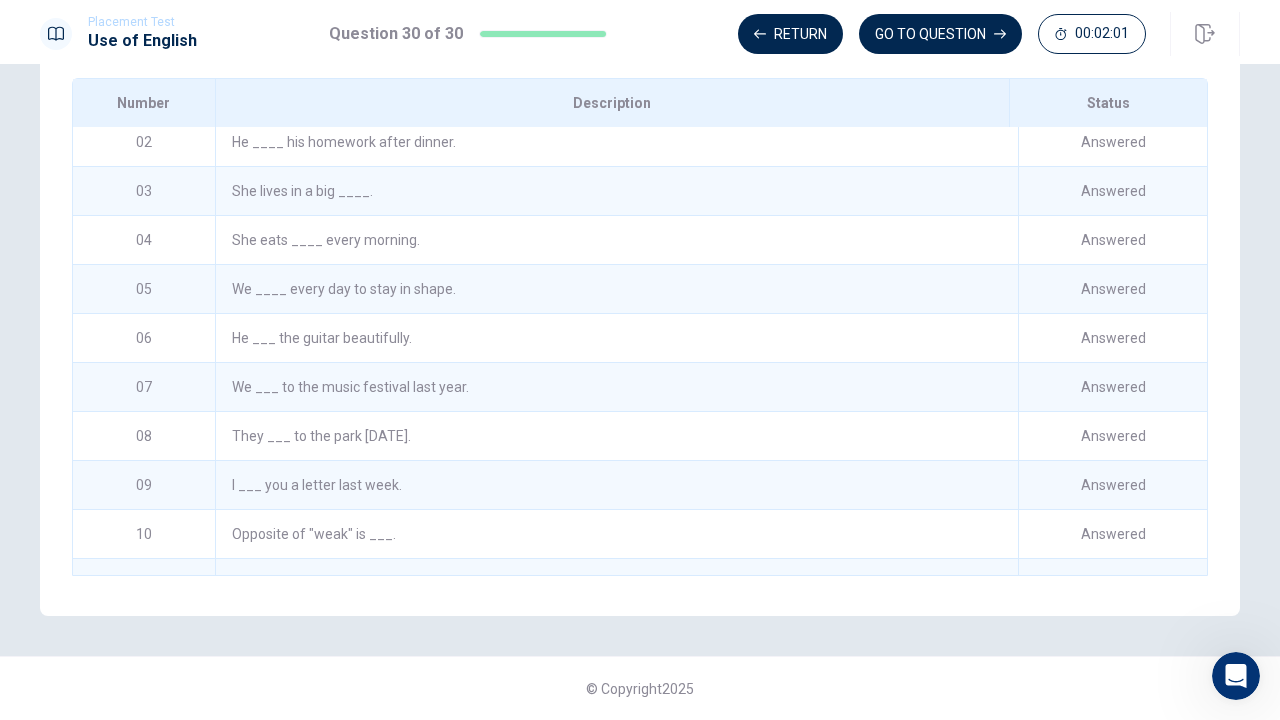 scroll, scrollTop: 0, scrollLeft: 0, axis: both 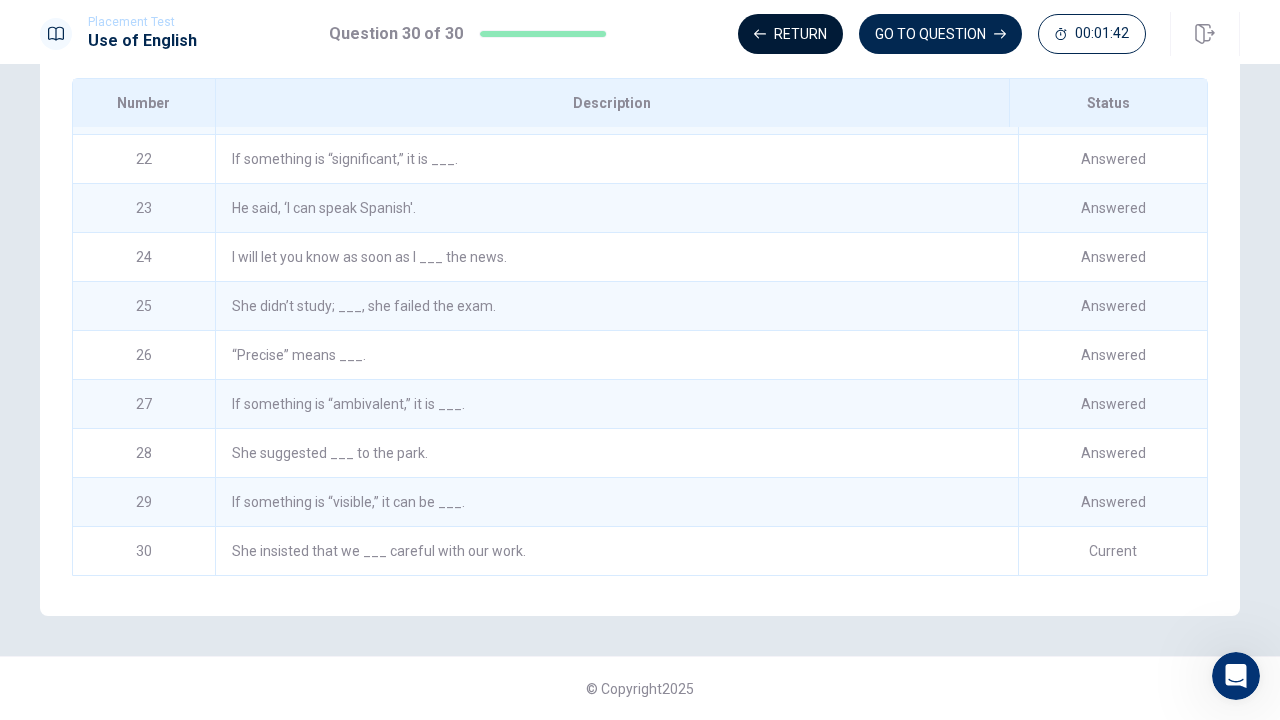 click on "Return" at bounding box center (790, 34) 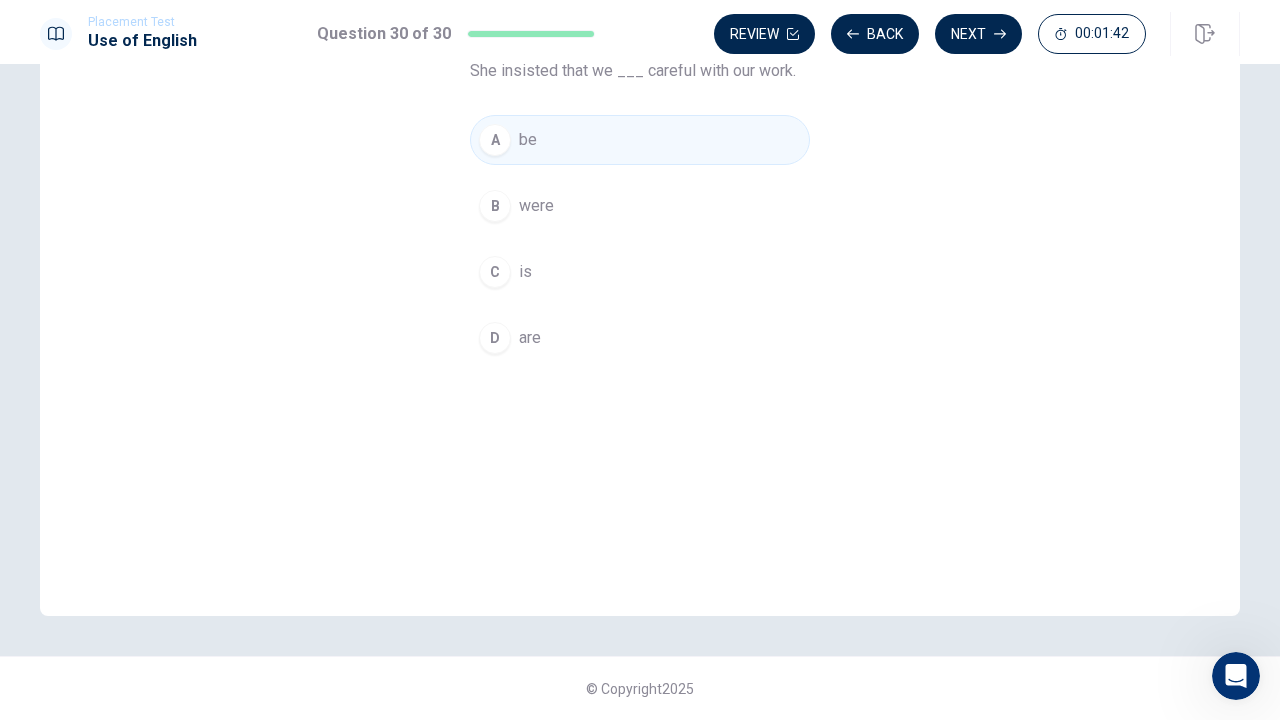 scroll, scrollTop: 183, scrollLeft: 0, axis: vertical 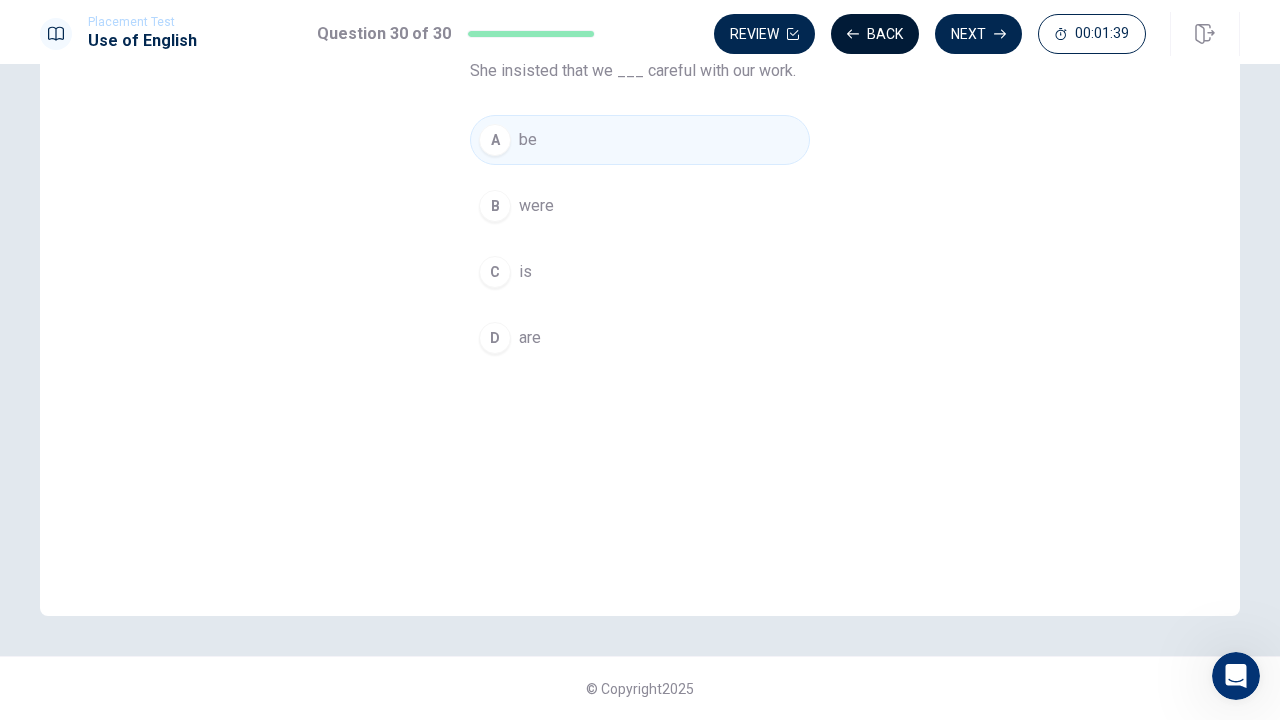 click on "Back" at bounding box center [875, 34] 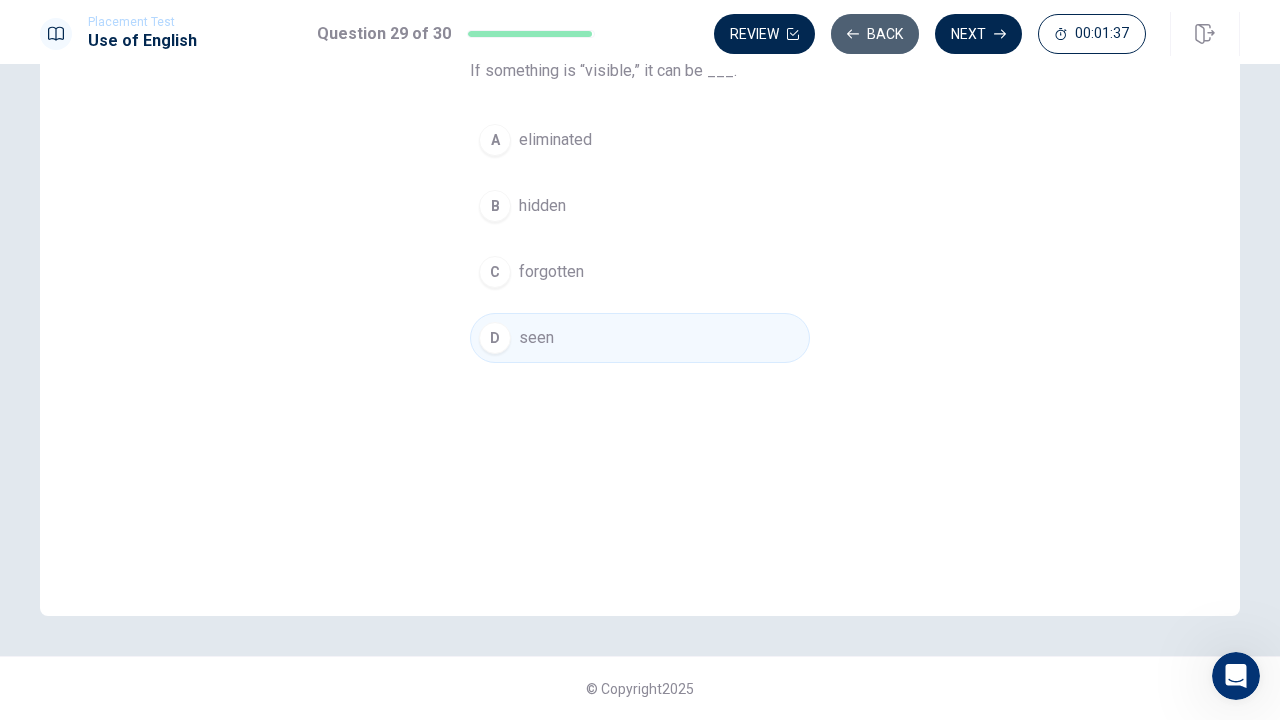 click on "Back" at bounding box center [875, 34] 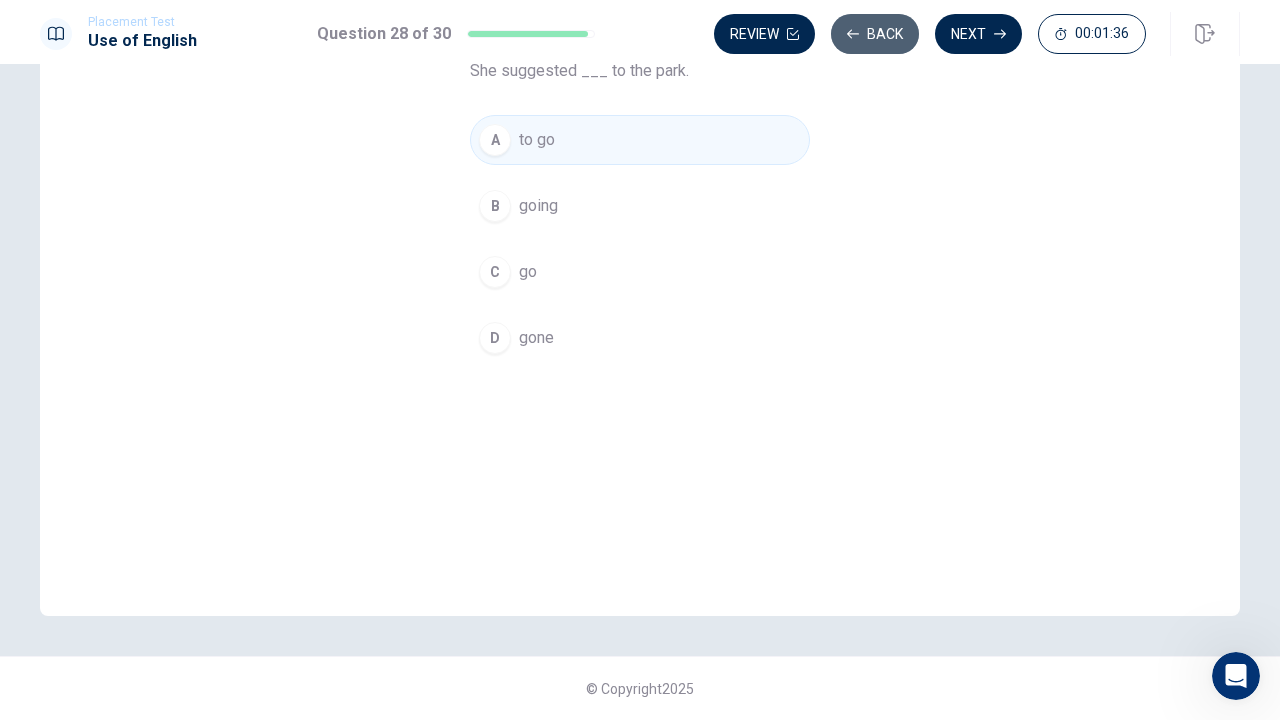 click on "Back" at bounding box center (875, 34) 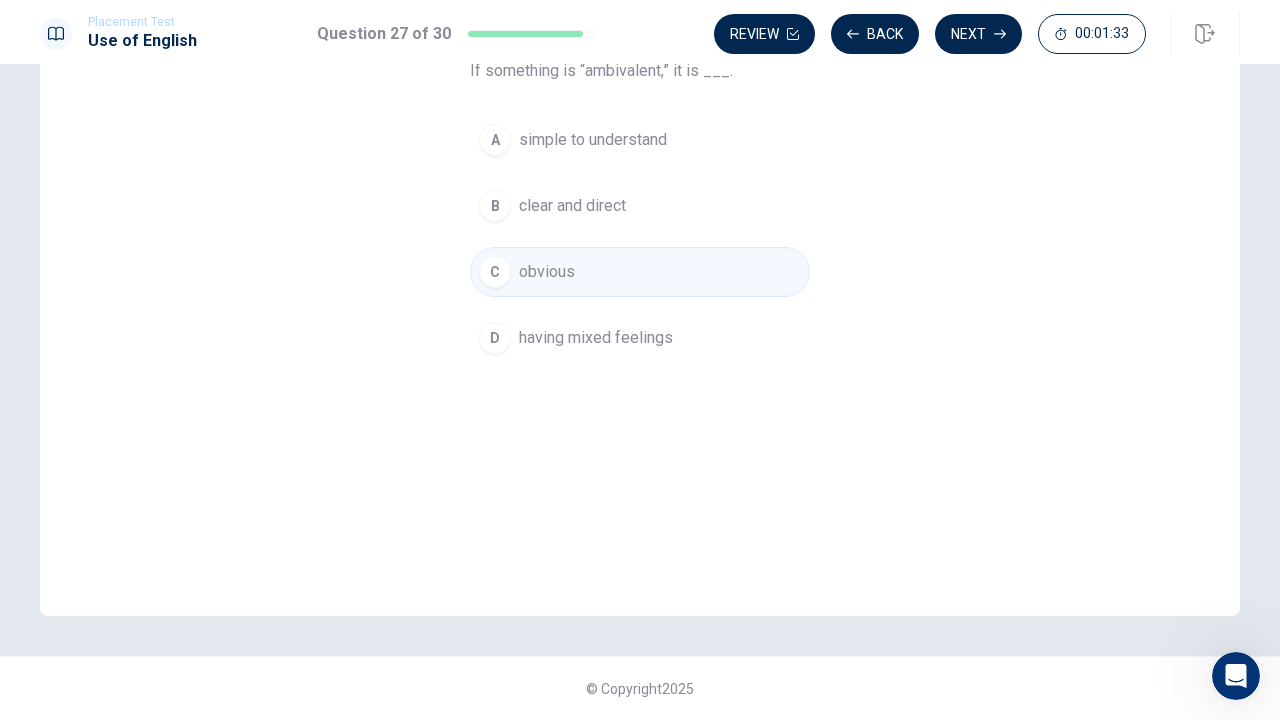 click on "D having mixed feelings" at bounding box center (640, 338) 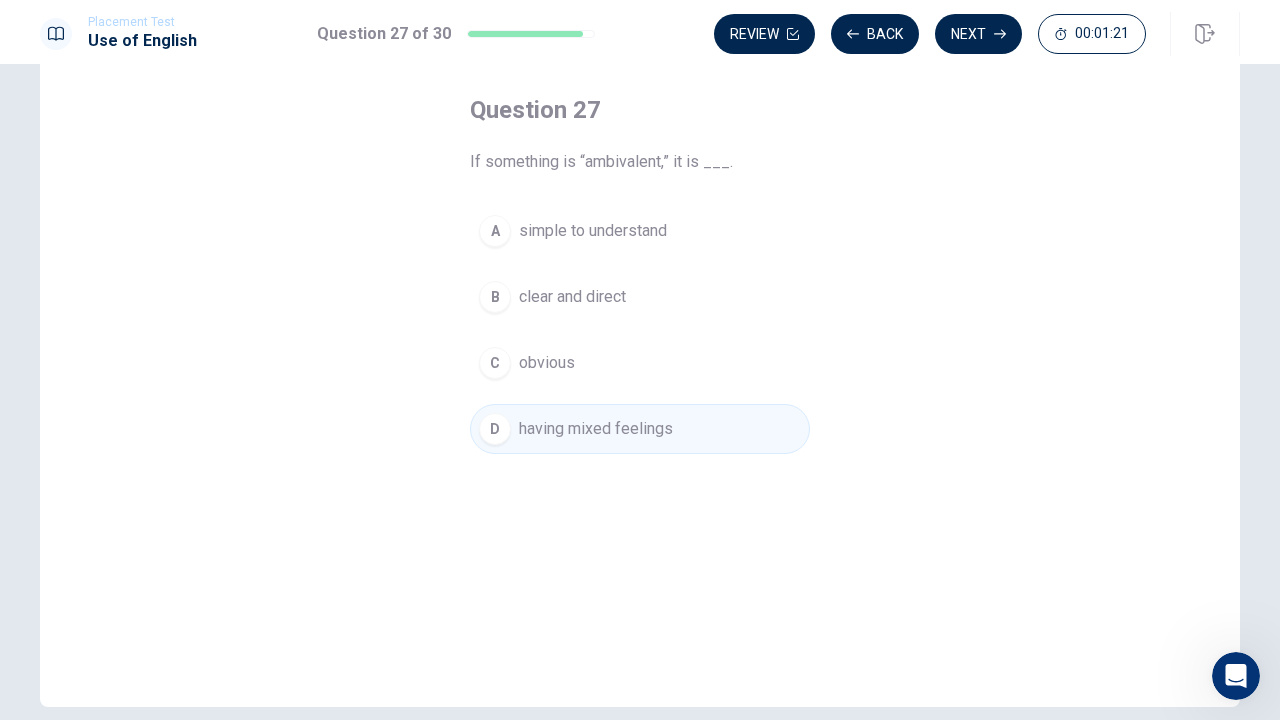 scroll, scrollTop: 0, scrollLeft: 0, axis: both 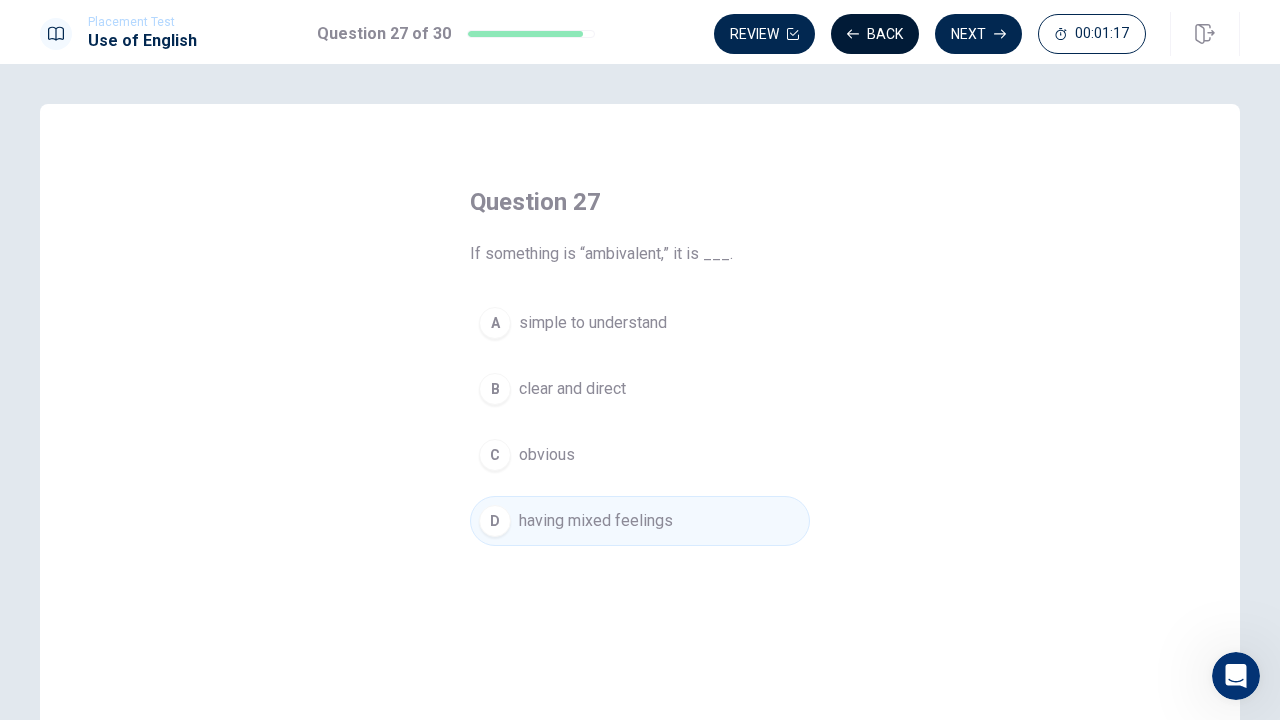click on "Back" at bounding box center (875, 34) 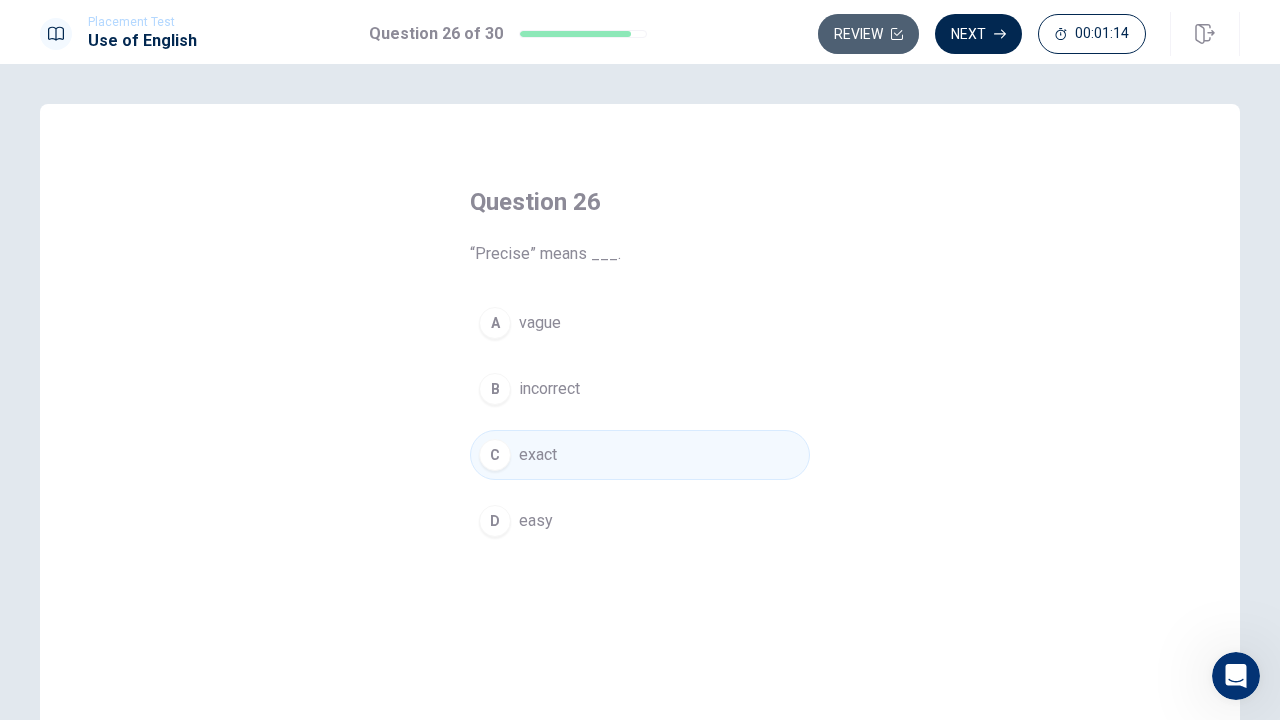 click on "Review" at bounding box center (868, 34) 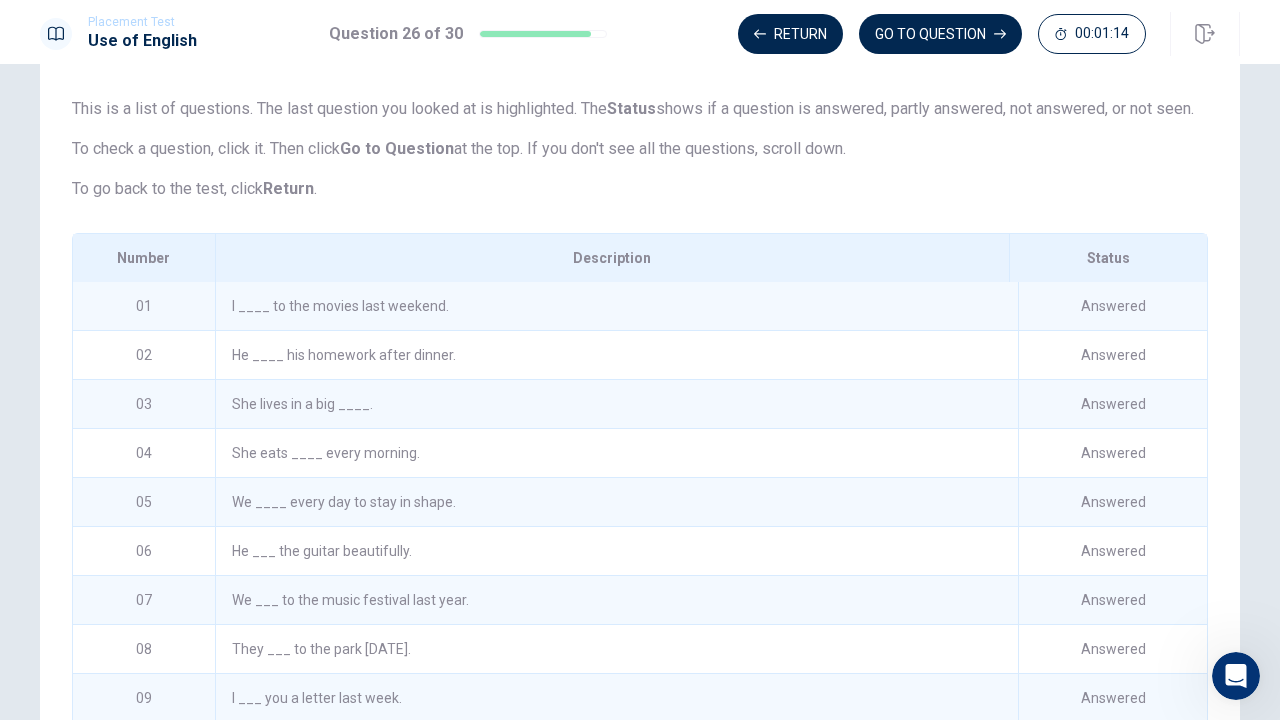 scroll, scrollTop: 257, scrollLeft: 0, axis: vertical 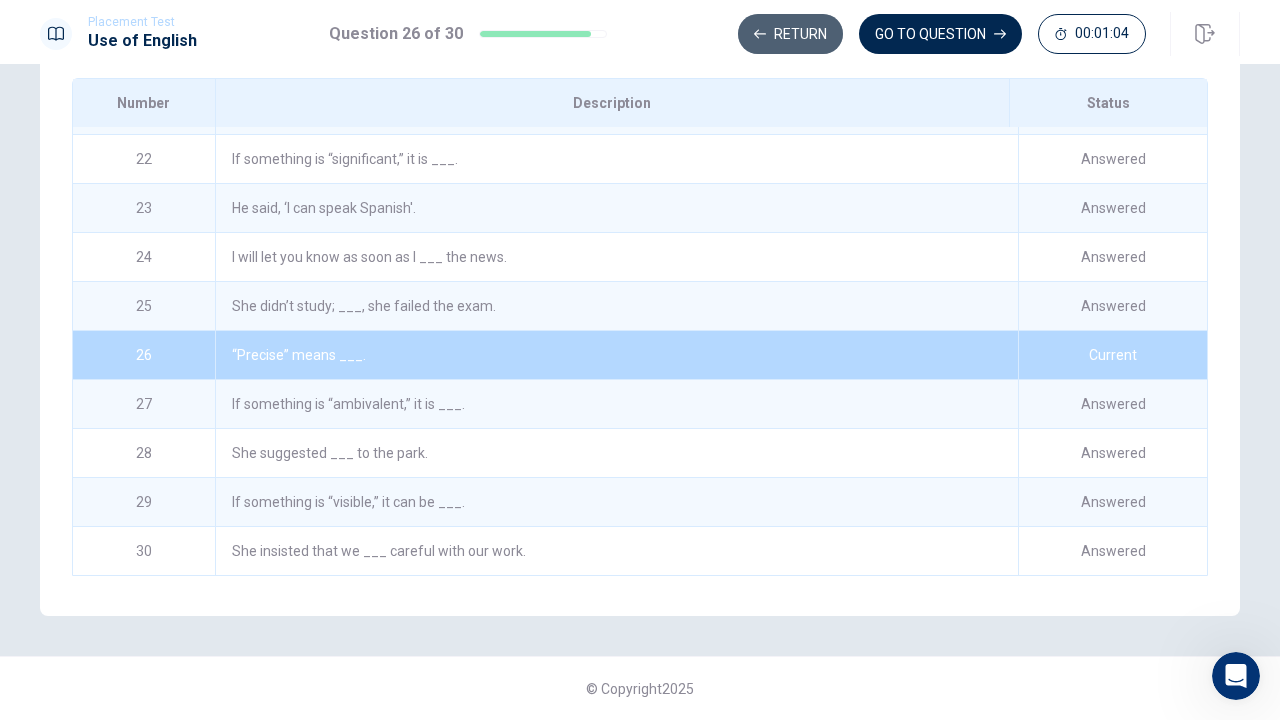 click on "Return" at bounding box center [790, 34] 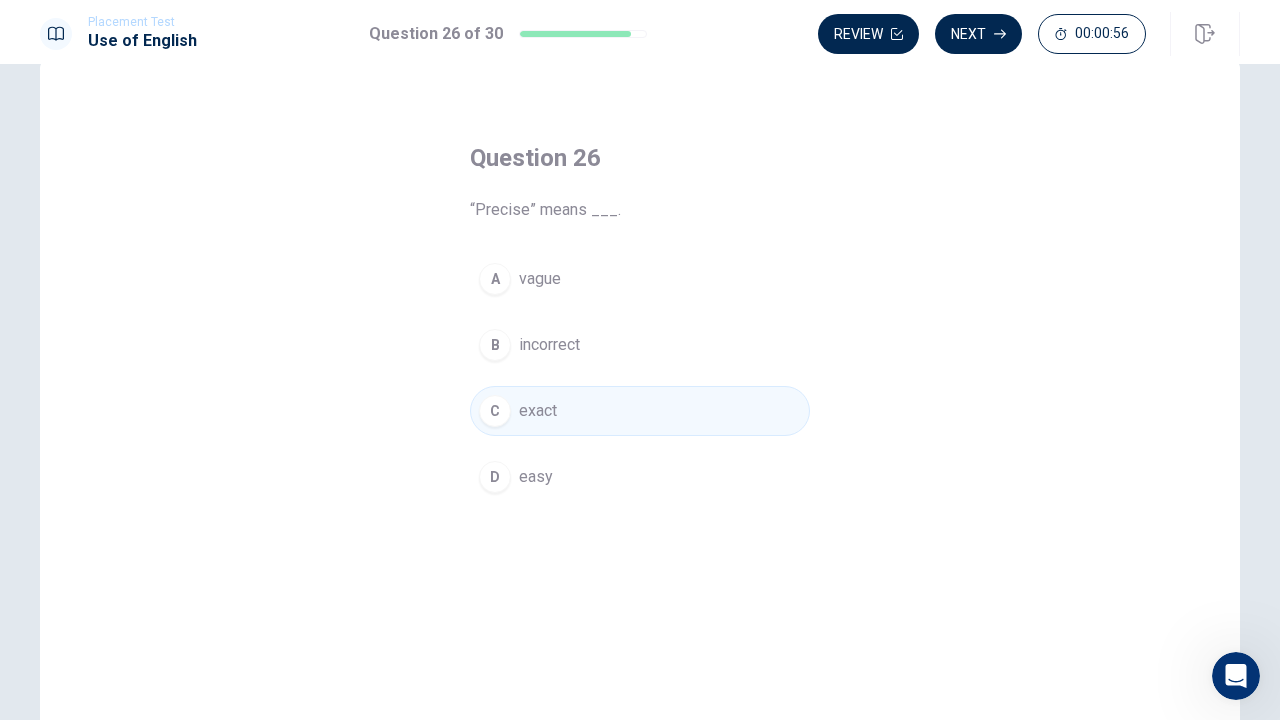 scroll, scrollTop: 0, scrollLeft: 0, axis: both 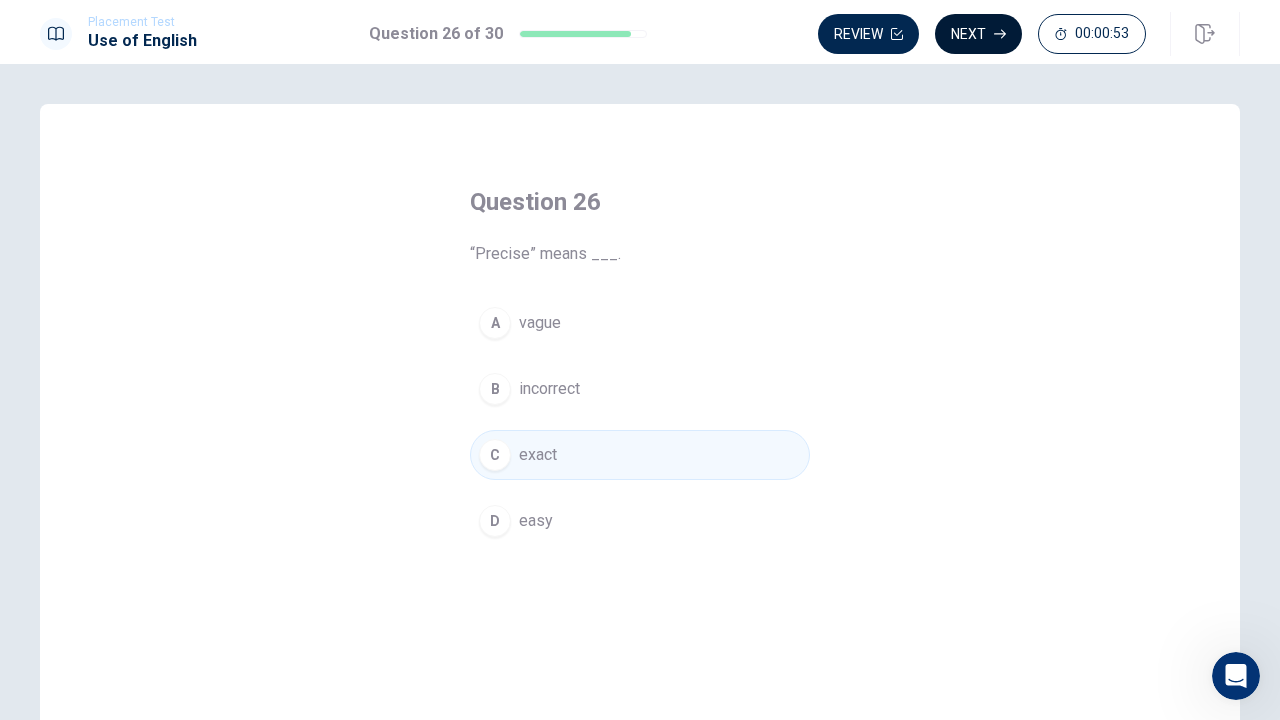 click 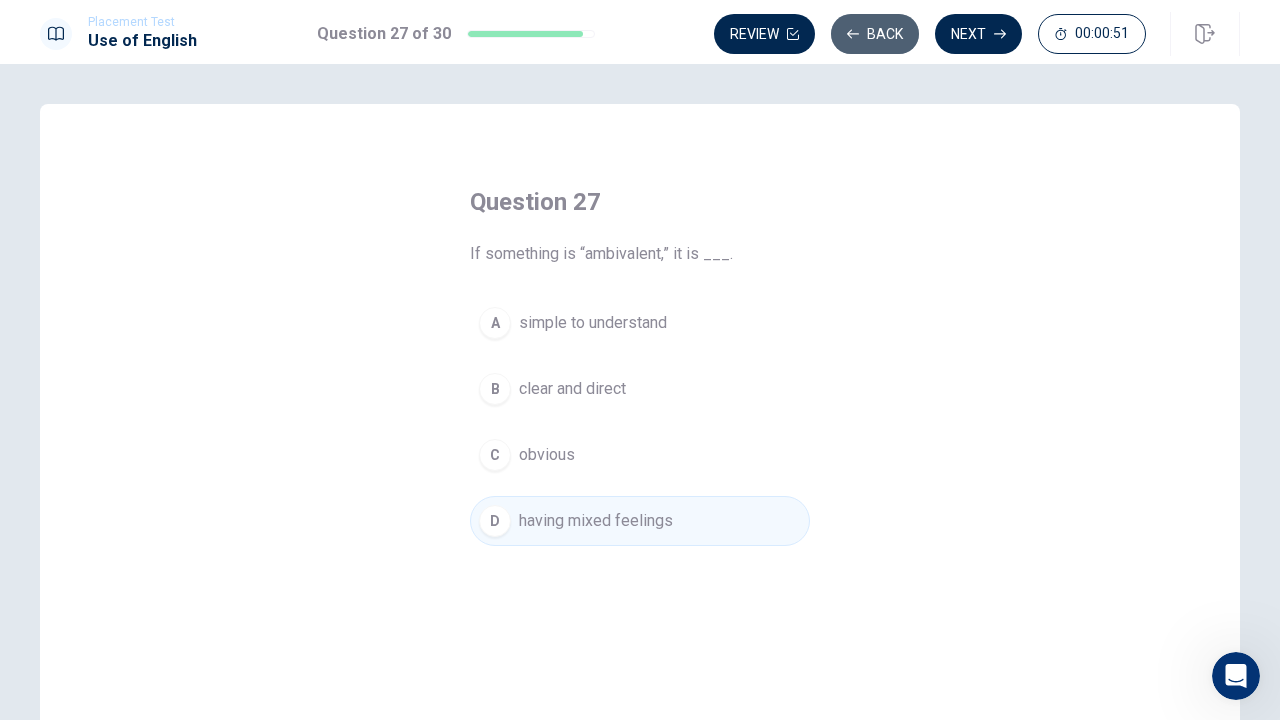 click on "Back" at bounding box center [875, 34] 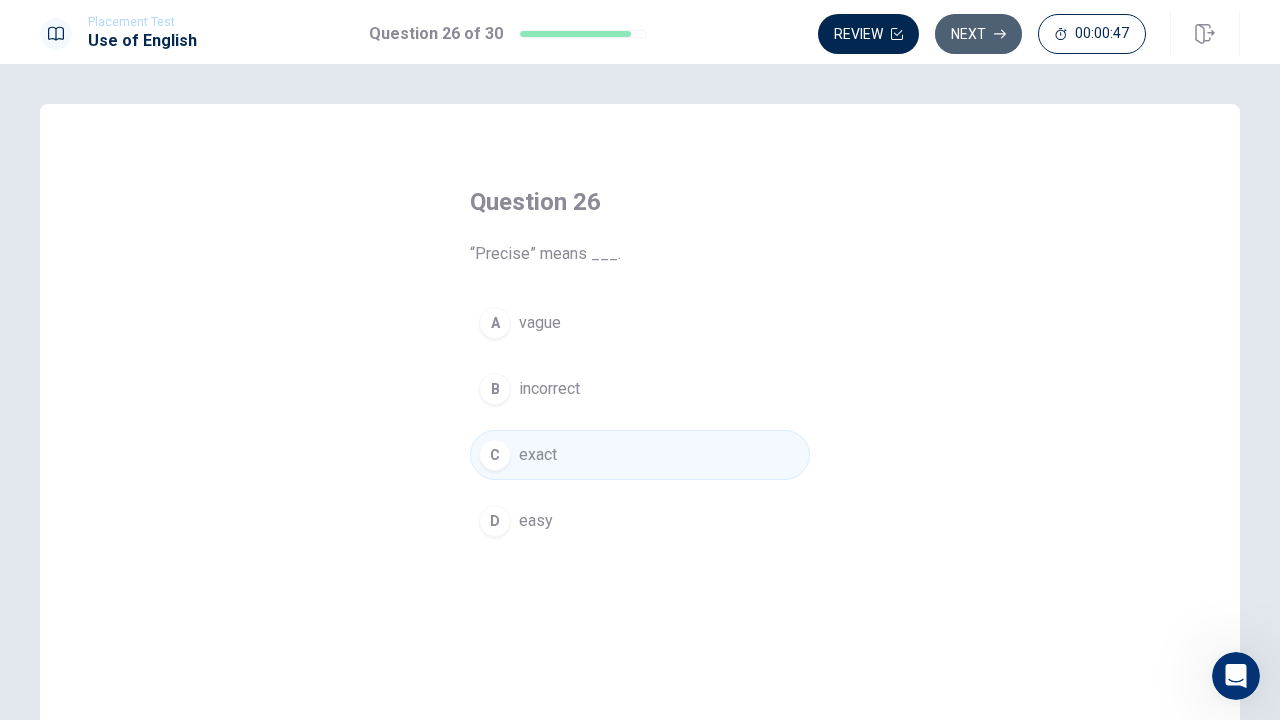 click 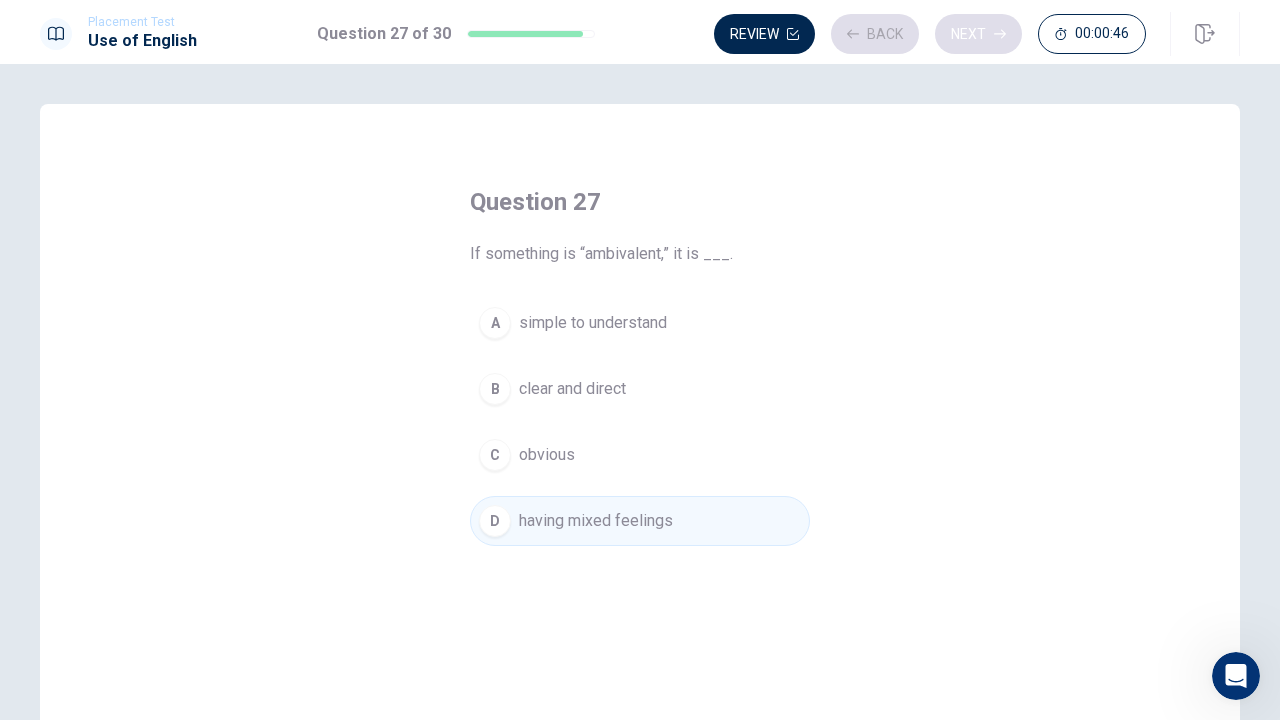 click on "Review Back Next 00:00:46" at bounding box center [930, 34] 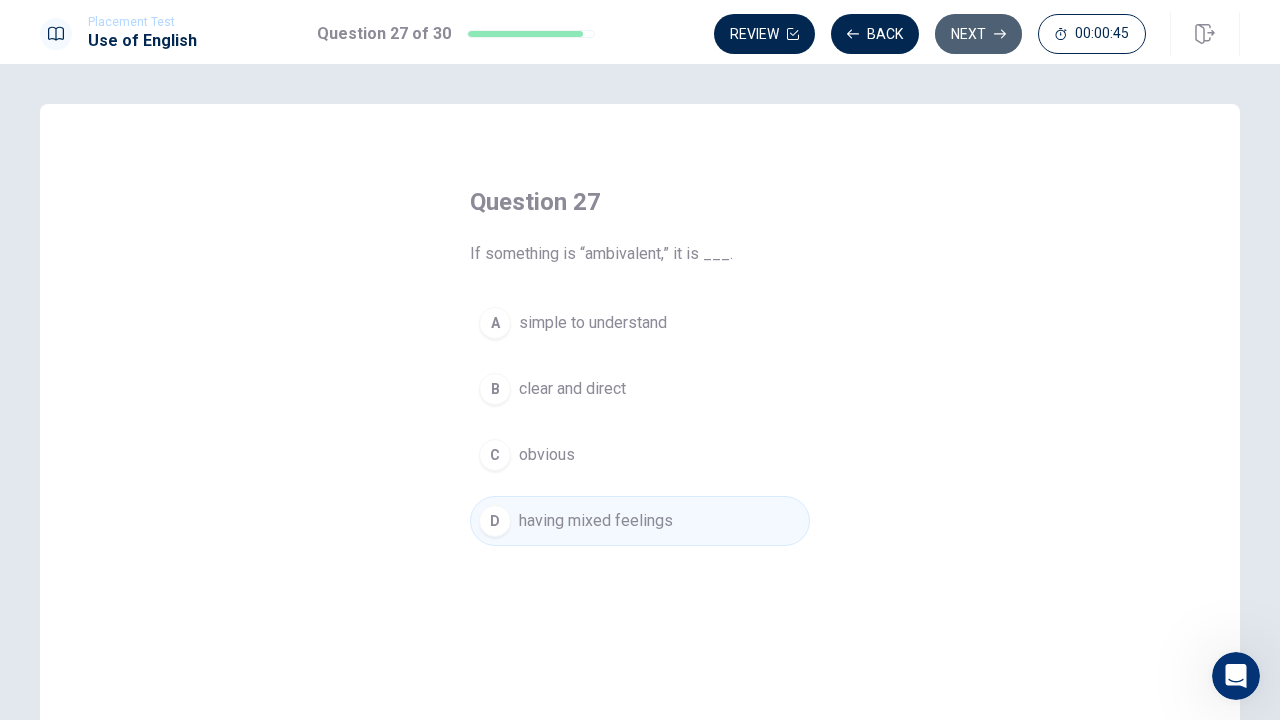 click on "Next" at bounding box center [978, 34] 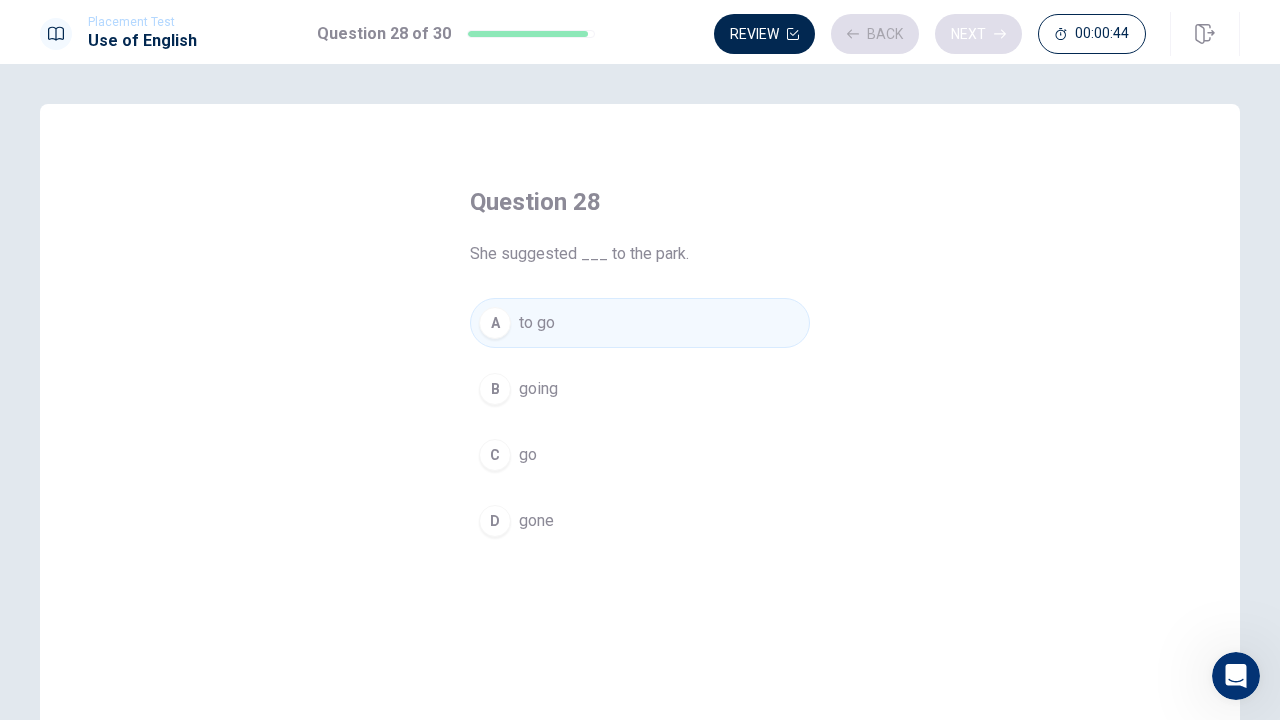 click on "Review Back Next 00:00:44" at bounding box center (930, 34) 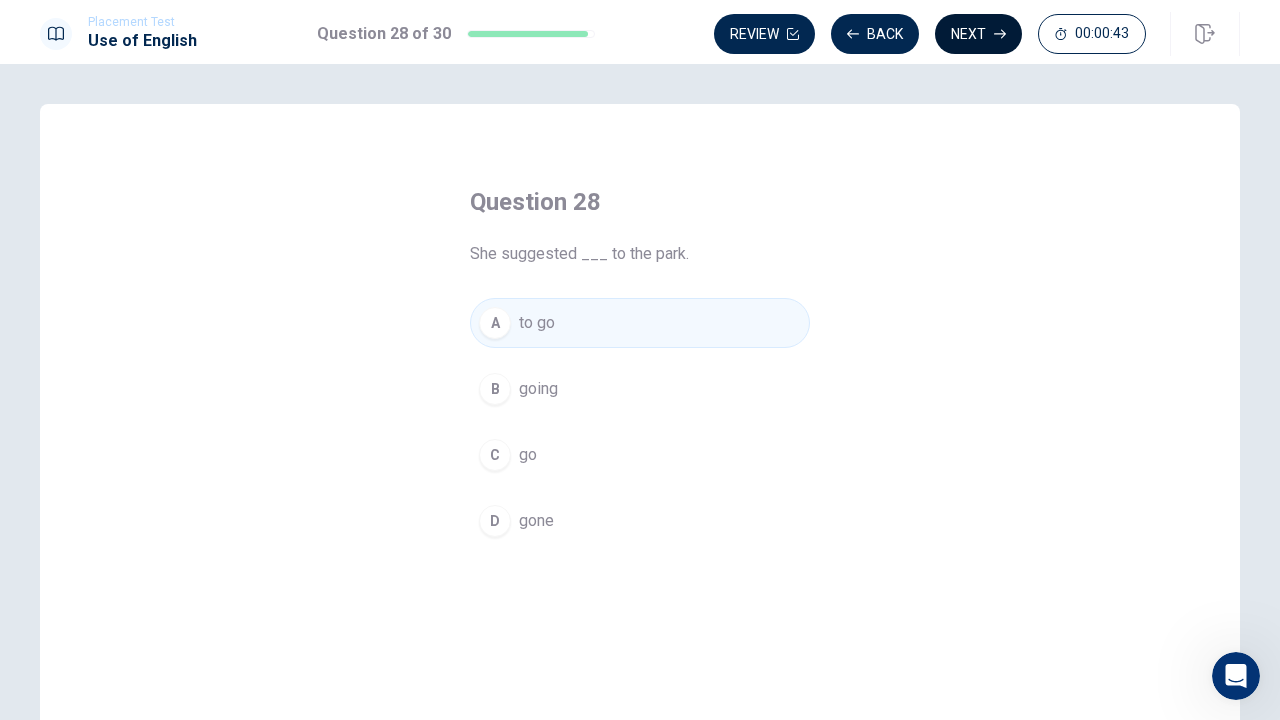 click on "Next" at bounding box center [978, 34] 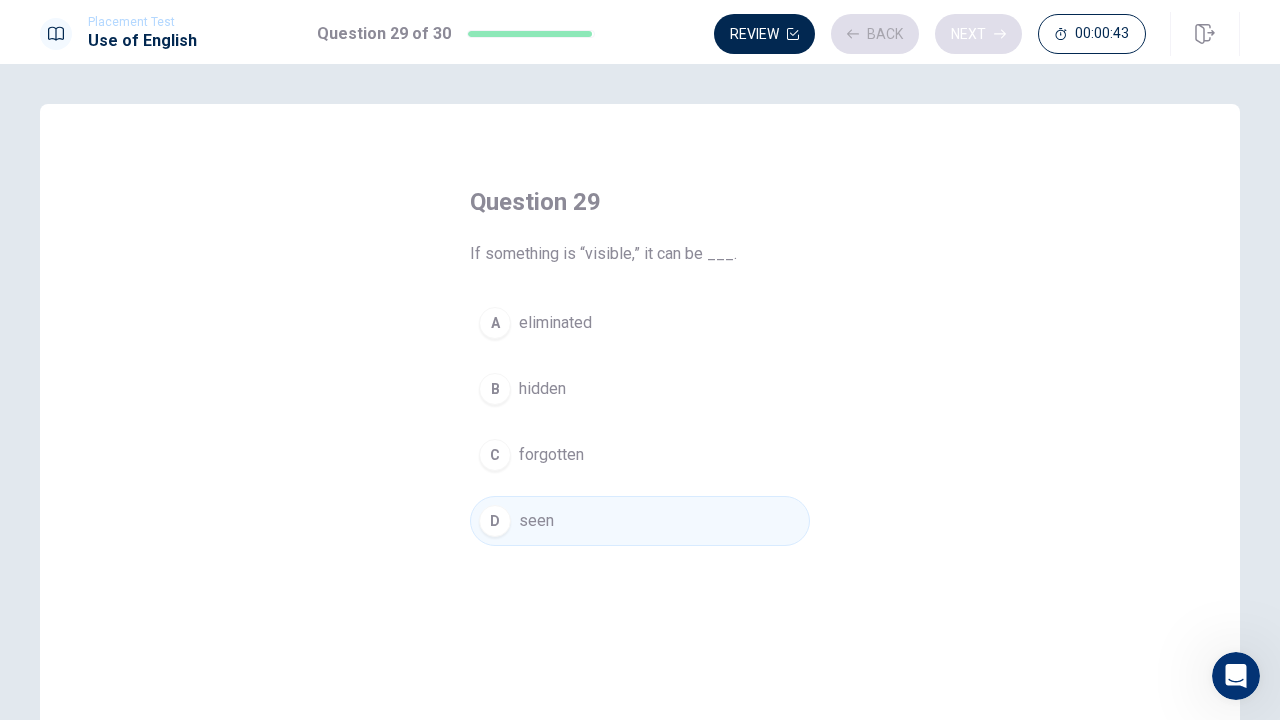 click on "Review Back Next 00:00:43" at bounding box center [930, 34] 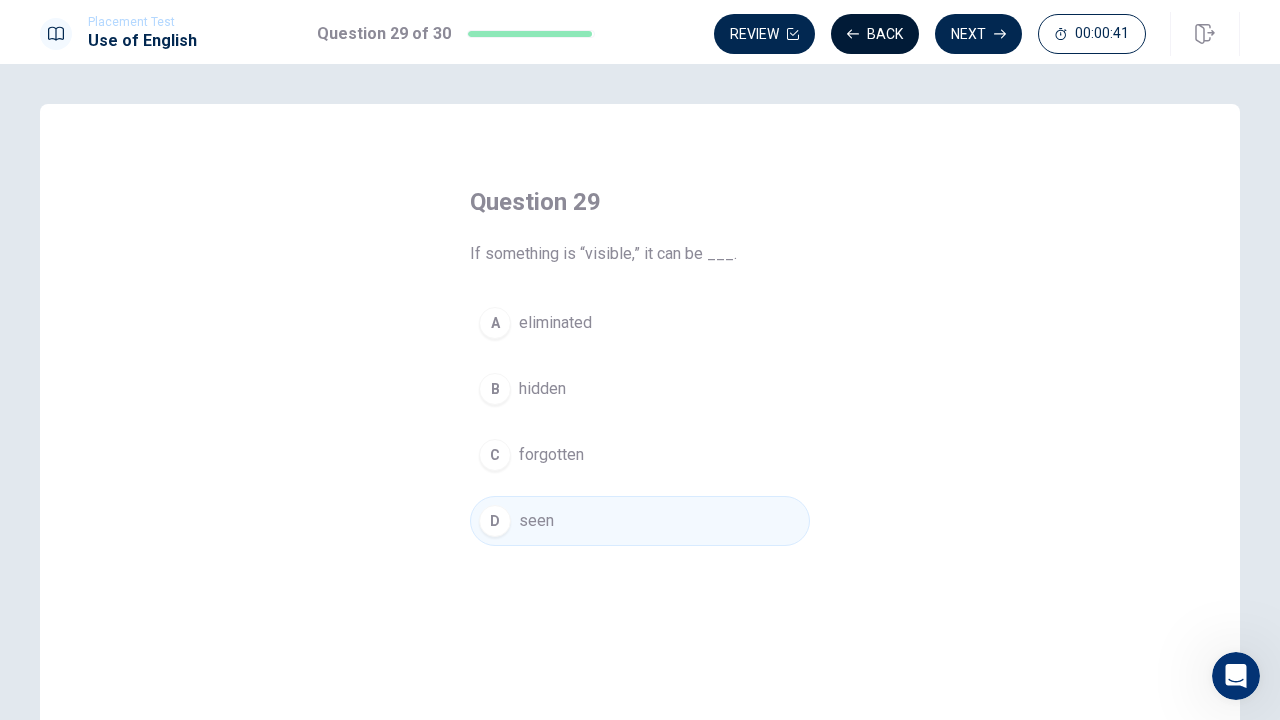 click on "Back" at bounding box center [875, 34] 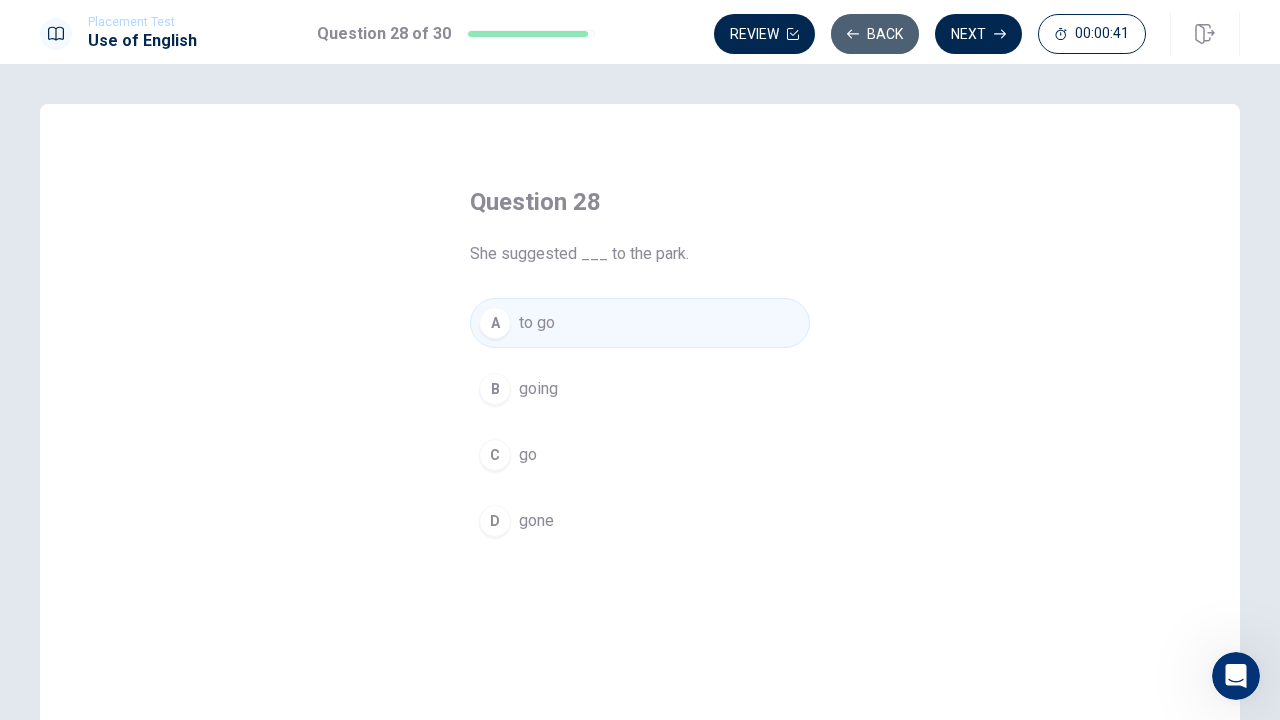 click on "Back" at bounding box center [875, 34] 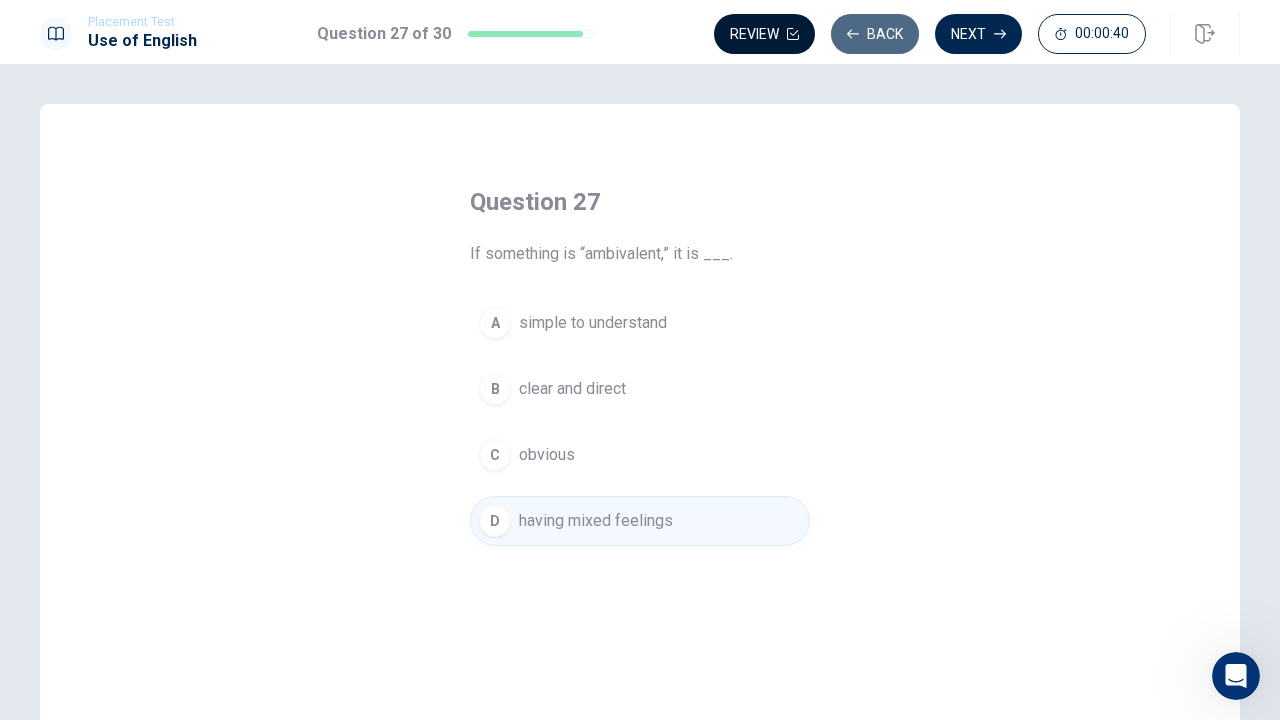 click on "Back" at bounding box center (875, 34) 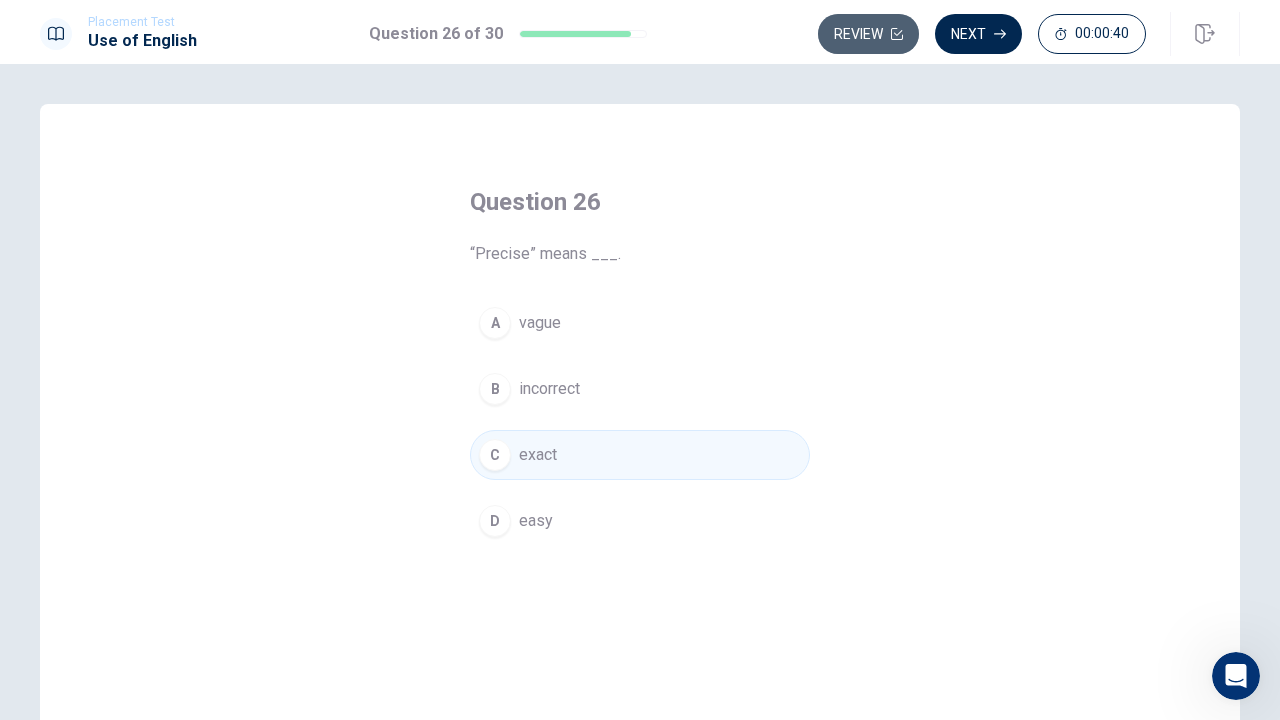 click on "Review" at bounding box center (868, 34) 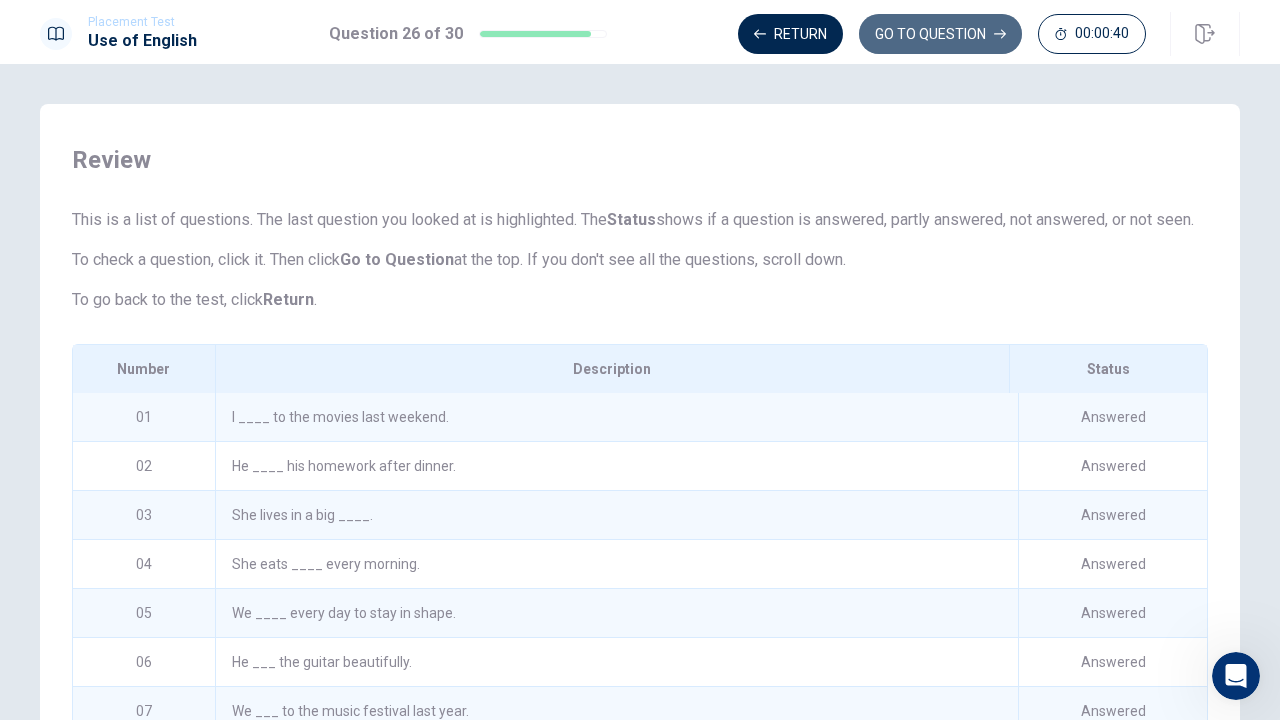 click on "GO TO QUESTION" at bounding box center (940, 34) 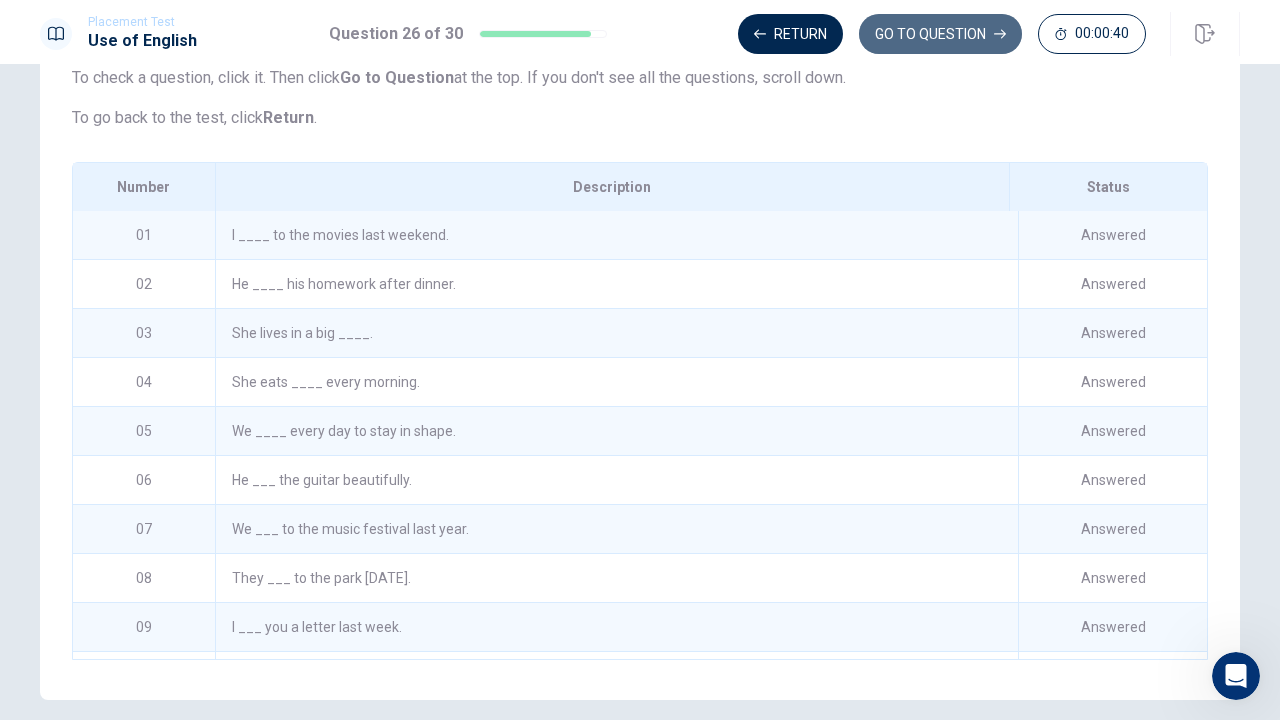 scroll, scrollTop: 0, scrollLeft: 0, axis: both 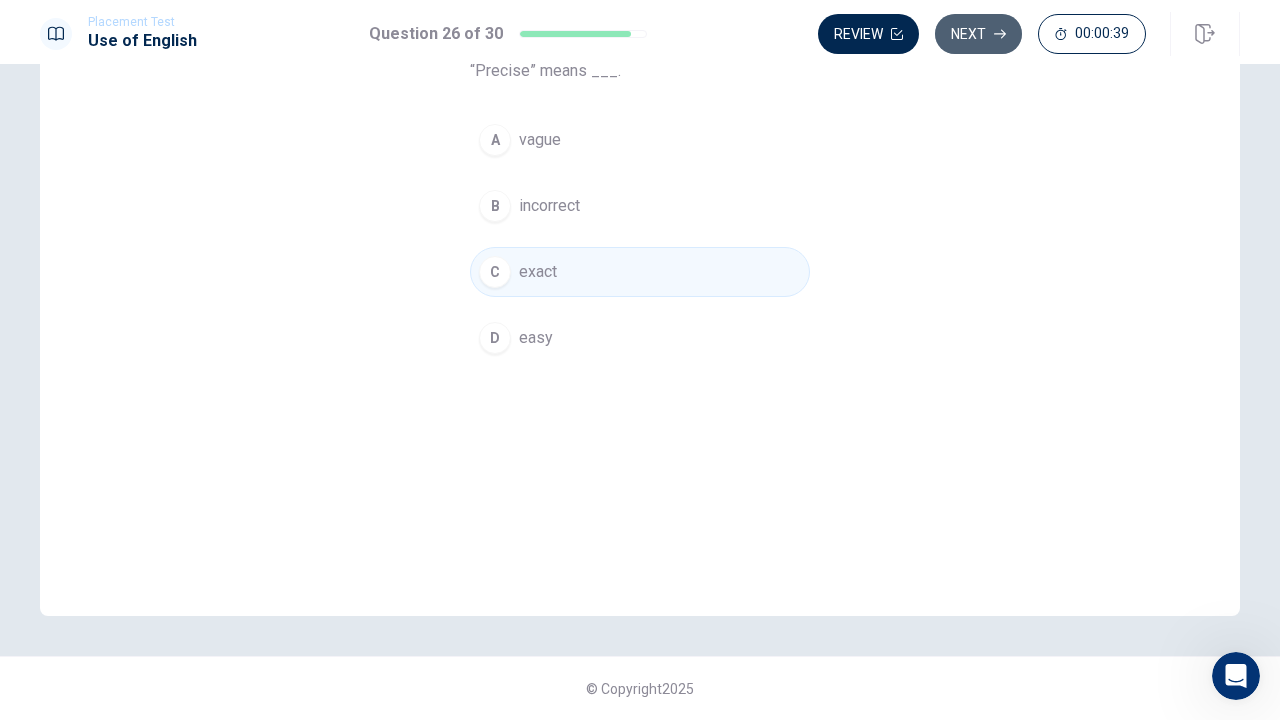 click on "Next" at bounding box center [978, 34] 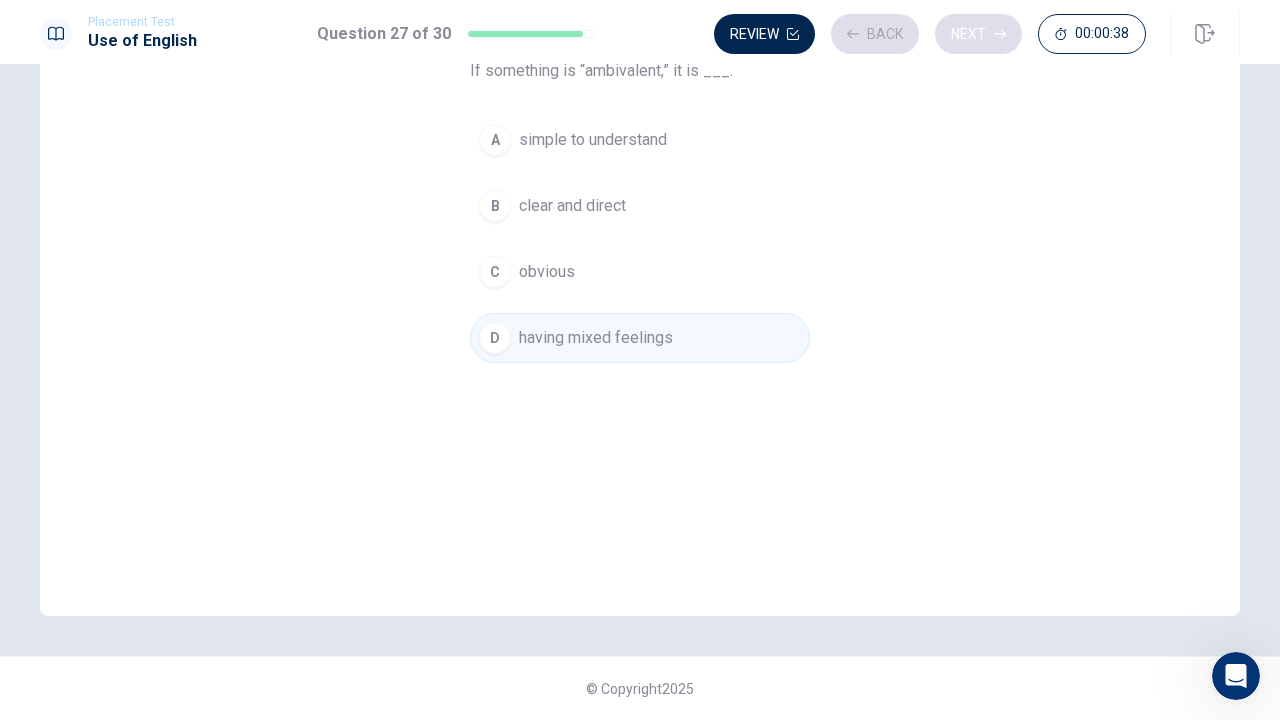 click on "Review Back Next 00:00:38" at bounding box center (930, 34) 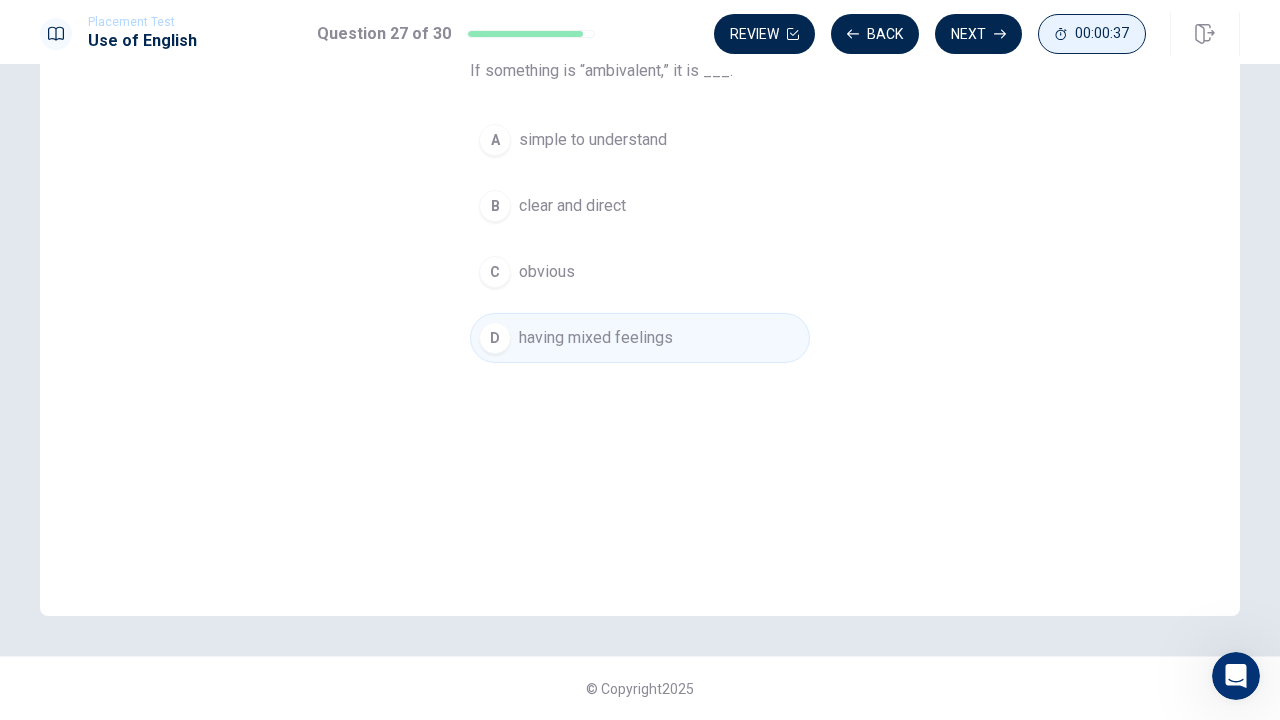 click on "00:00:37" at bounding box center [1102, 34] 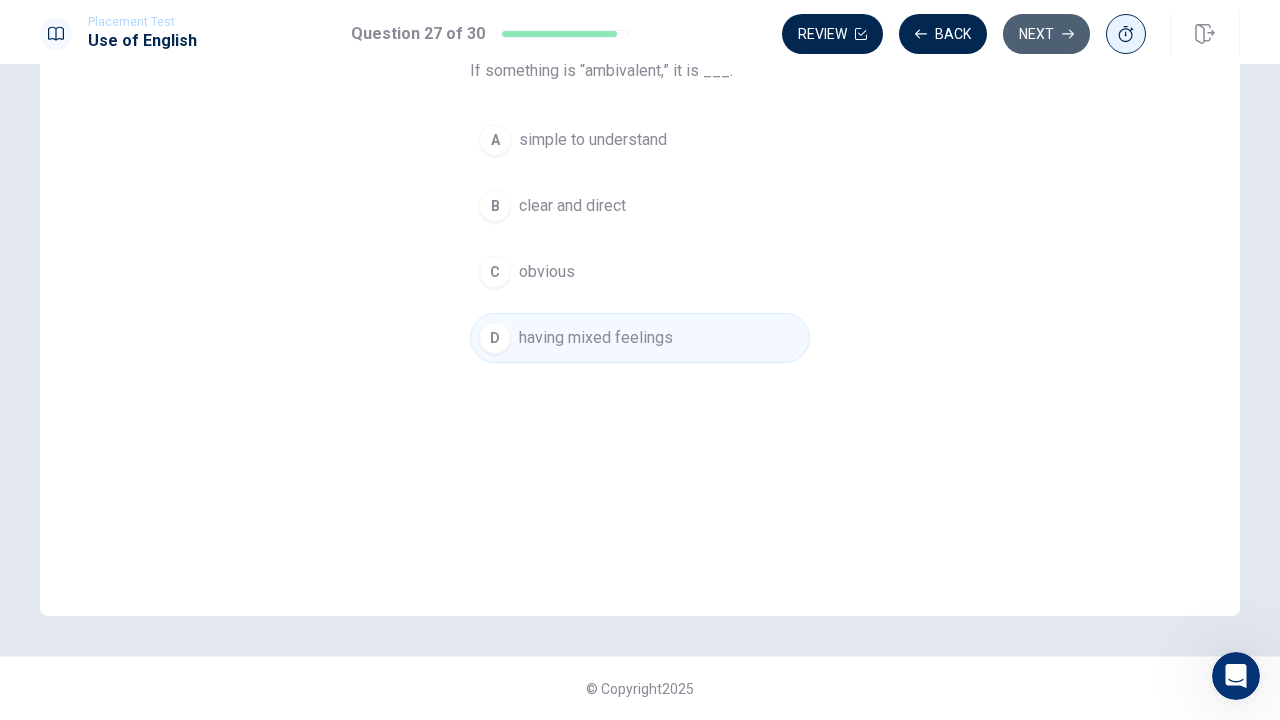 click on "Next" at bounding box center [1046, 34] 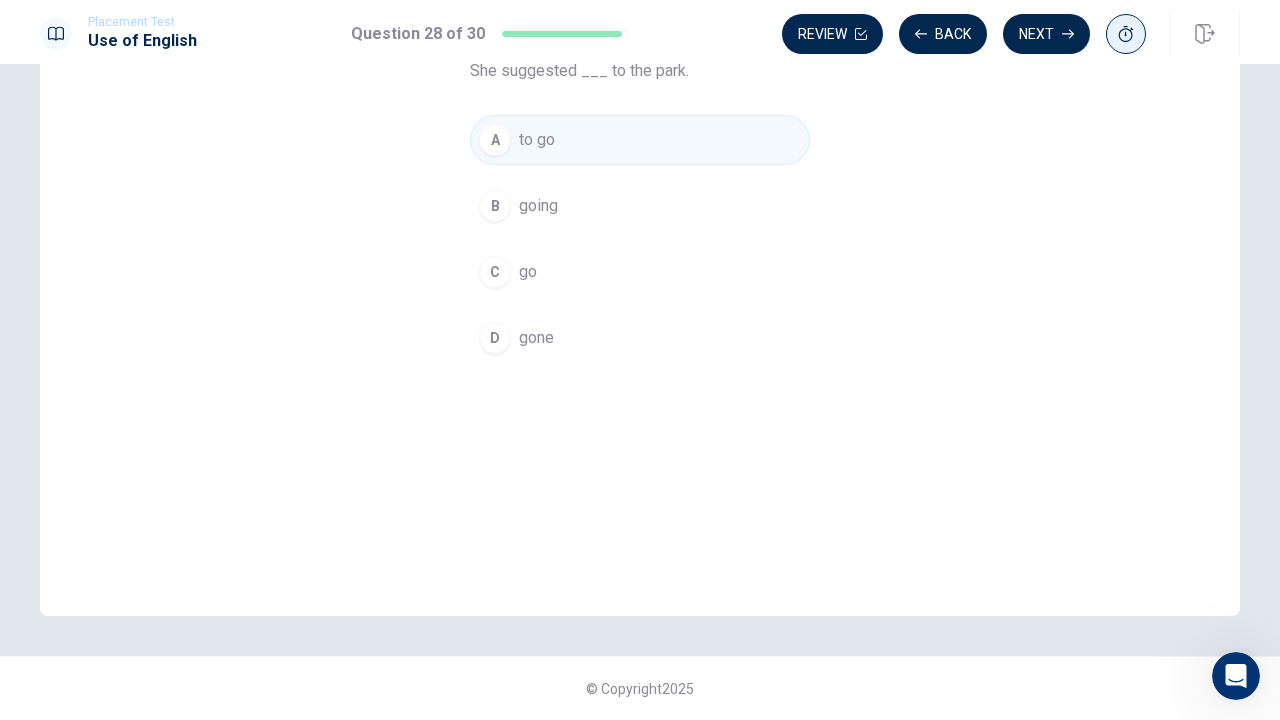 click at bounding box center (1126, 34) 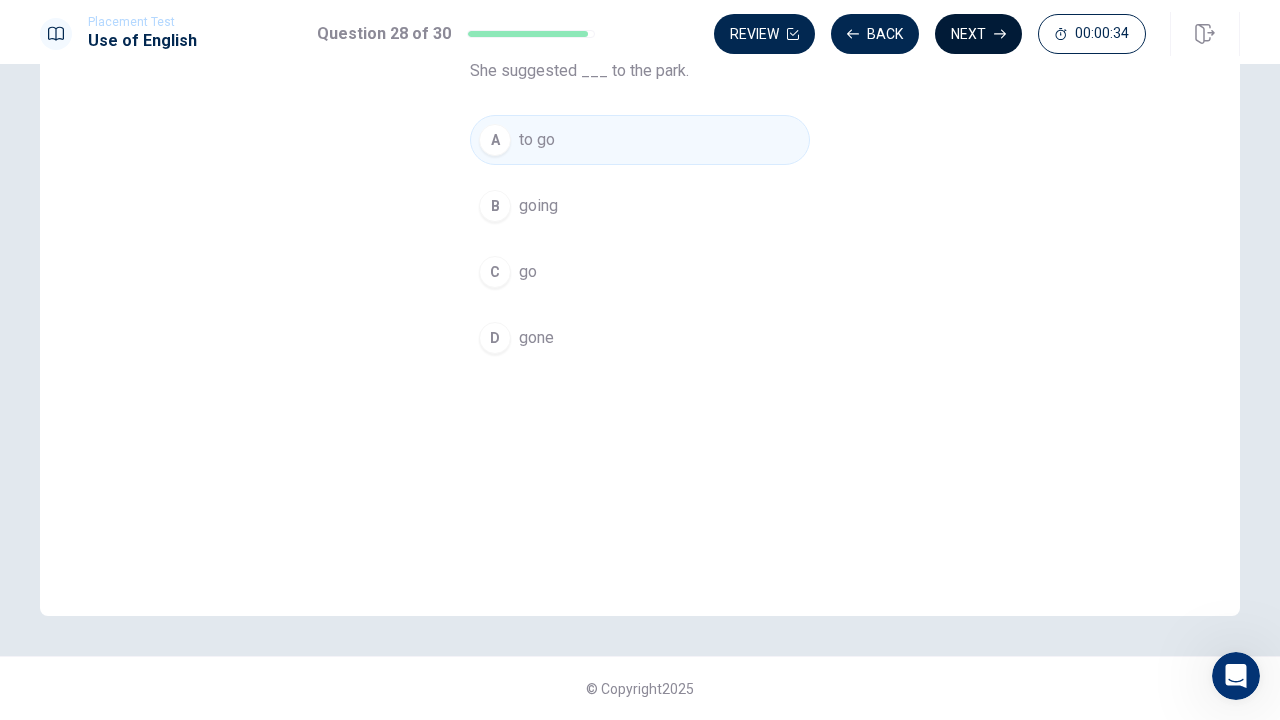 click on "Next" at bounding box center (978, 34) 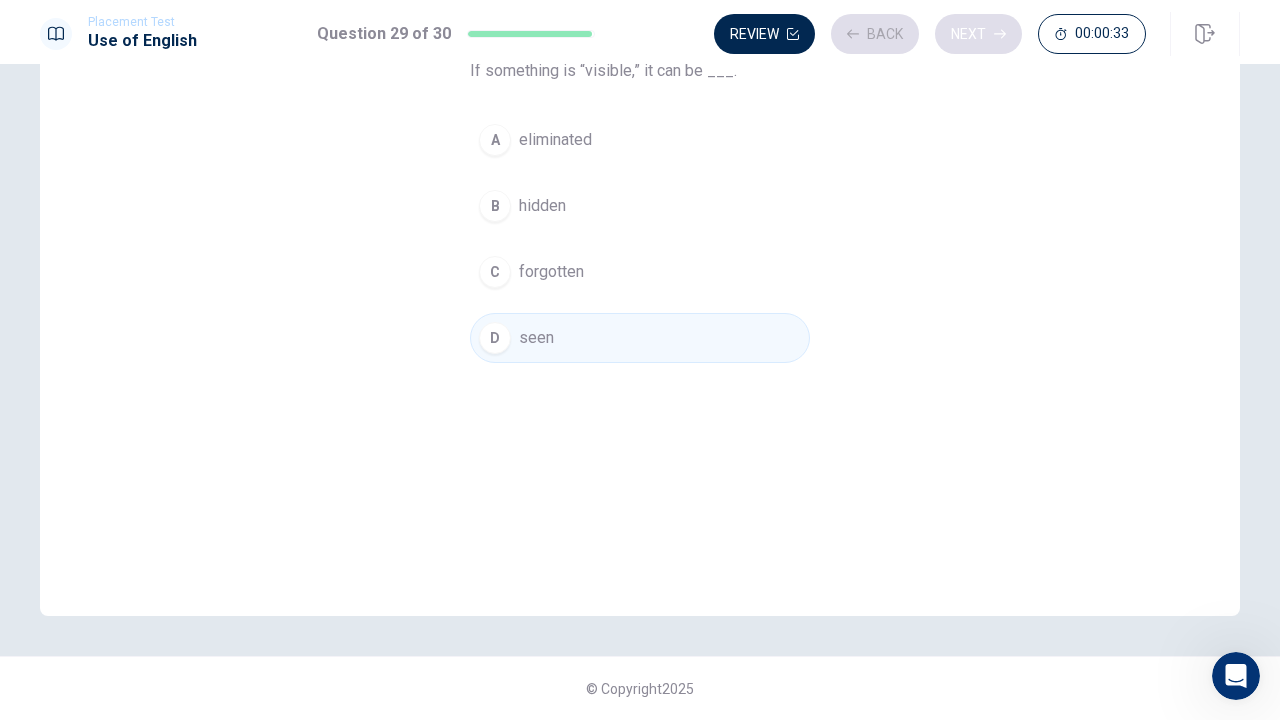 click on "Review Back Next 00:00:33" at bounding box center [930, 34] 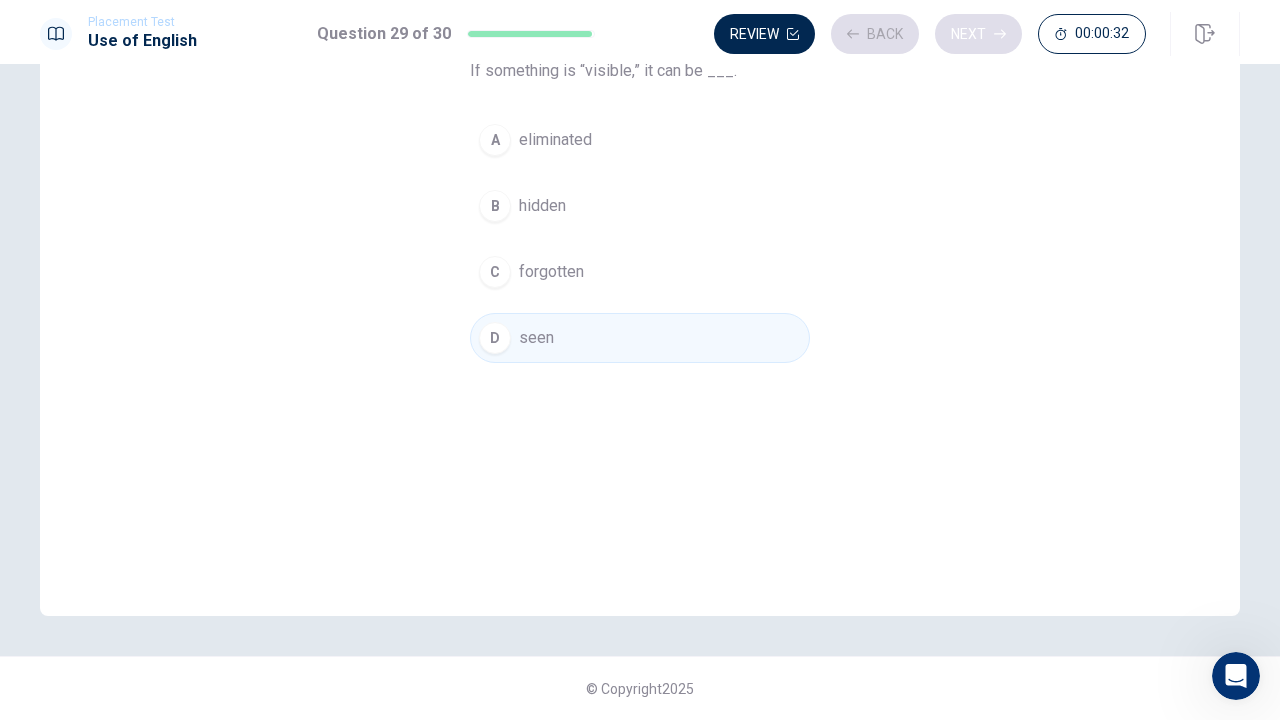 click on "Next" at bounding box center [978, 34] 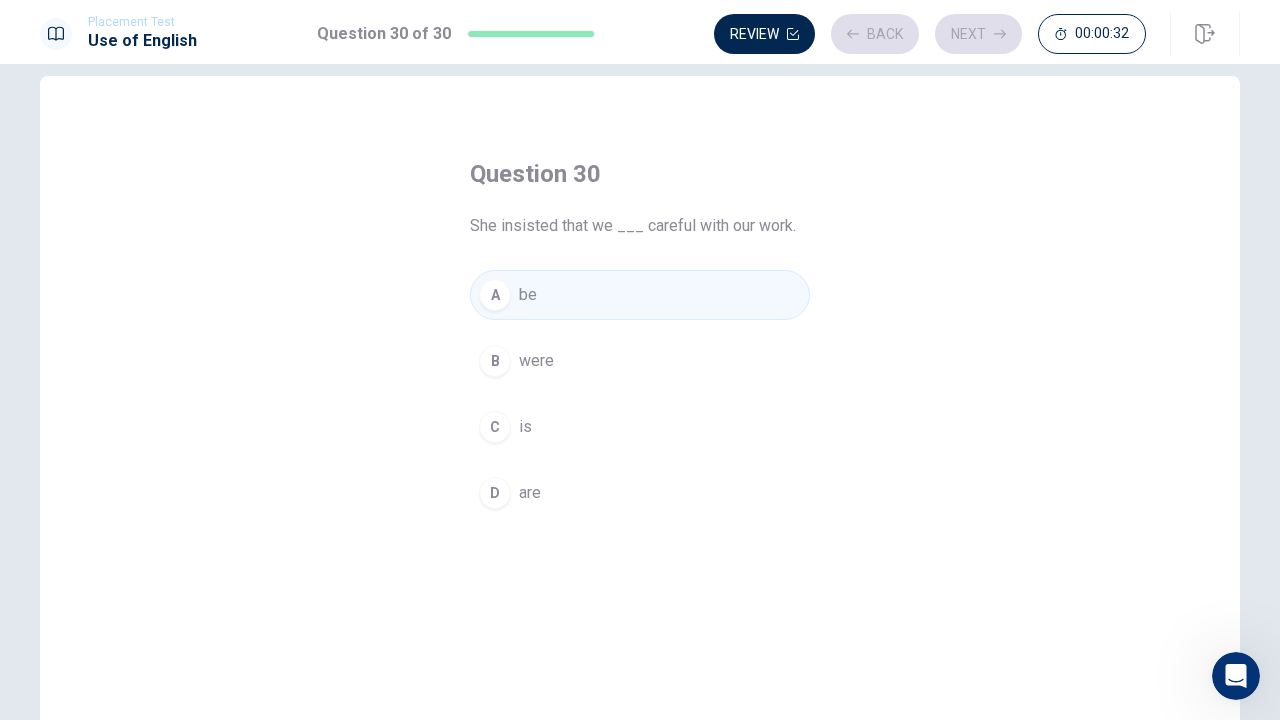 scroll, scrollTop: 0, scrollLeft: 0, axis: both 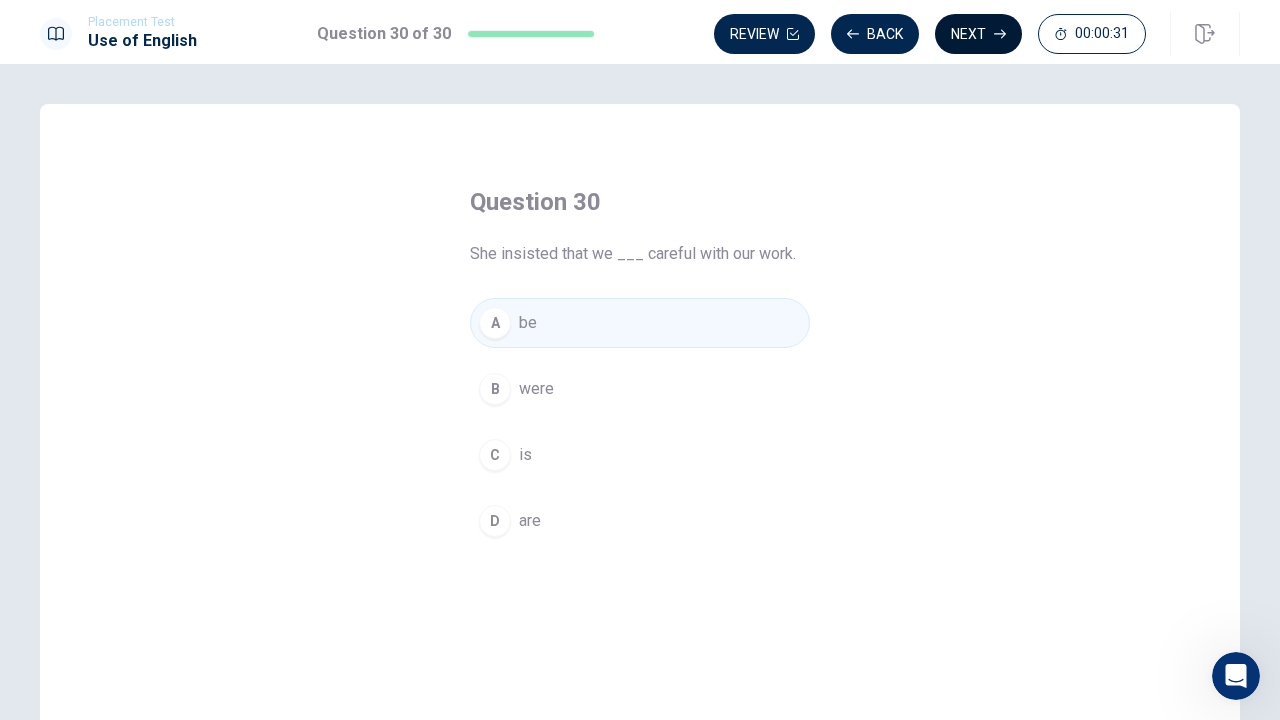 click on "Next" at bounding box center (978, 34) 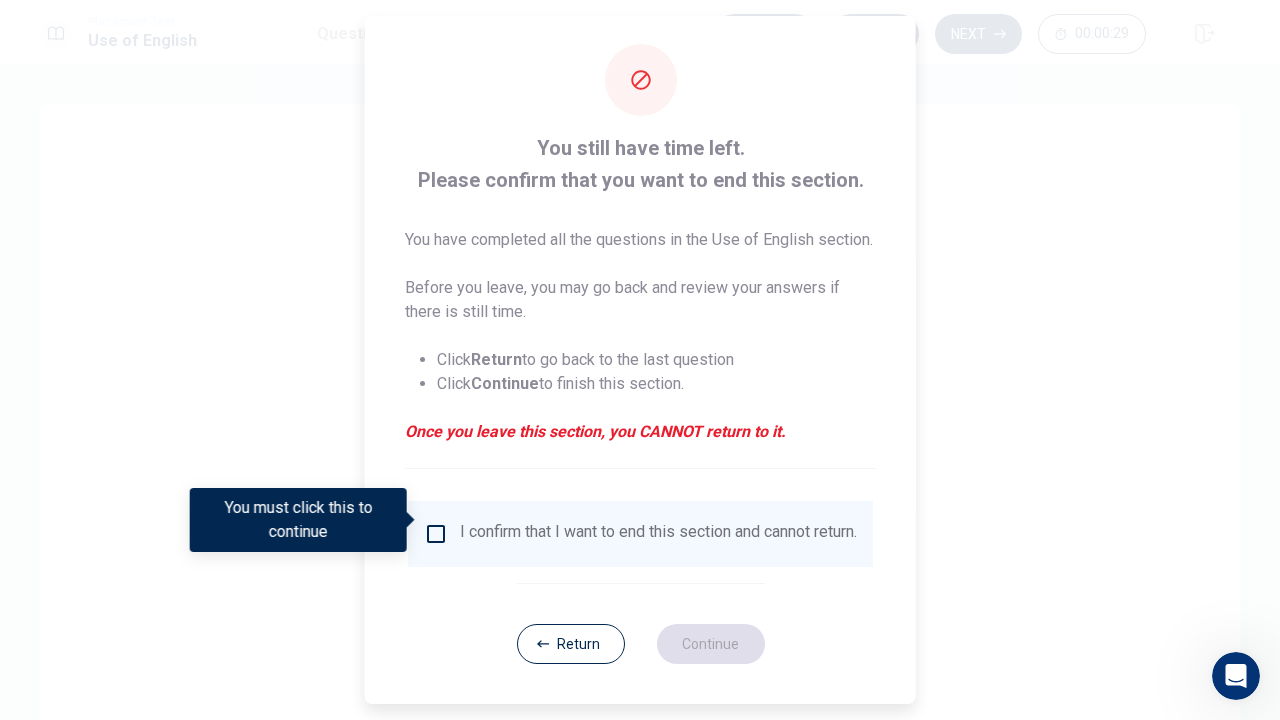 scroll, scrollTop: 50, scrollLeft: 0, axis: vertical 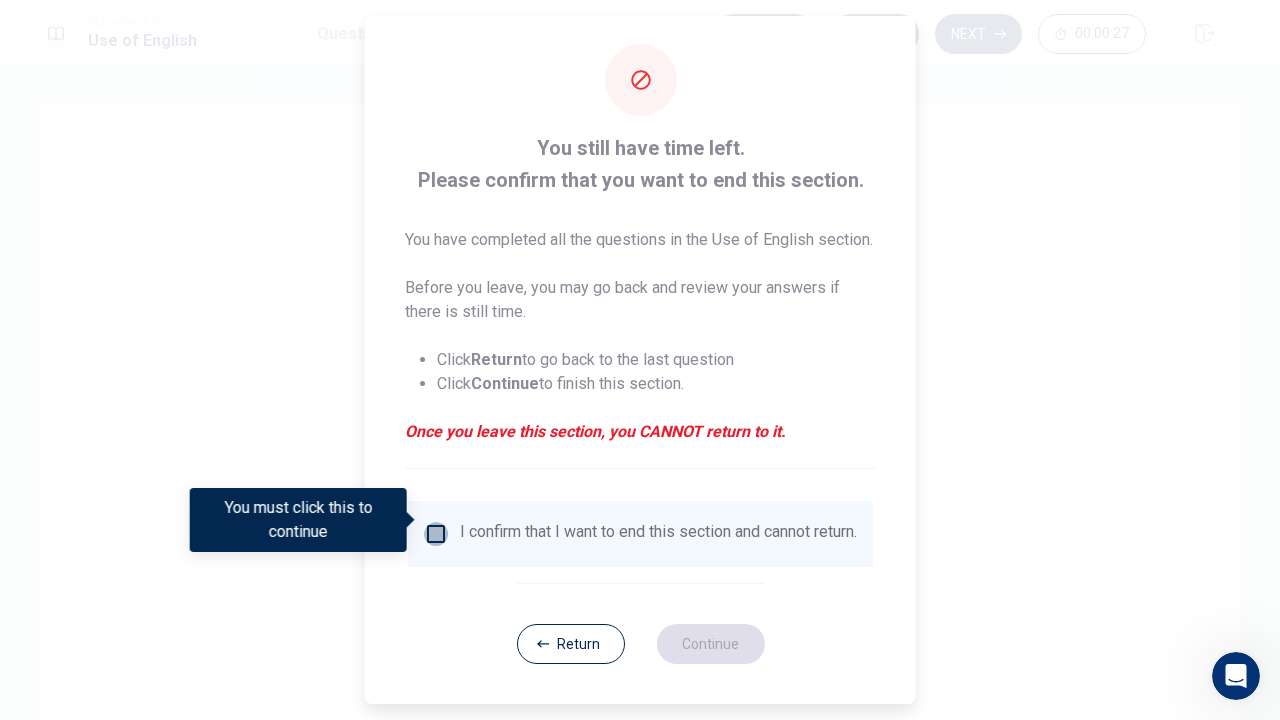click at bounding box center (436, 534) 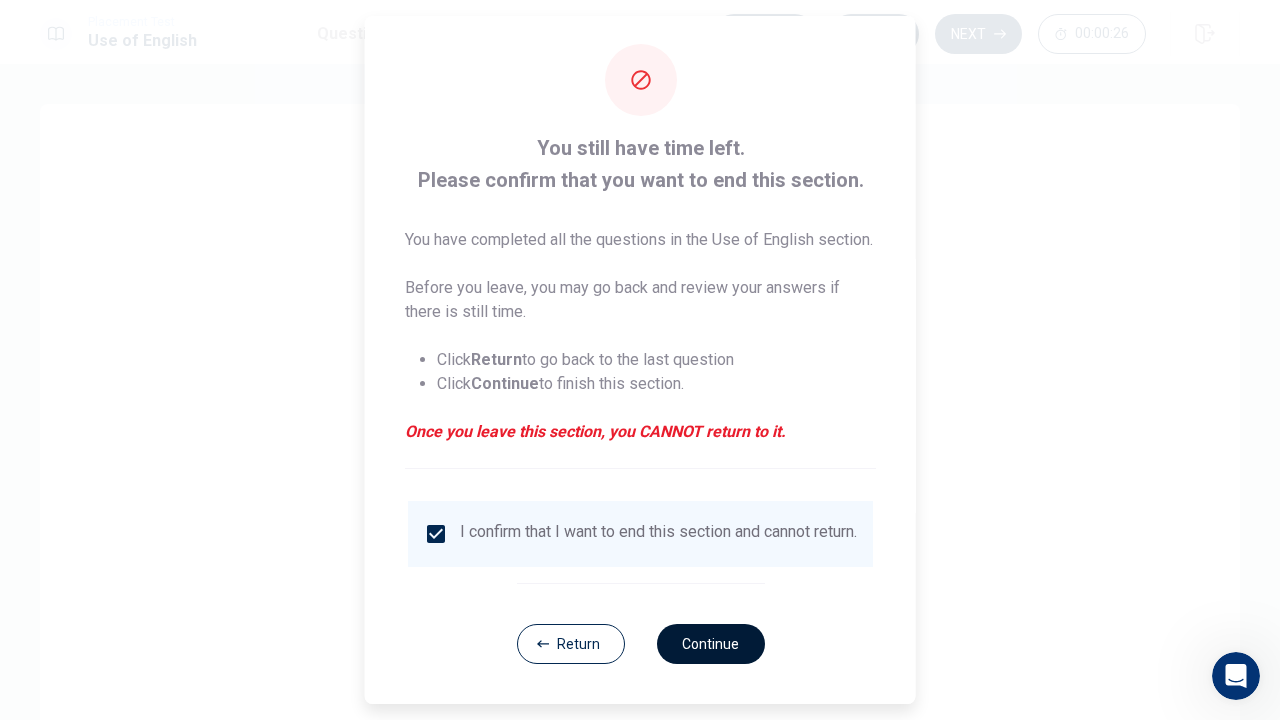 click on "Continue" at bounding box center [710, 644] 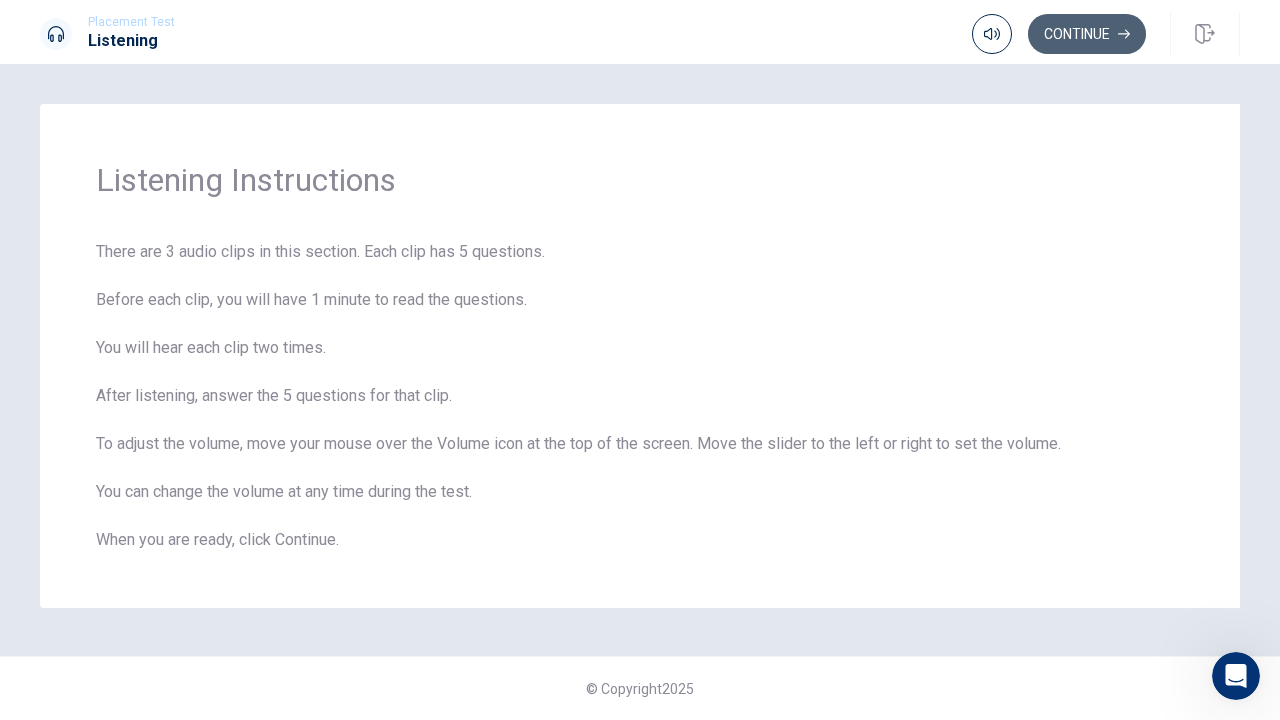 click on "Continue" at bounding box center (1087, 34) 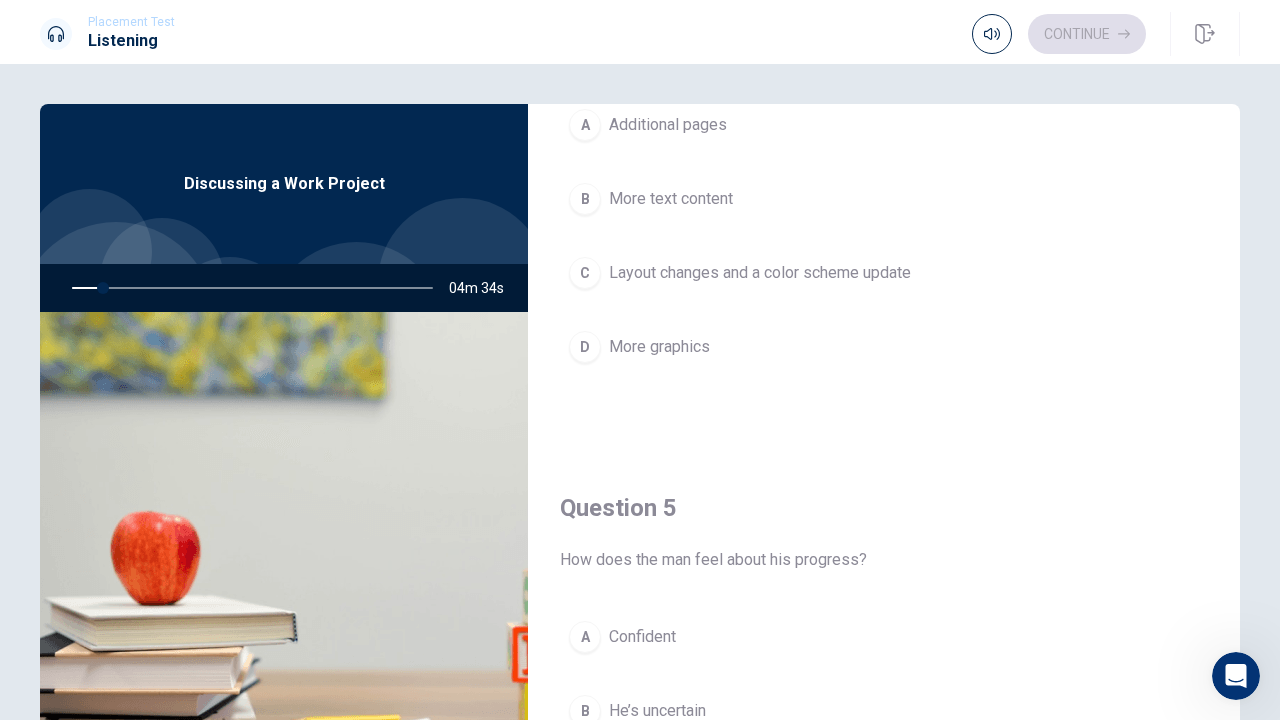 scroll, scrollTop: 1851, scrollLeft: 0, axis: vertical 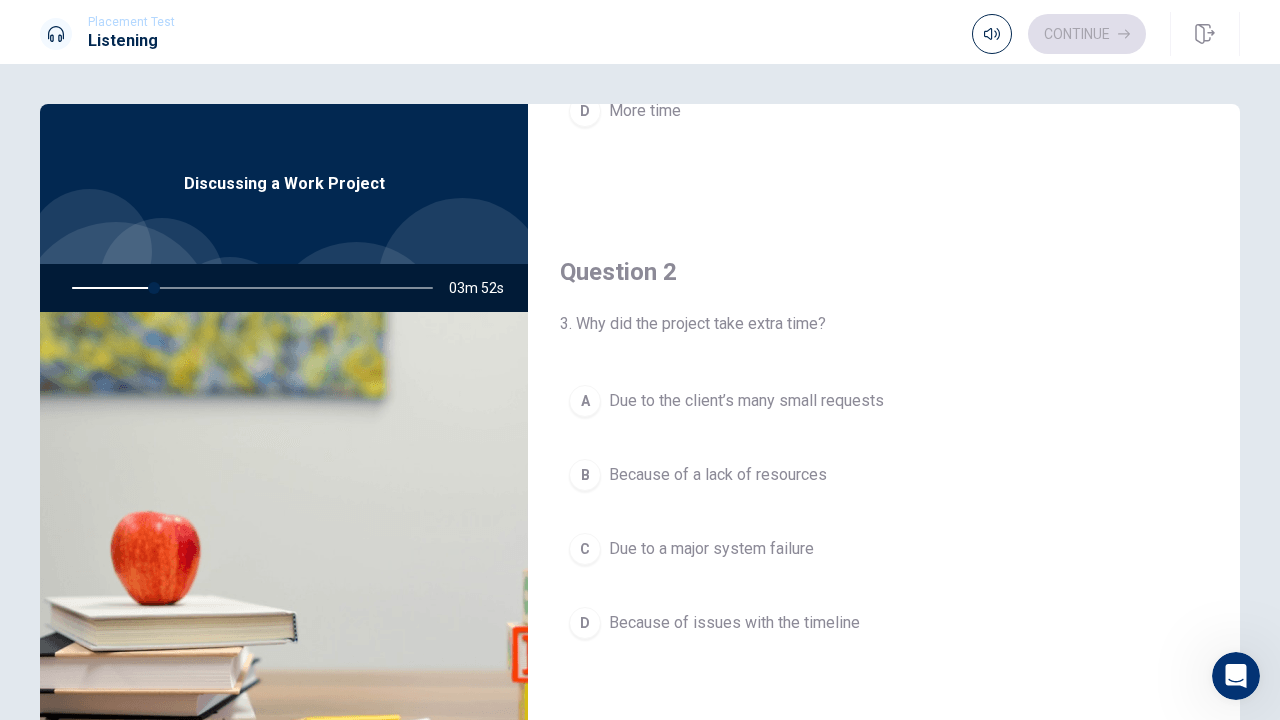 click at bounding box center [248, 288] 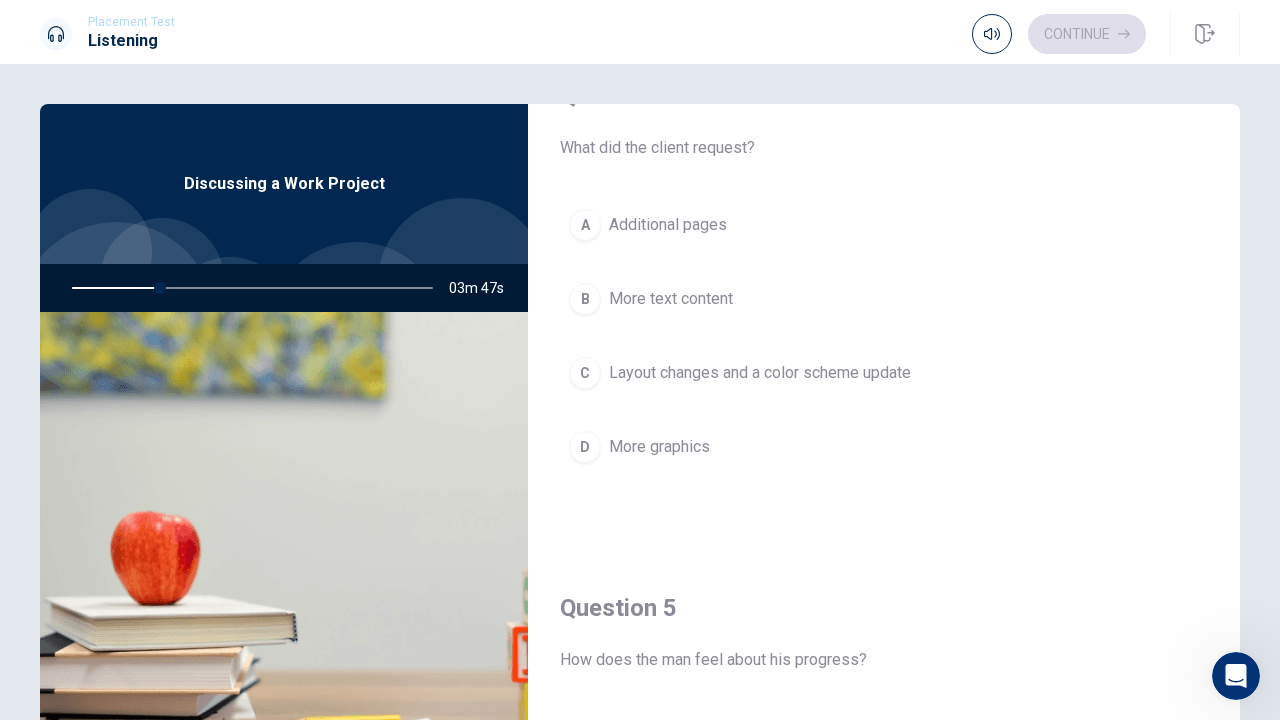 scroll, scrollTop: 1851, scrollLeft: 0, axis: vertical 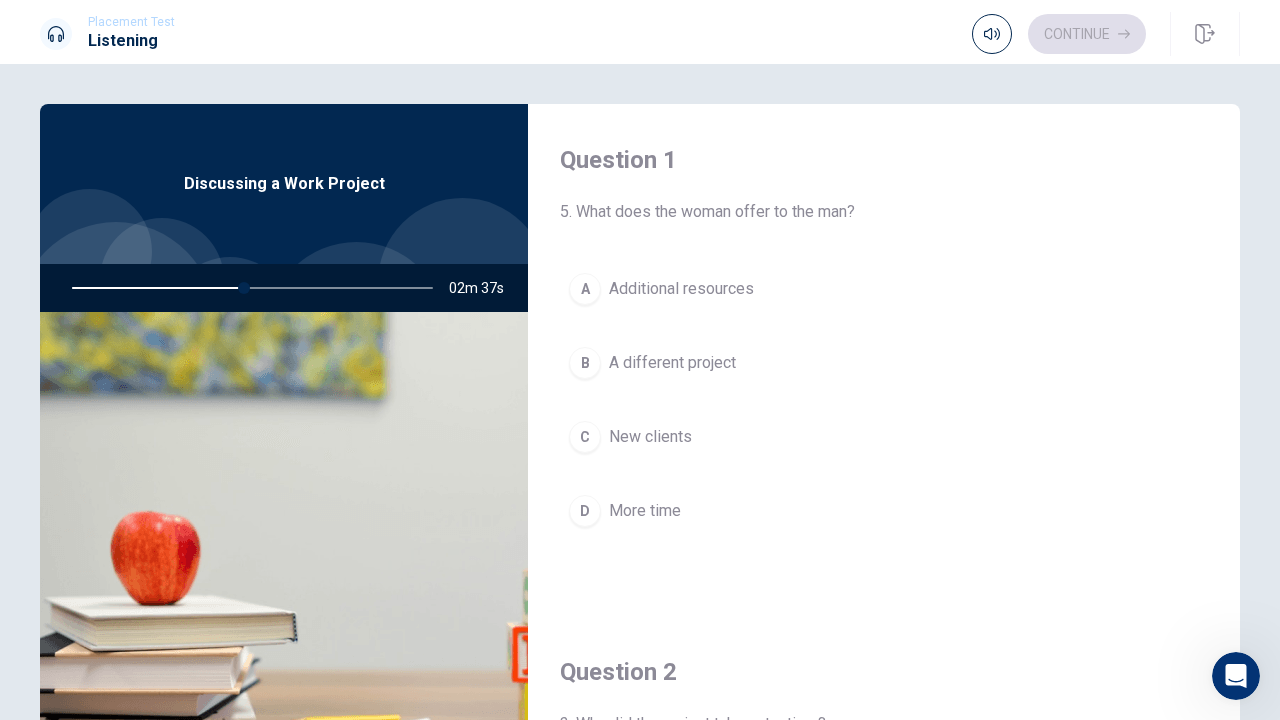 click on "A Additional resources" at bounding box center (884, 289) 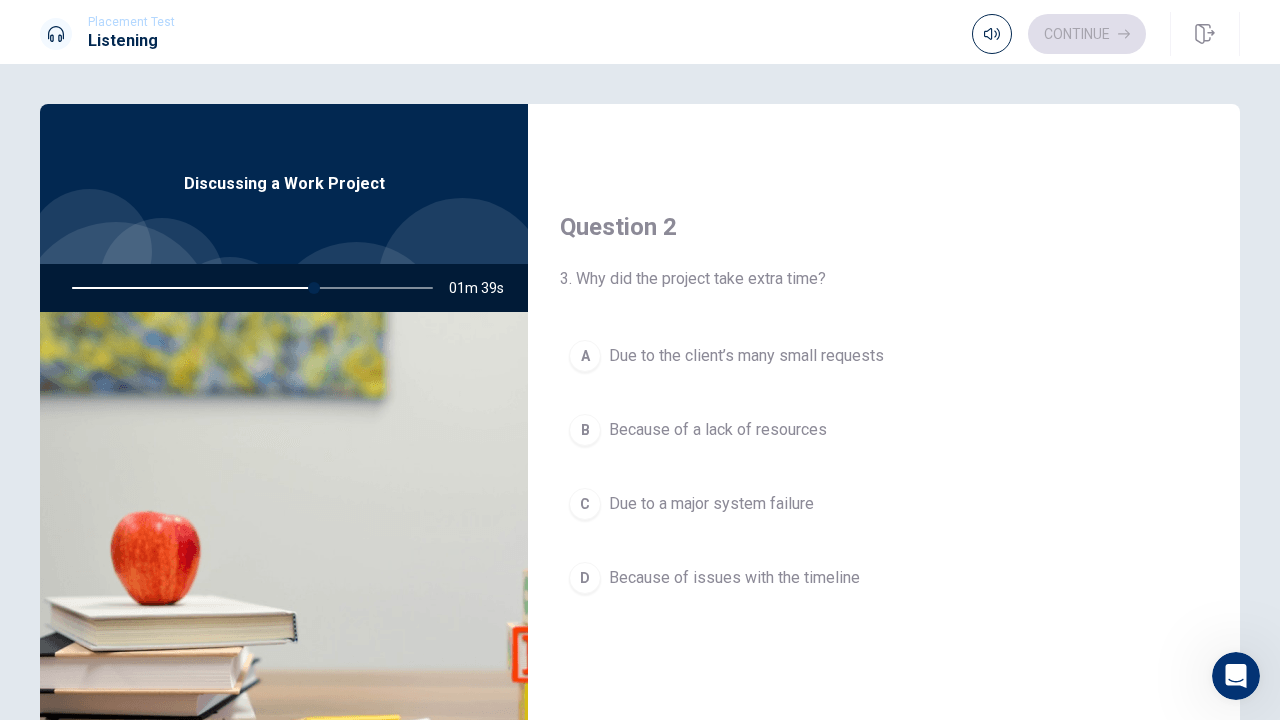 scroll, scrollTop: 500, scrollLeft: 0, axis: vertical 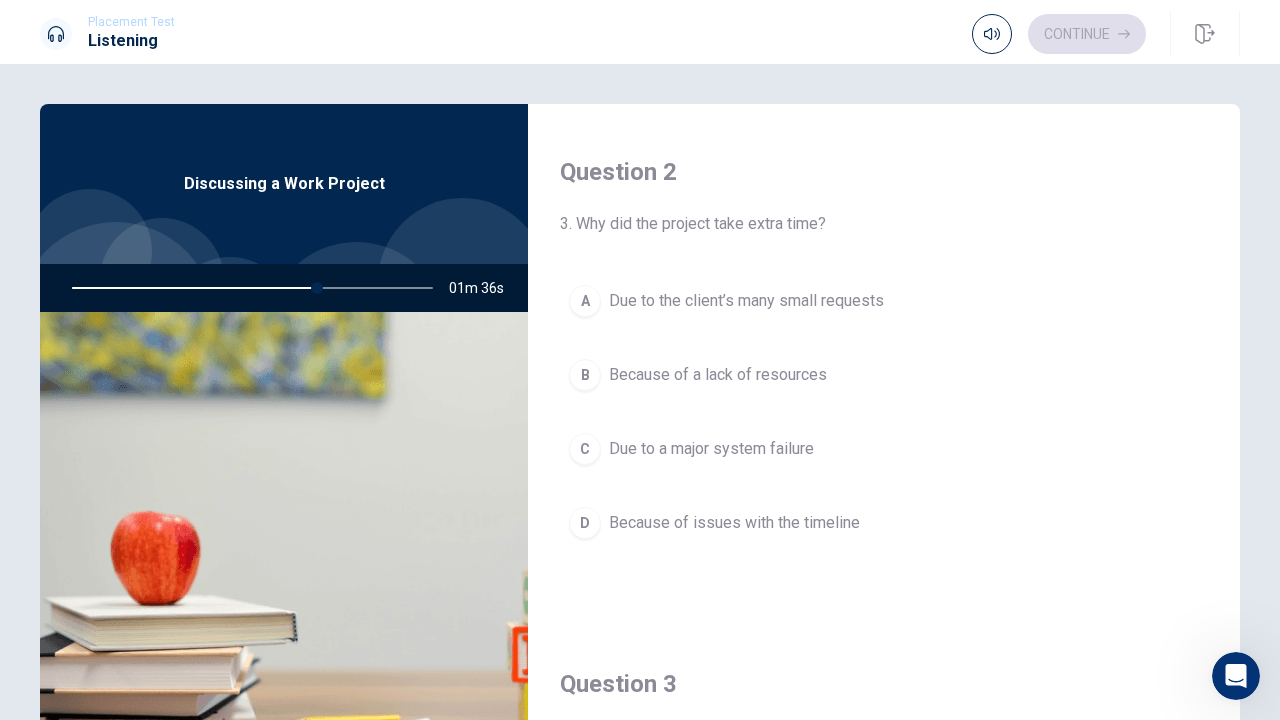 click on "Due to the client’s many small requests" at bounding box center (746, 301) 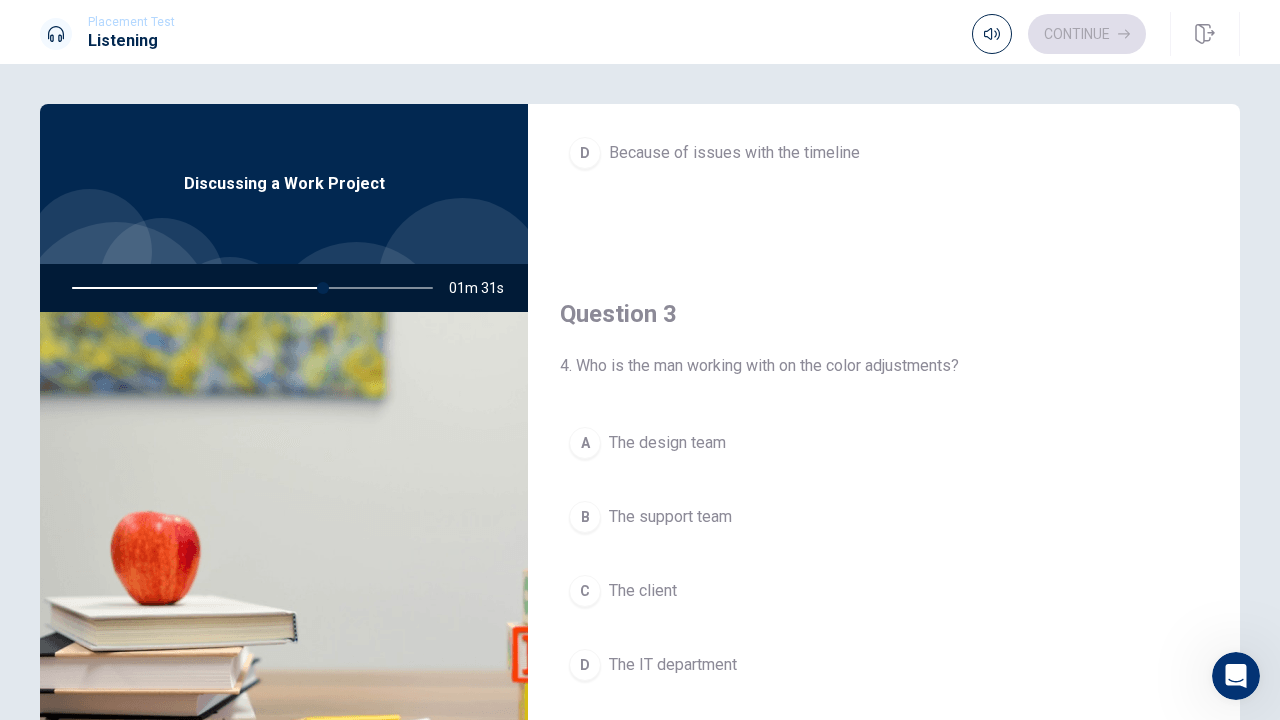 scroll, scrollTop: 900, scrollLeft: 0, axis: vertical 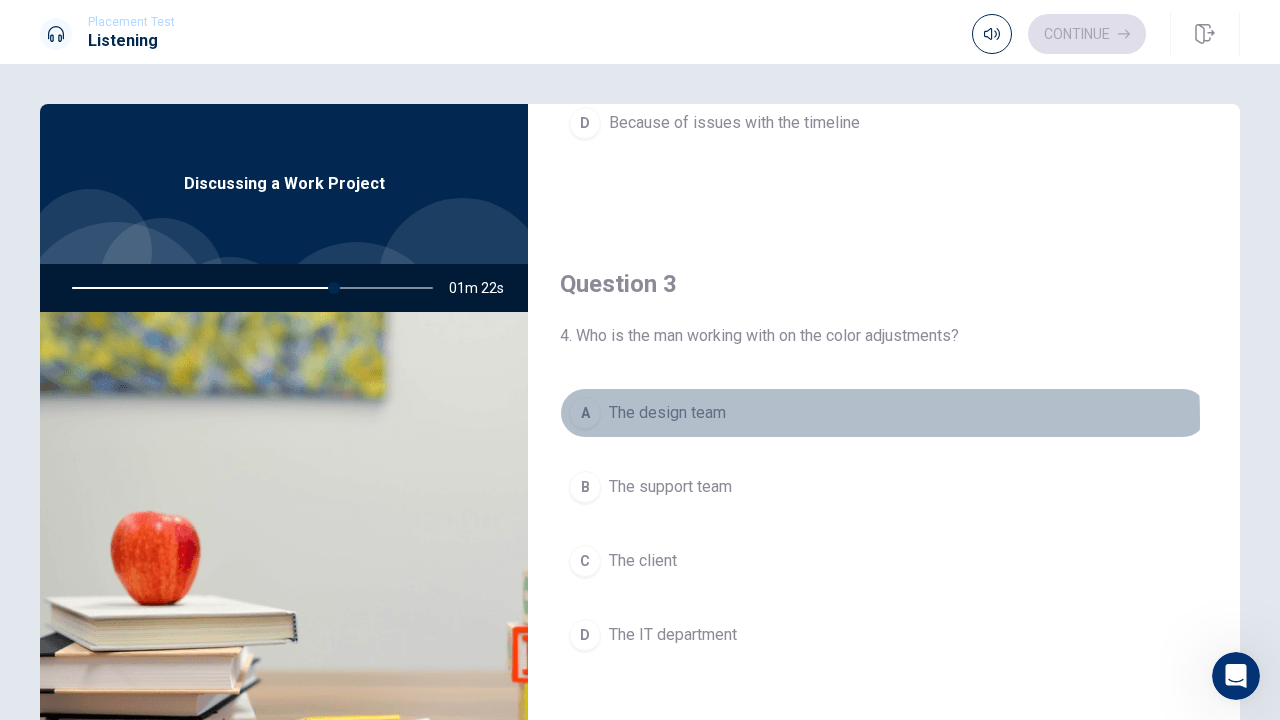 click on "A The design team" at bounding box center (884, 413) 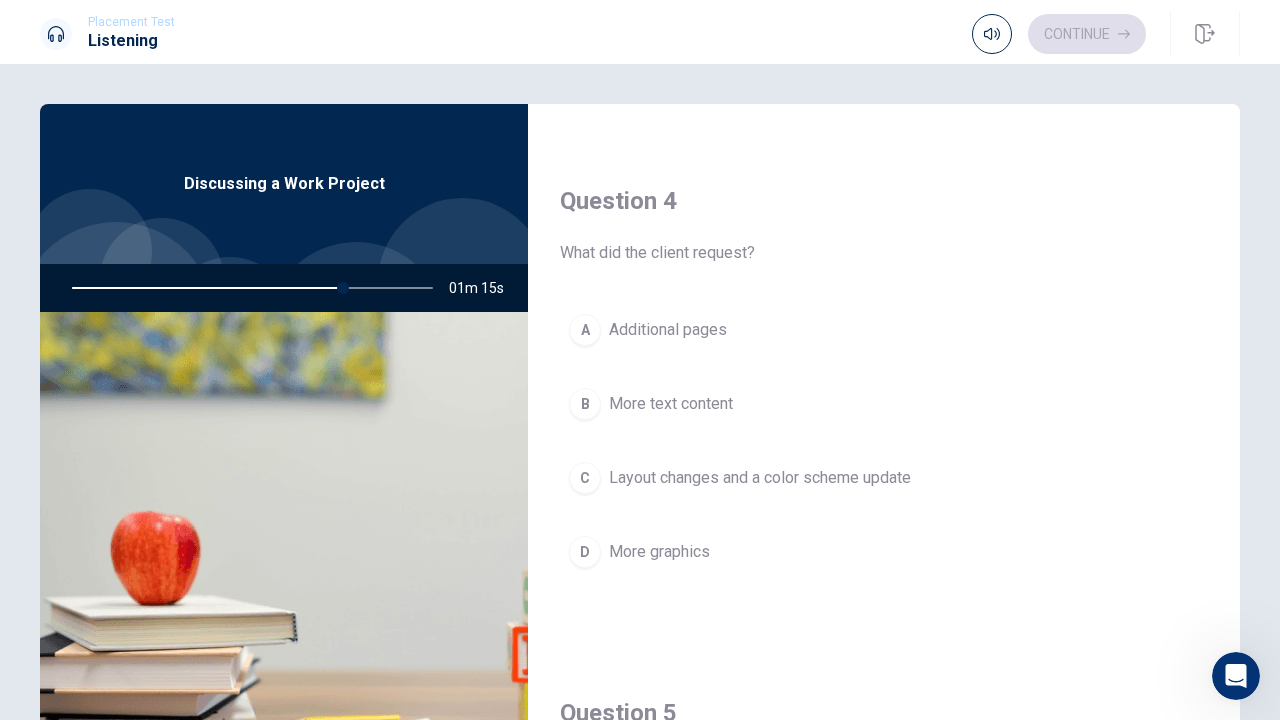 scroll, scrollTop: 1600, scrollLeft: 0, axis: vertical 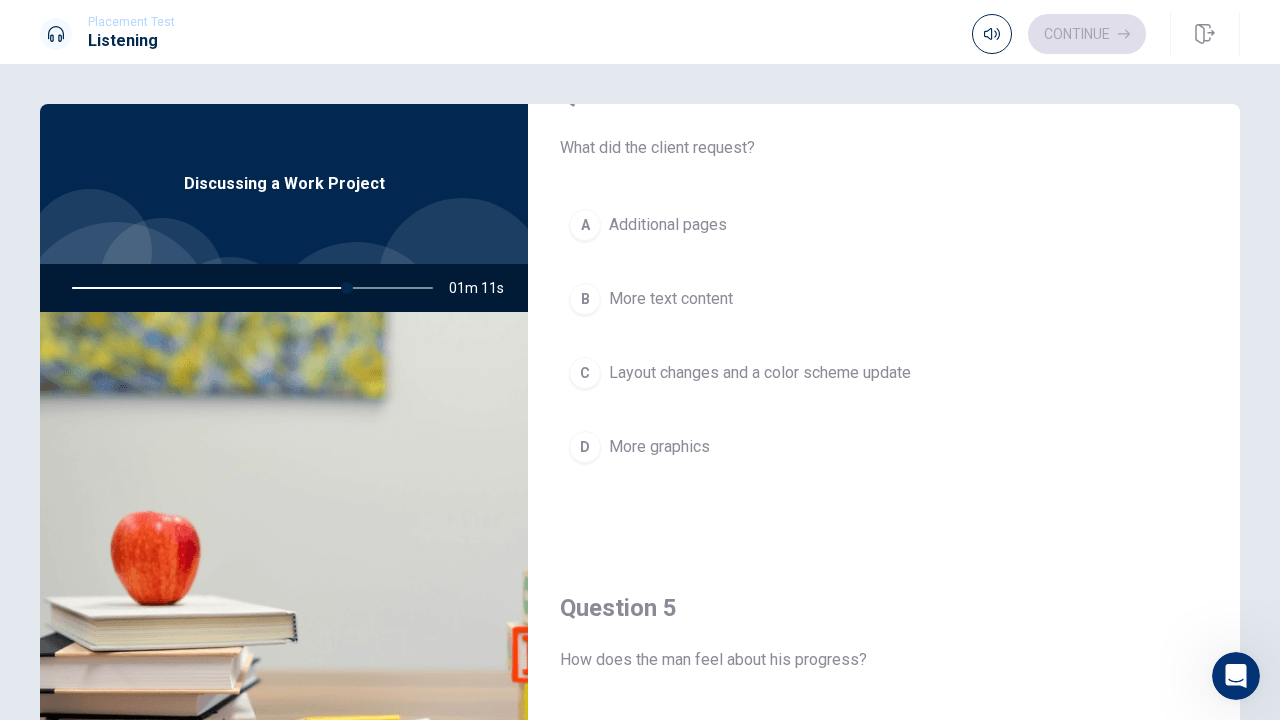 click on "D More graphics" at bounding box center (884, 447) 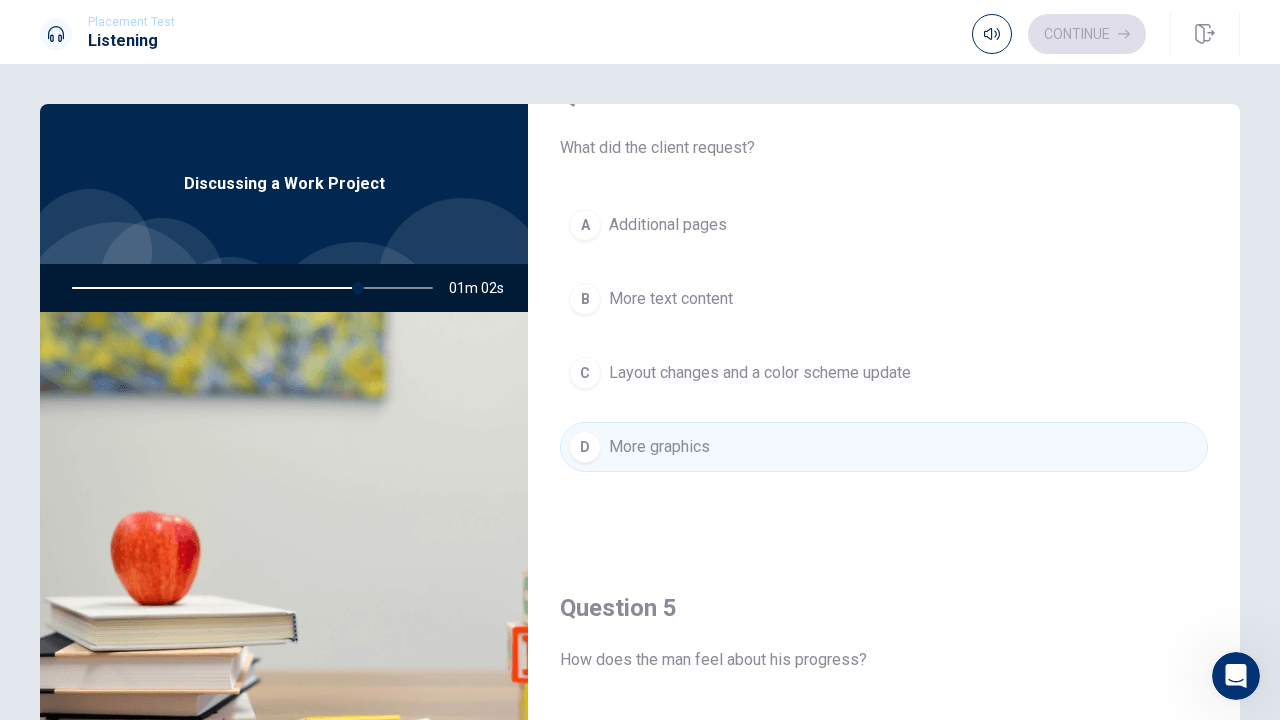 click on "Layout changes and a color scheme update" at bounding box center (760, 373) 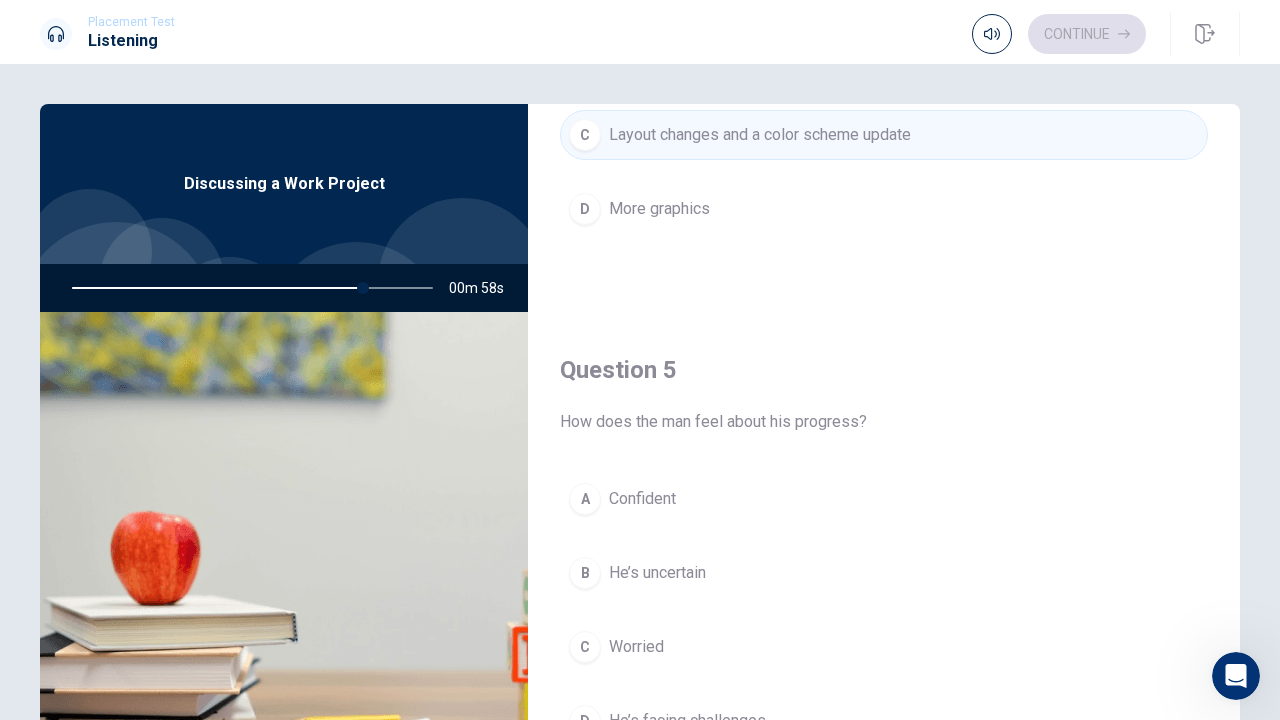 scroll, scrollTop: 1851, scrollLeft: 0, axis: vertical 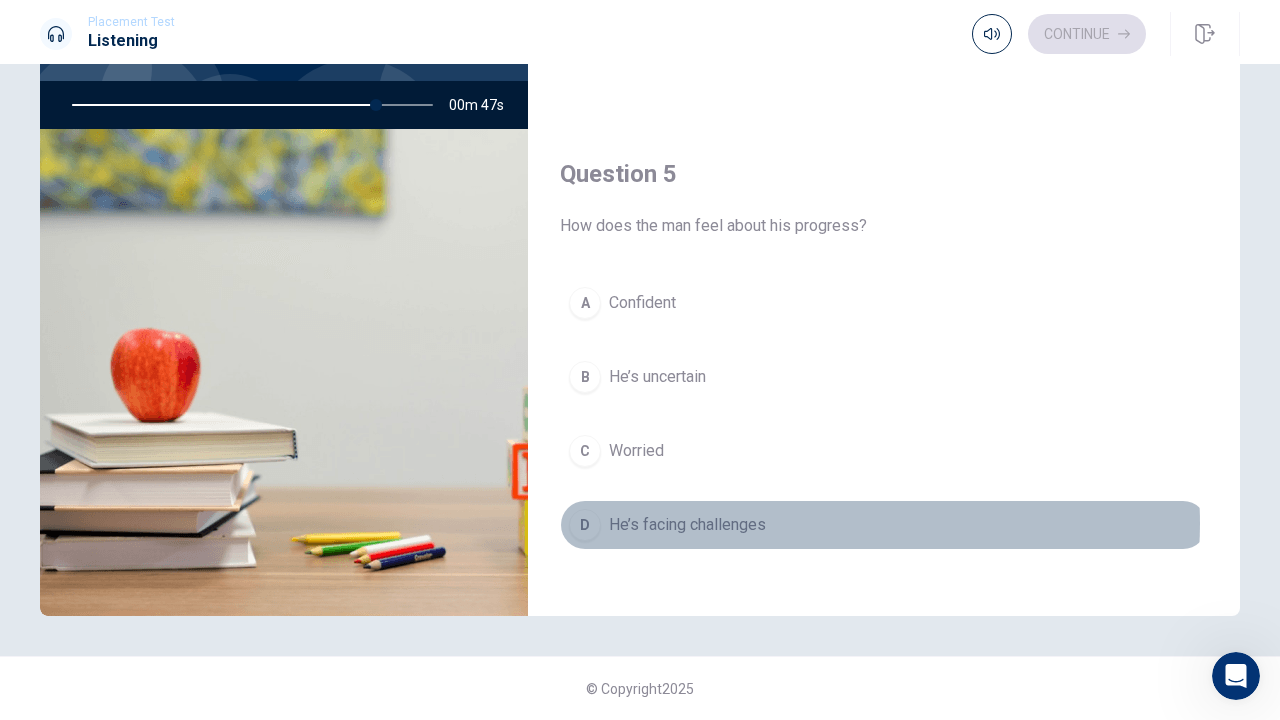 click on "D He’s facing challenges" at bounding box center [884, 525] 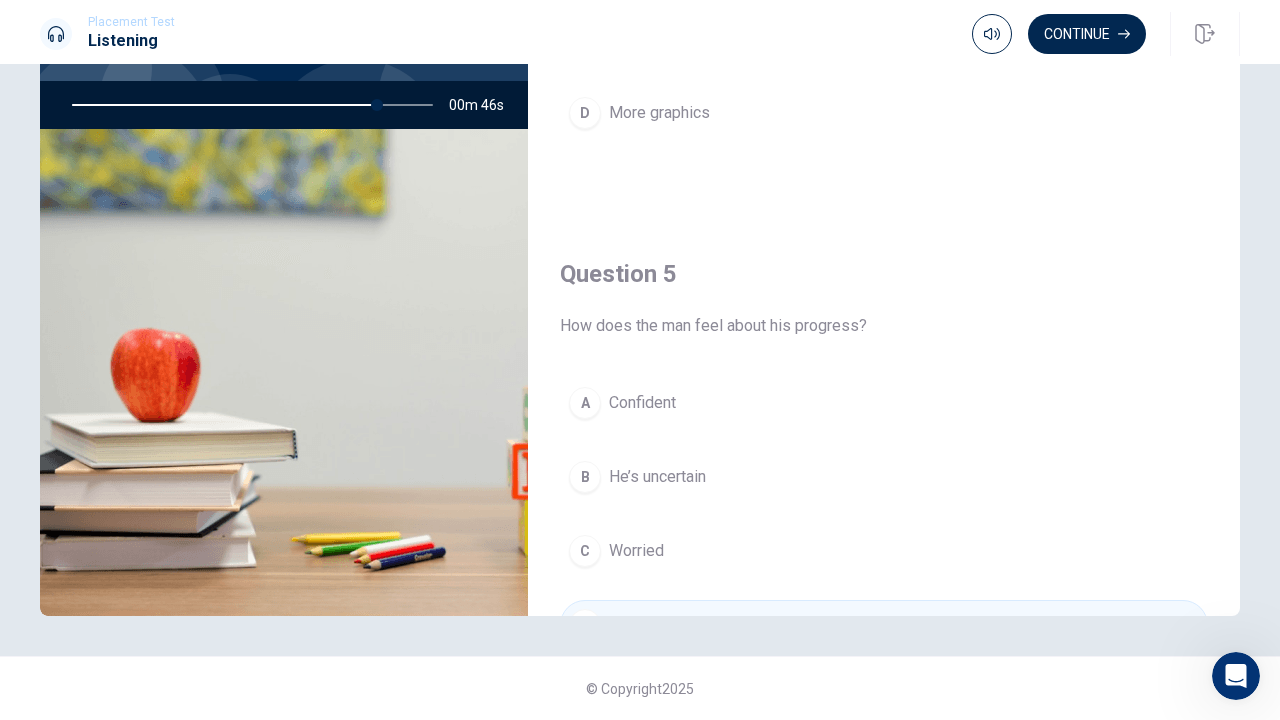 scroll, scrollTop: 1851, scrollLeft: 0, axis: vertical 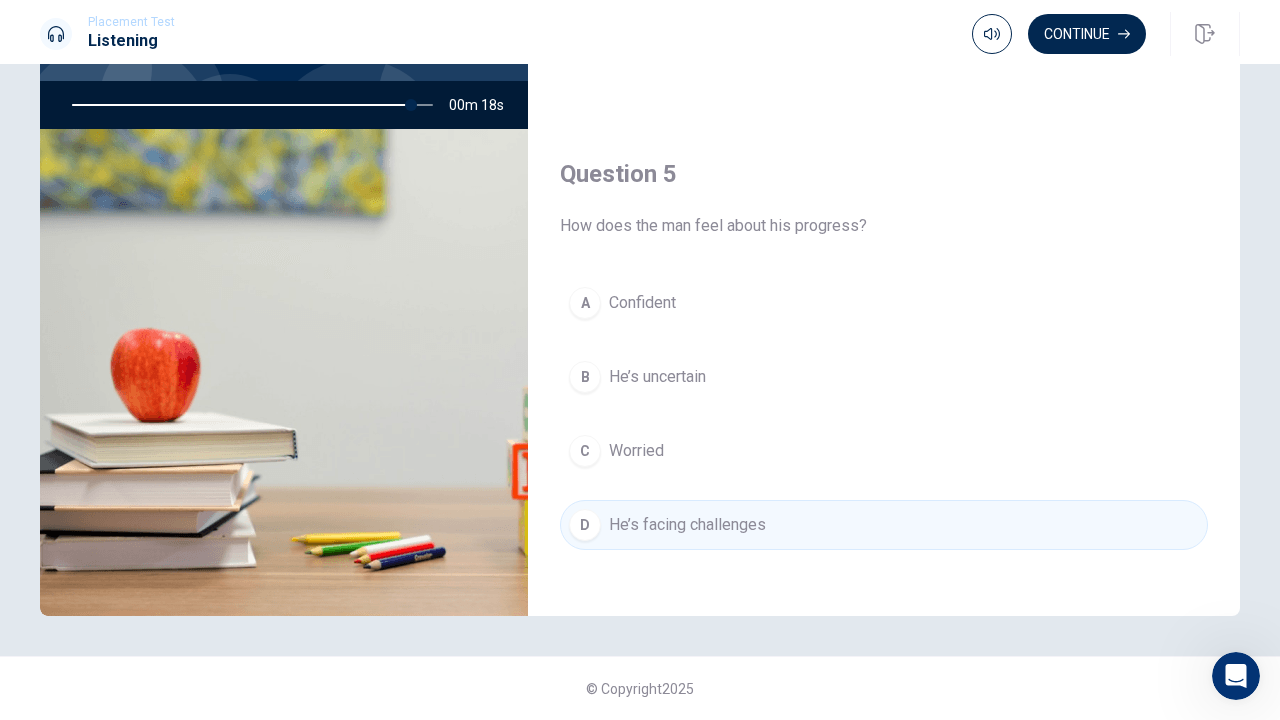 click on "B He’s uncertain" at bounding box center (884, 377) 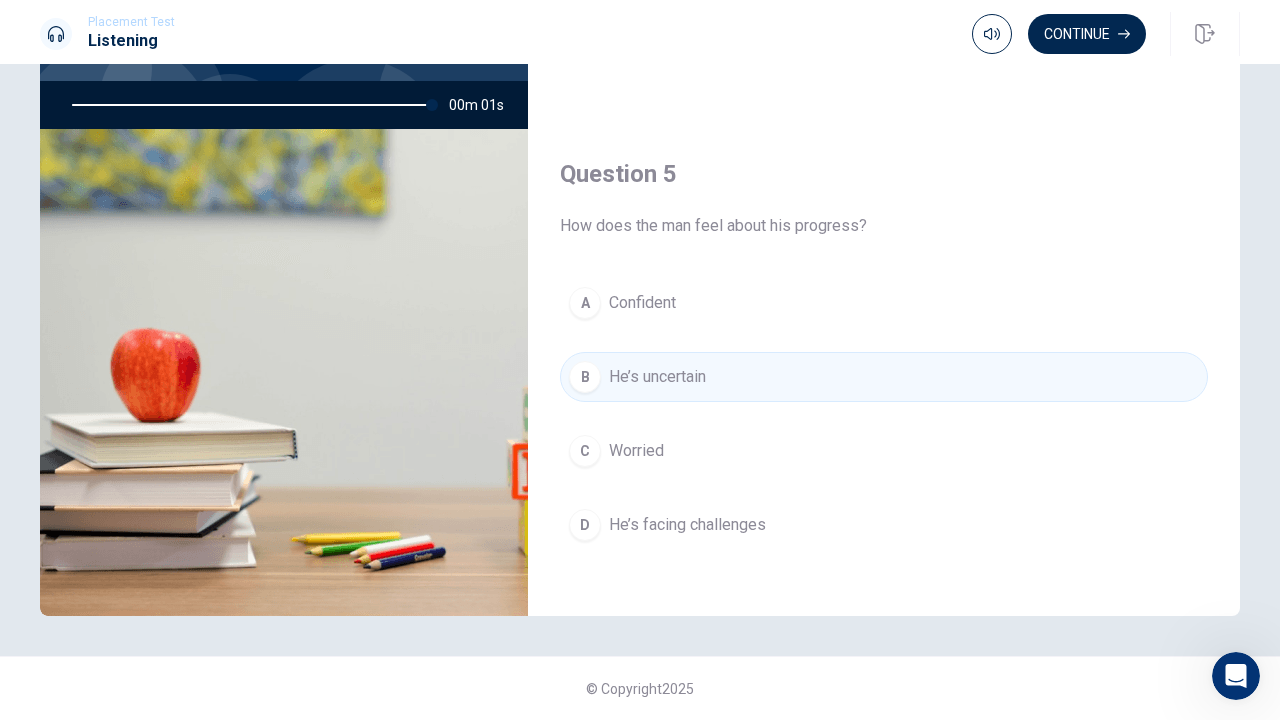 drag, startPoint x: 1092, startPoint y: 44, endPoint x: 1056, endPoint y: 68, distance: 43.266617 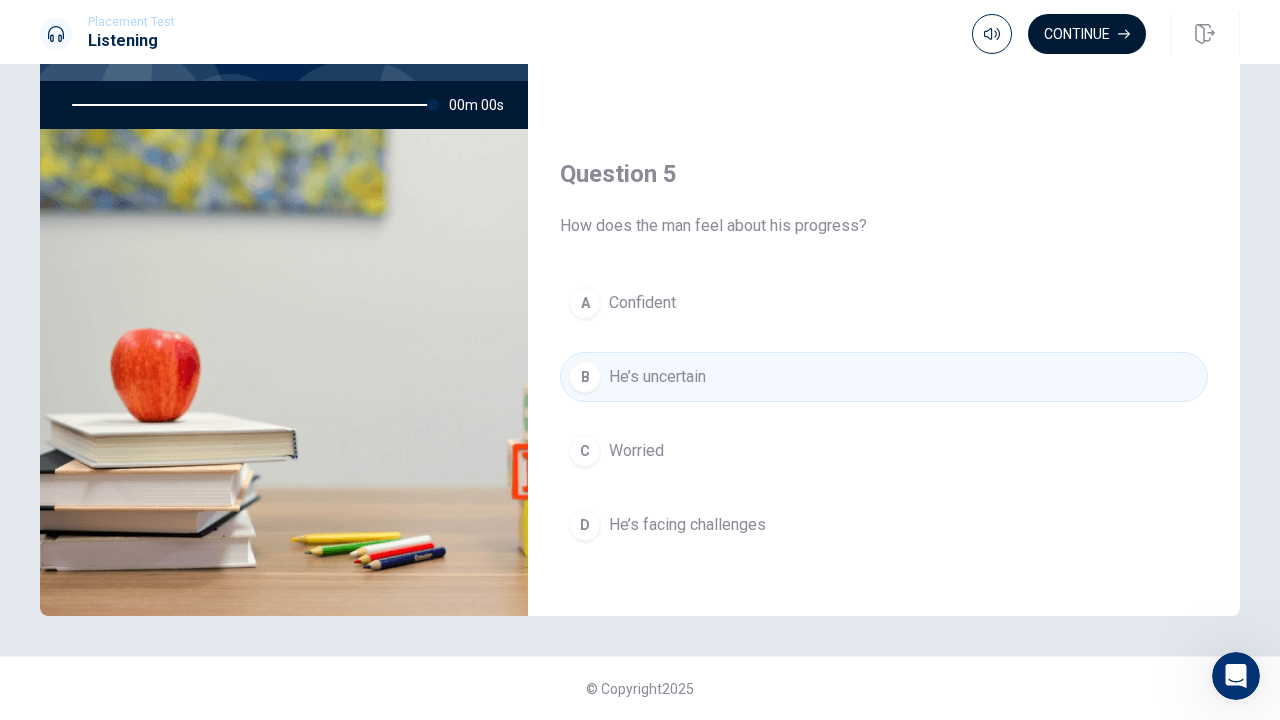type on "0" 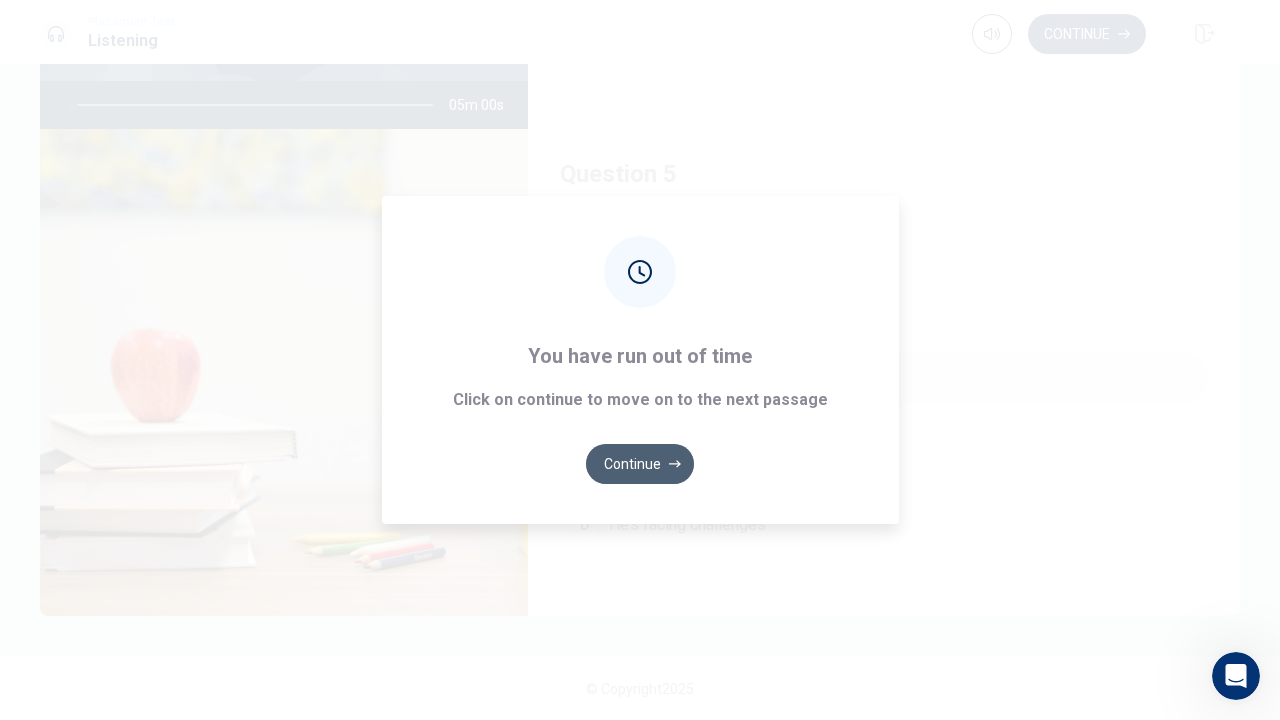 click on "Continue" at bounding box center [640, 464] 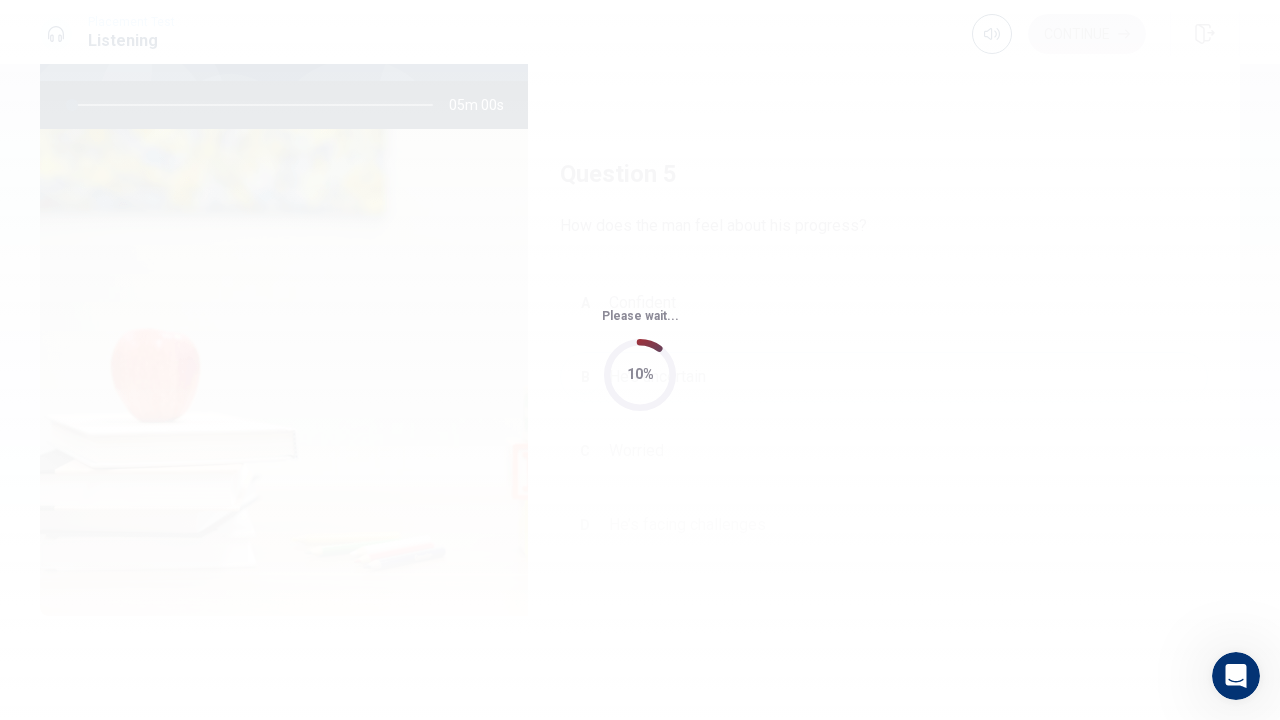 scroll, scrollTop: 0, scrollLeft: 0, axis: both 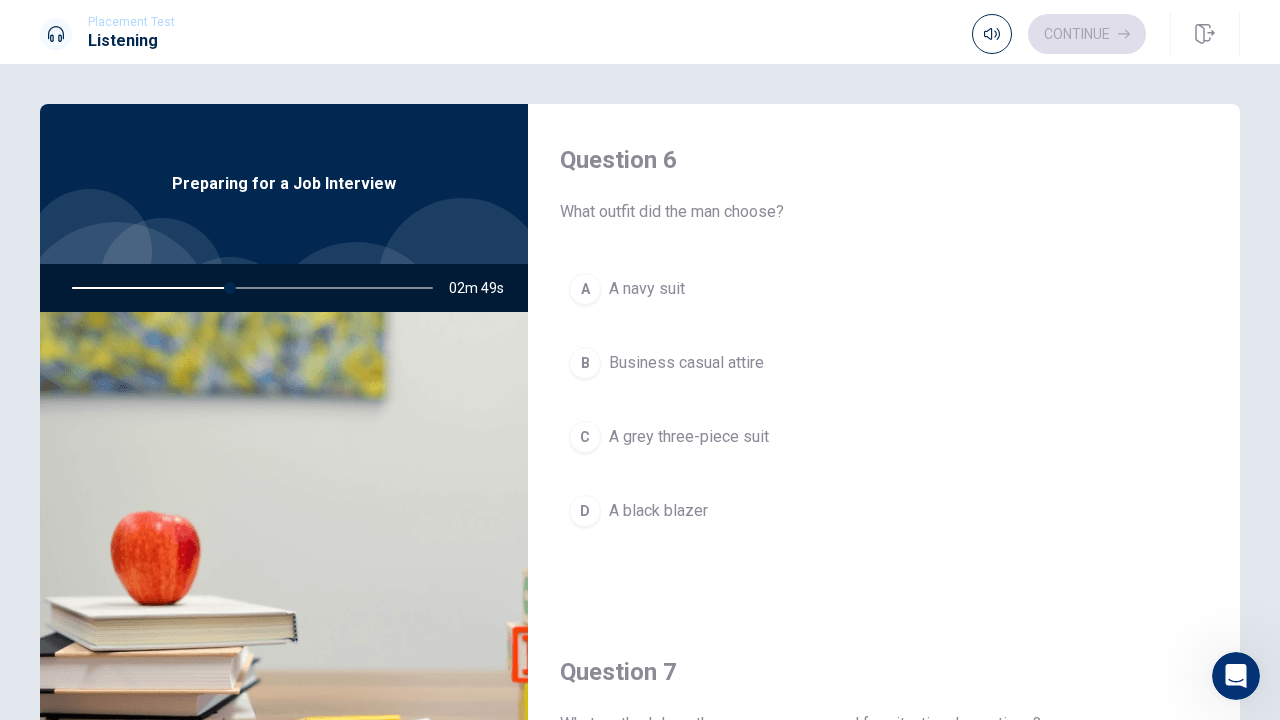 click on "A navy suit" at bounding box center [647, 289] 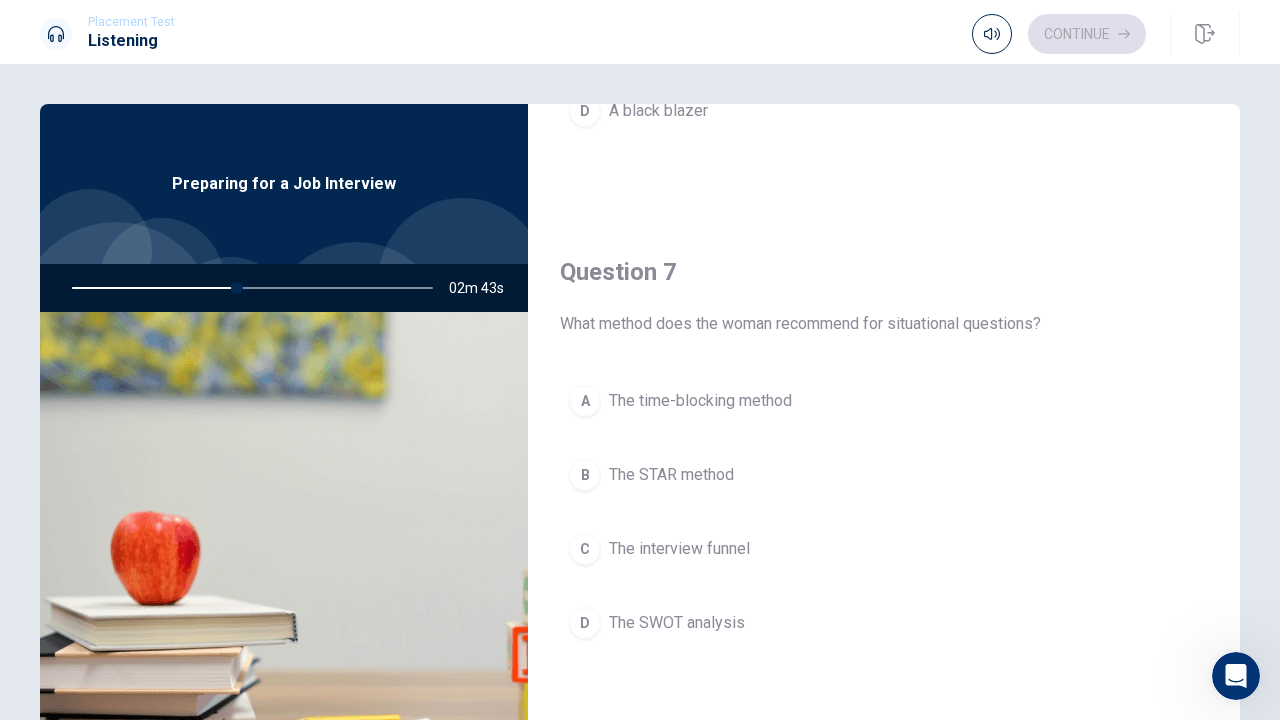 scroll, scrollTop: 500, scrollLeft: 0, axis: vertical 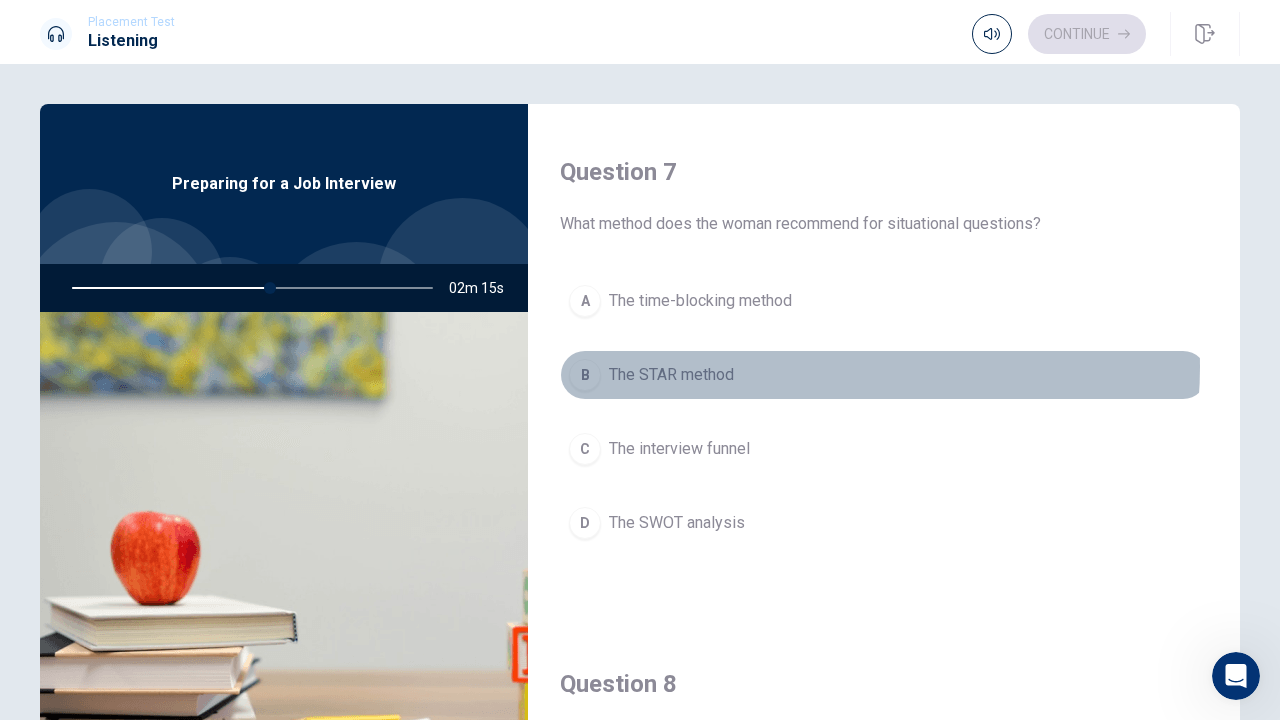 click on "B The STAR method" at bounding box center [884, 375] 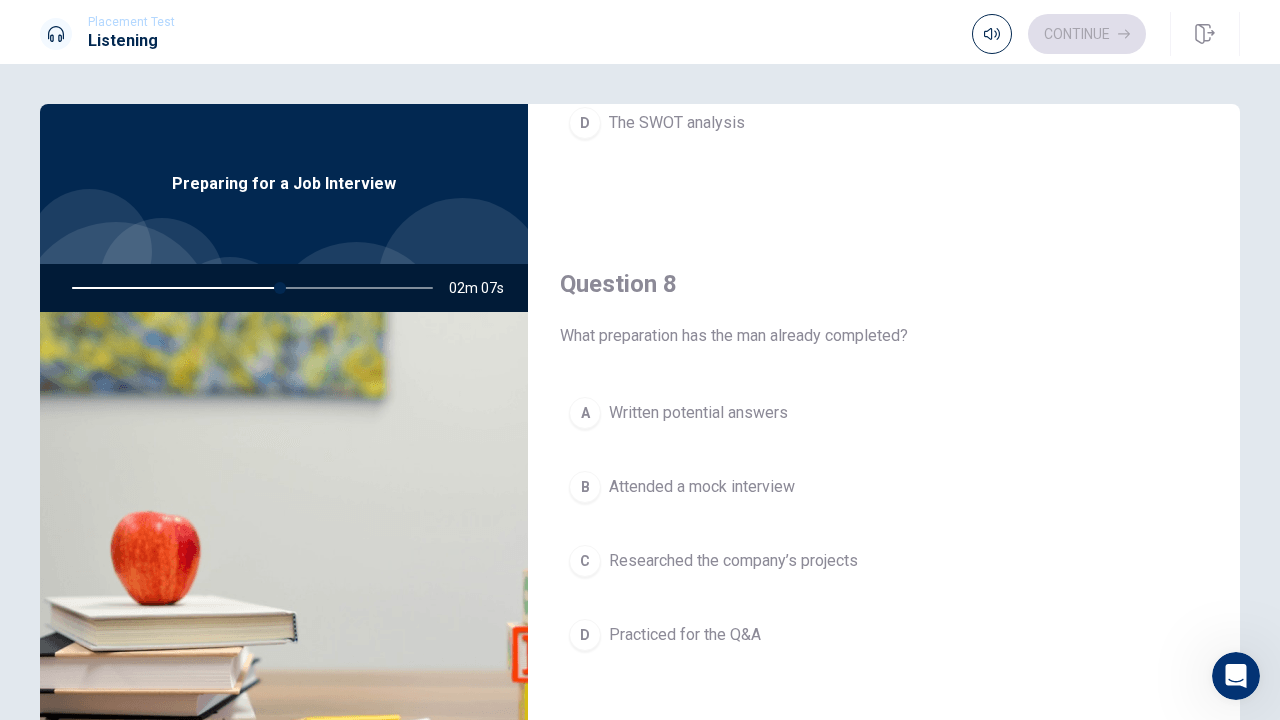 scroll, scrollTop: 1000, scrollLeft: 0, axis: vertical 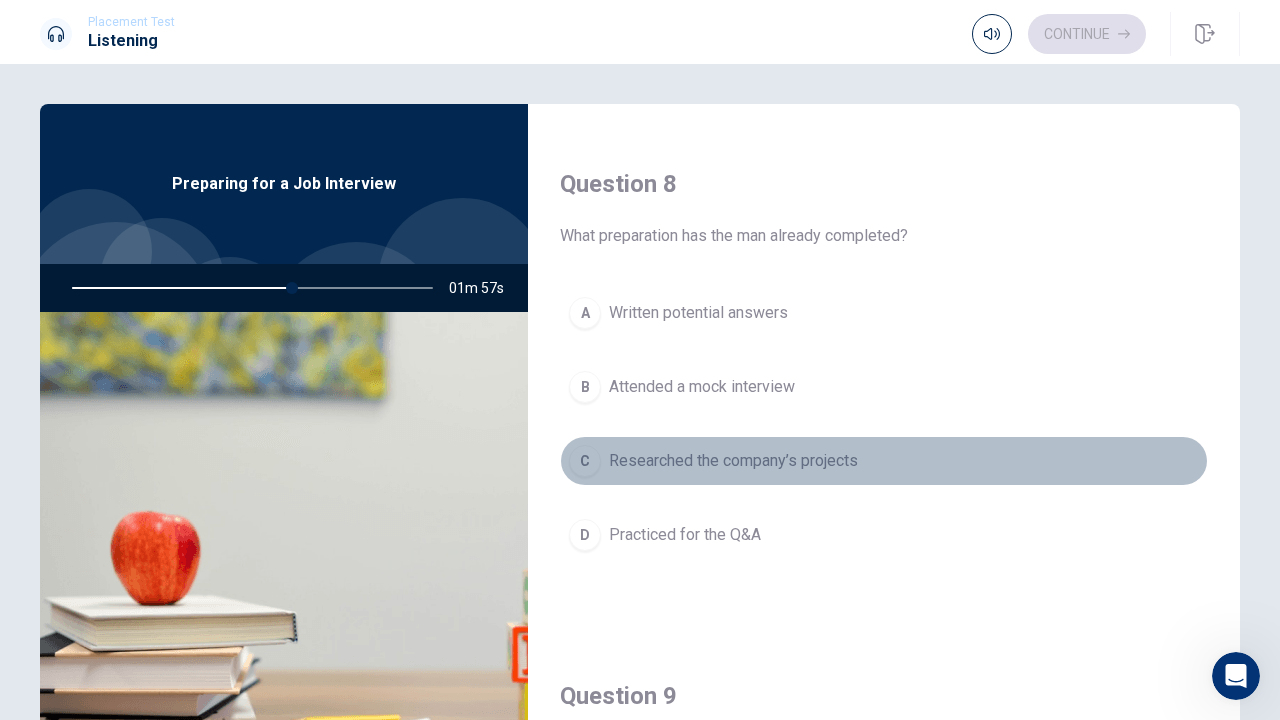 click on "C Researched the company’s projects" at bounding box center (884, 461) 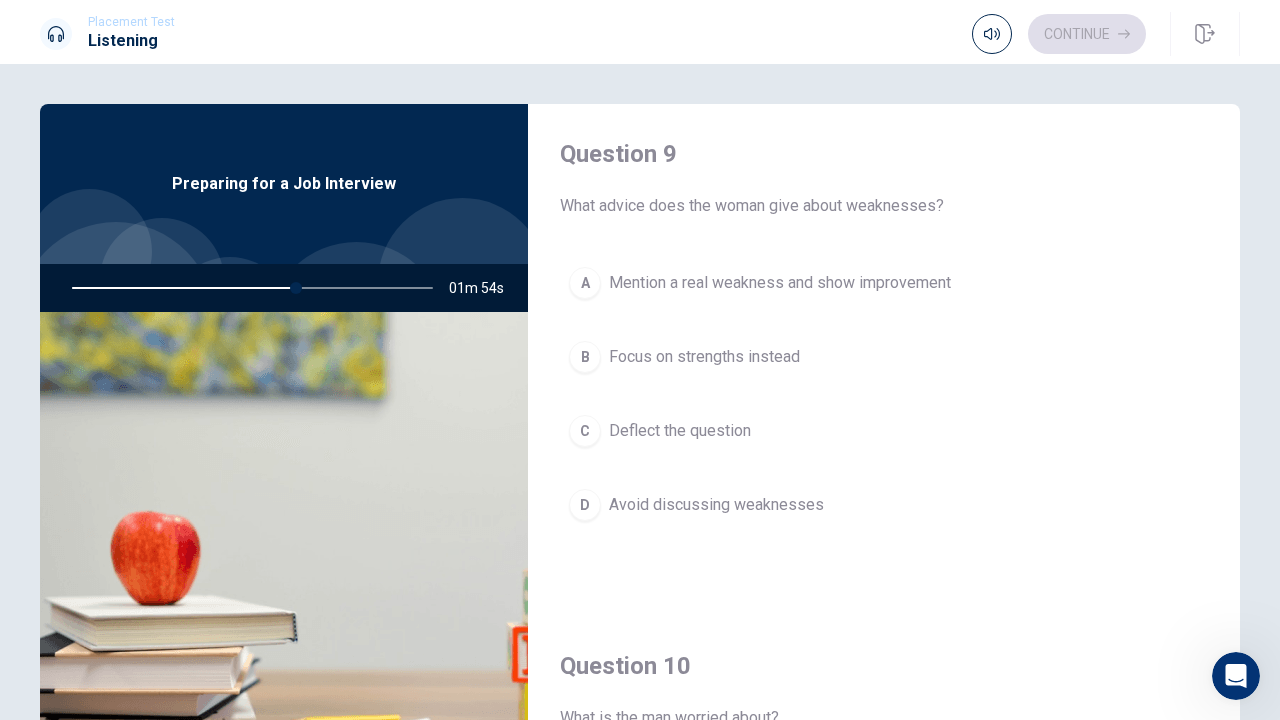 scroll, scrollTop: 1500, scrollLeft: 0, axis: vertical 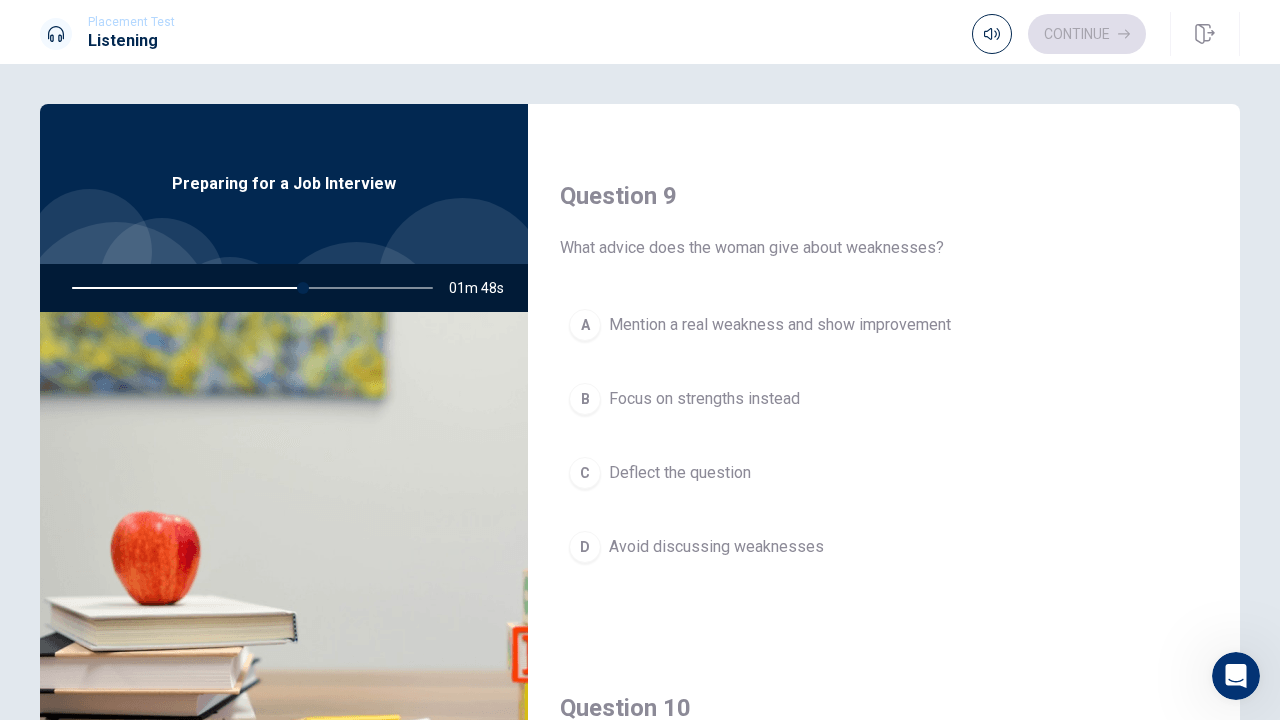 click on "A Mention a real weakness and show improvement" at bounding box center (884, 325) 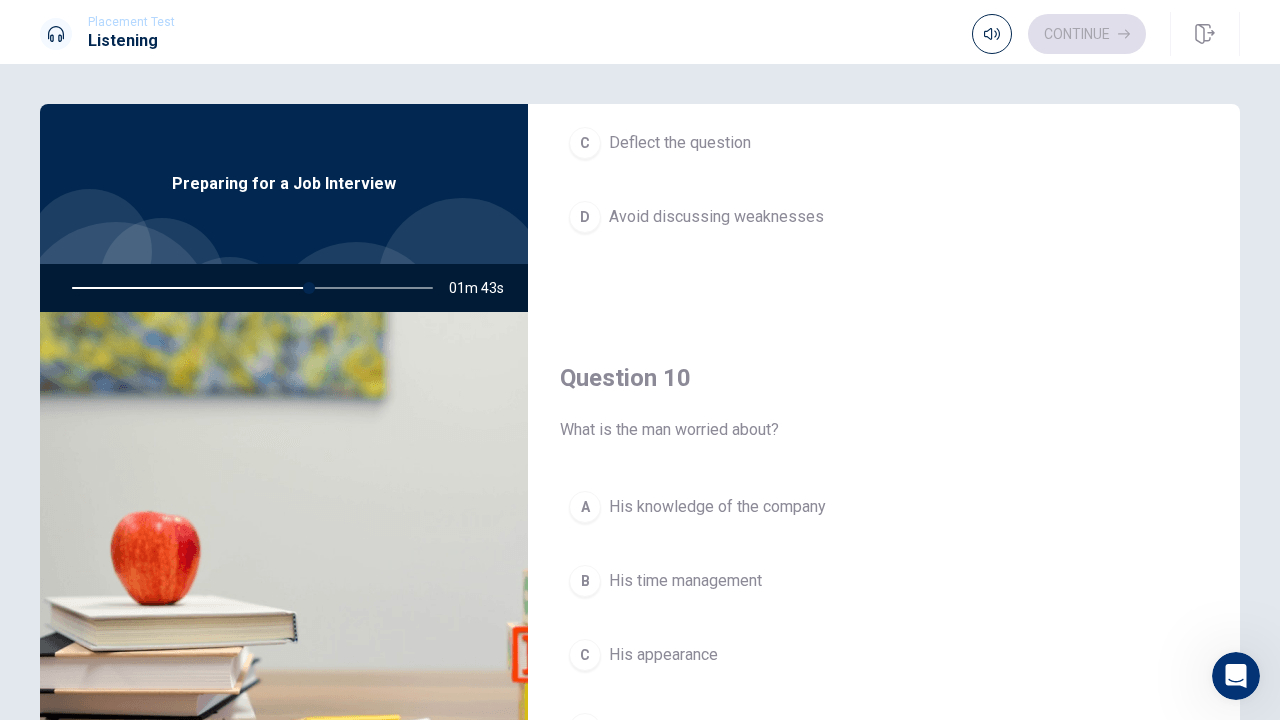 scroll, scrollTop: 1851, scrollLeft: 0, axis: vertical 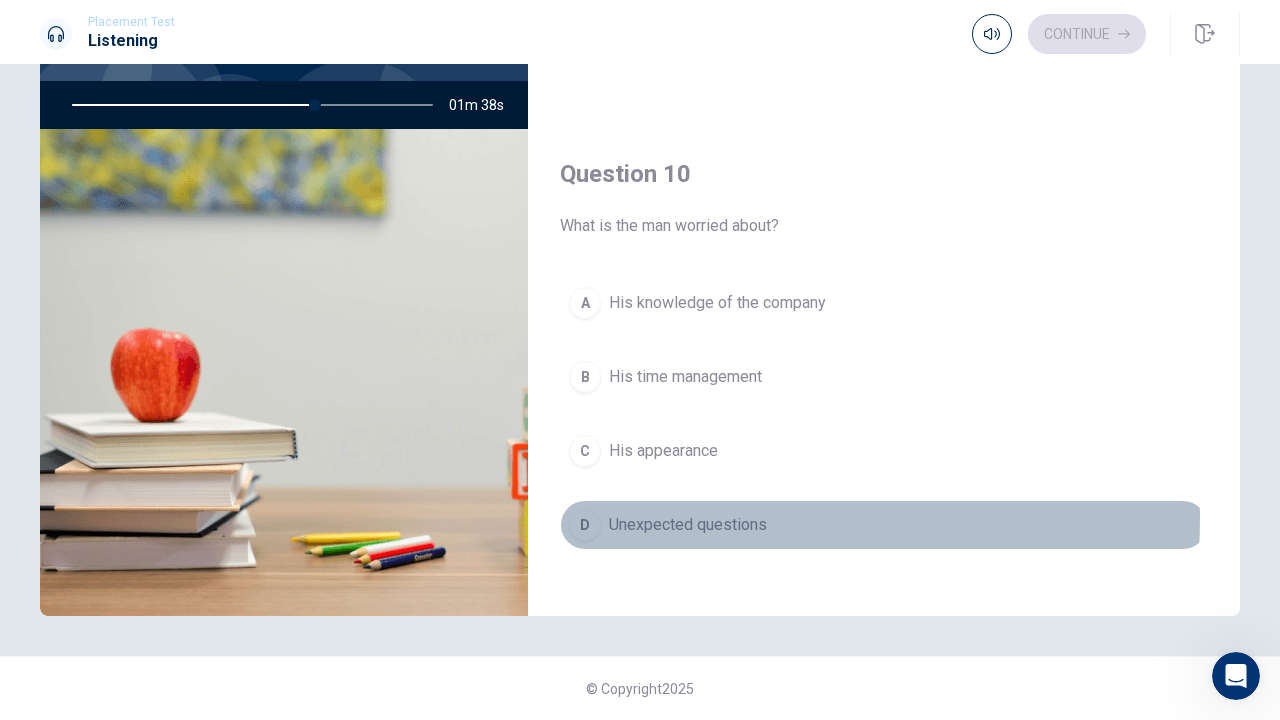 click on "Unexpected questions" at bounding box center (688, 525) 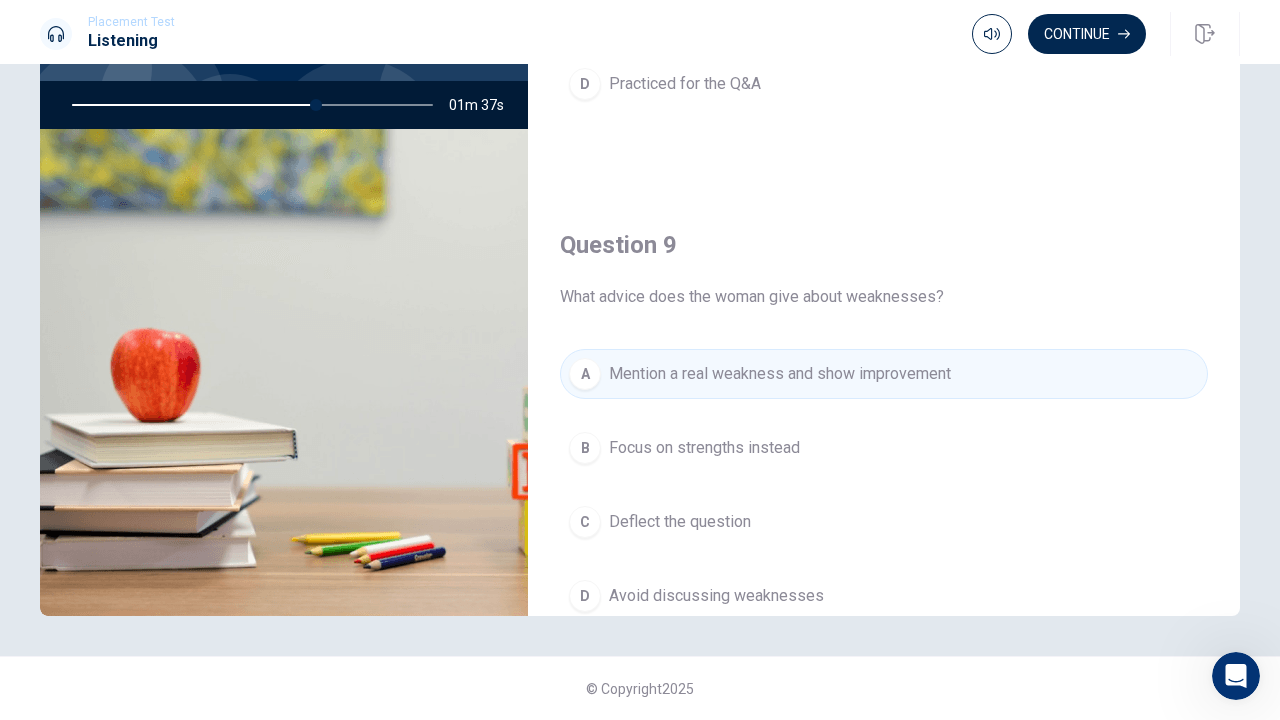 scroll, scrollTop: 1051, scrollLeft: 0, axis: vertical 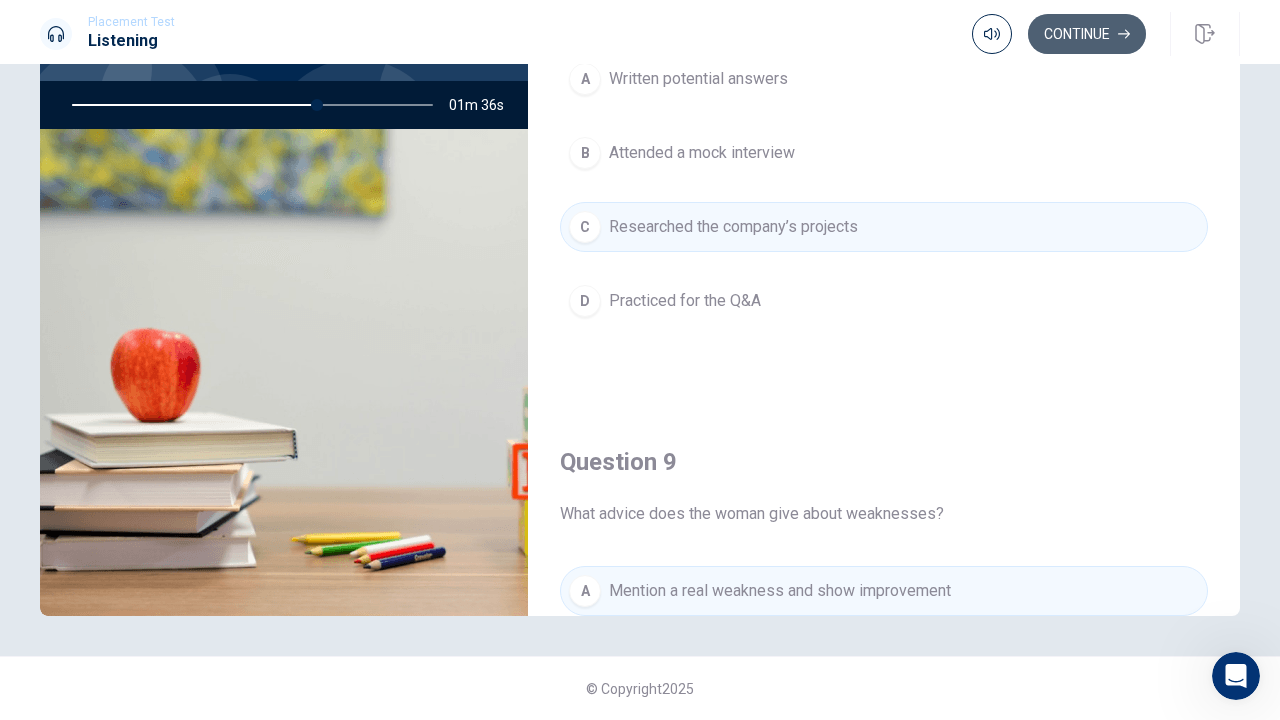 click on "Continue" at bounding box center [1087, 34] 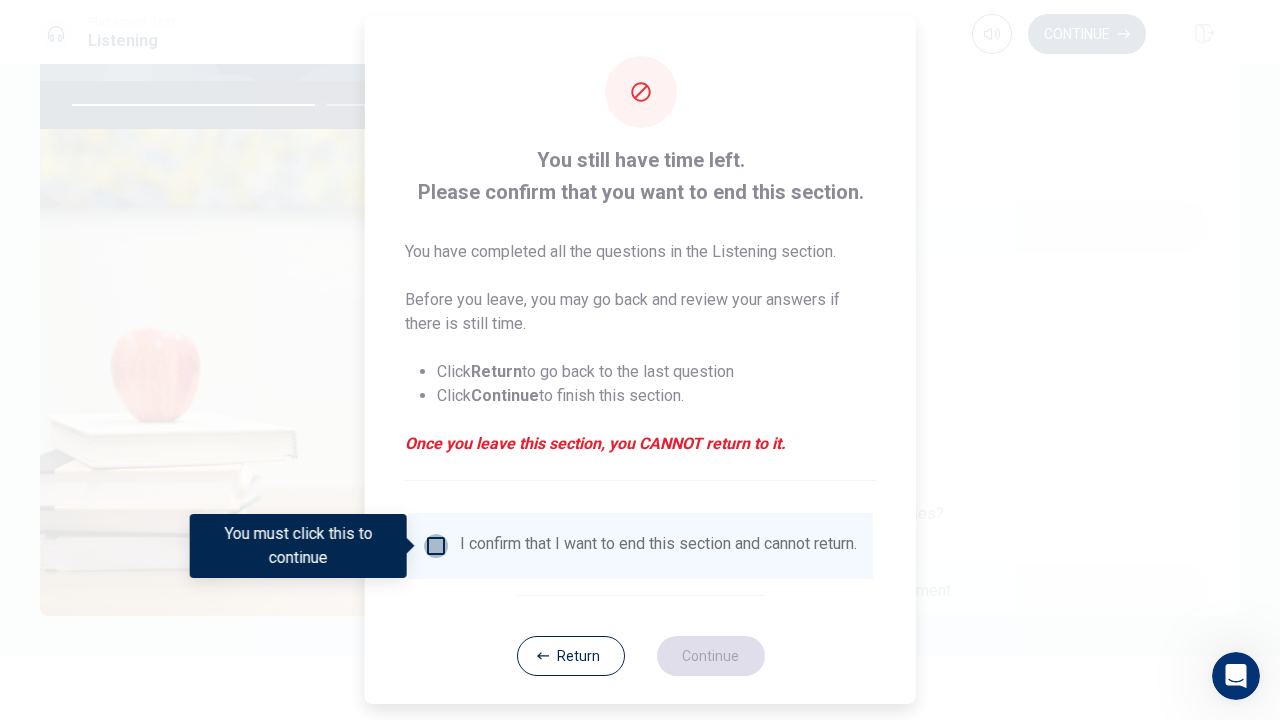 click at bounding box center [436, 546] 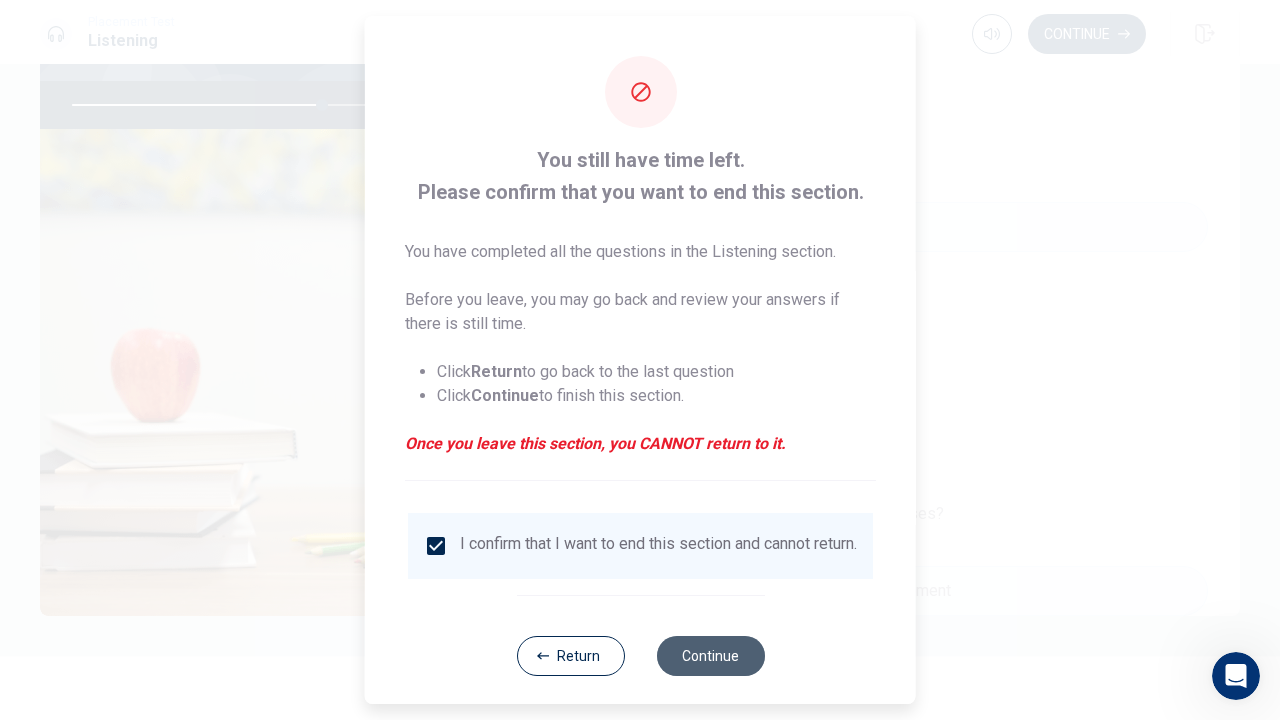 click on "Continue" at bounding box center (710, 656) 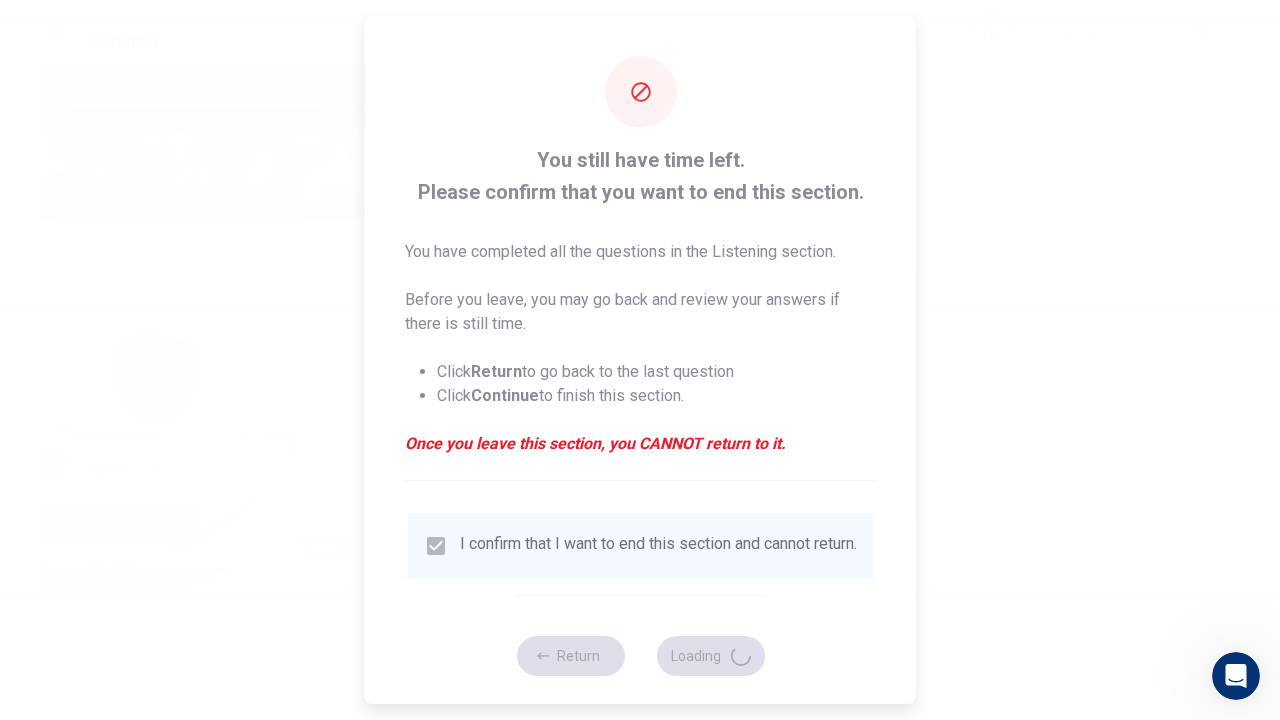 type on "70" 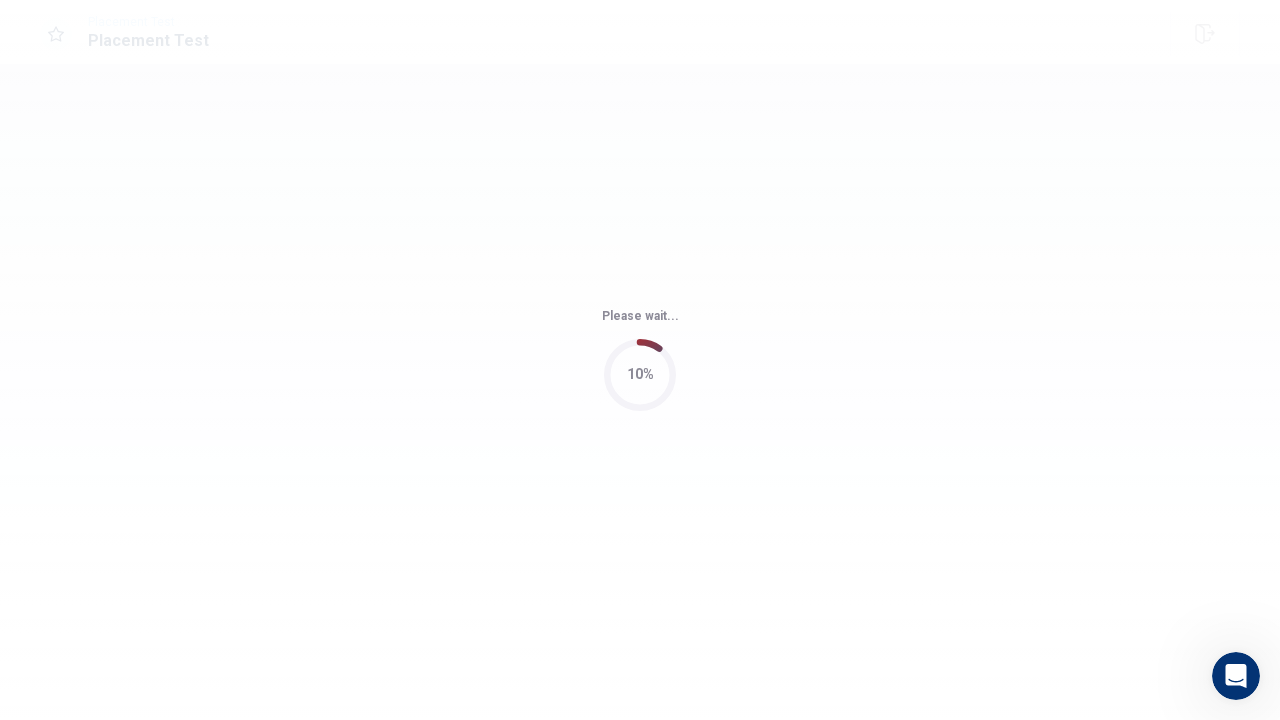 scroll, scrollTop: 0, scrollLeft: 0, axis: both 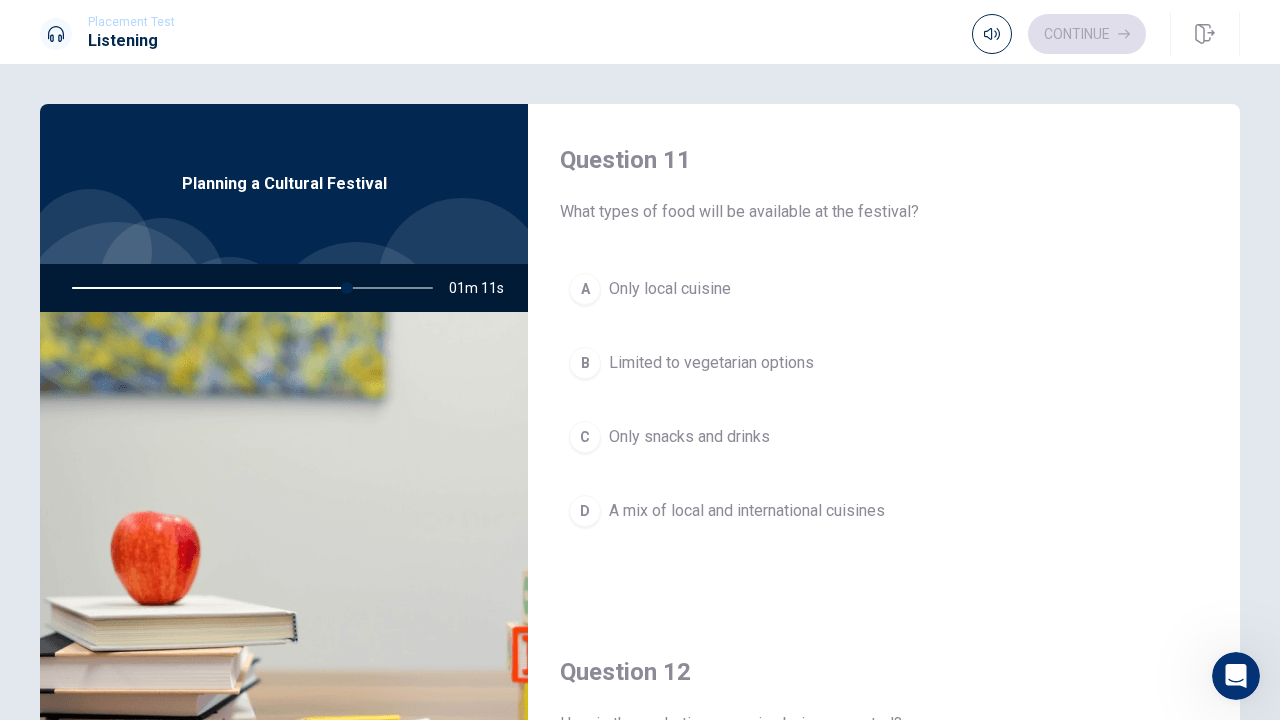 click on "A mix of local and international cuisines" at bounding box center (747, 511) 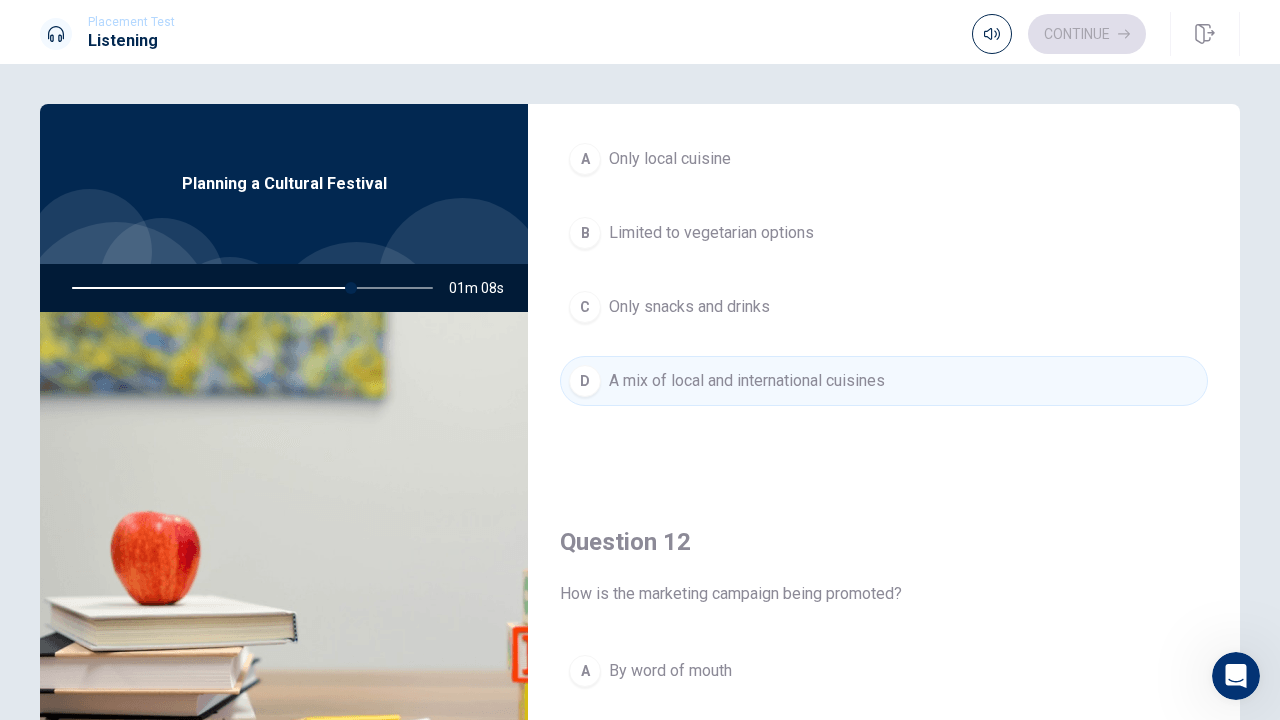 scroll, scrollTop: 400, scrollLeft: 0, axis: vertical 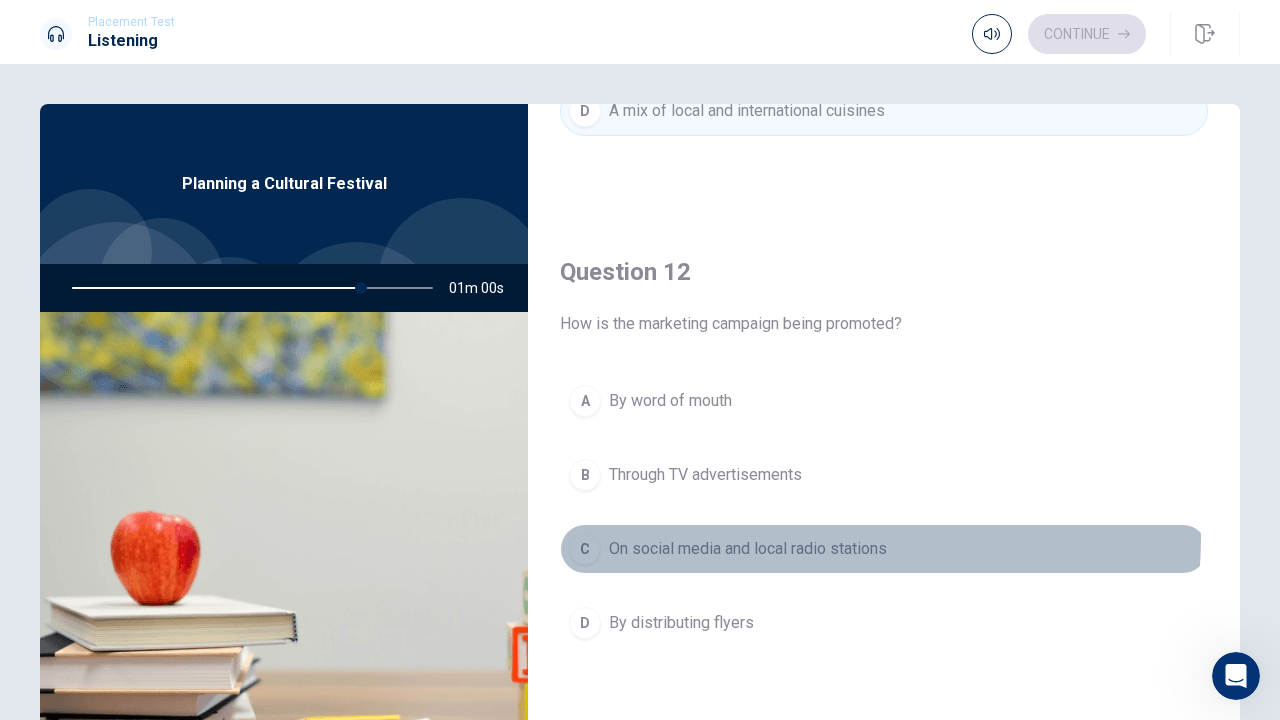 click on "On social media and local radio stations" at bounding box center [748, 549] 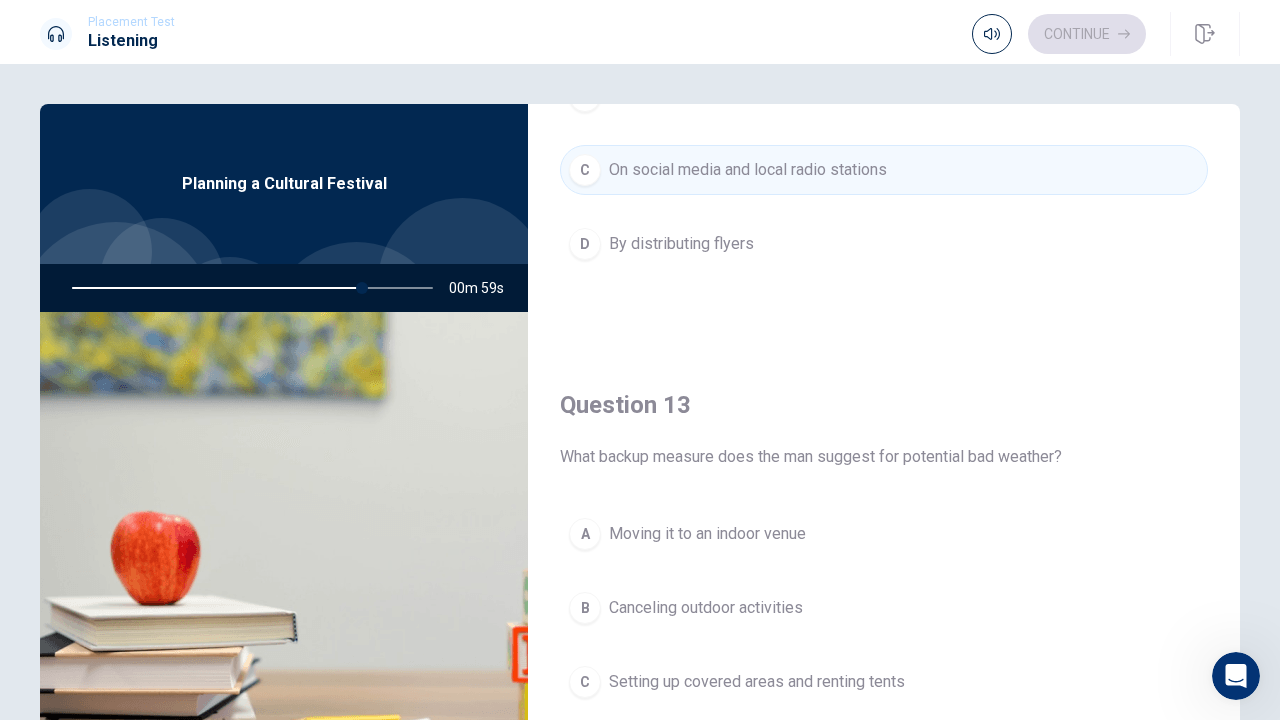 scroll, scrollTop: 900, scrollLeft: 0, axis: vertical 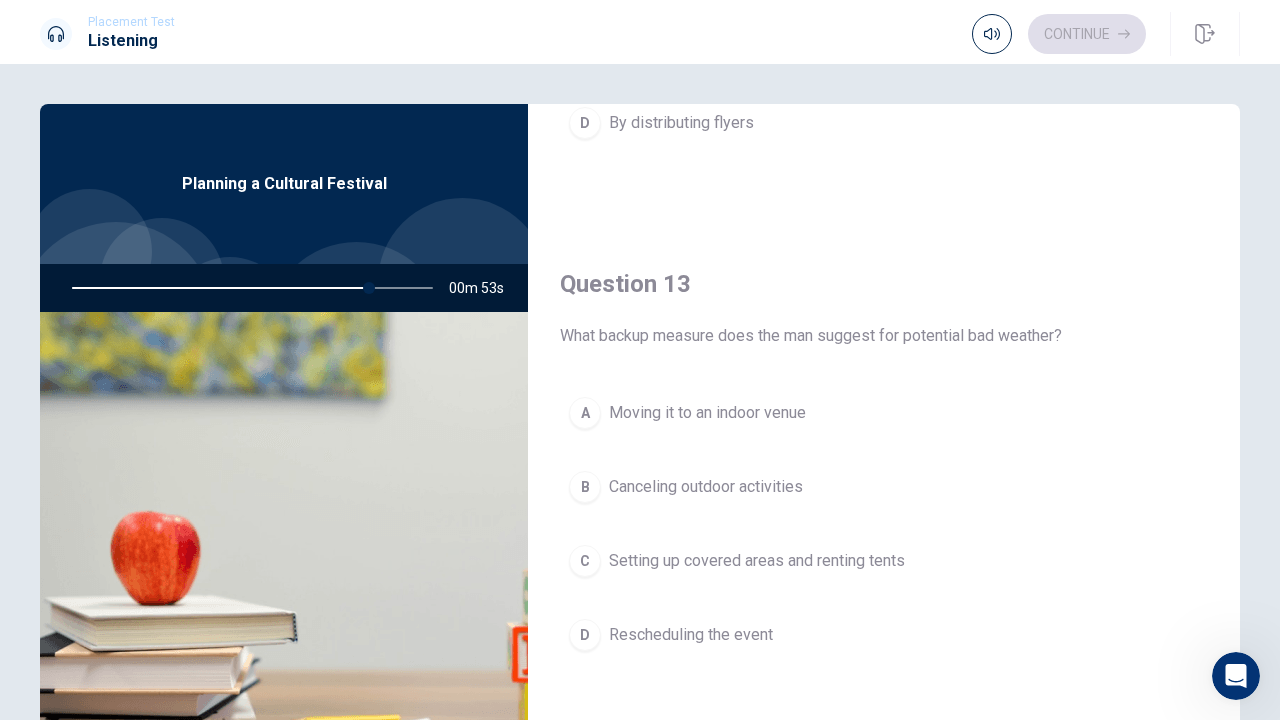 click on "A Moving it to an indoor venue" at bounding box center [884, 413] 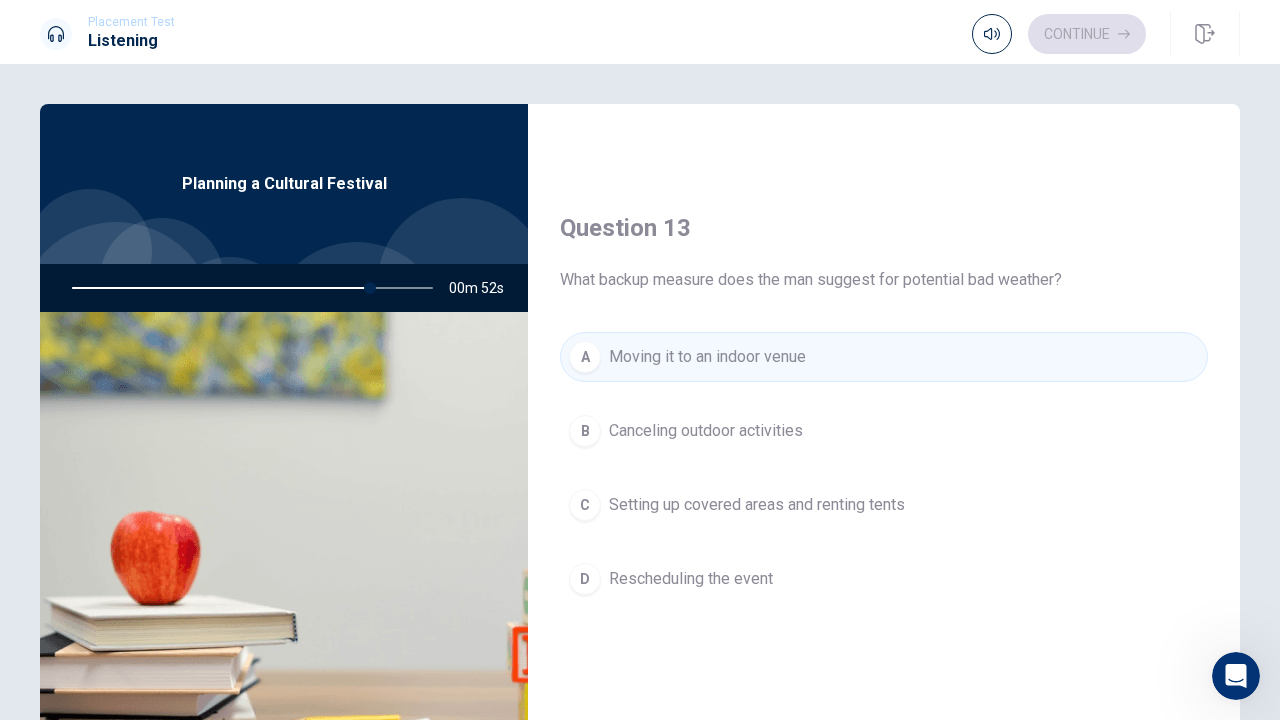 scroll, scrollTop: 1000, scrollLeft: 0, axis: vertical 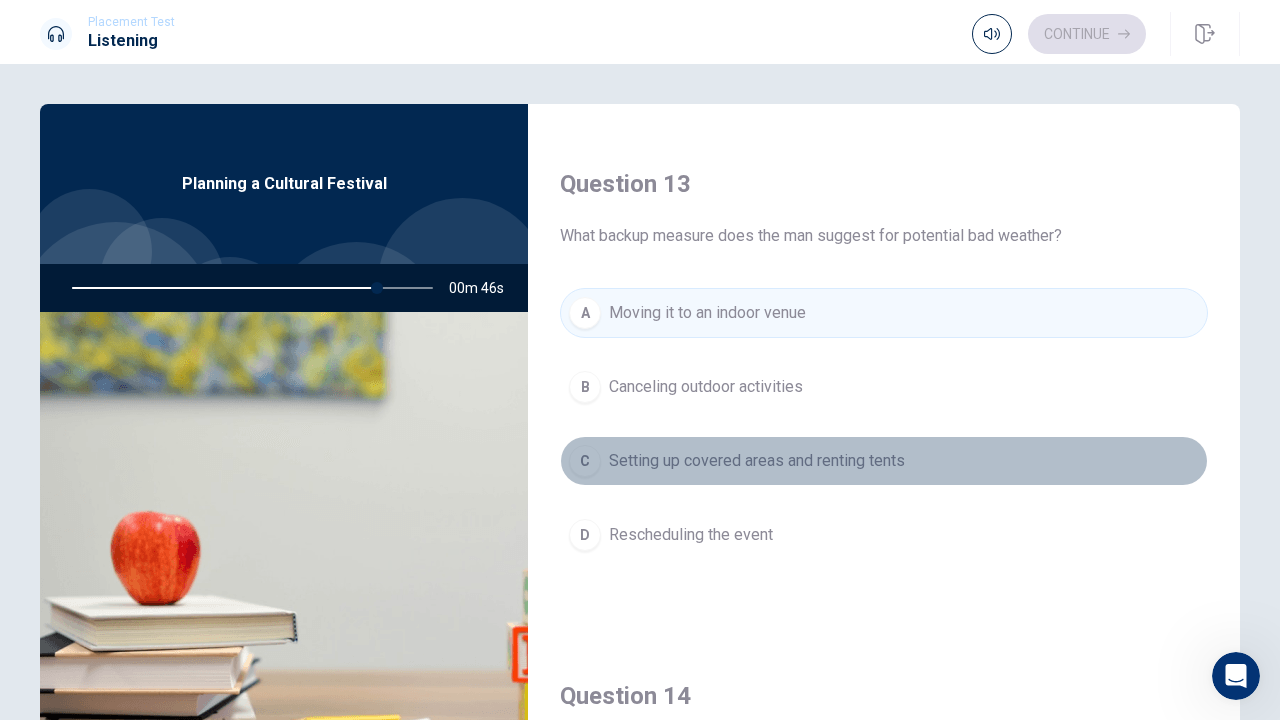 click on "C Setting up covered areas and renting tents" at bounding box center [884, 461] 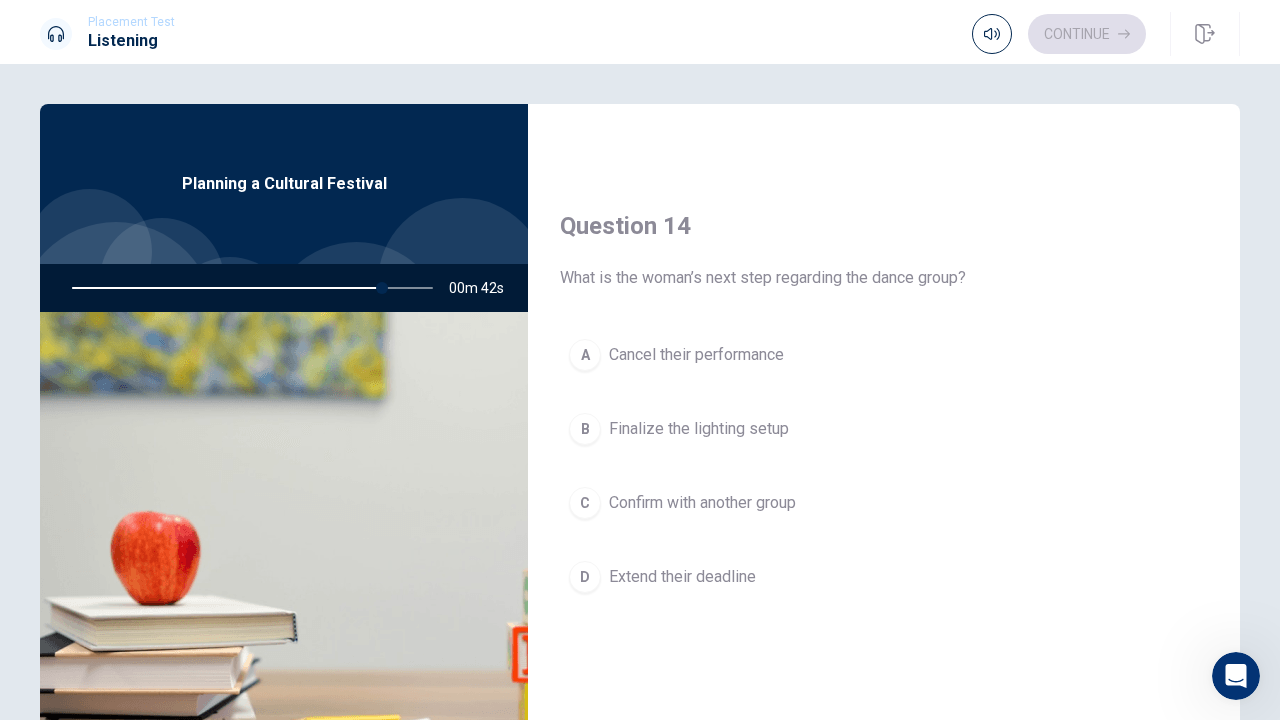 scroll, scrollTop: 1500, scrollLeft: 0, axis: vertical 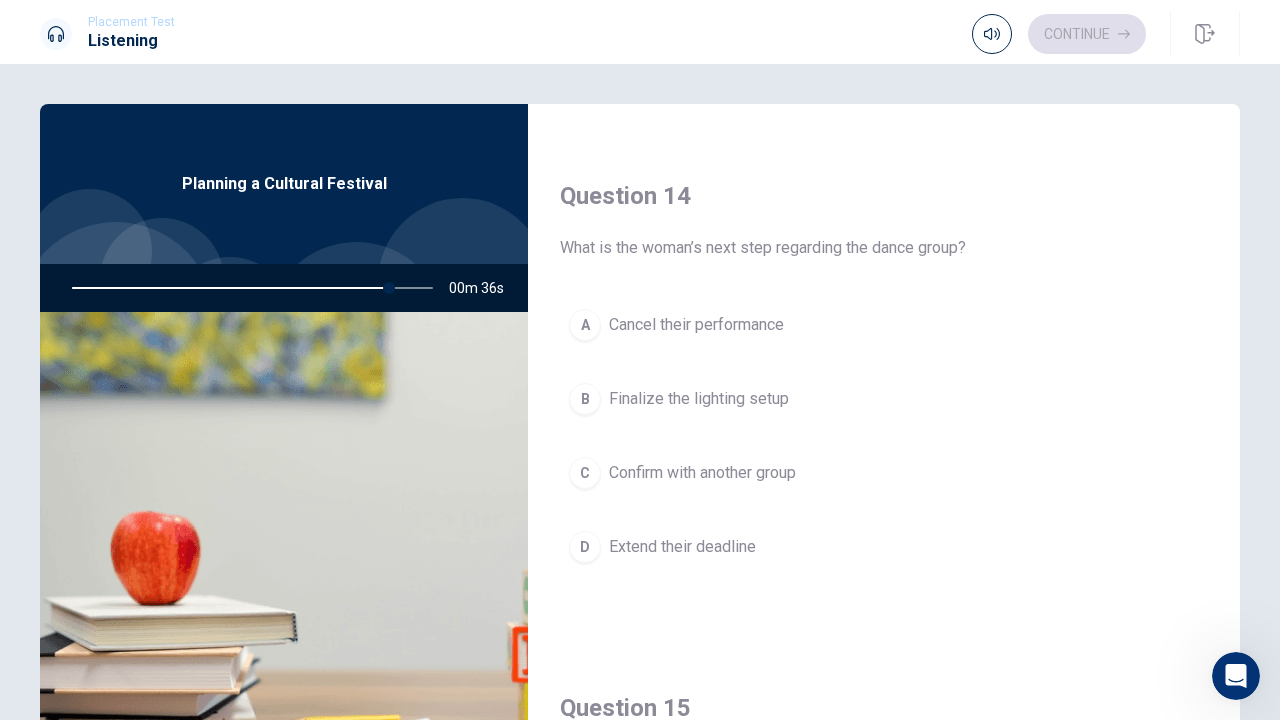 click on "B Finalize the lighting setup" at bounding box center [884, 399] 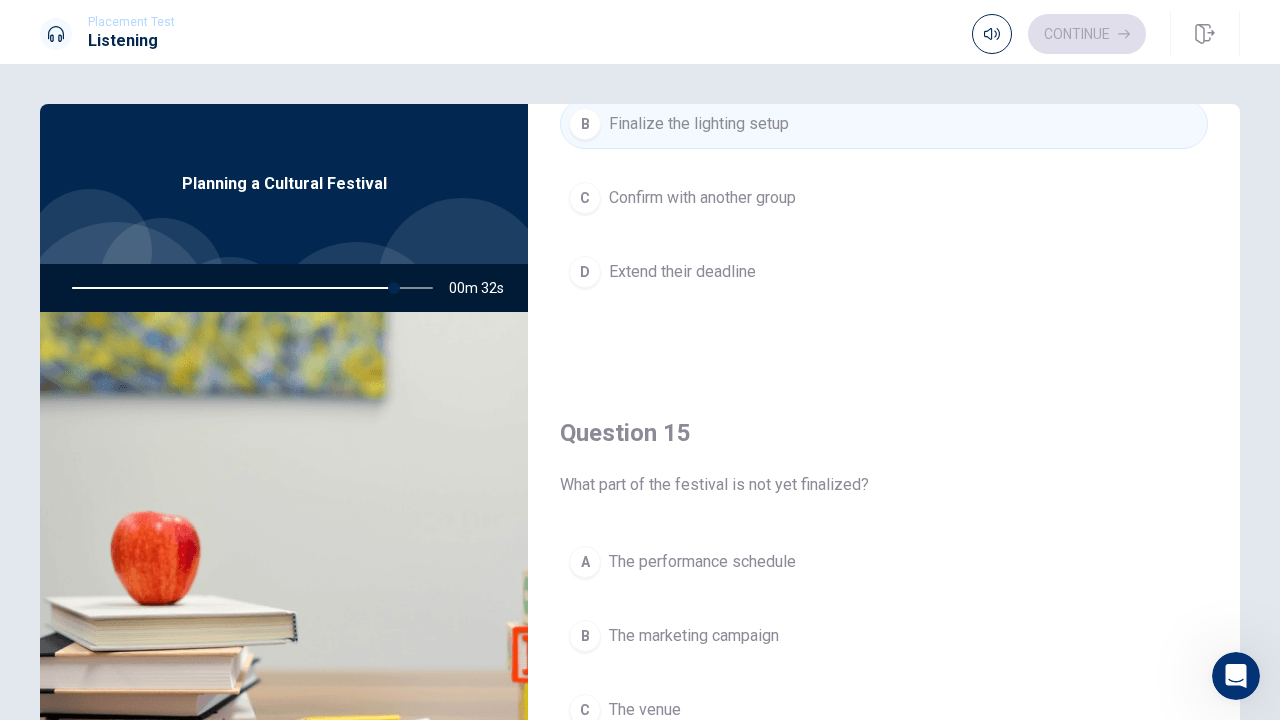 scroll, scrollTop: 1851, scrollLeft: 0, axis: vertical 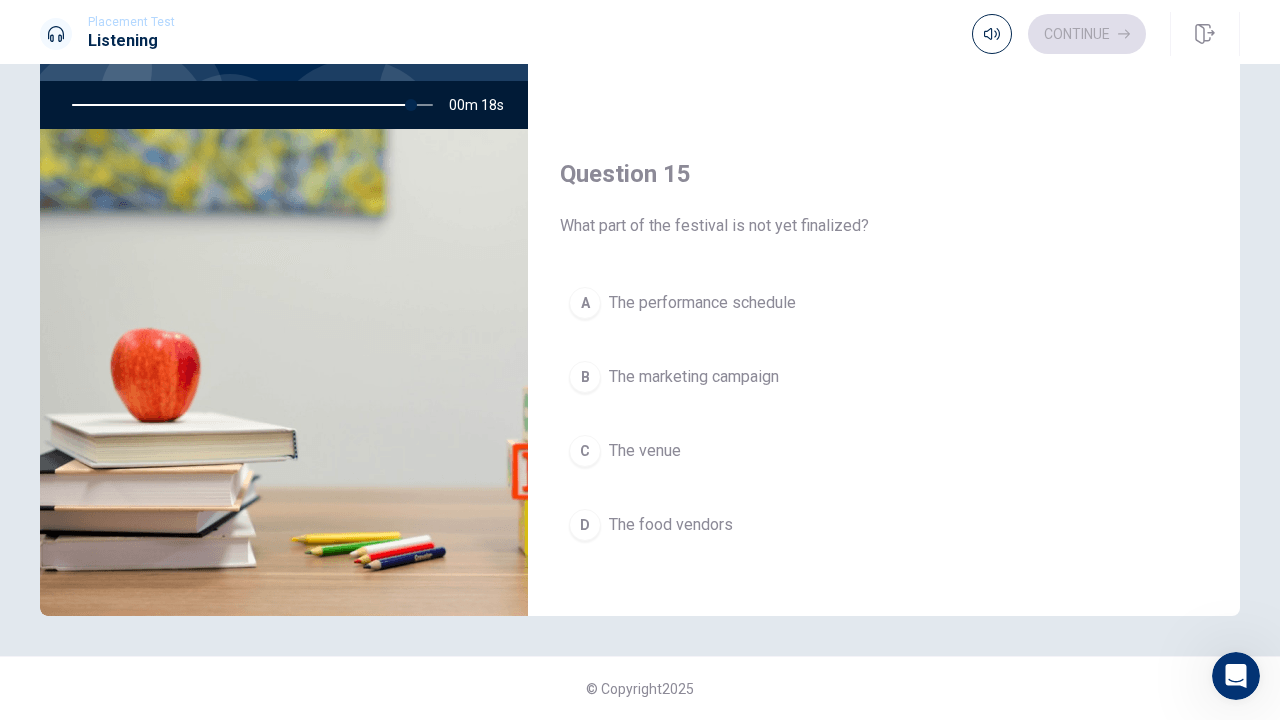 click on "C The venue" at bounding box center (884, 451) 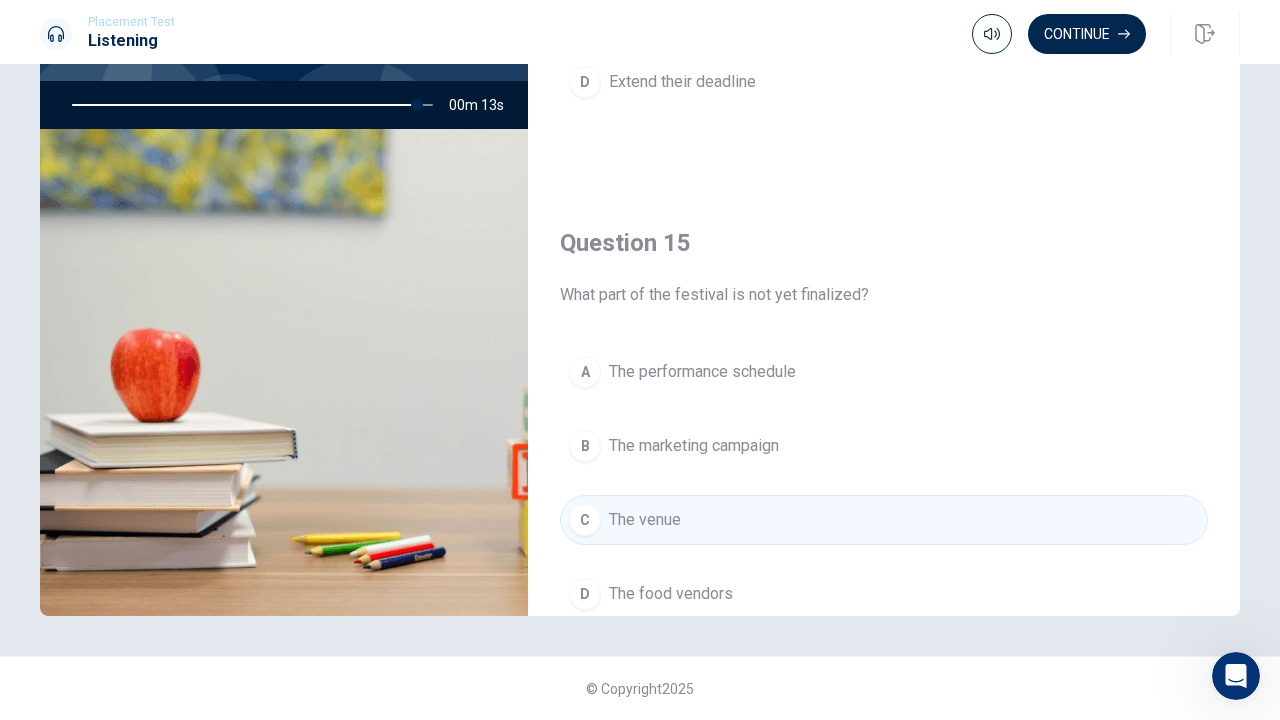 scroll, scrollTop: 1751, scrollLeft: 0, axis: vertical 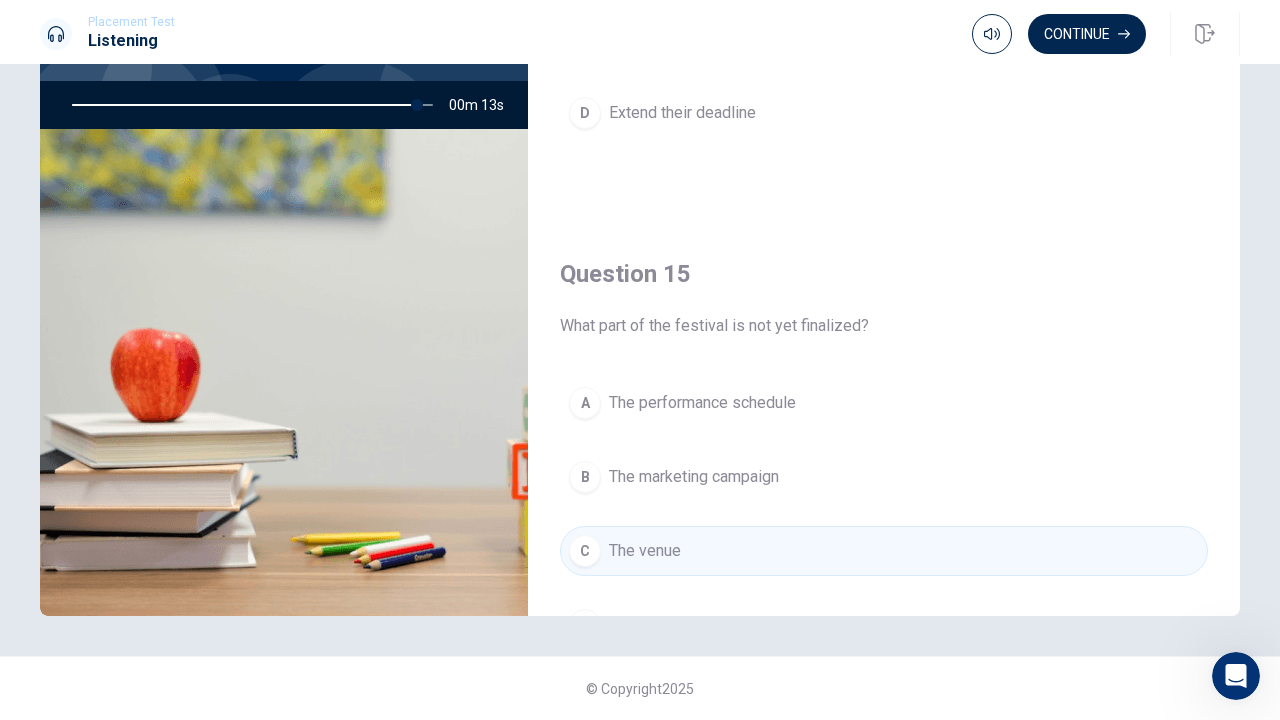 click on "A The performance schedule" at bounding box center (884, 403) 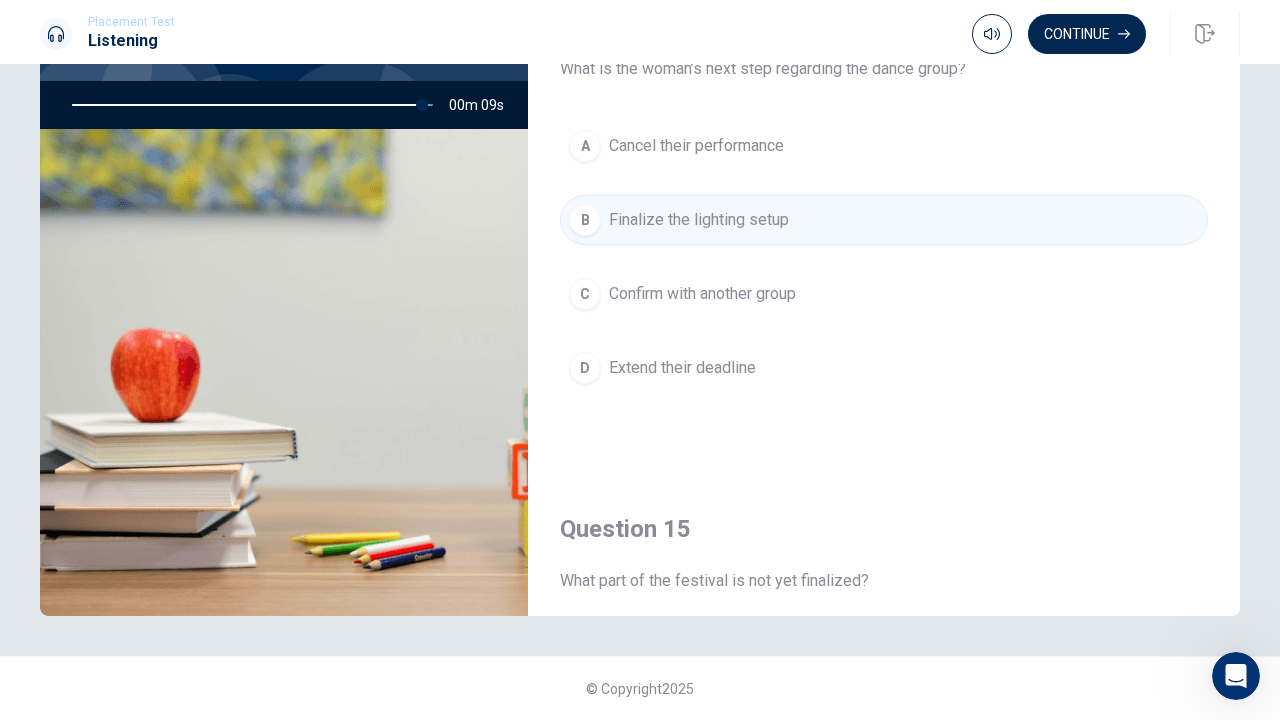 scroll, scrollTop: 1451, scrollLeft: 0, axis: vertical 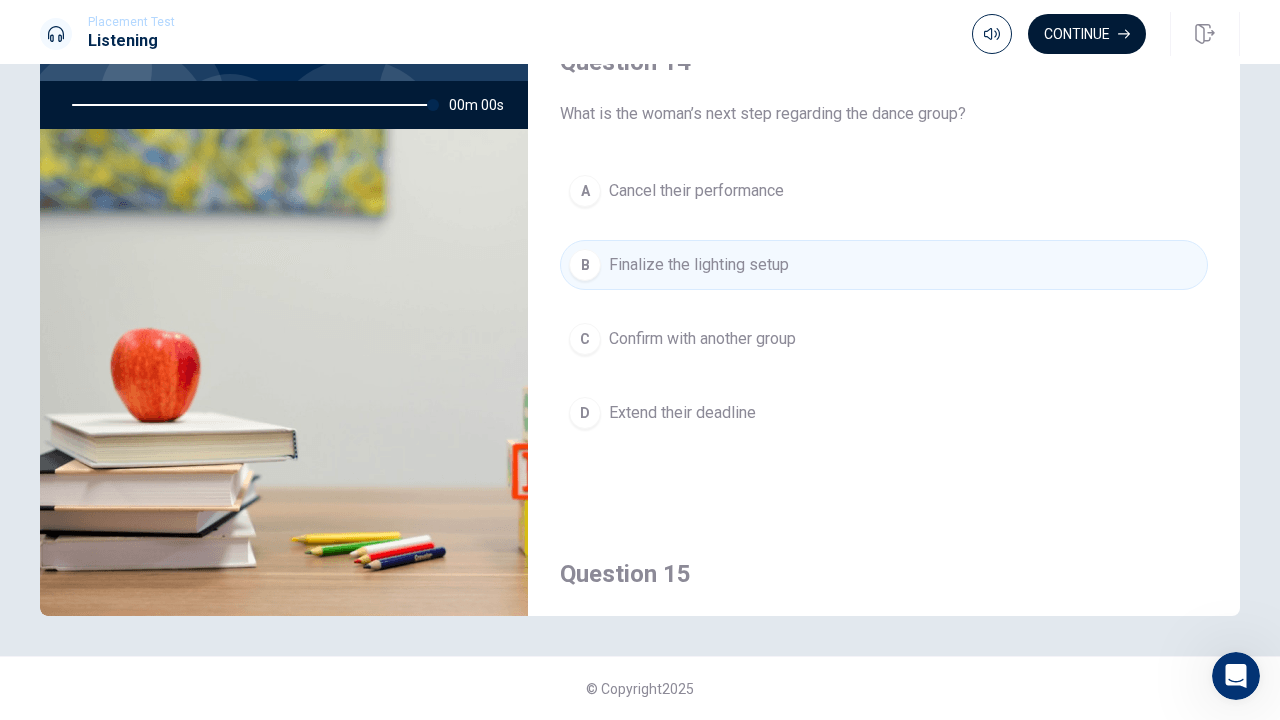 type on "0" 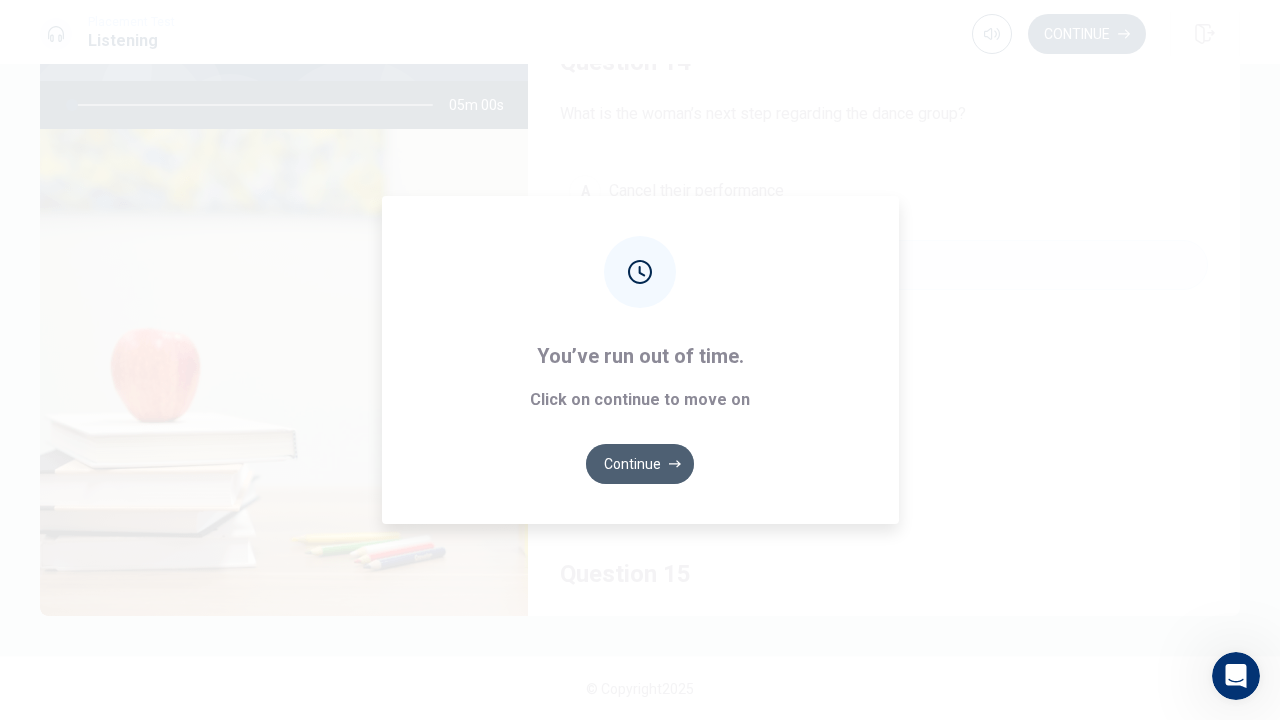 click on "Continue" at bounding box center [640, 464] 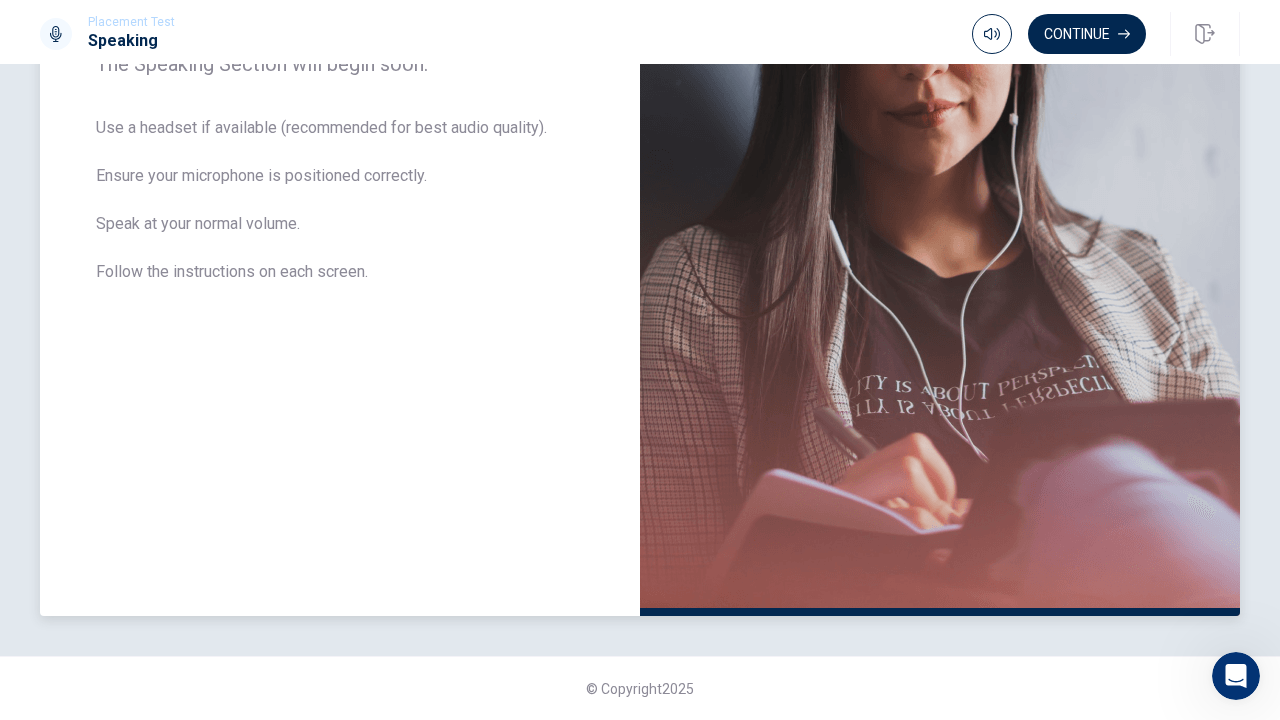 scroll, scrollTop: 0, scrollLeft: 0, axis: both 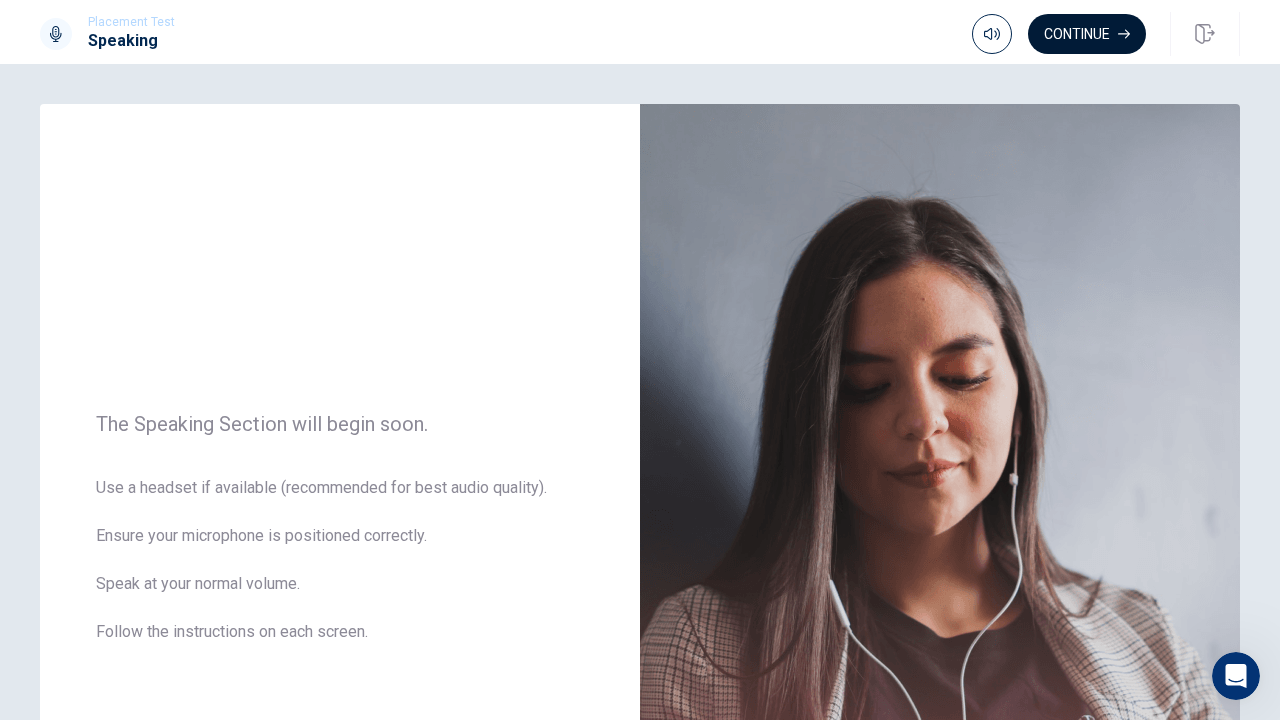 click on "Continue" at bounding box center [1087, 34] 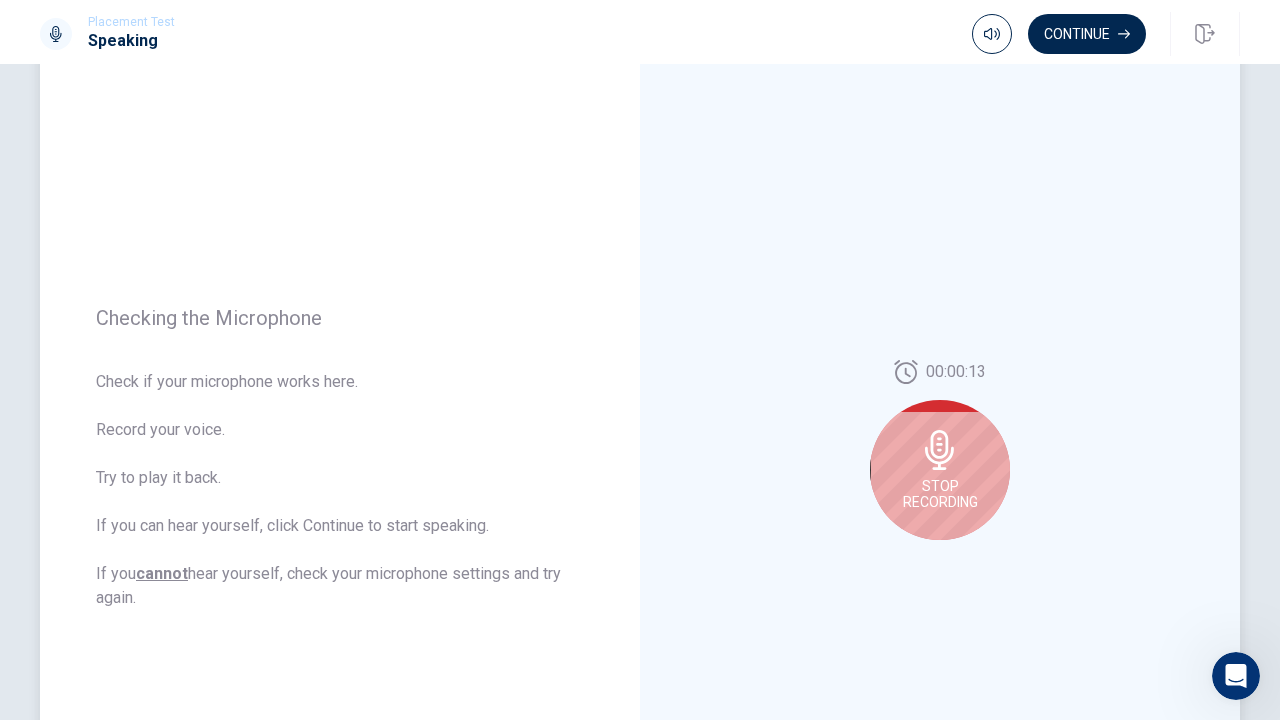 scroll, scrollTop: 100, scrollLeft: 0, axis: vertical 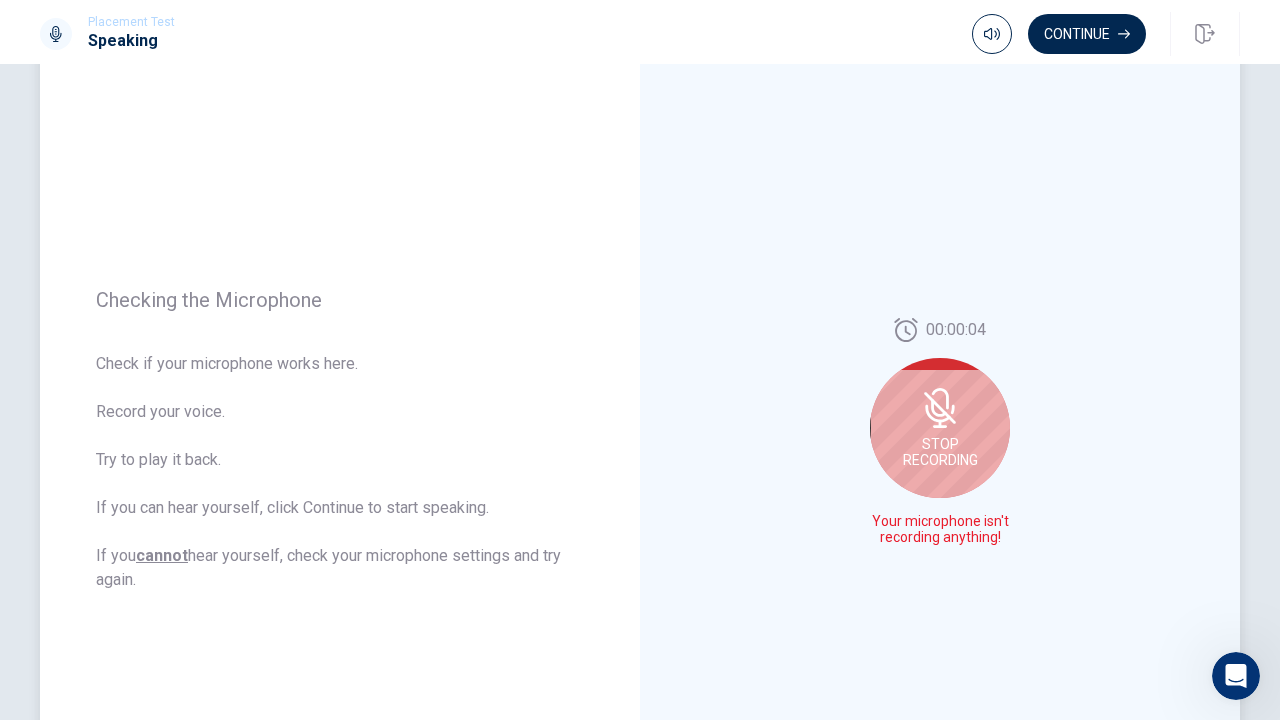 click on "Stop   Recording" at bounding box center [940, 428] 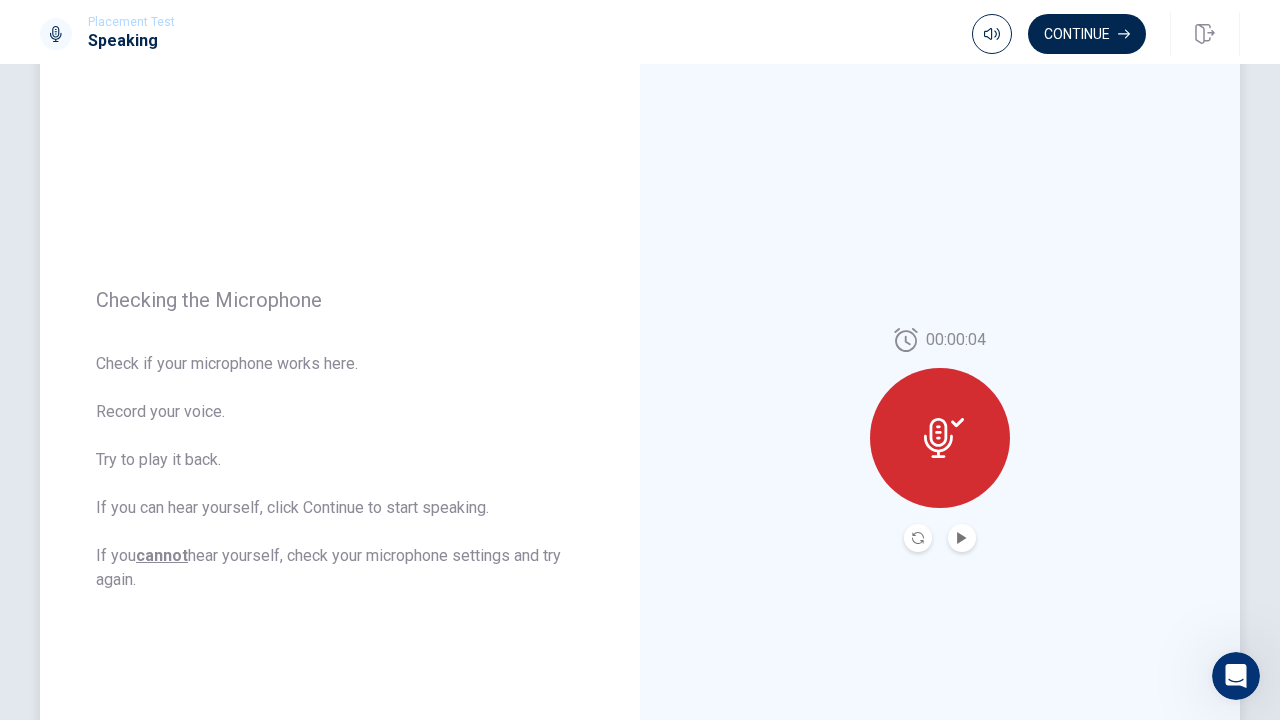 click 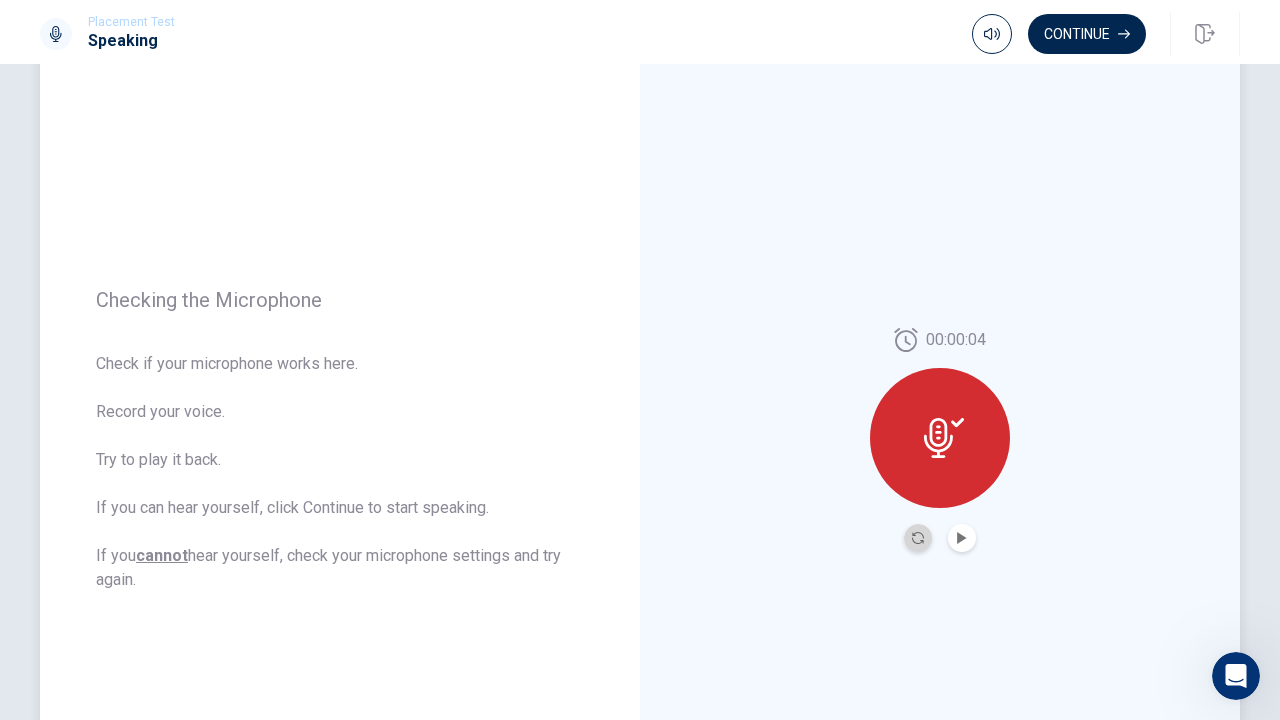 click at bounding box center [918, 538] 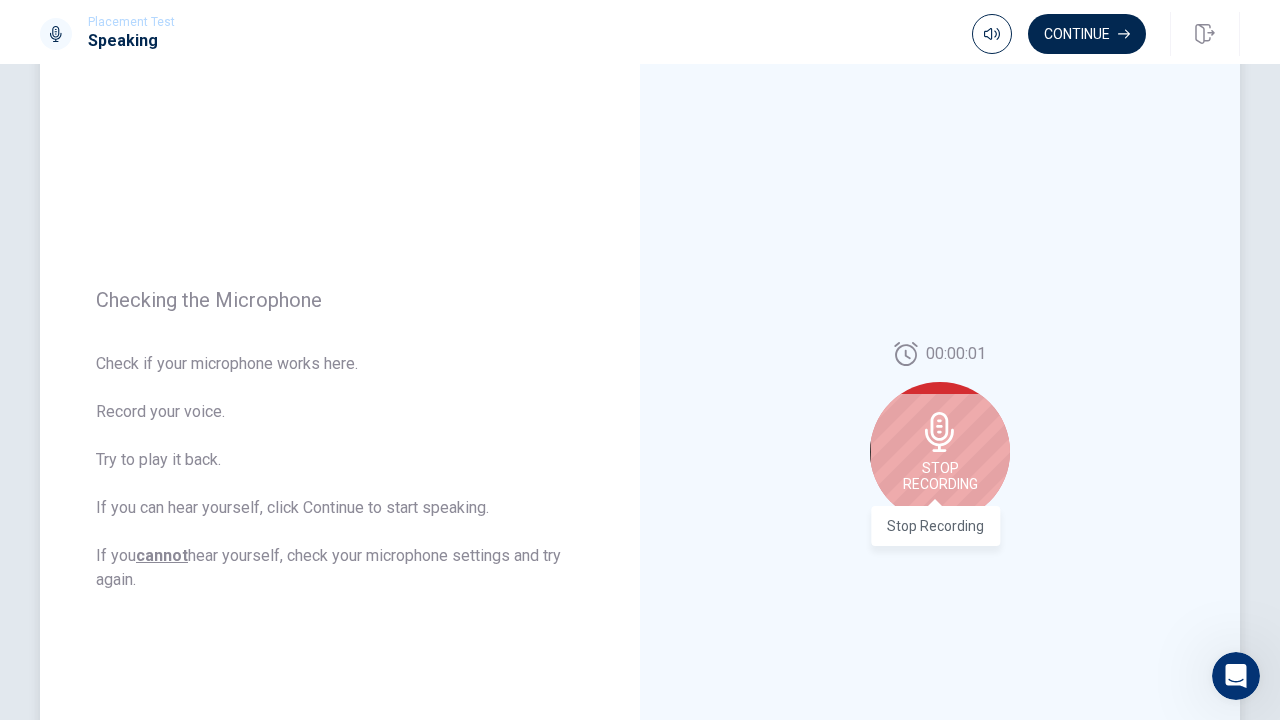 click on "Stop   Recording" at bounding box center (940, 476) 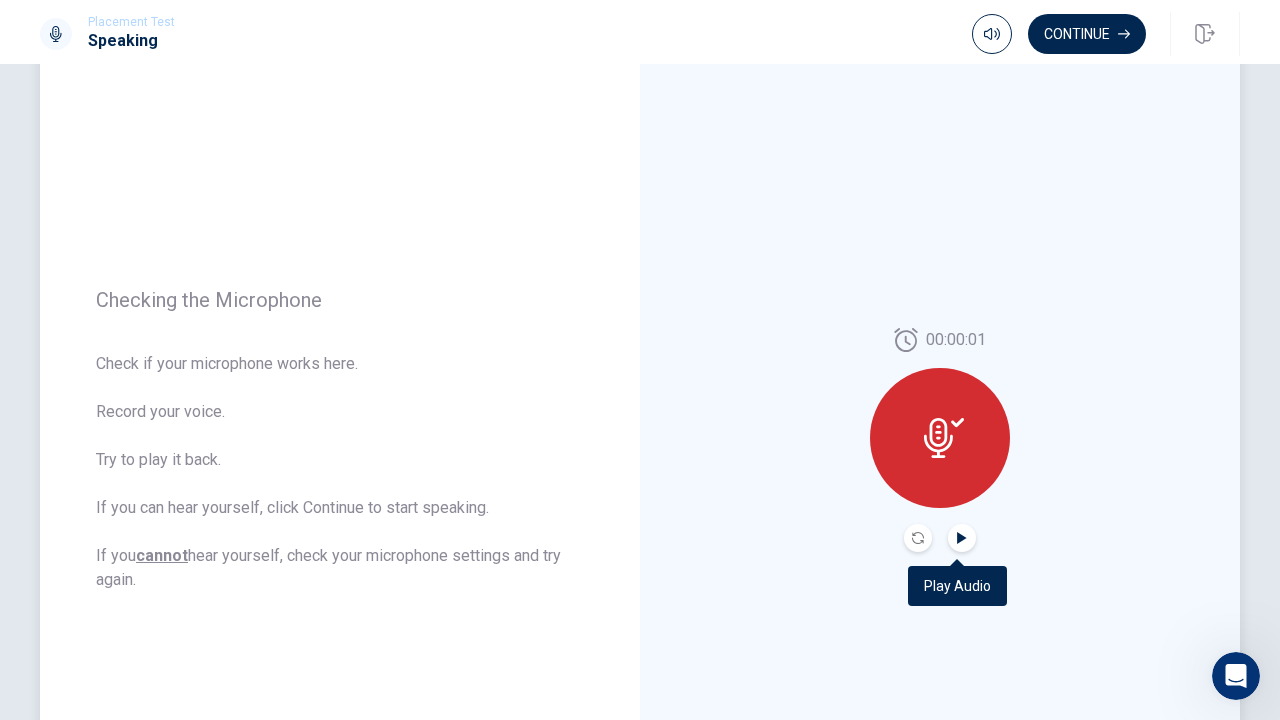 click 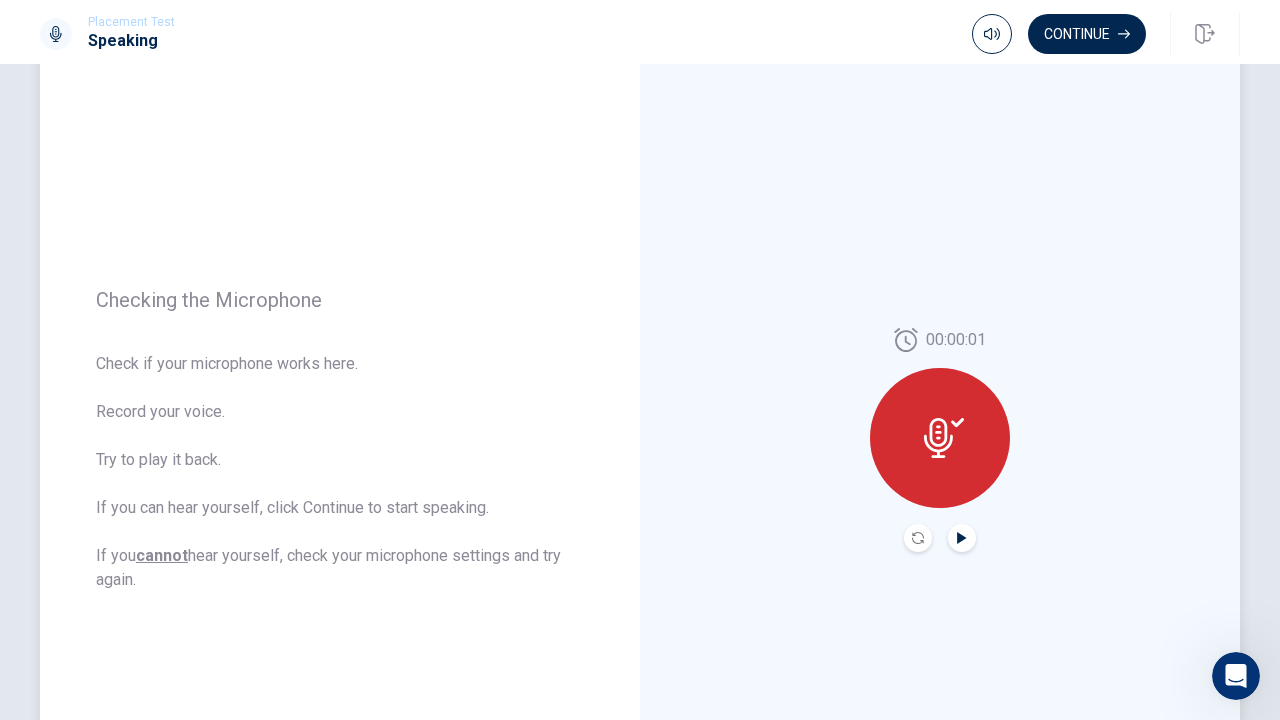 click 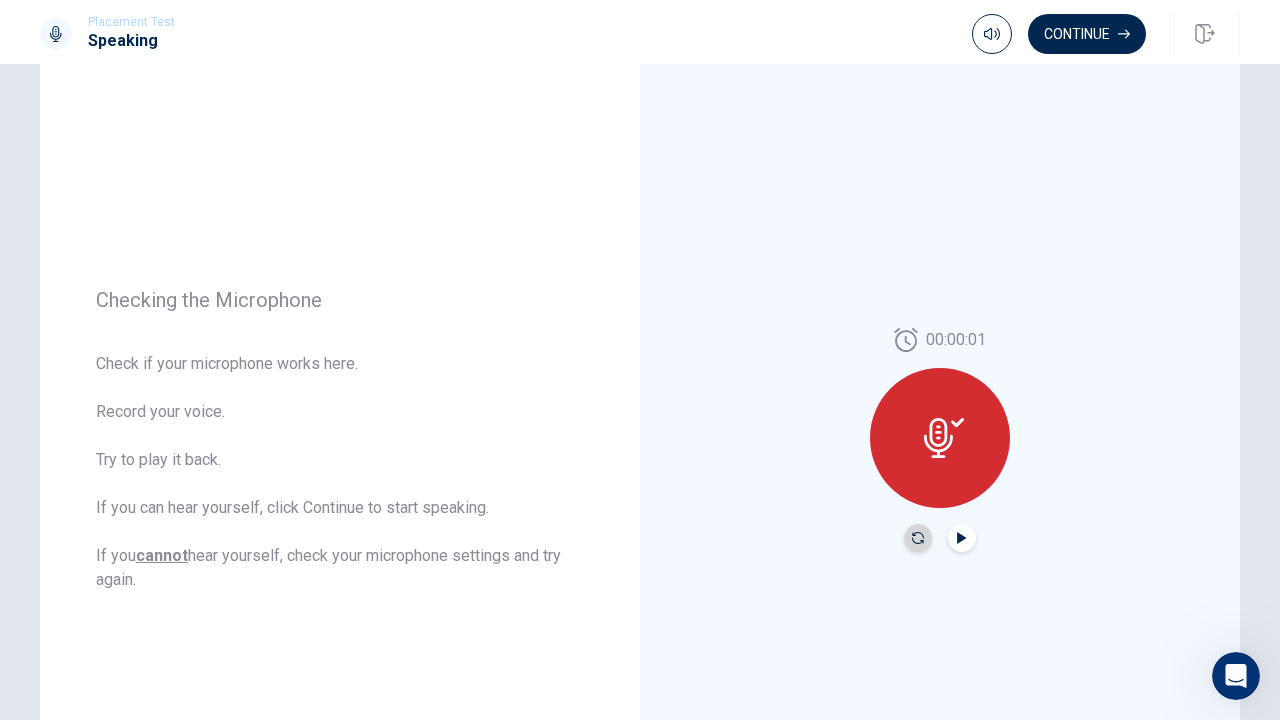 click 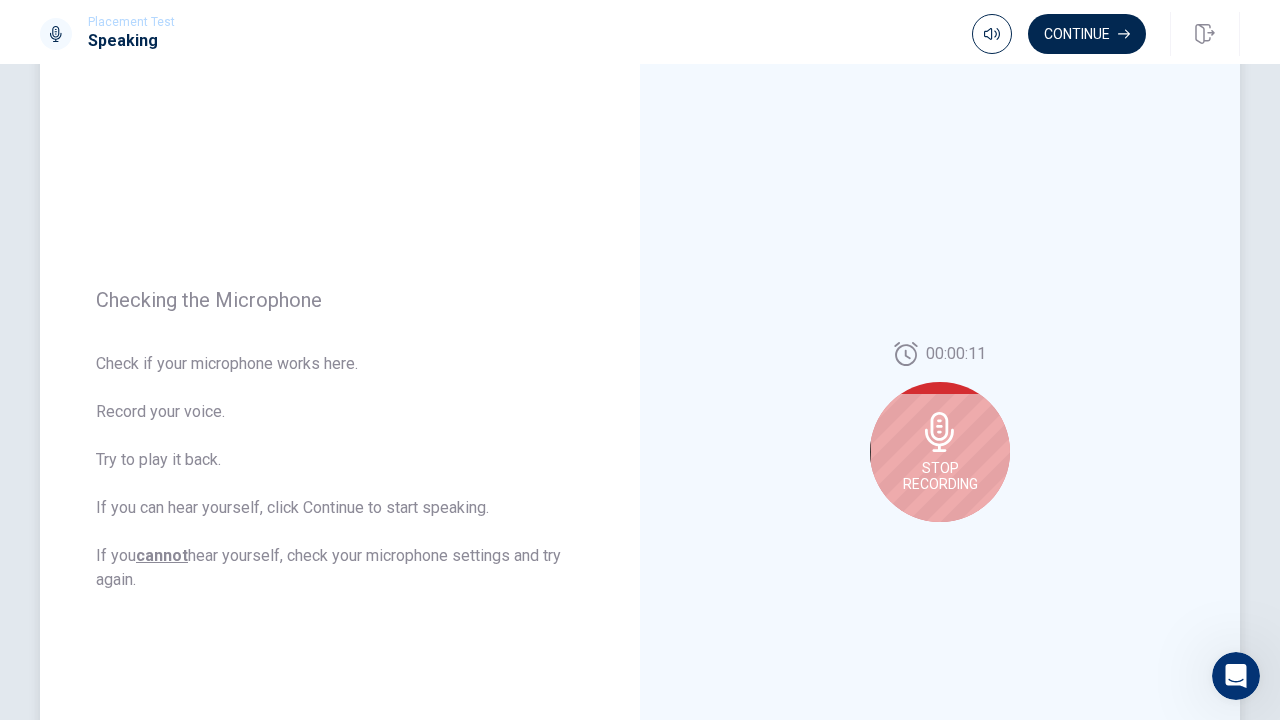 click on "Stop   Recording" at bounding box center (940, 452) 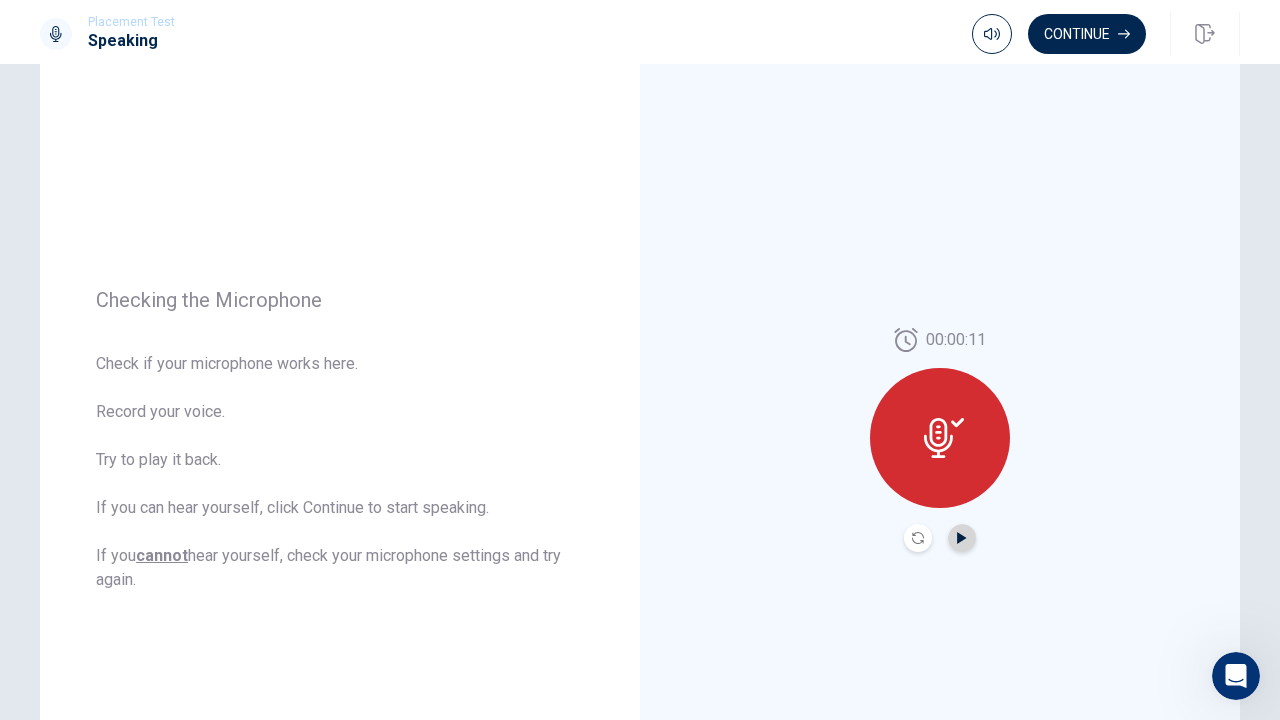 click 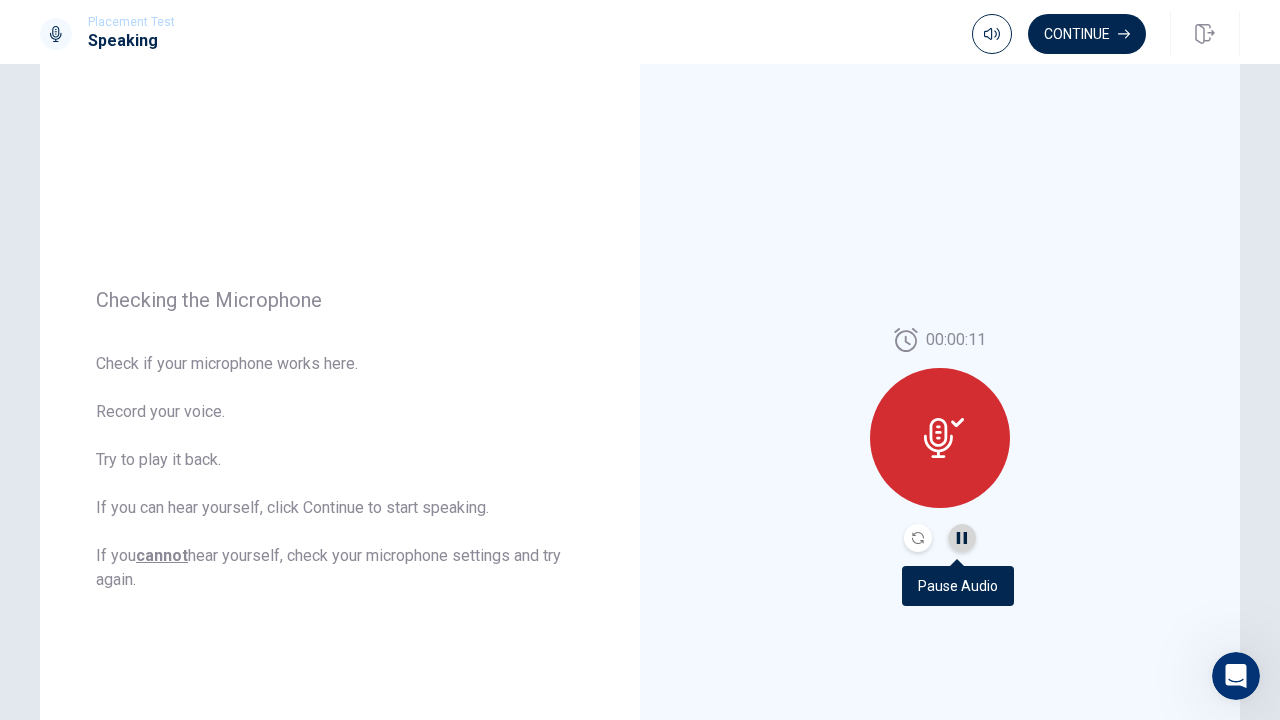 click 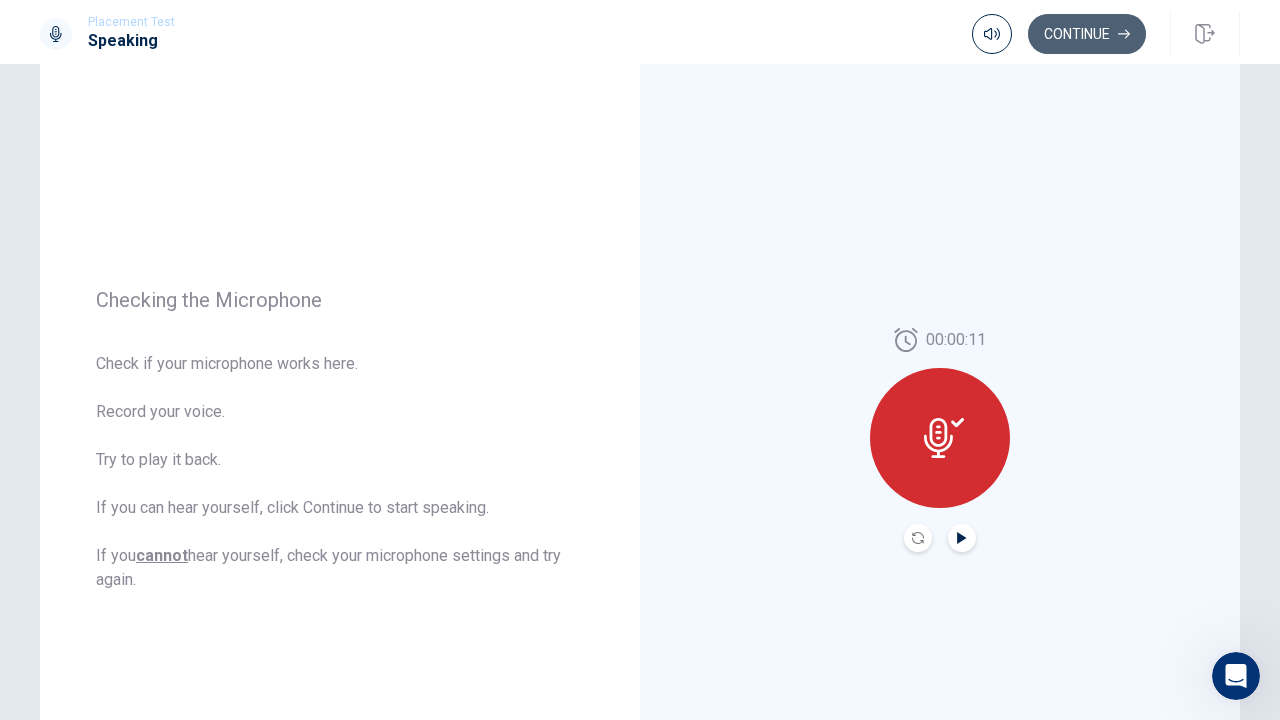 click on "Continue" at bounding box center [1087, 34] 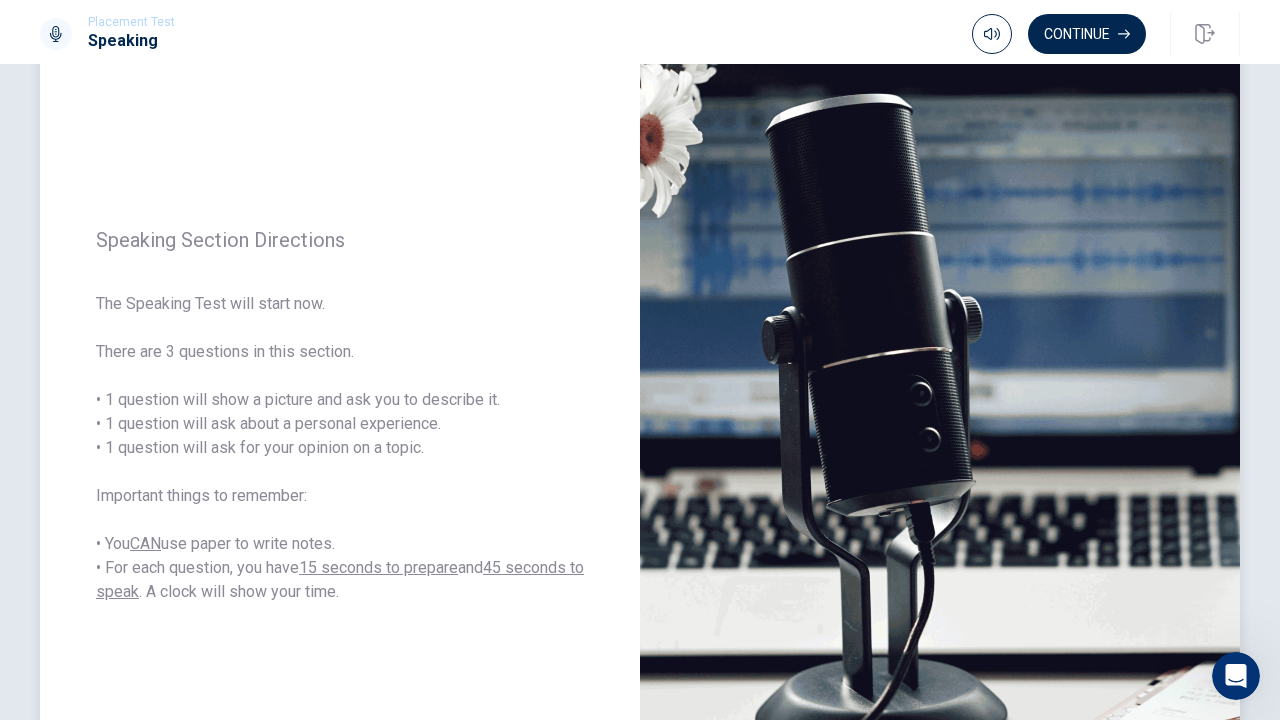 scroll, scrollTop: 125, scrollLeft: 0, axis: vertical 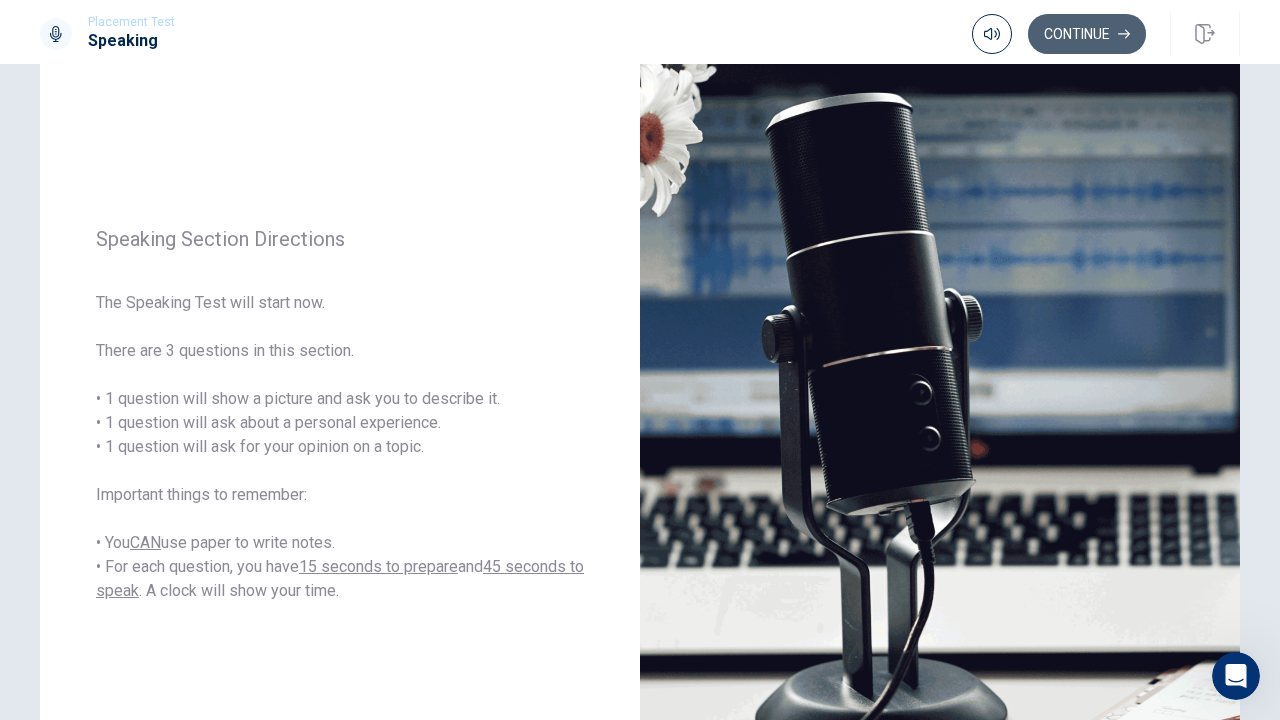 click on "Continue" at bounding box center [1087, 34] 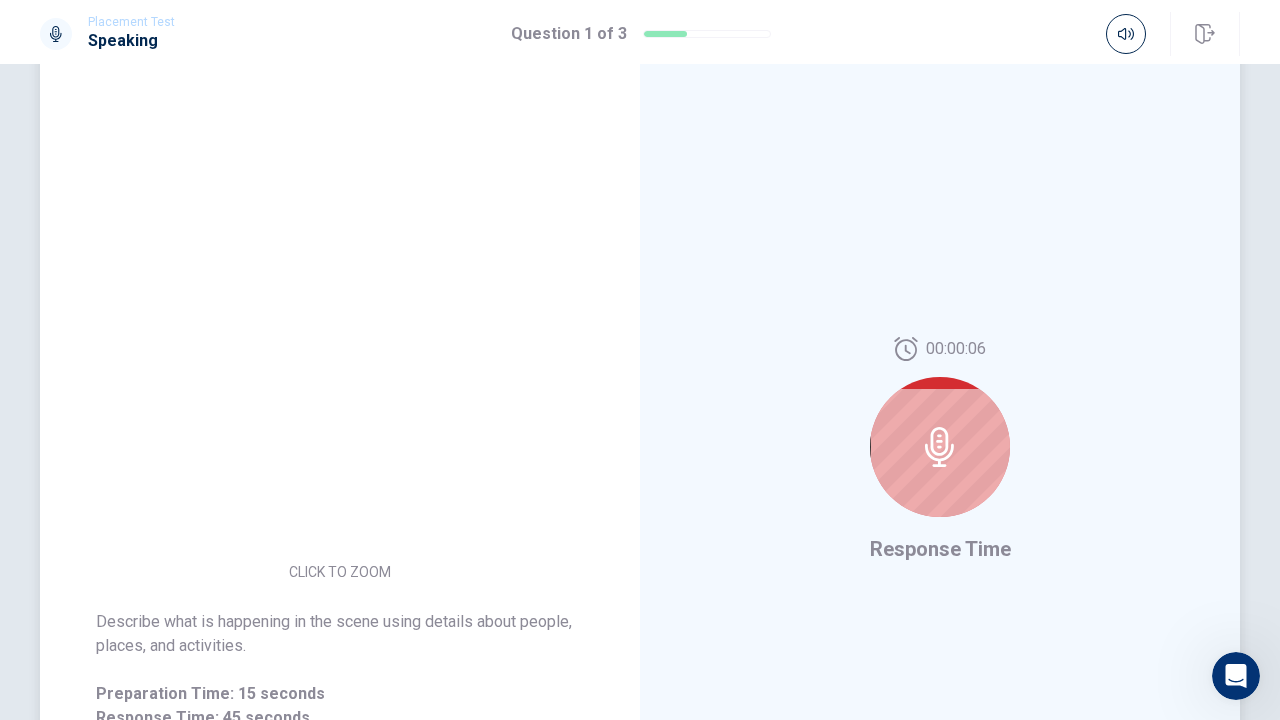 scroll, scrollTop: 86, scrollLeft: 0, axis: vertical 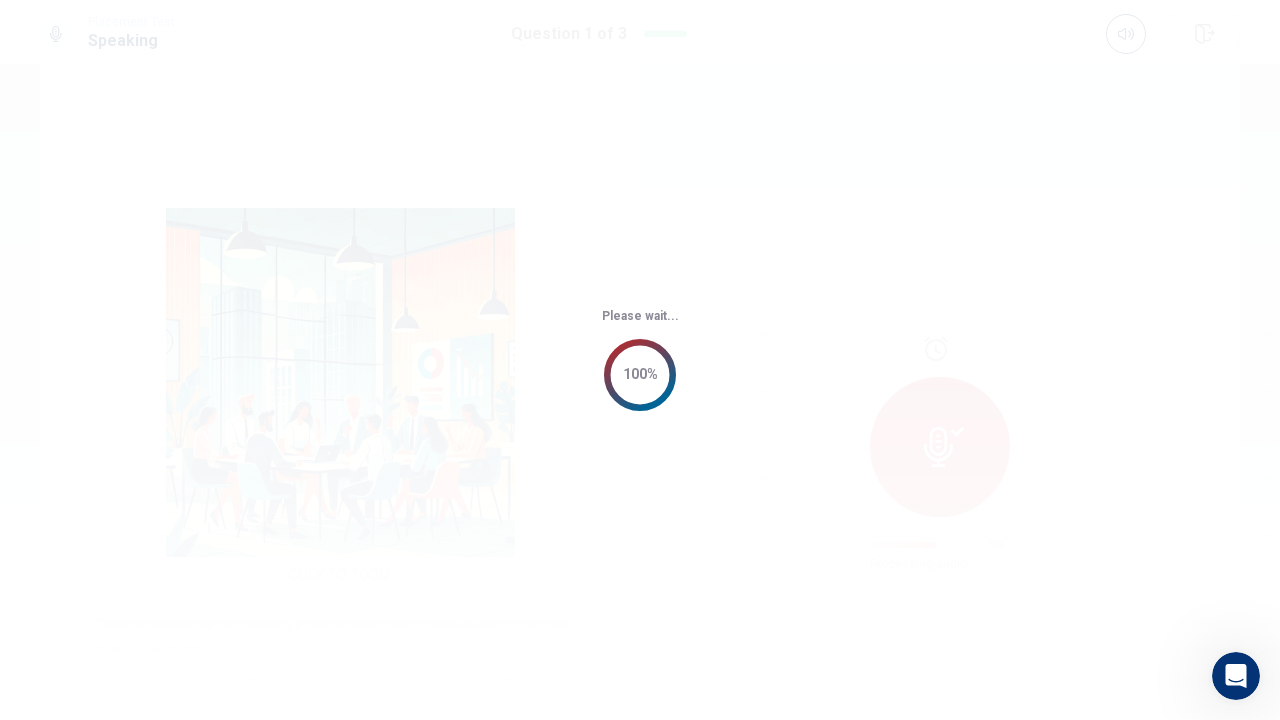 click on "Please wait... 100%" at bounding box center (640, 360) 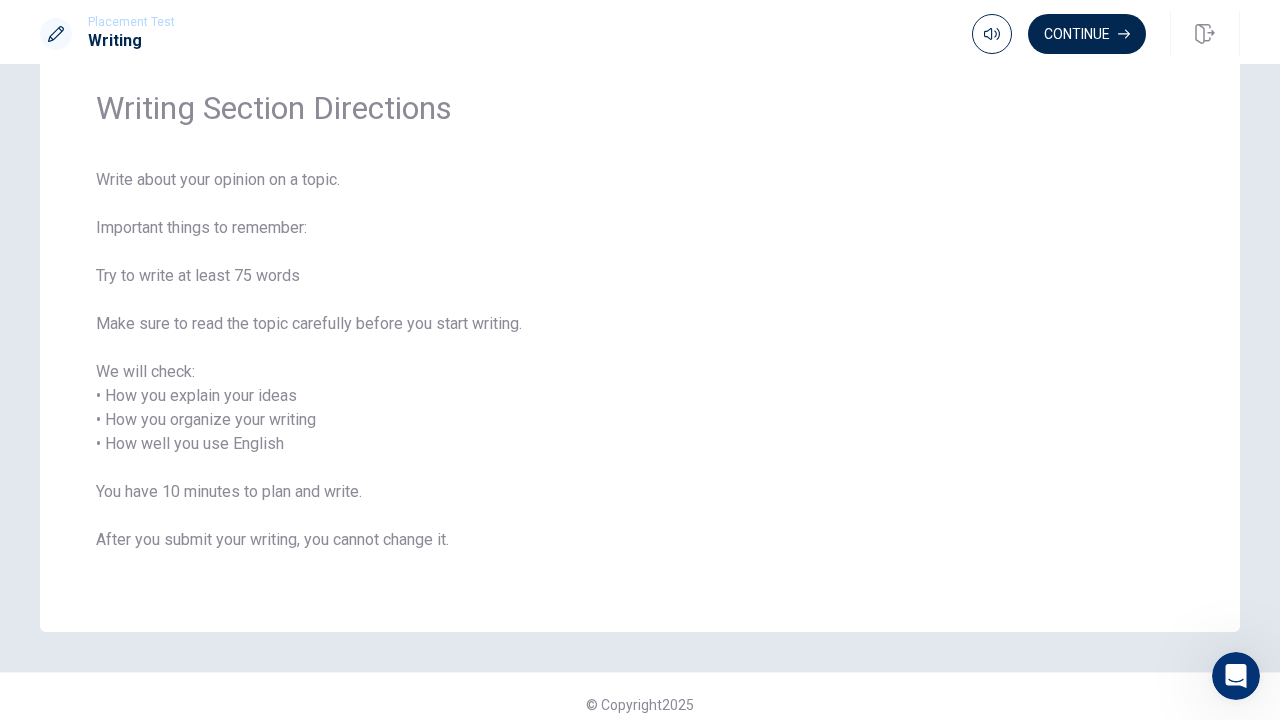 scroll, scrollTop: 73, scrollLeft: 0, axis: vertical 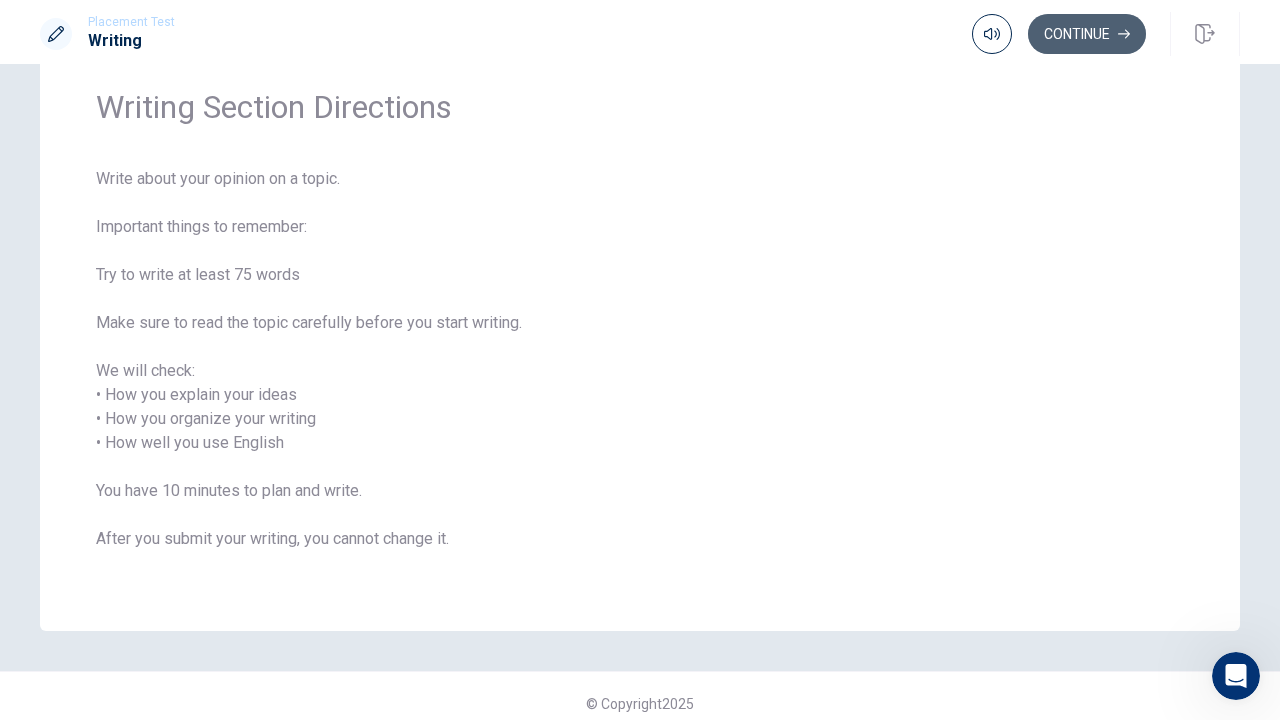 click on "Continue" at bounding box center [1087, 34] 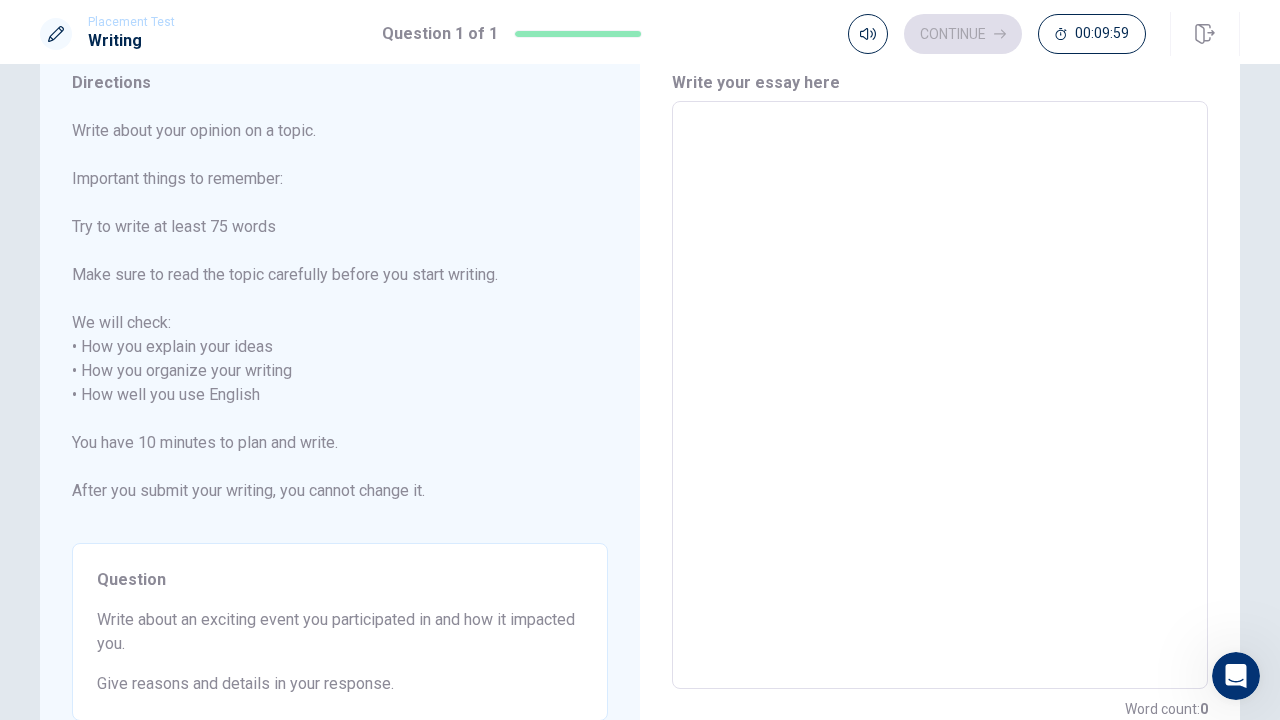 click at bounding box center (940, 395) 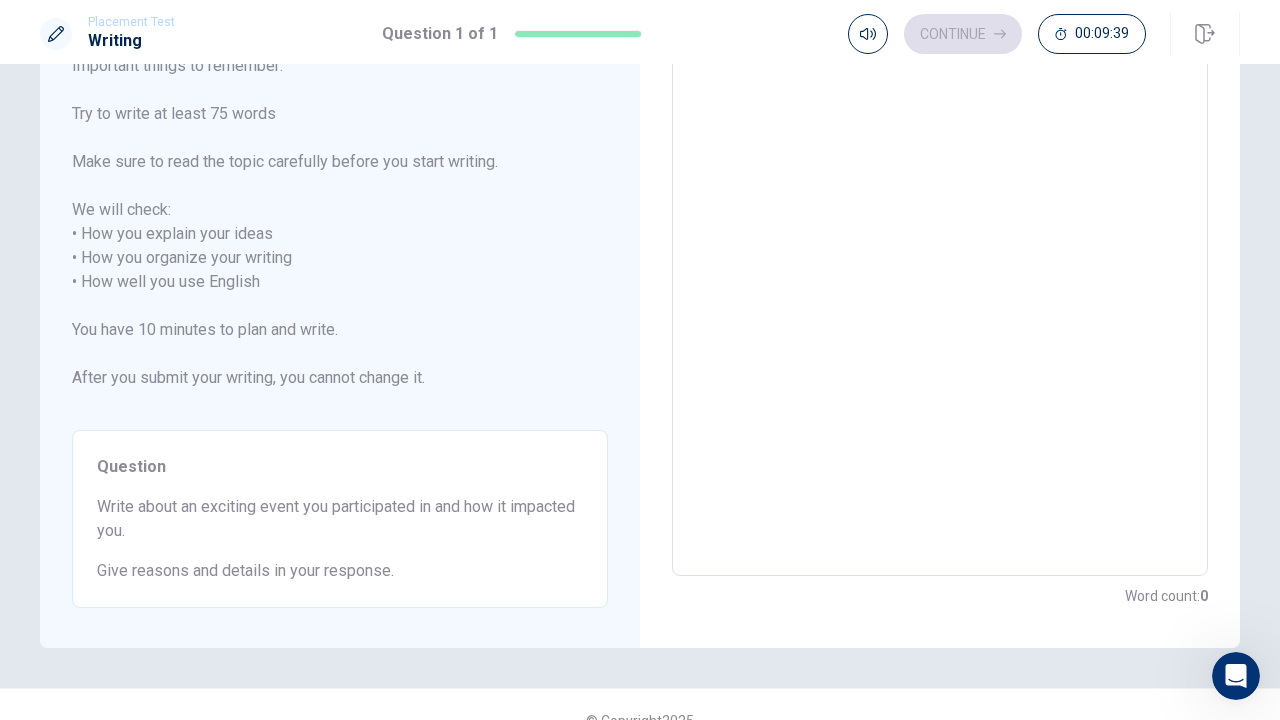 scroll, scrollTop: 0, scrollLeft: 0, axis: both 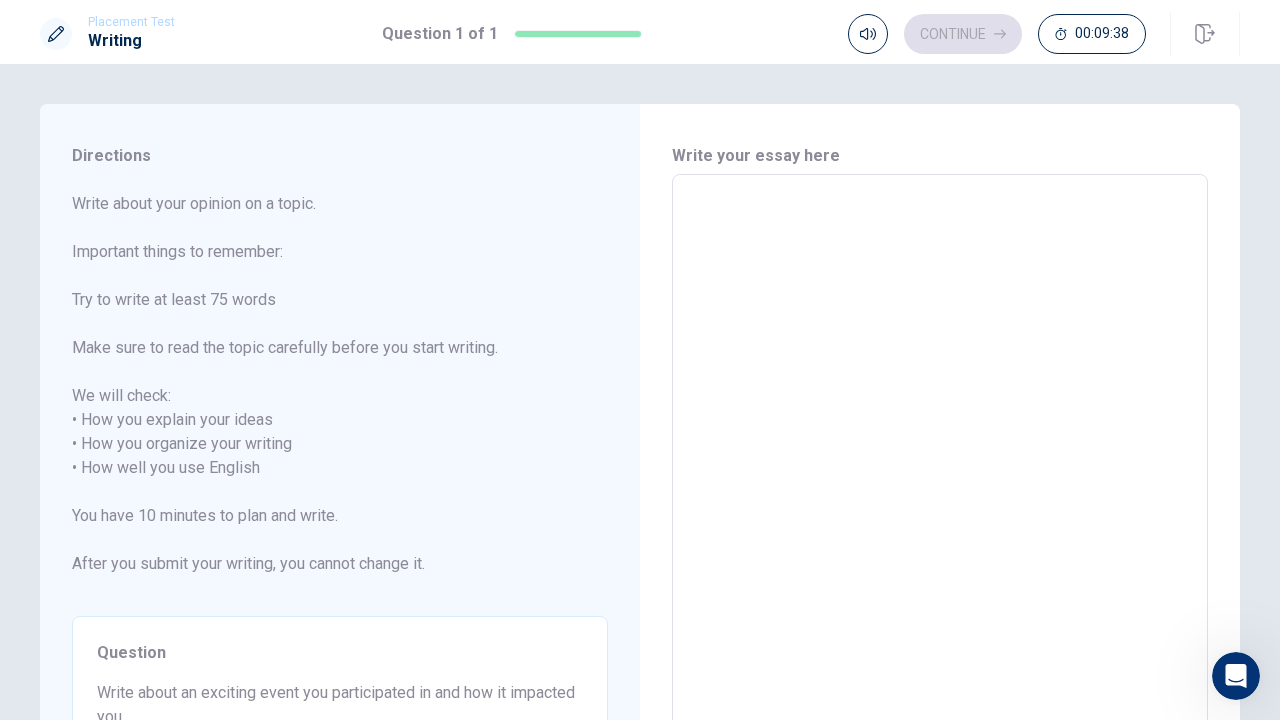 click on "x ​" at bounding box center [940, 468] 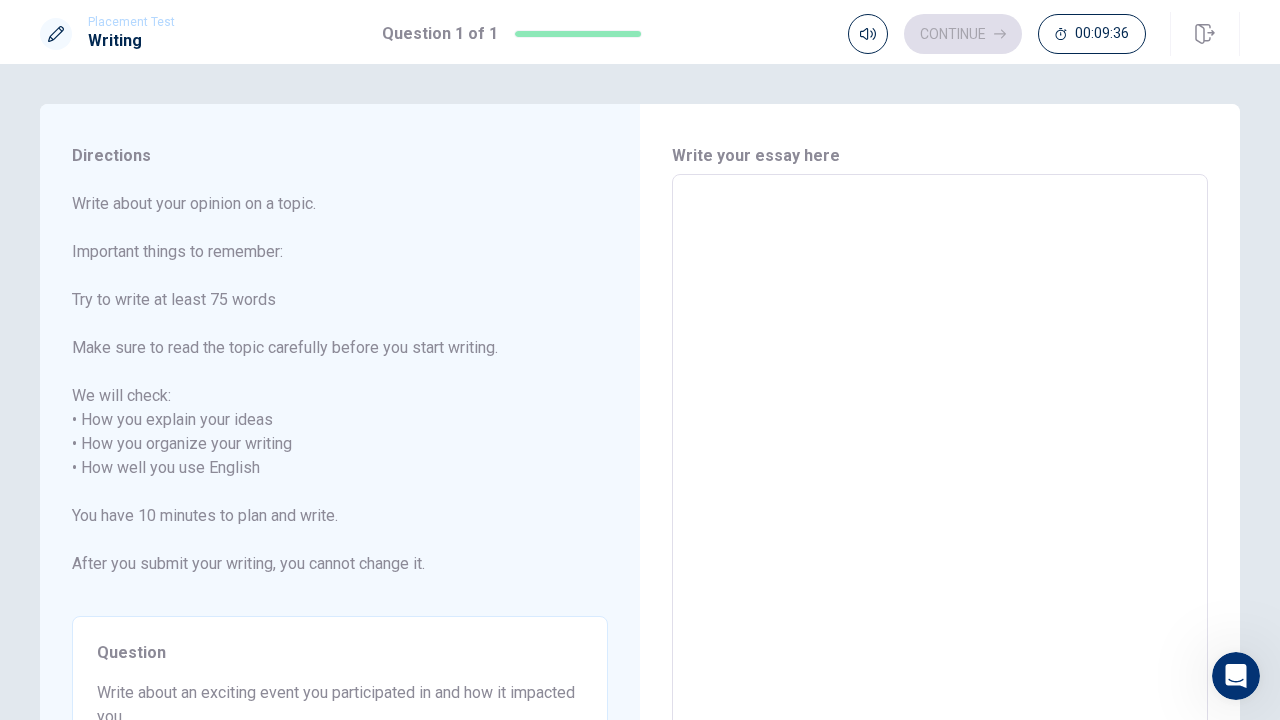 type on "I" 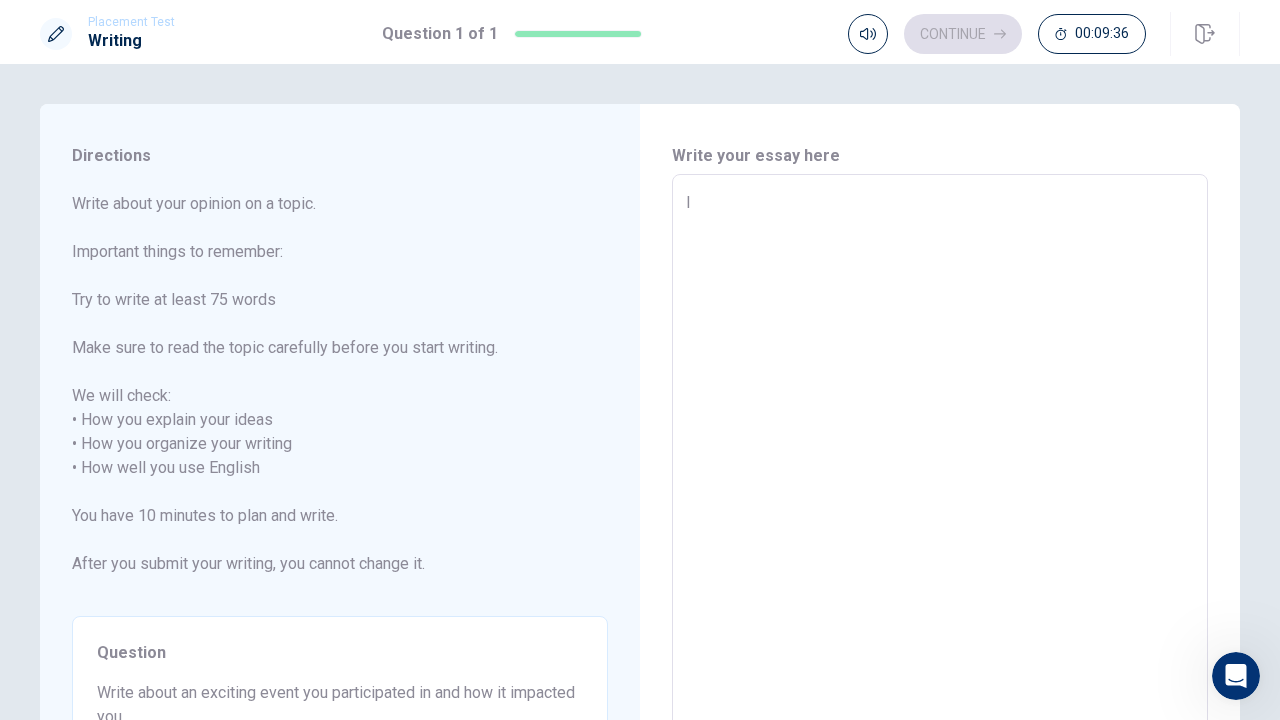 type on "x" 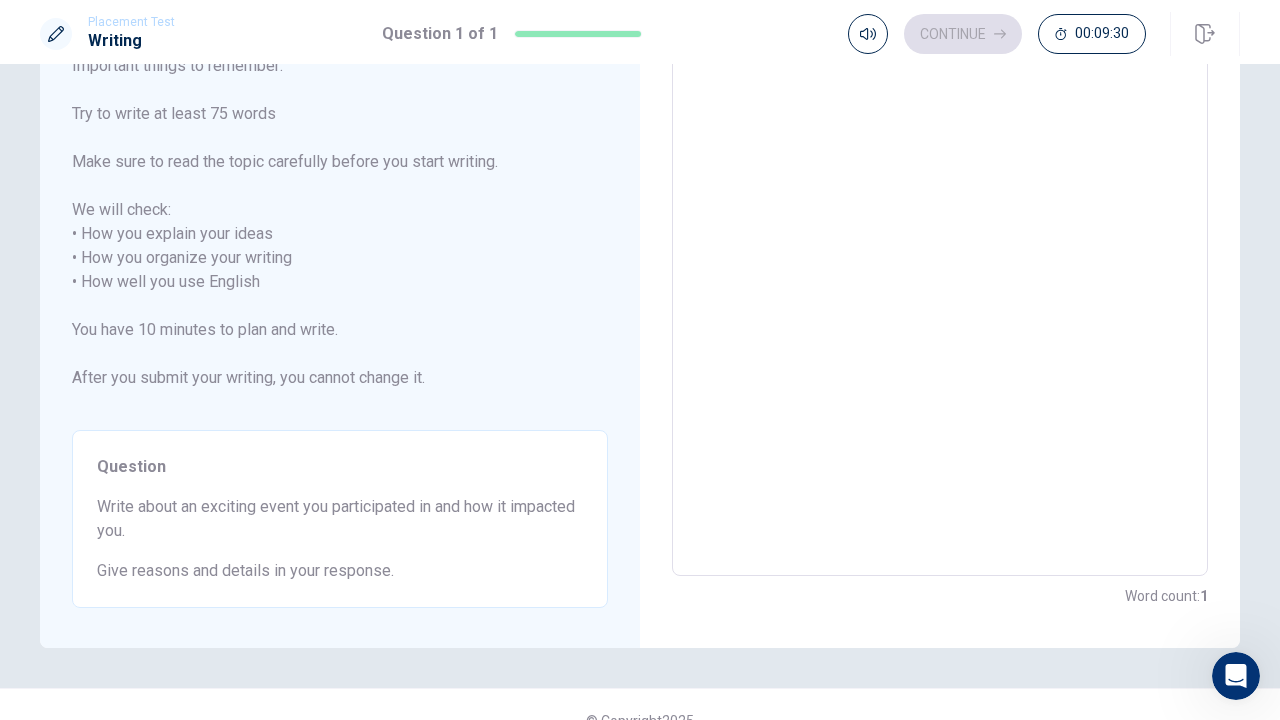 scroll, scrollTop: 0, scrollLeft: 0, axis: both 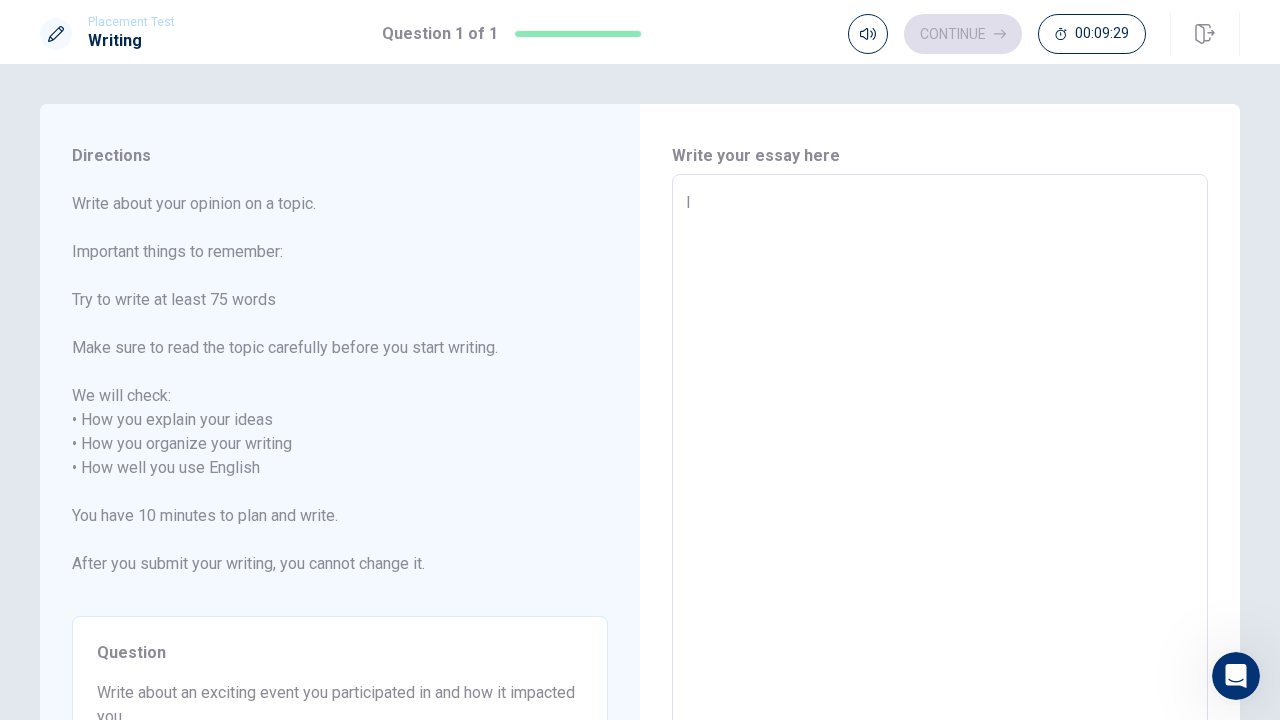 type on "x" 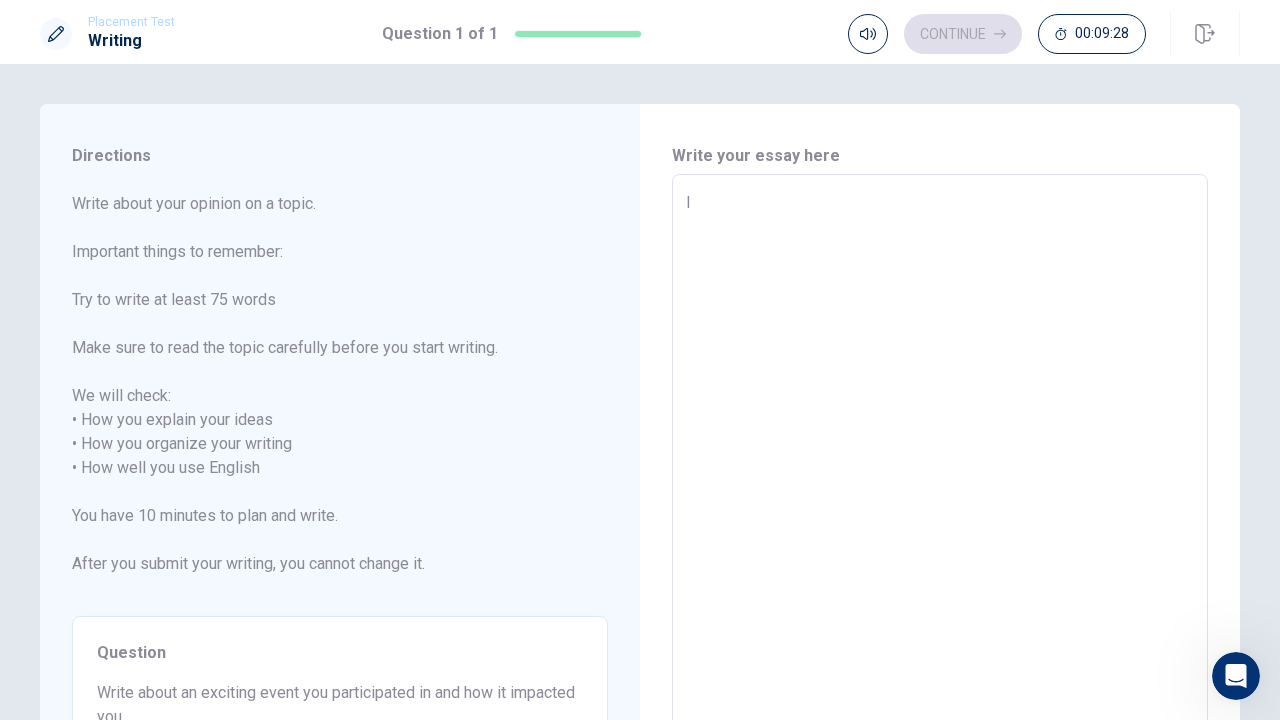type on "I" 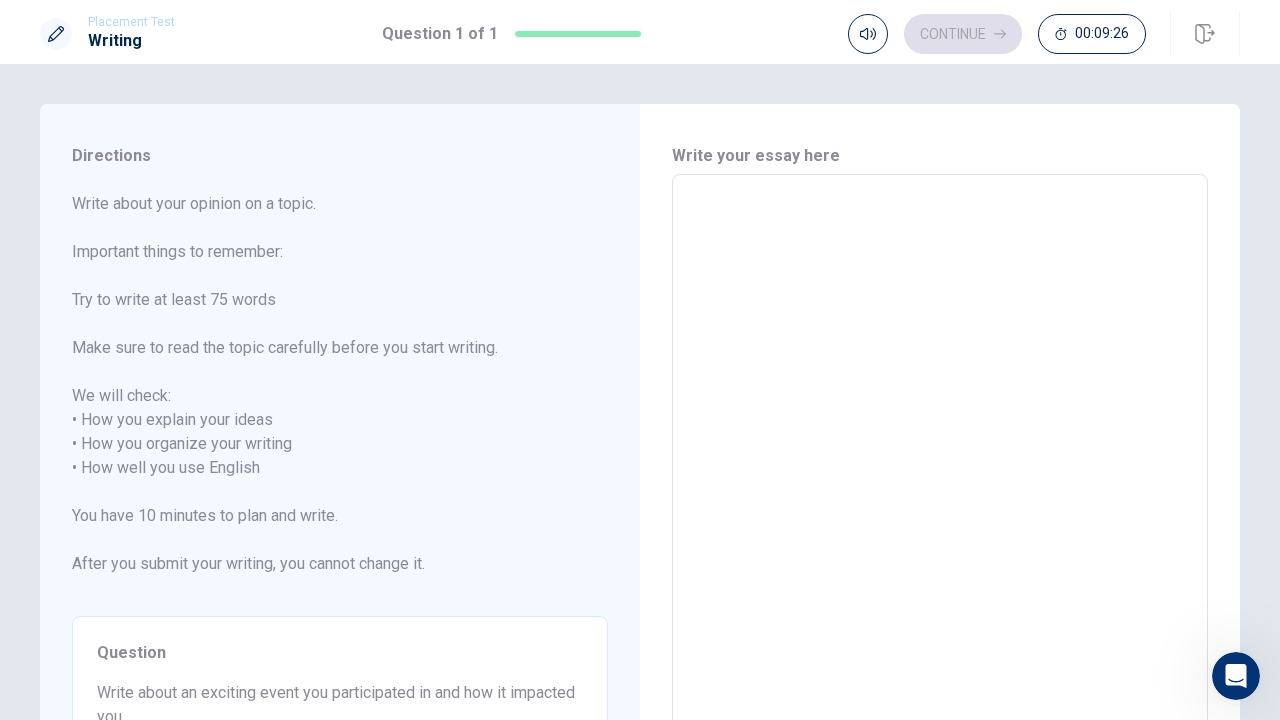 type on "W" 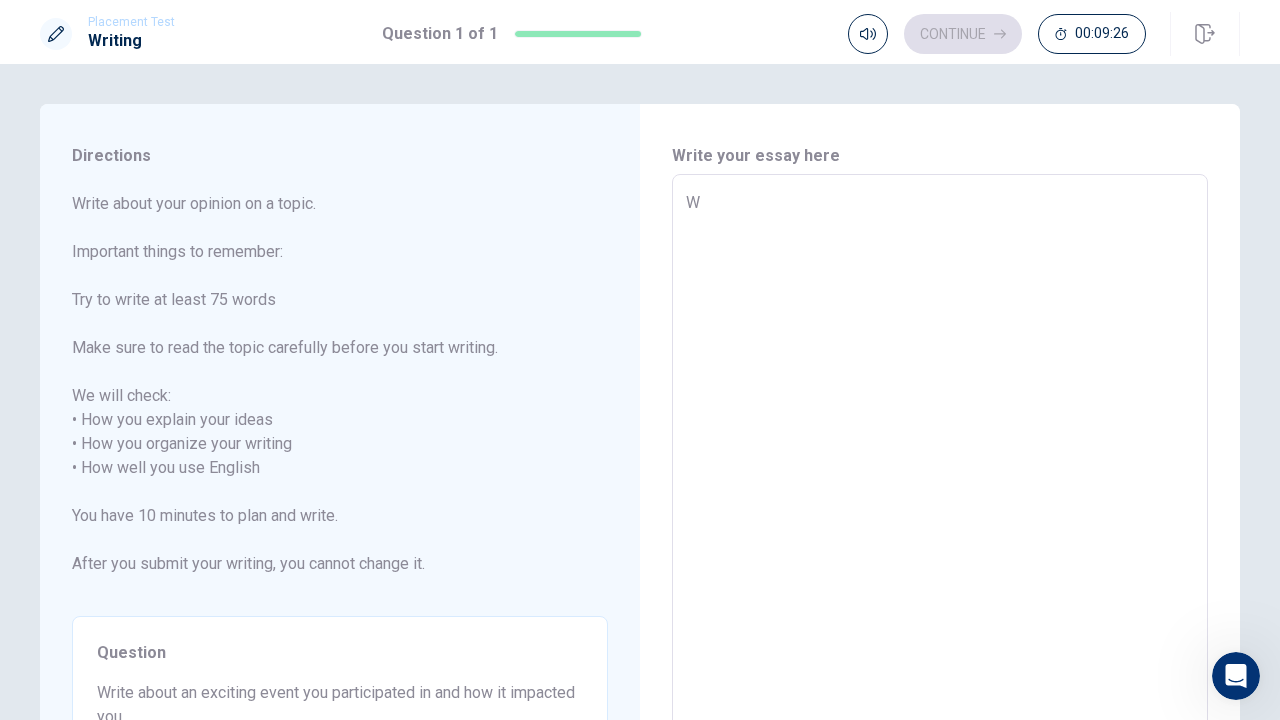 type on "x" 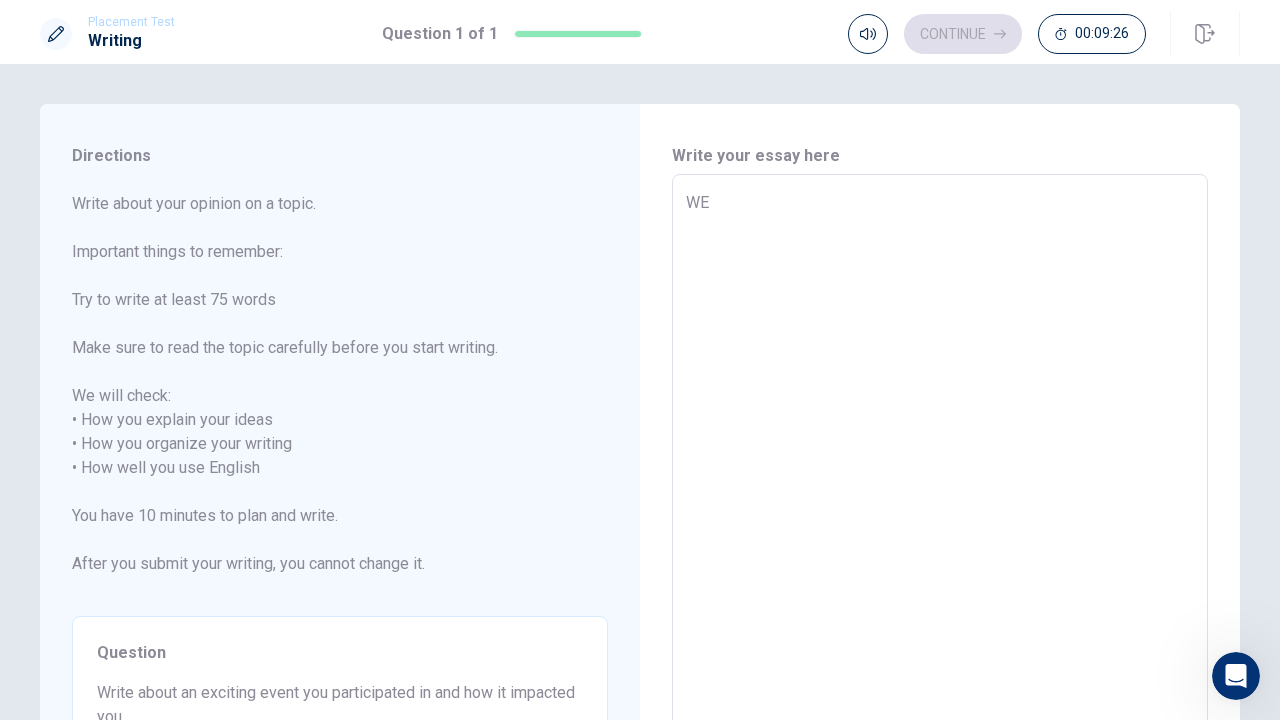 type on "x" 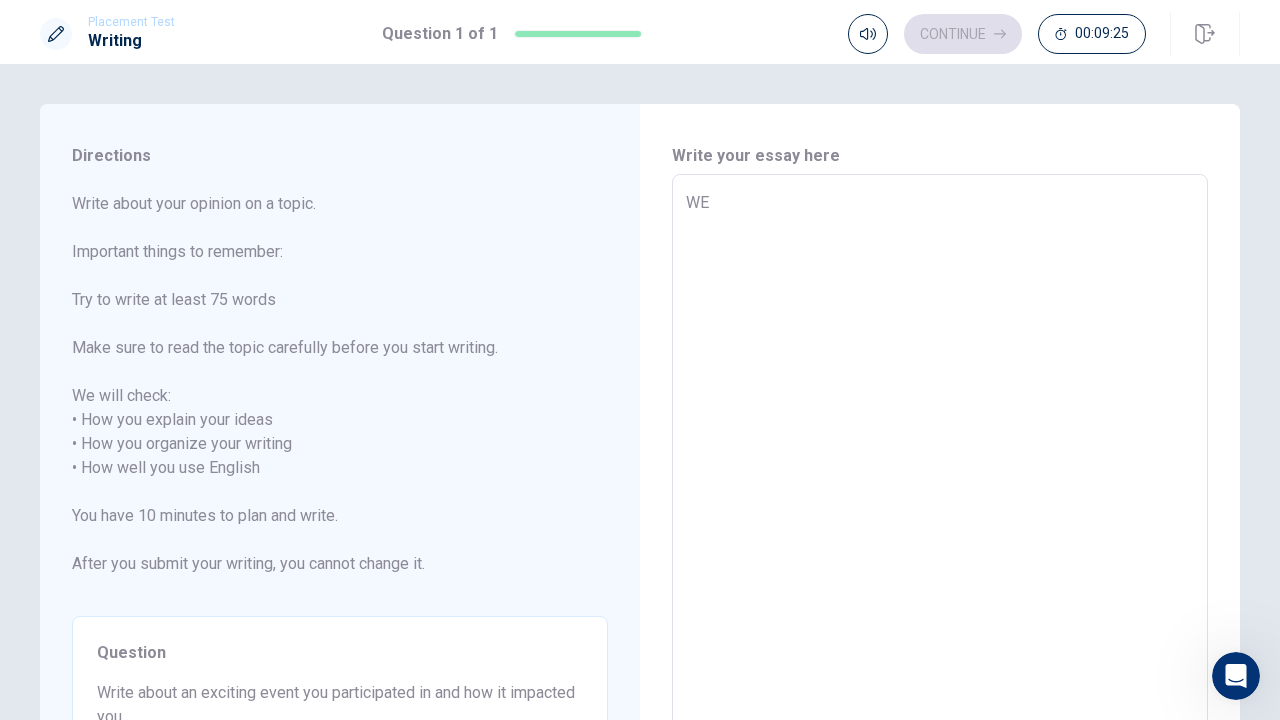 type on "W" 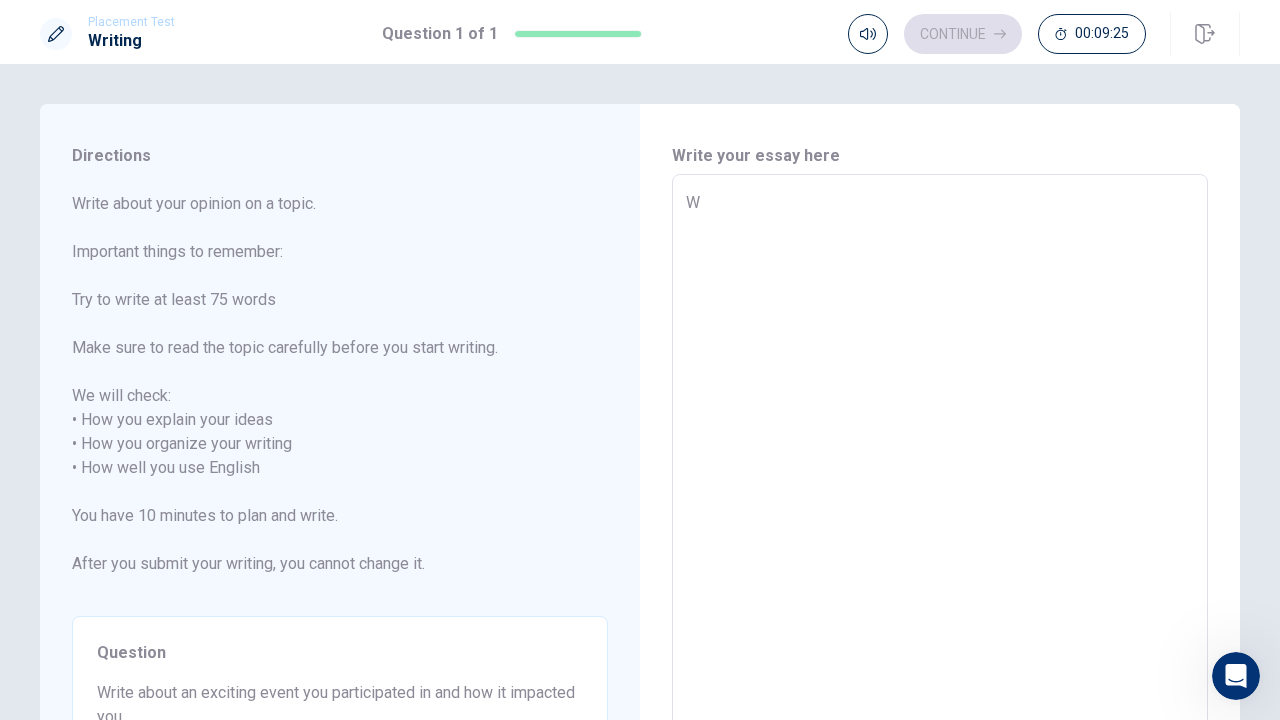 type on "x" 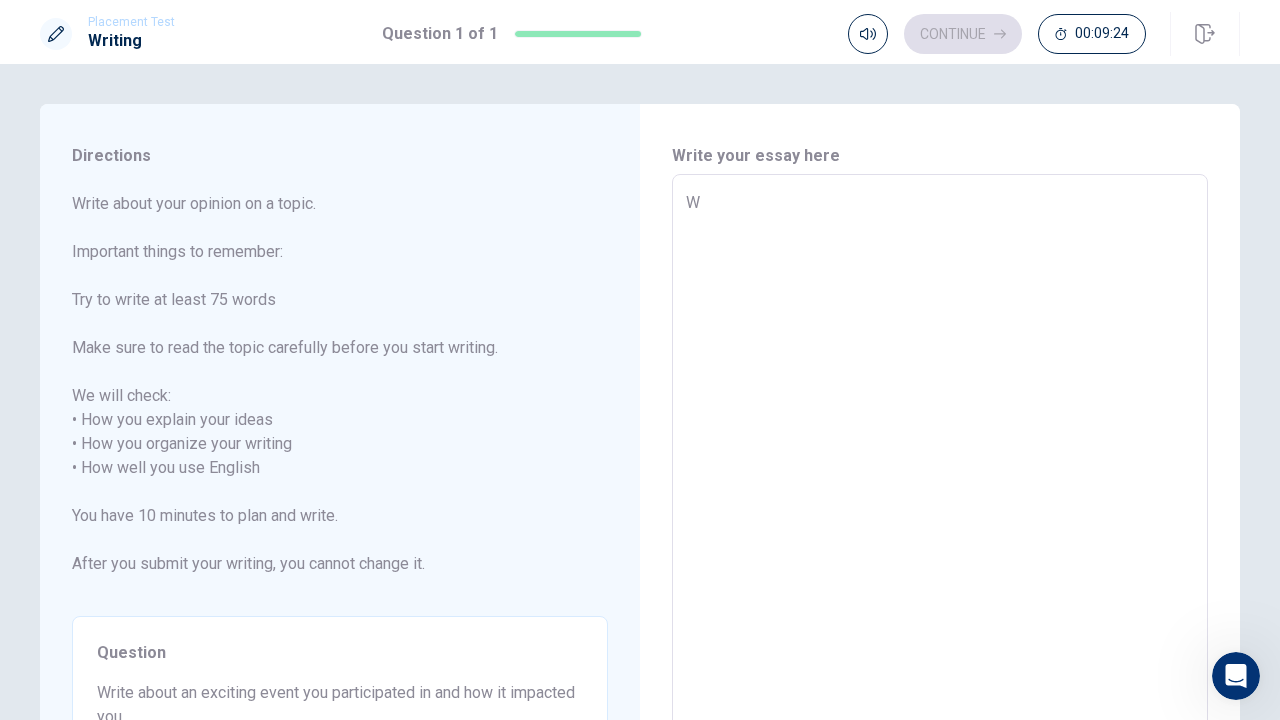 type on "We" 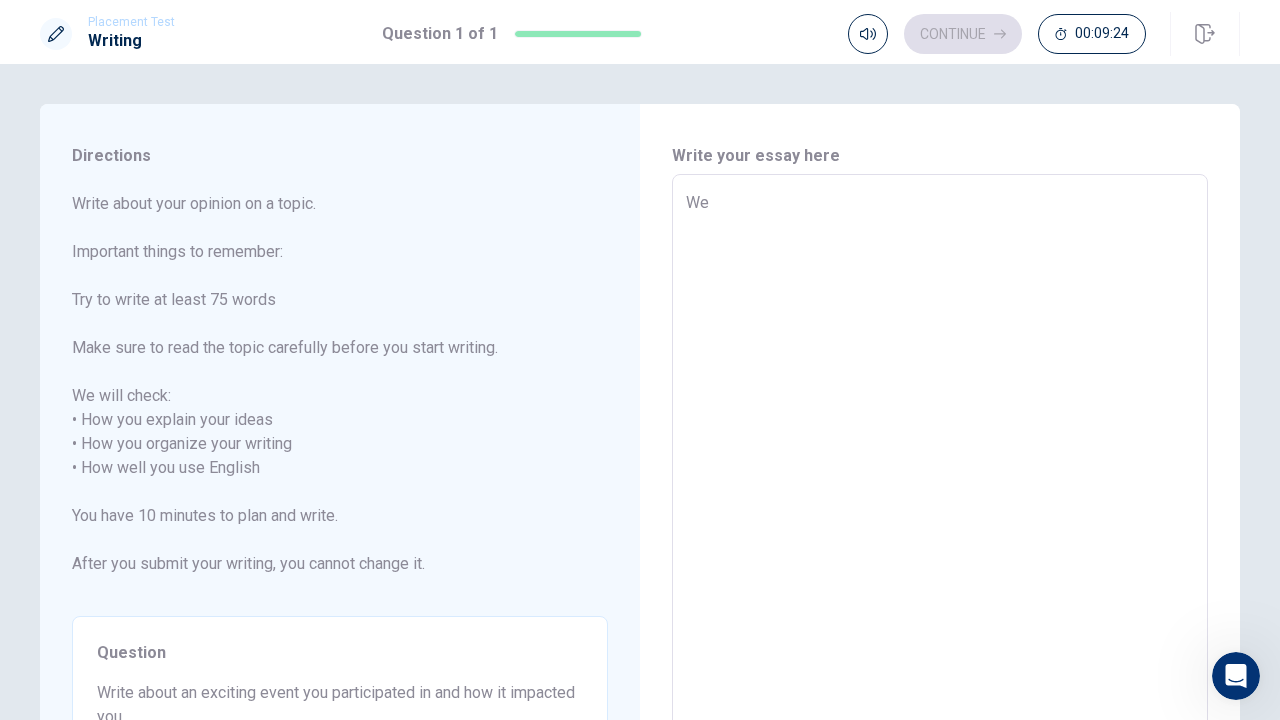type on "x" 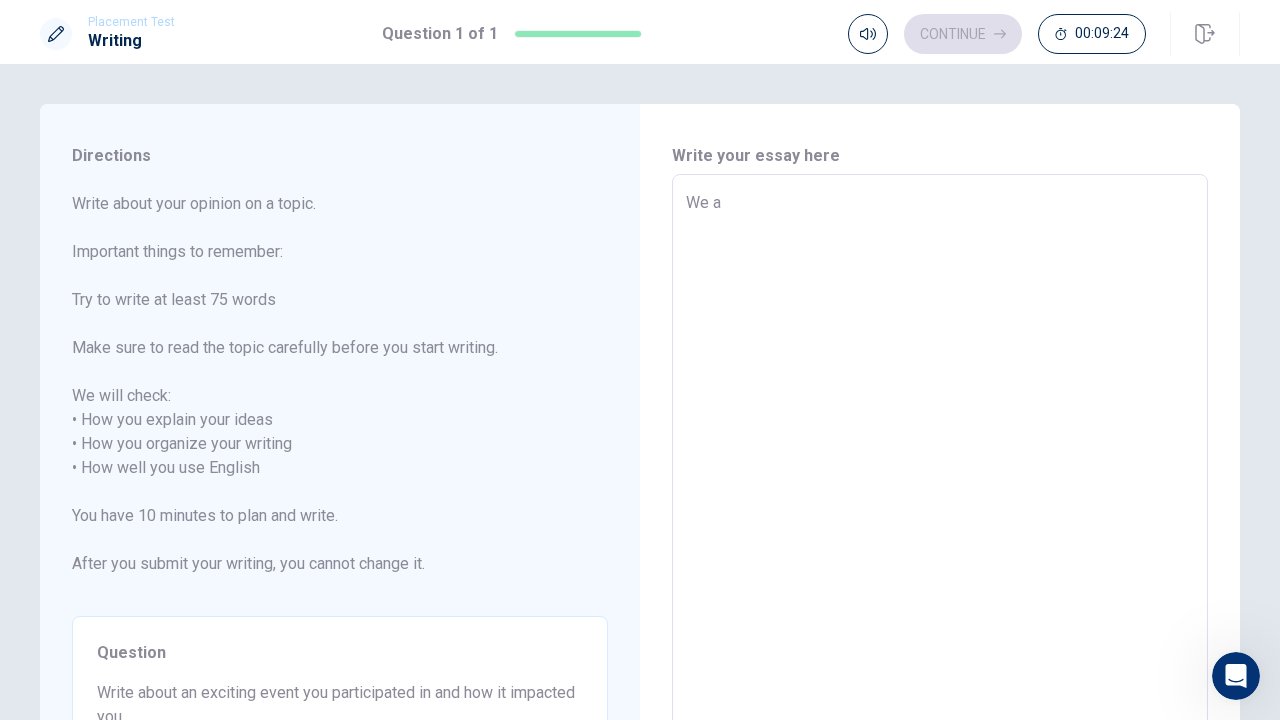 type on "x" 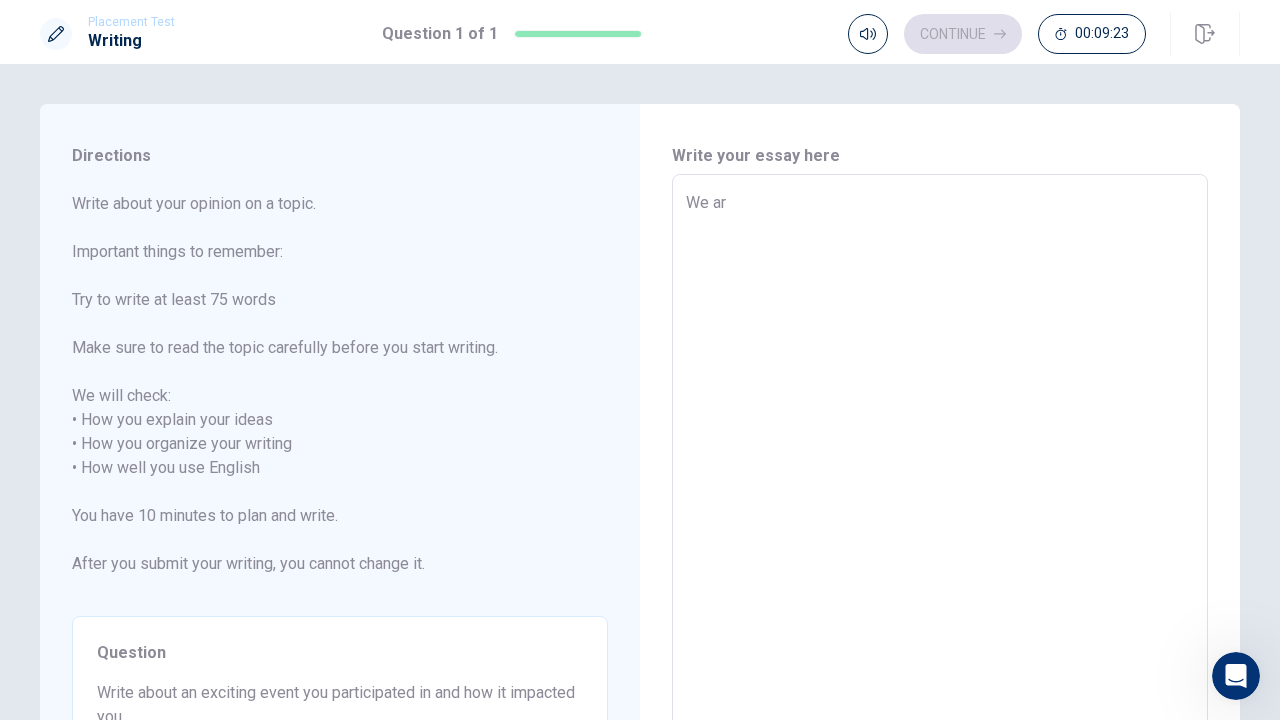 type on "x" 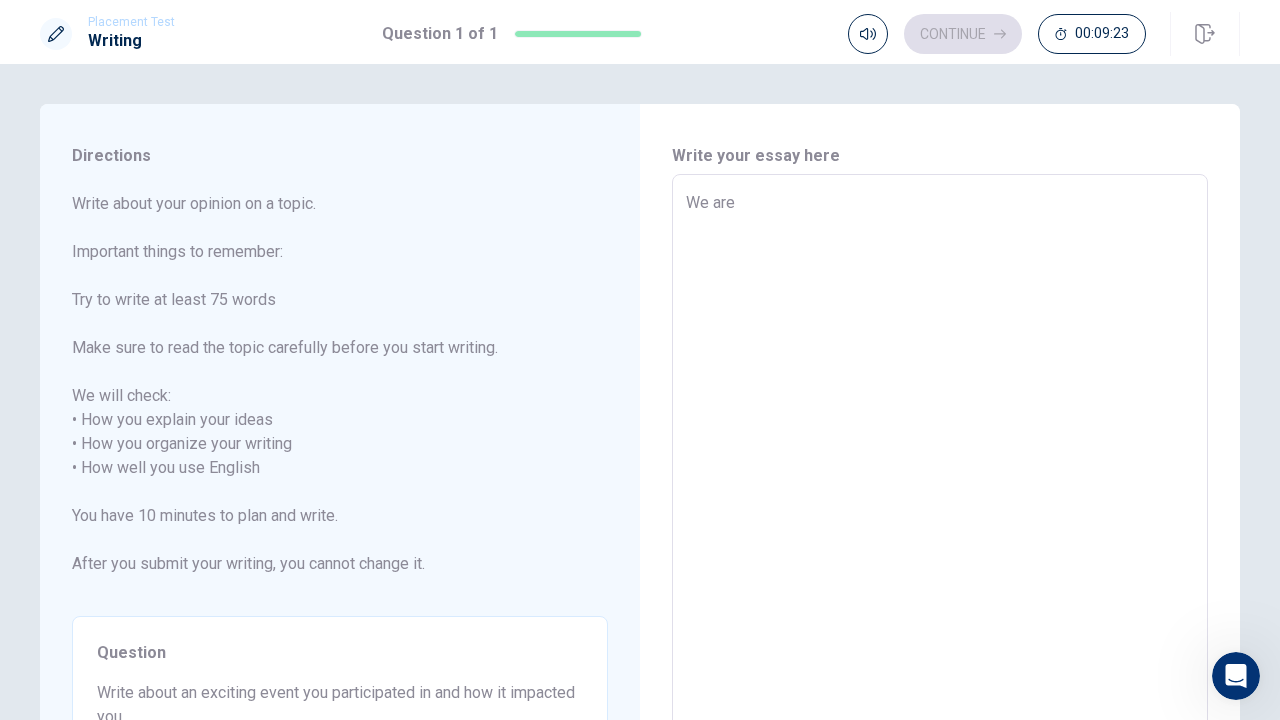 type on "x" 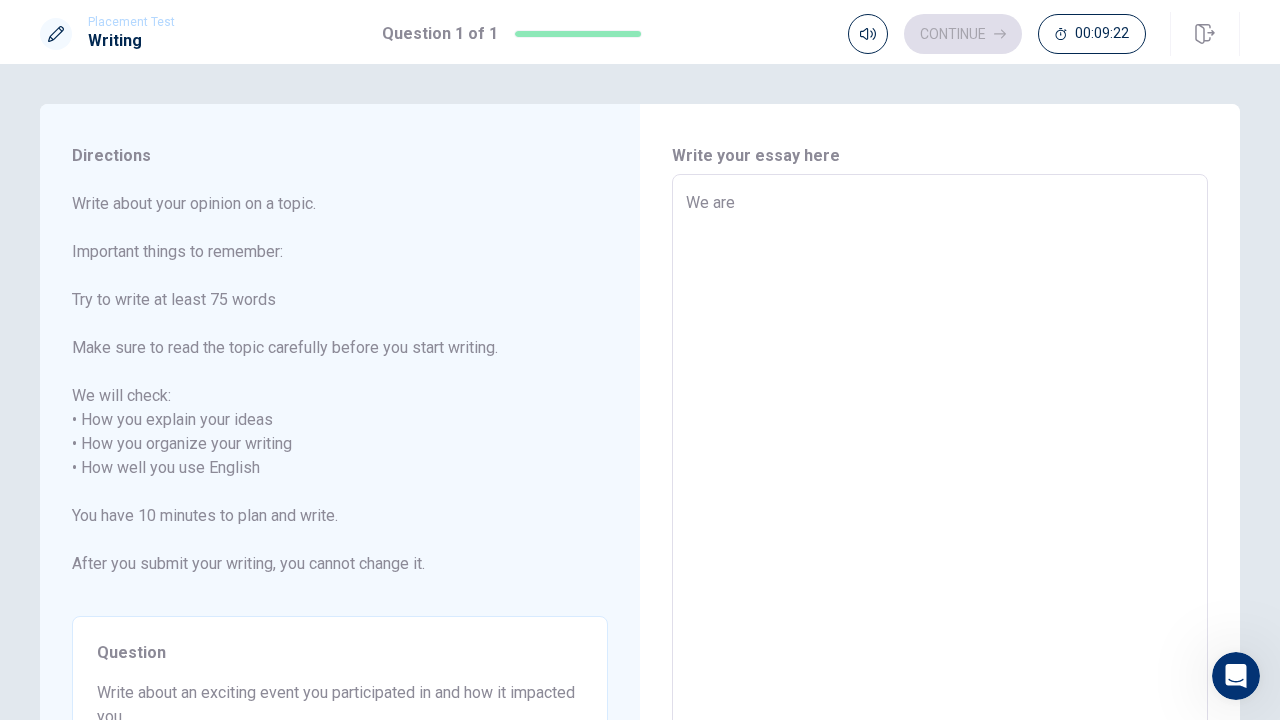 type on "We are g" 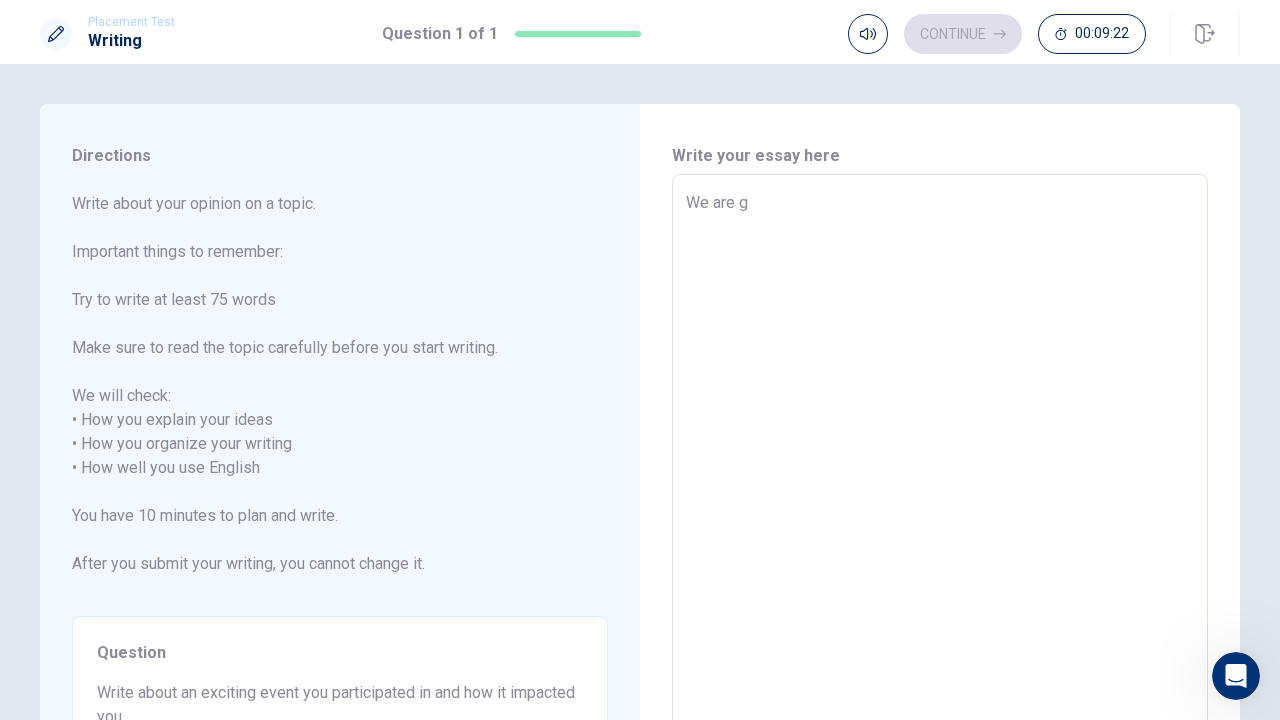 type on "x" 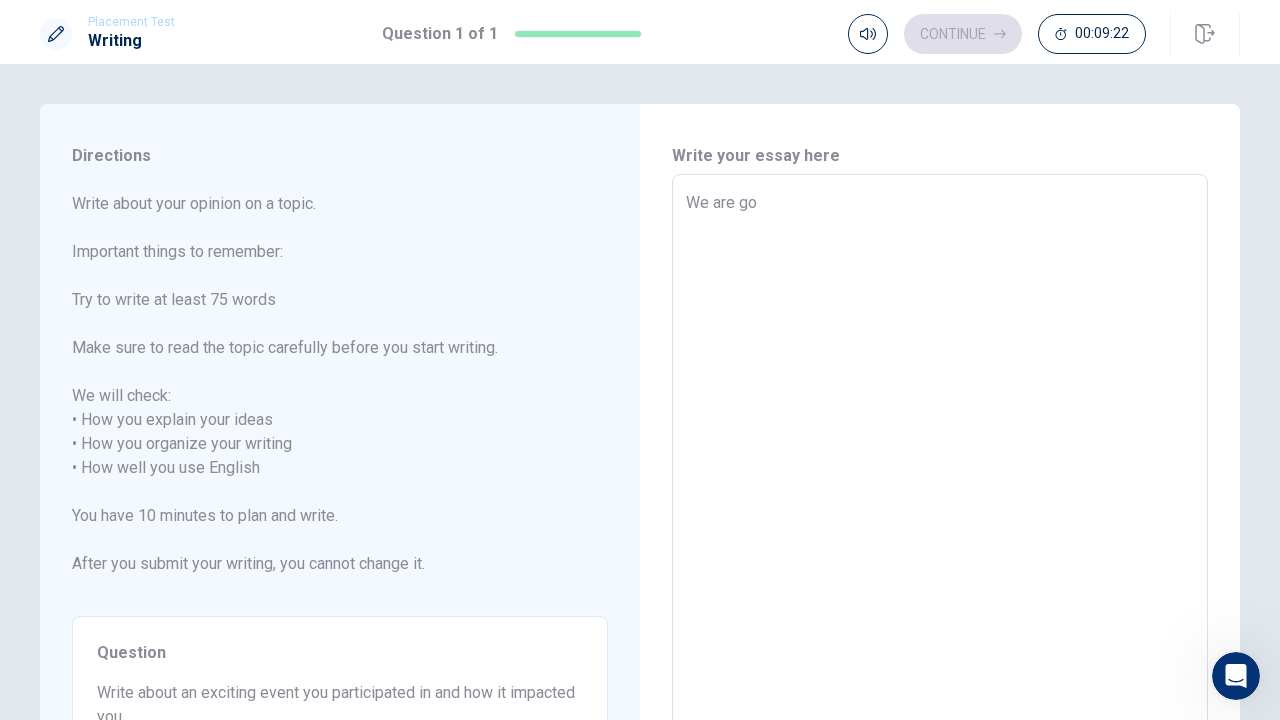 type on "We are goi" 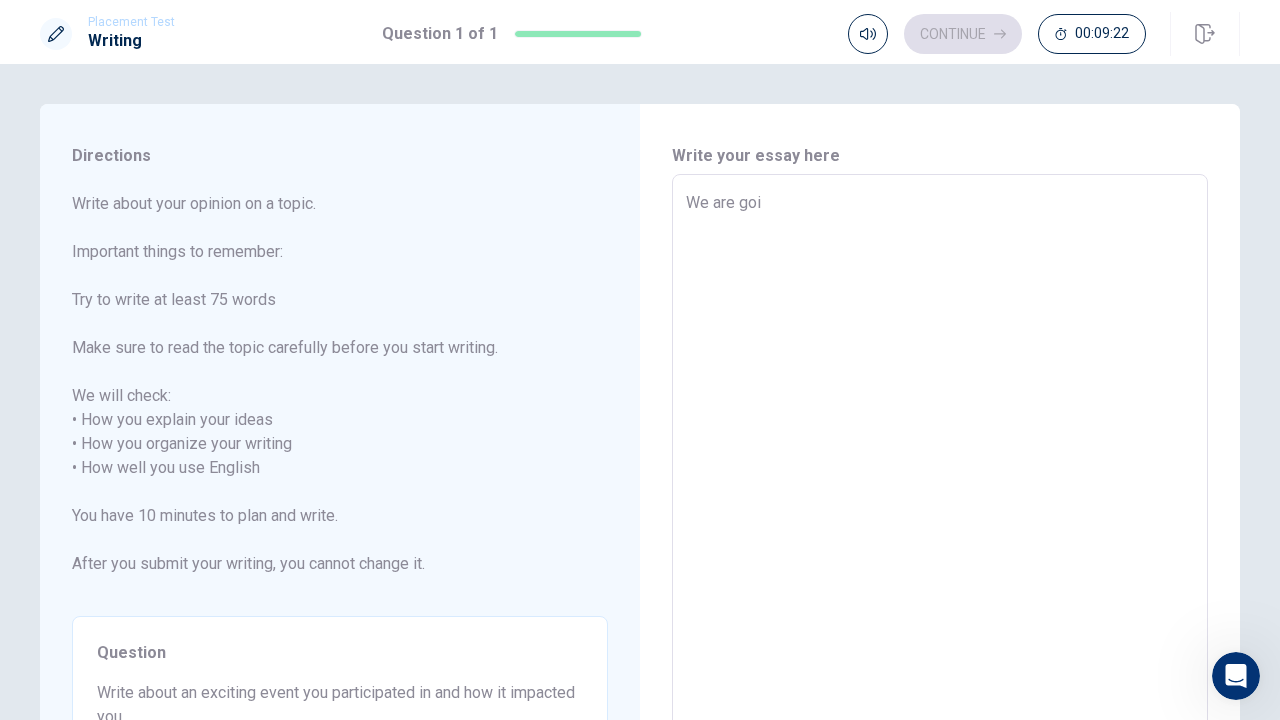 type on "x" 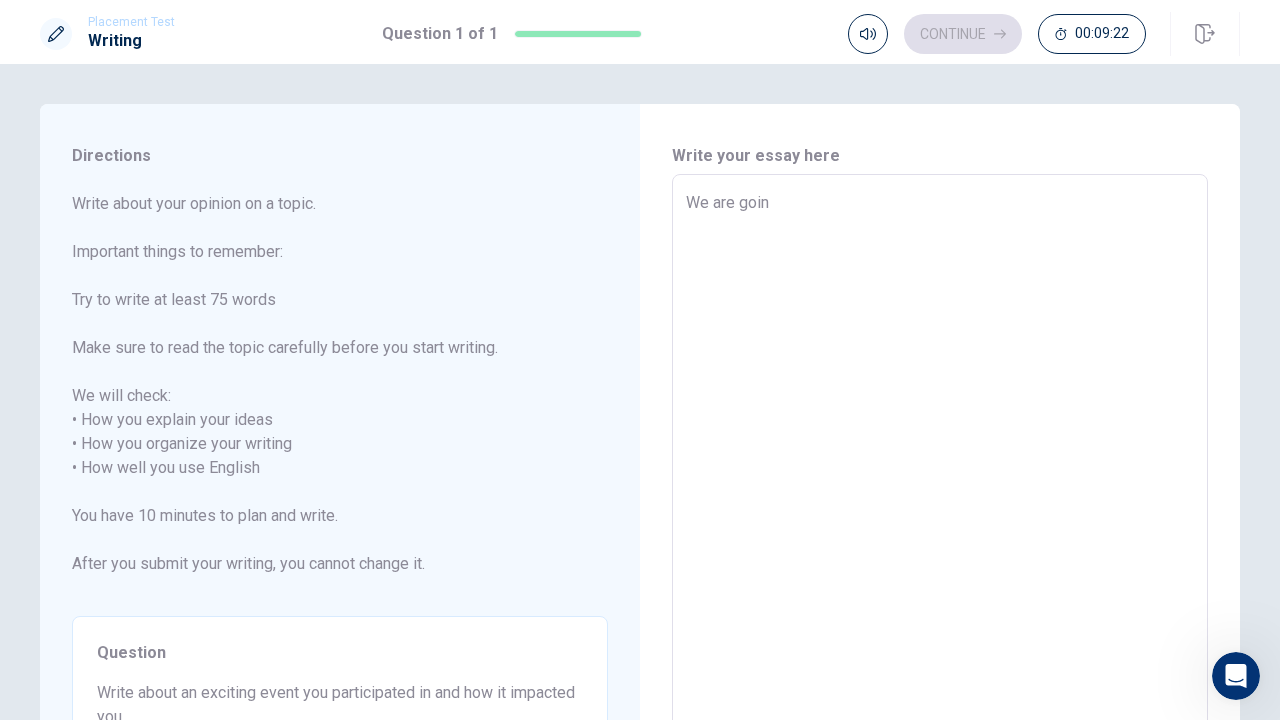 type on "x" 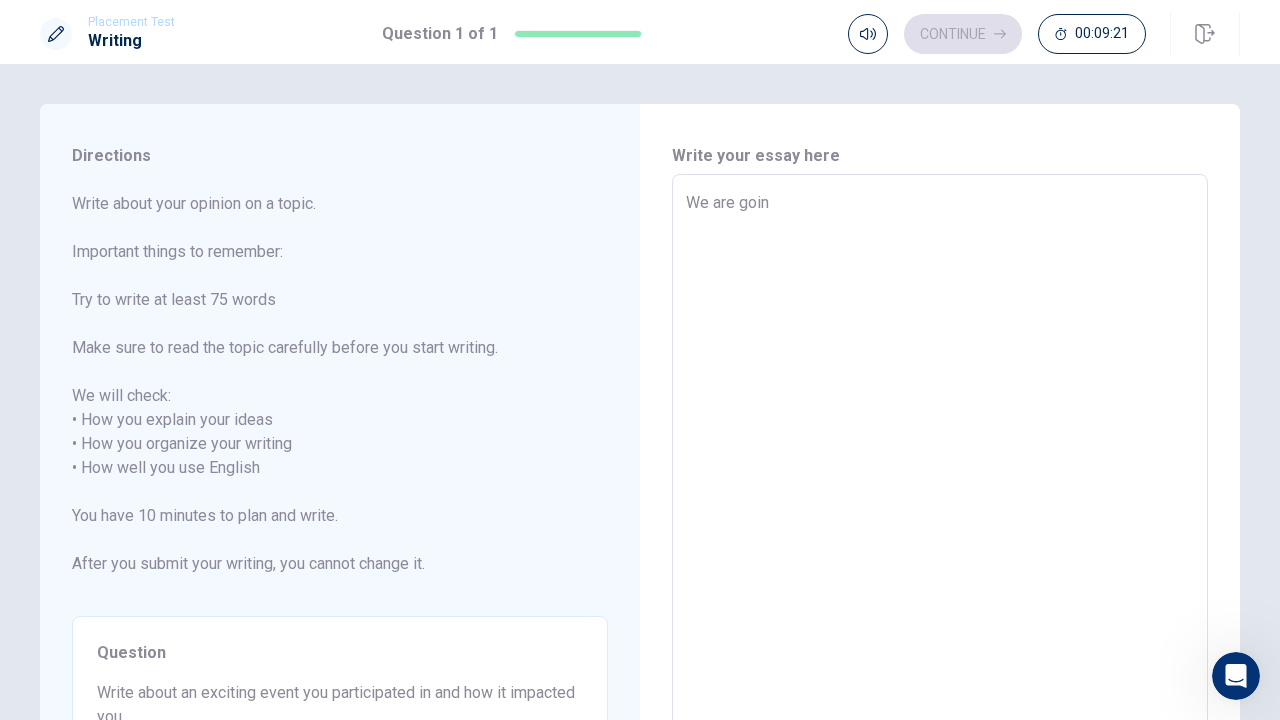 type on "We are going" 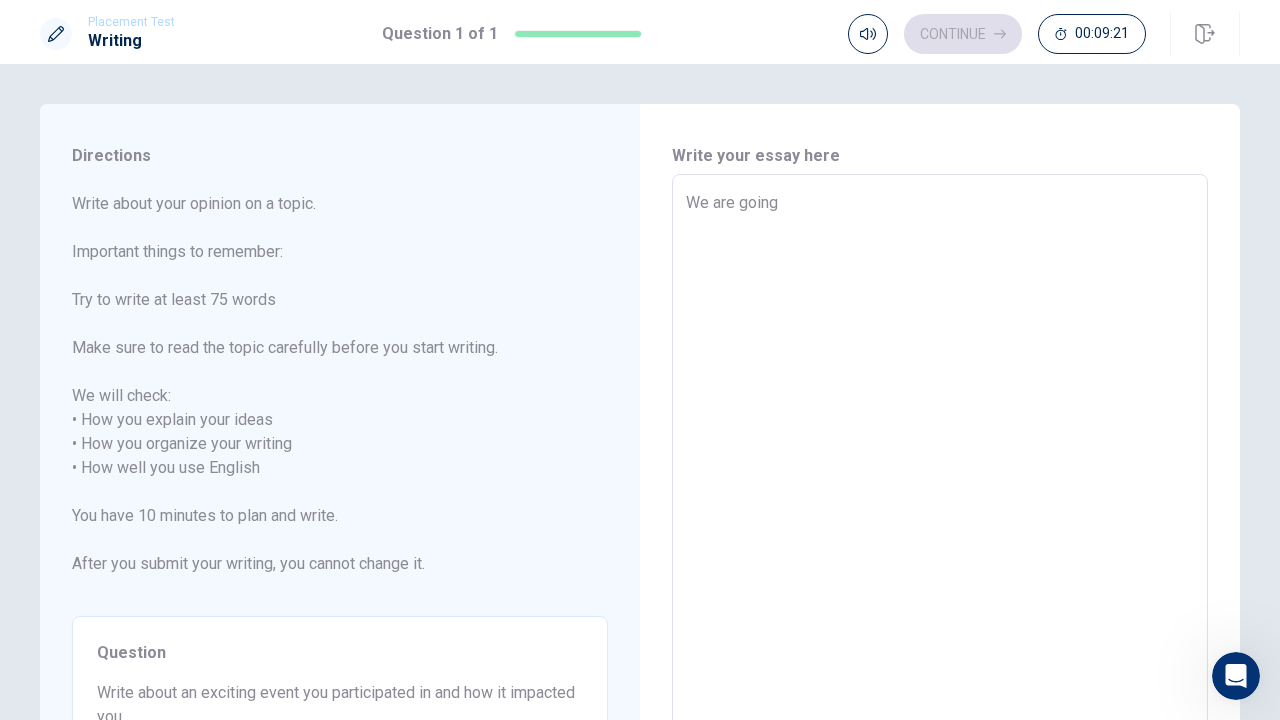 type on "x" 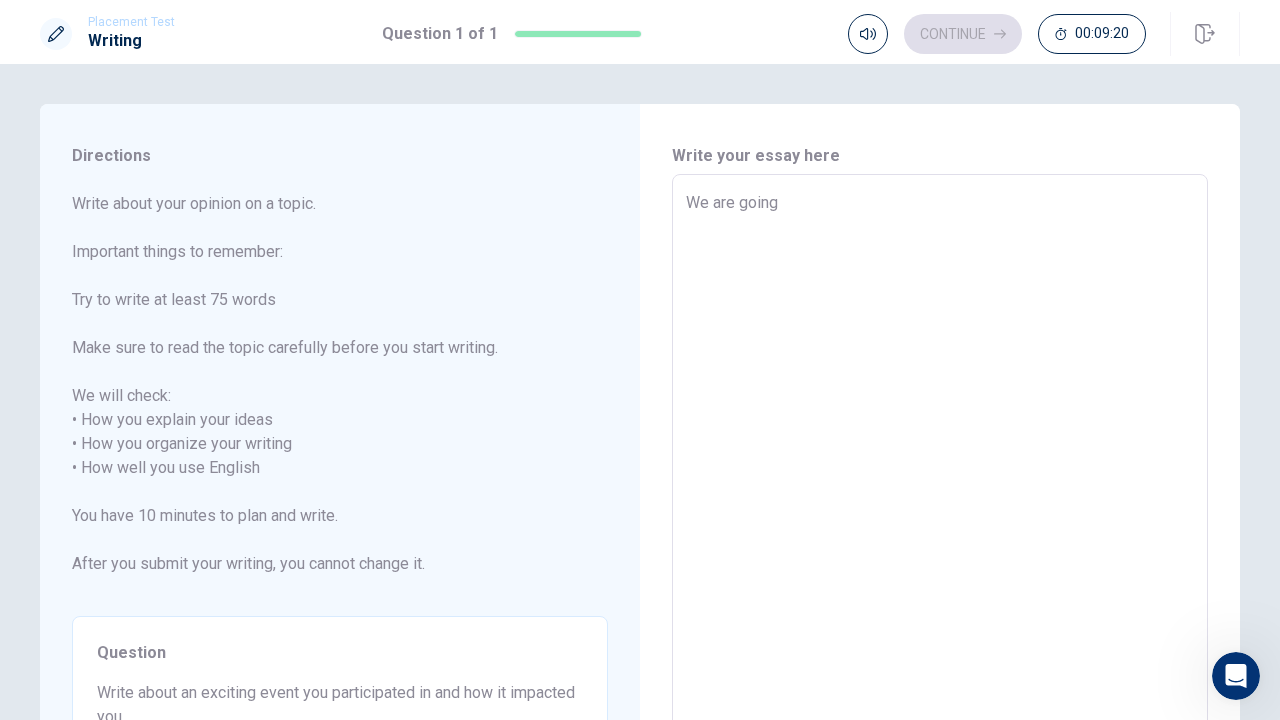 type on "We are going y" 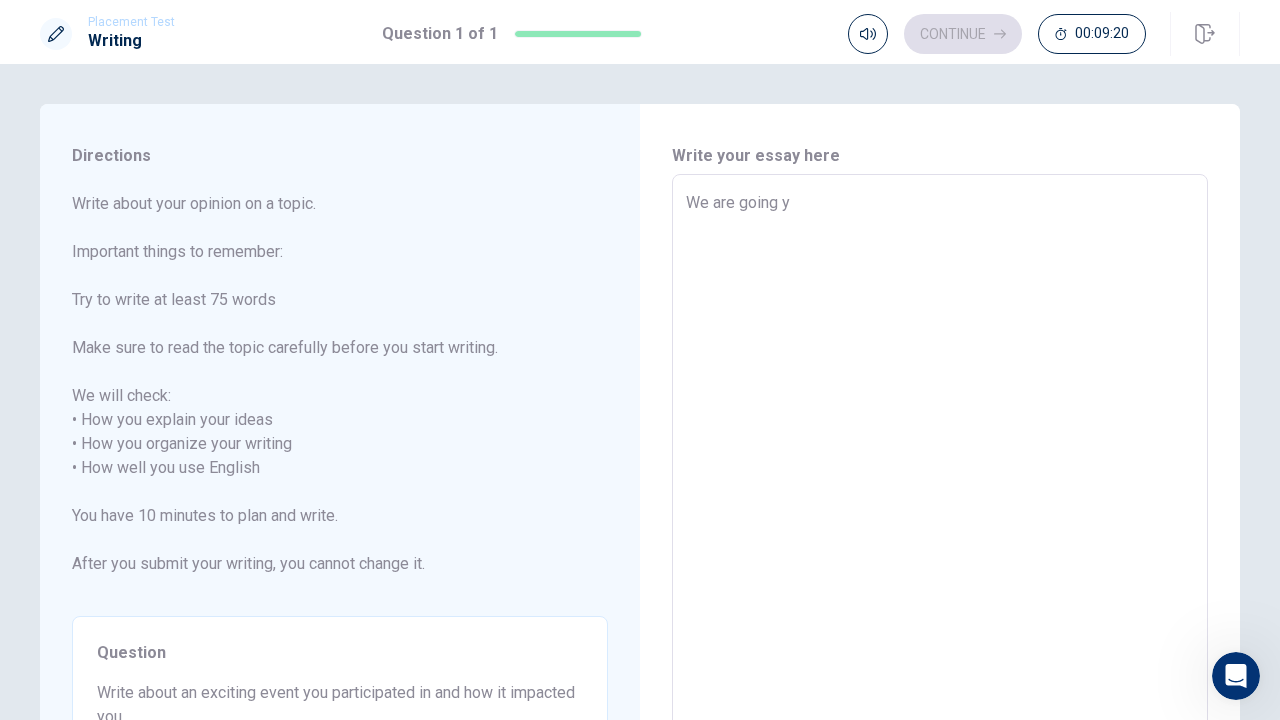 type on "x" 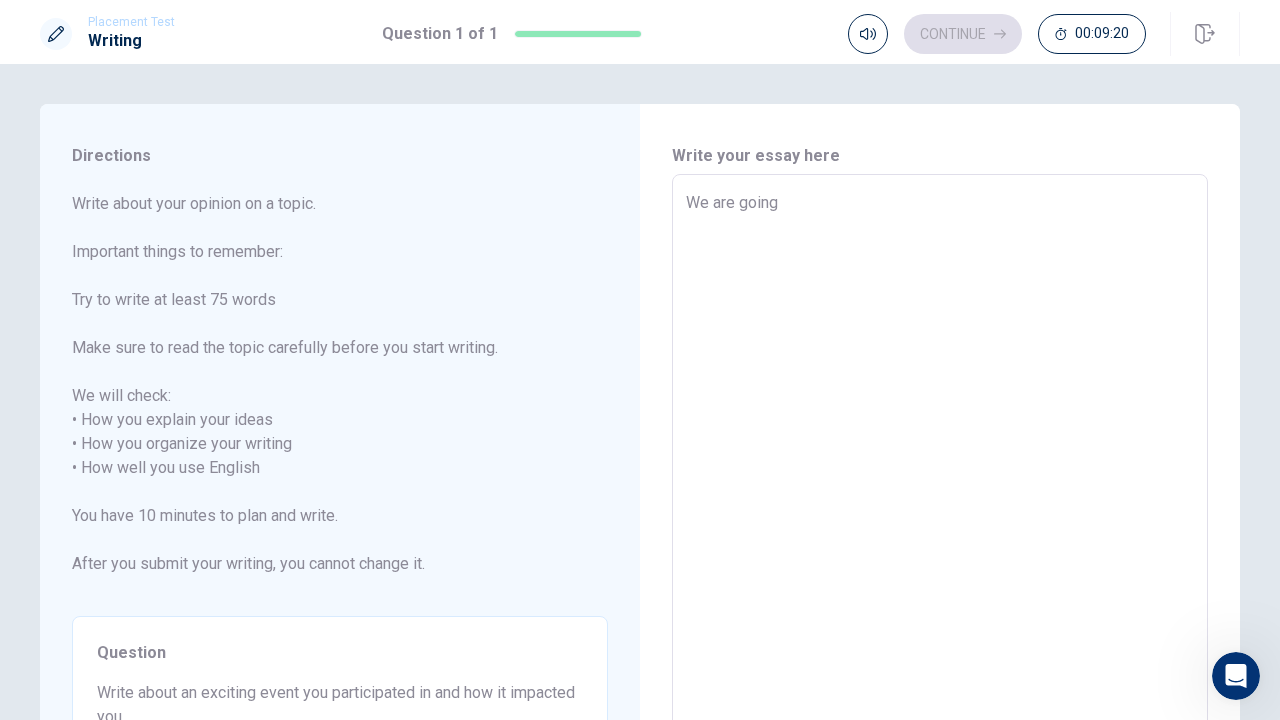 type on "x" 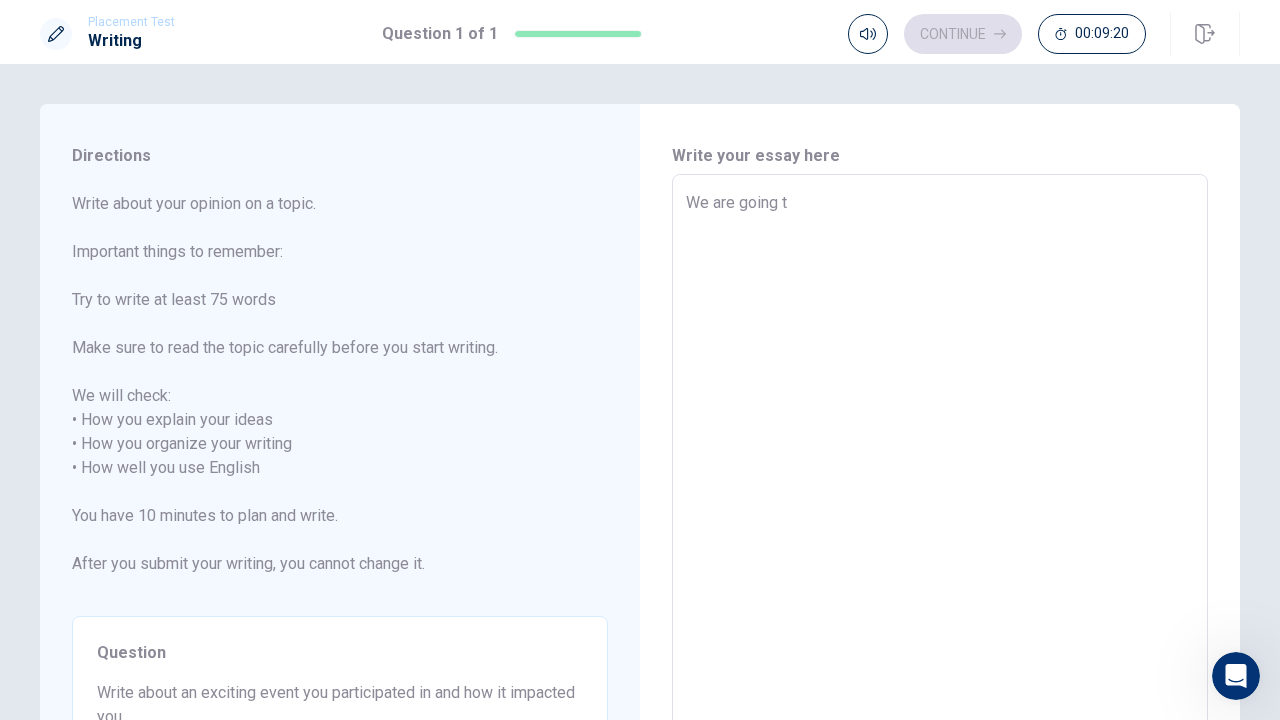 type on "x" 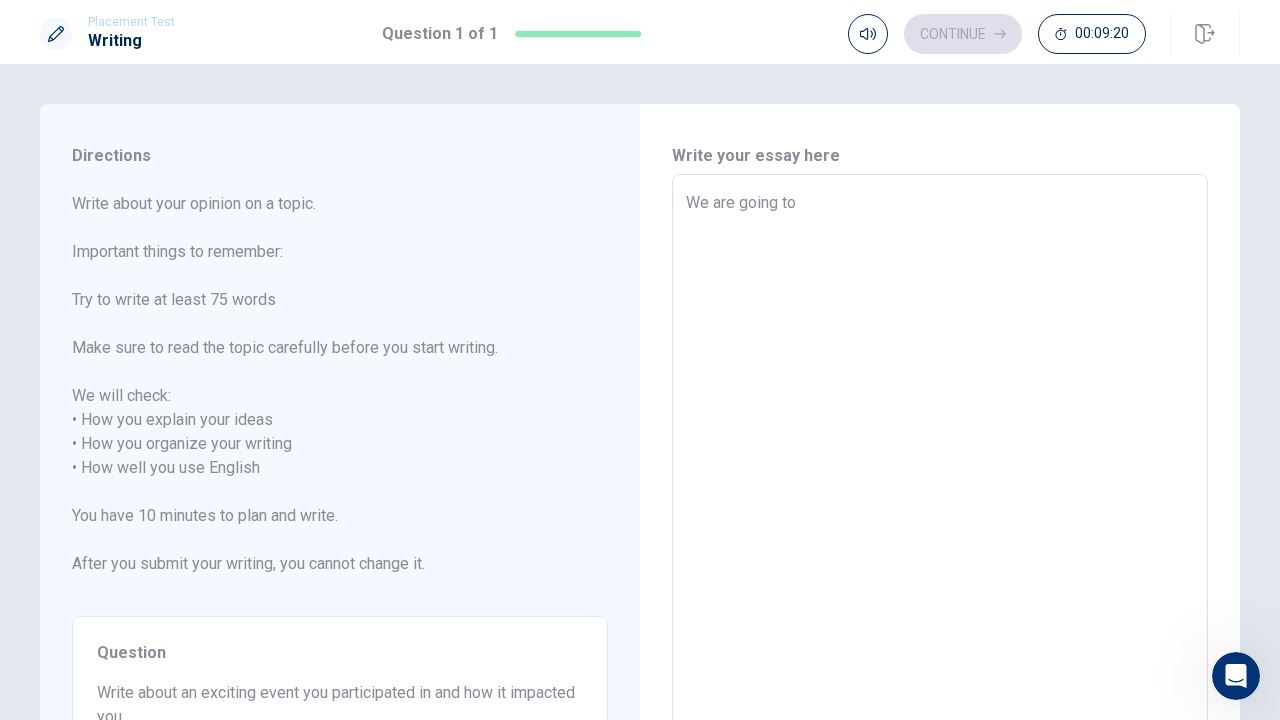 type on "x" 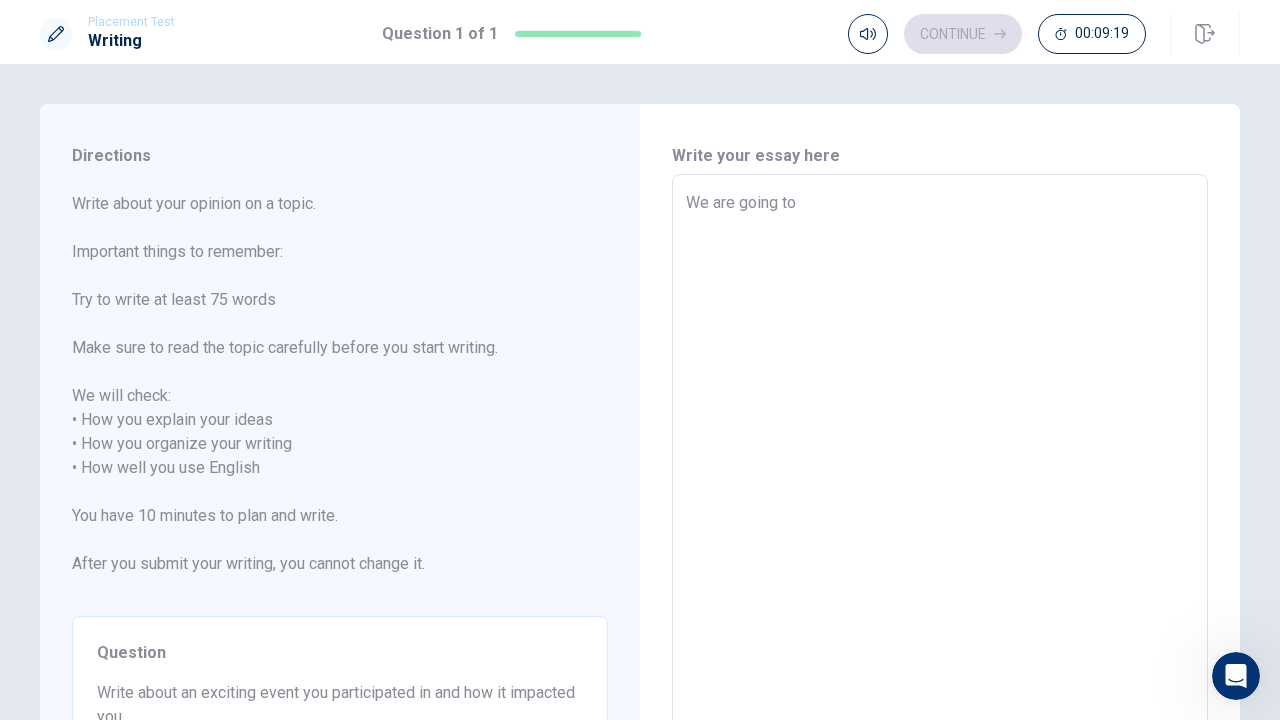 type on "We are going to g" 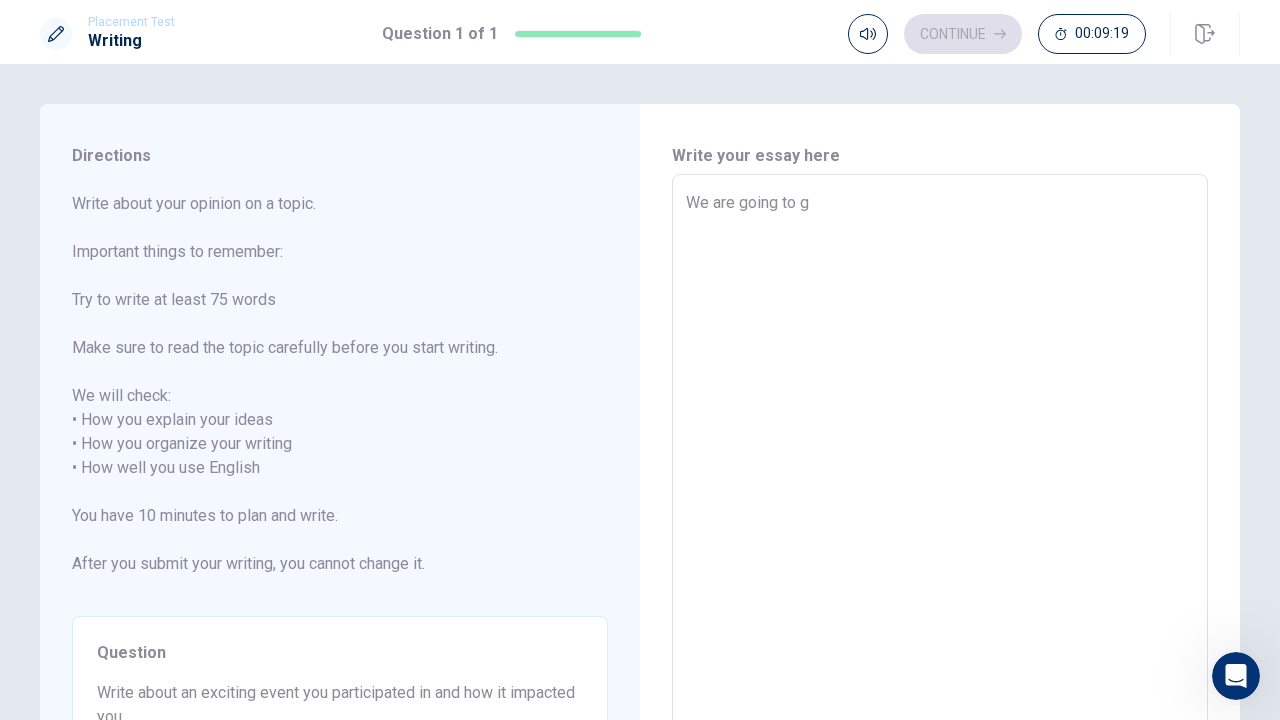 type on "x" 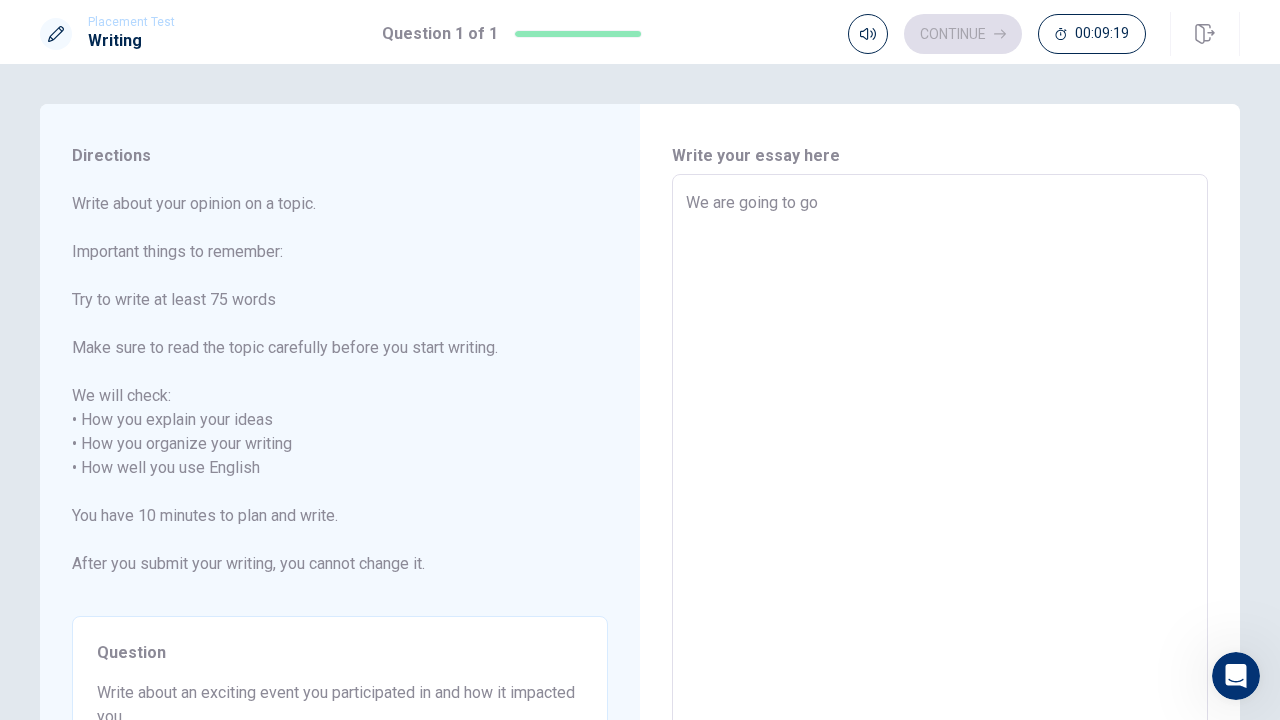 type on "x" 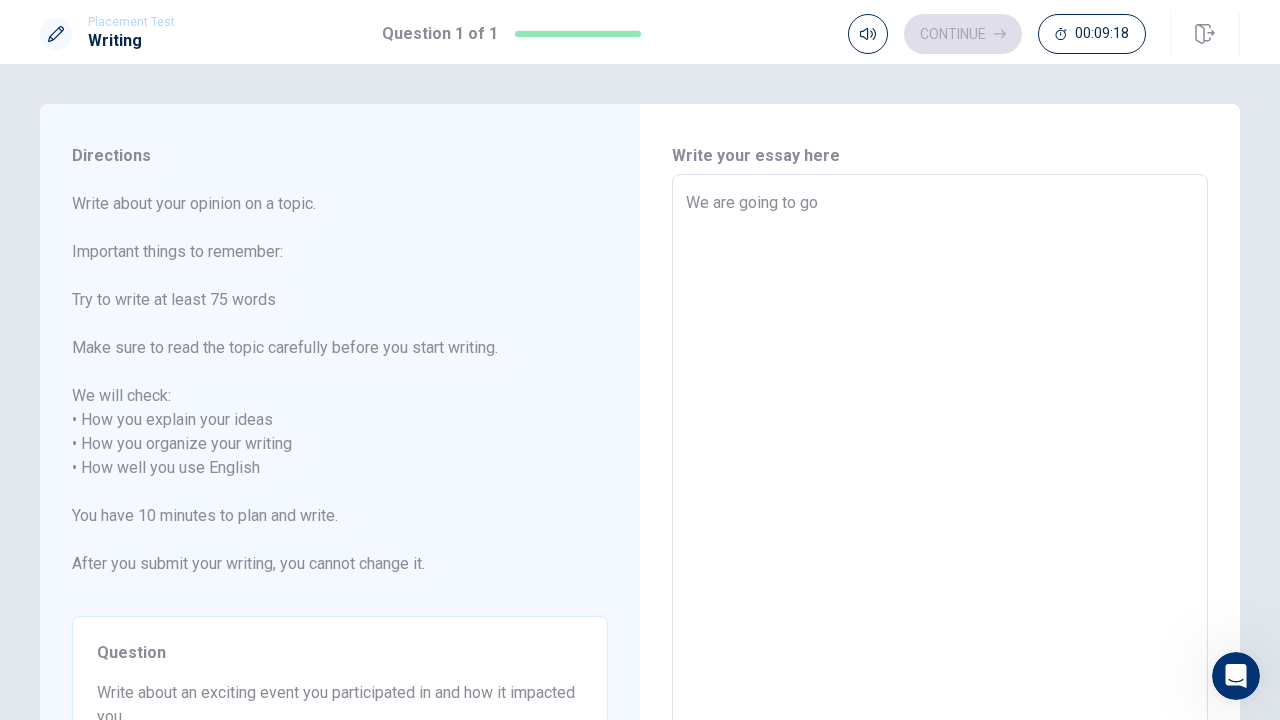 type on "We are going to go" 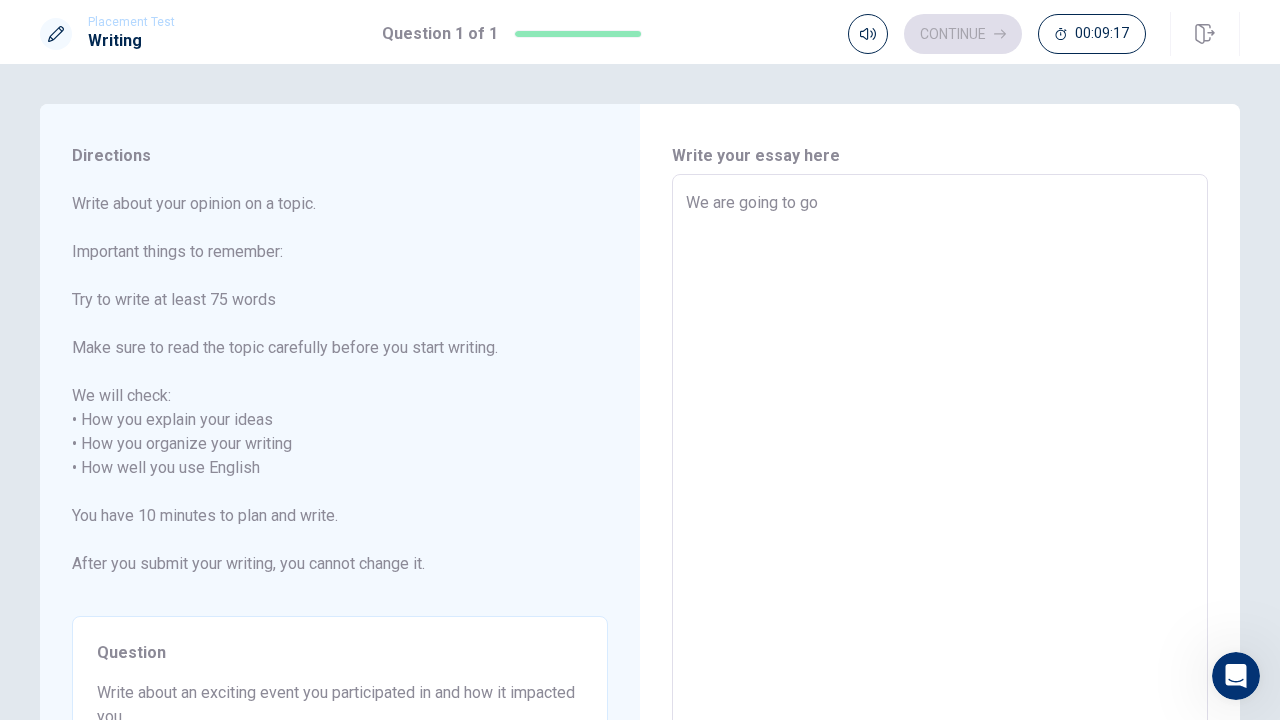 type on "x" 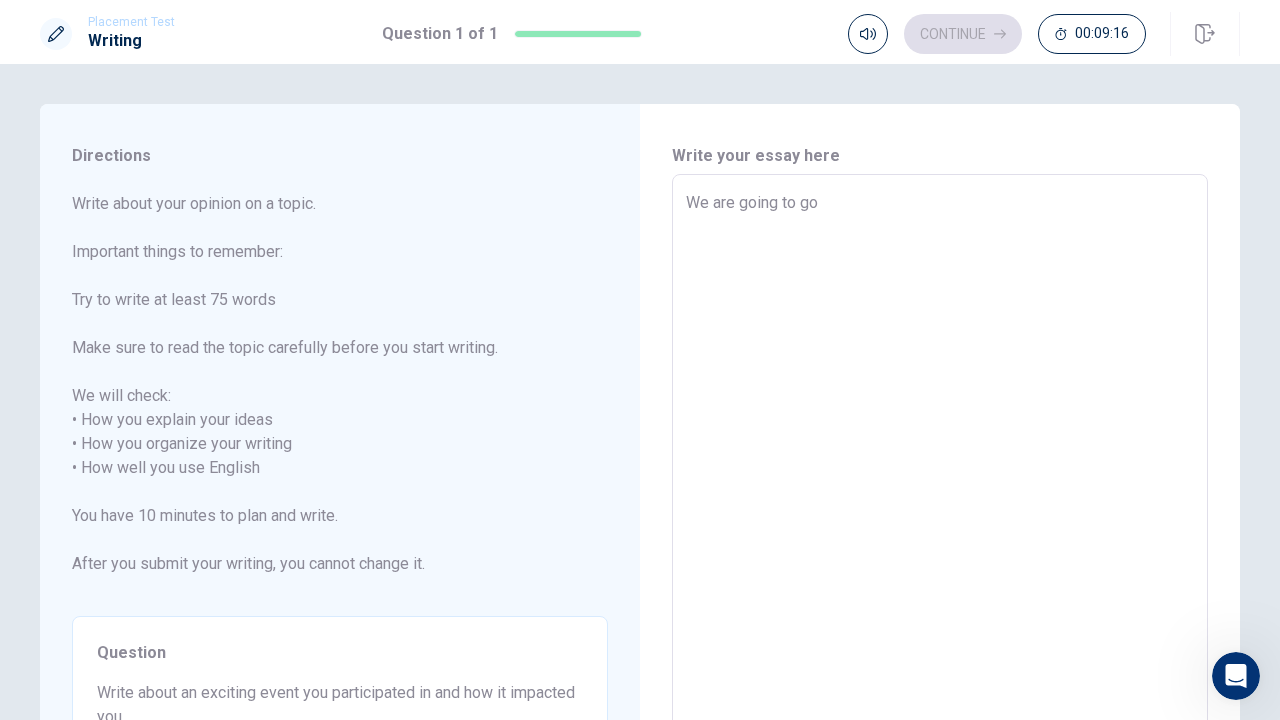 type on "We are going to go D" 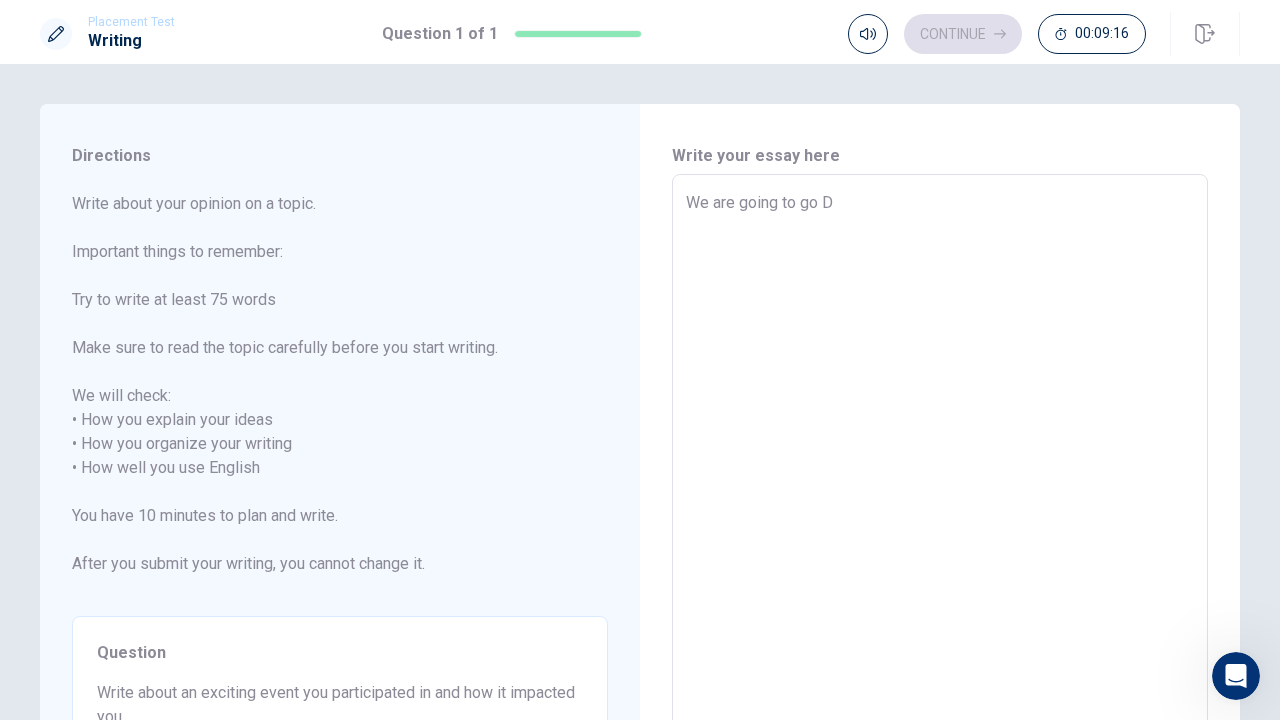 type on "x" 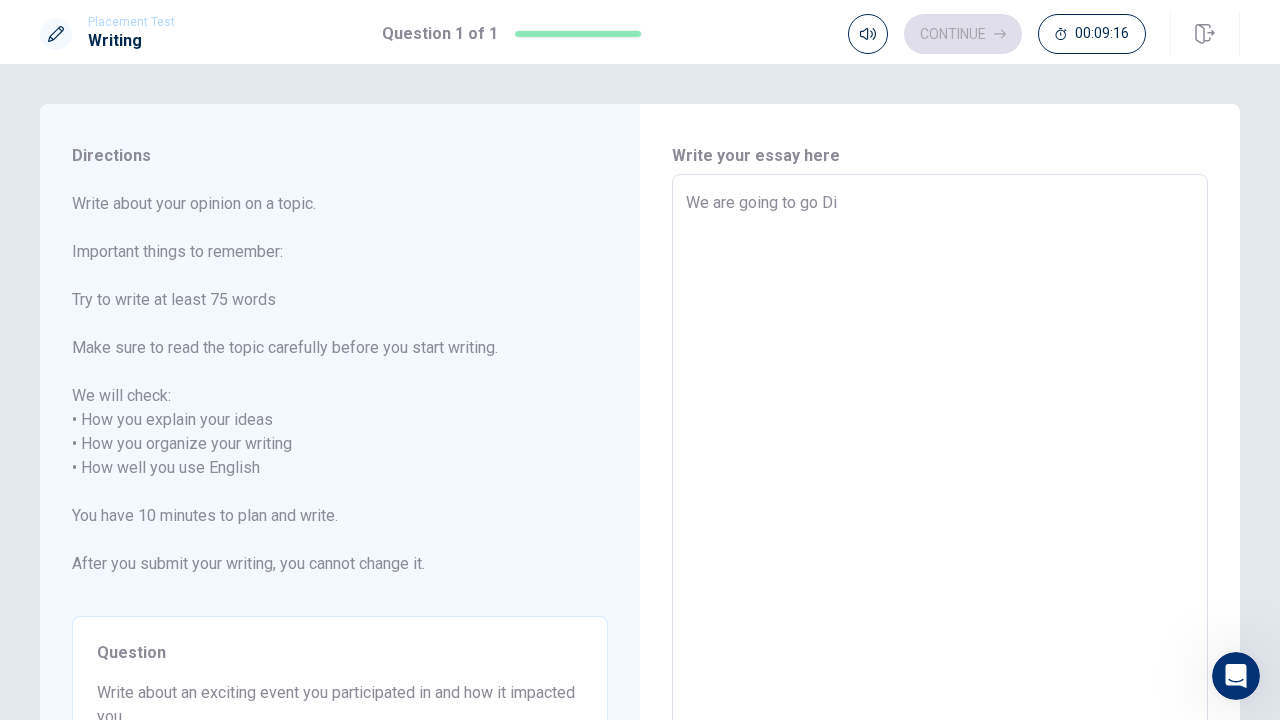 type on "x" 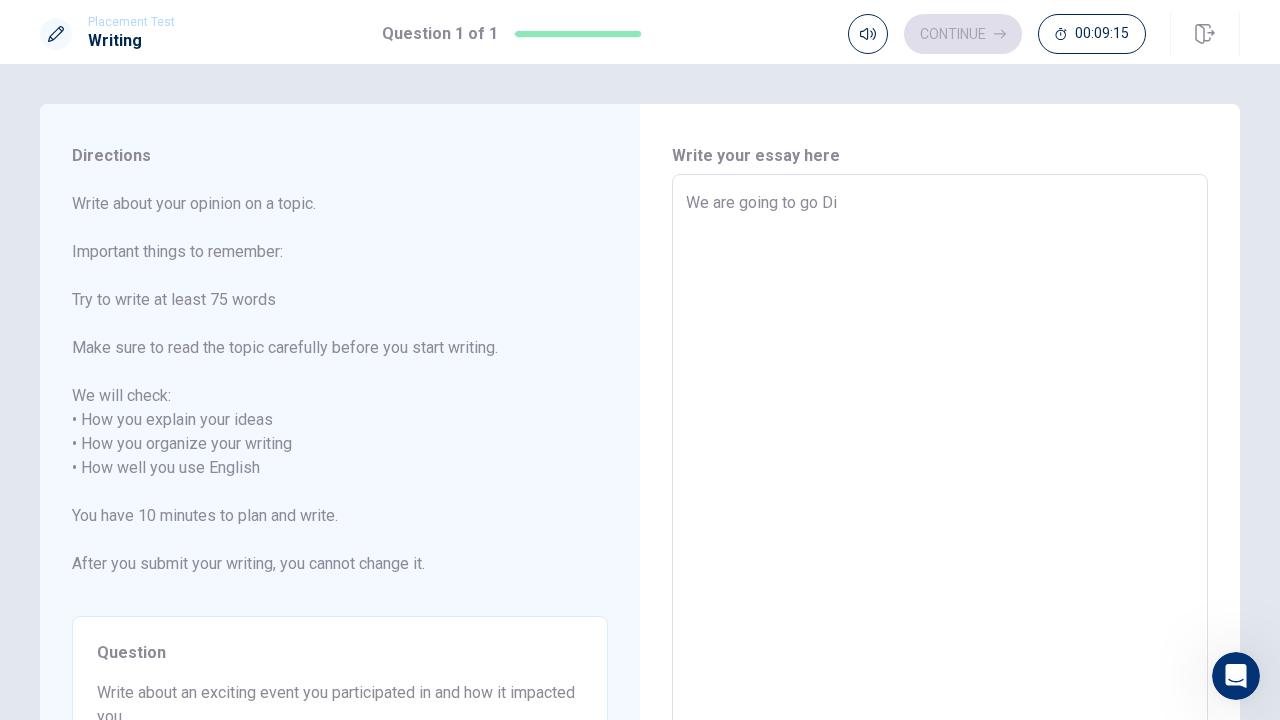 type on "We are going to go Dis" 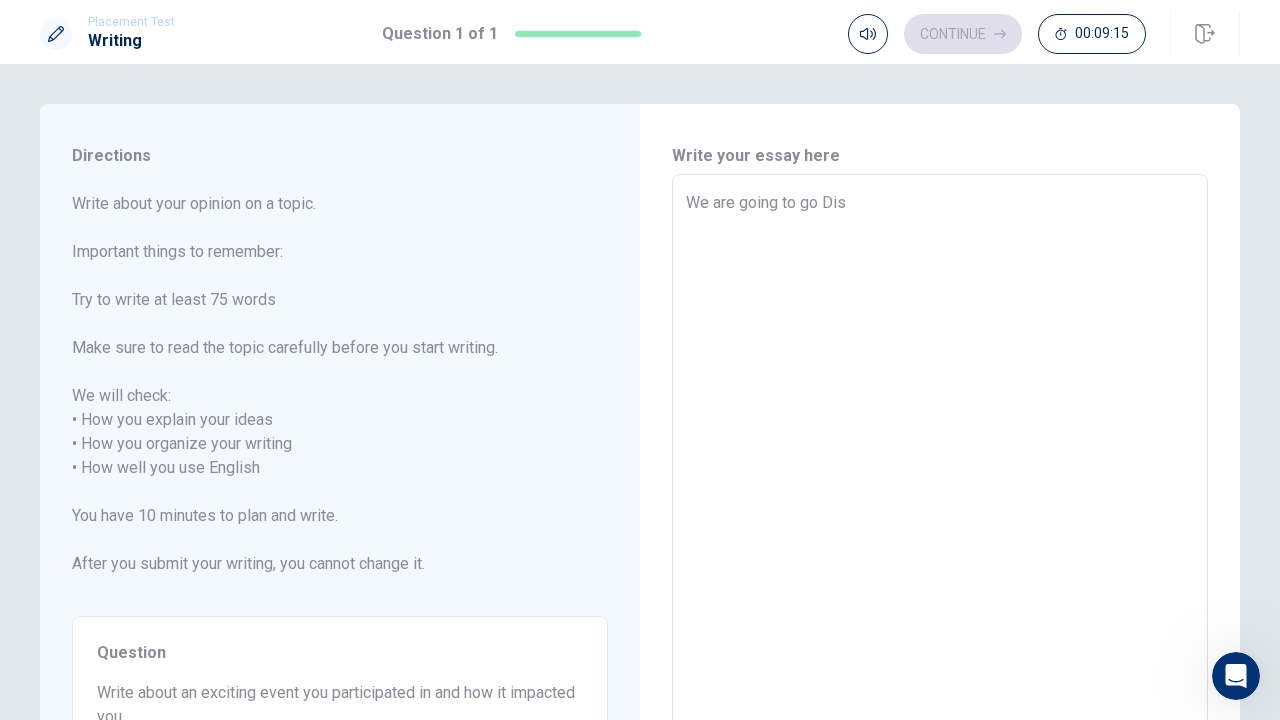 type on "x" 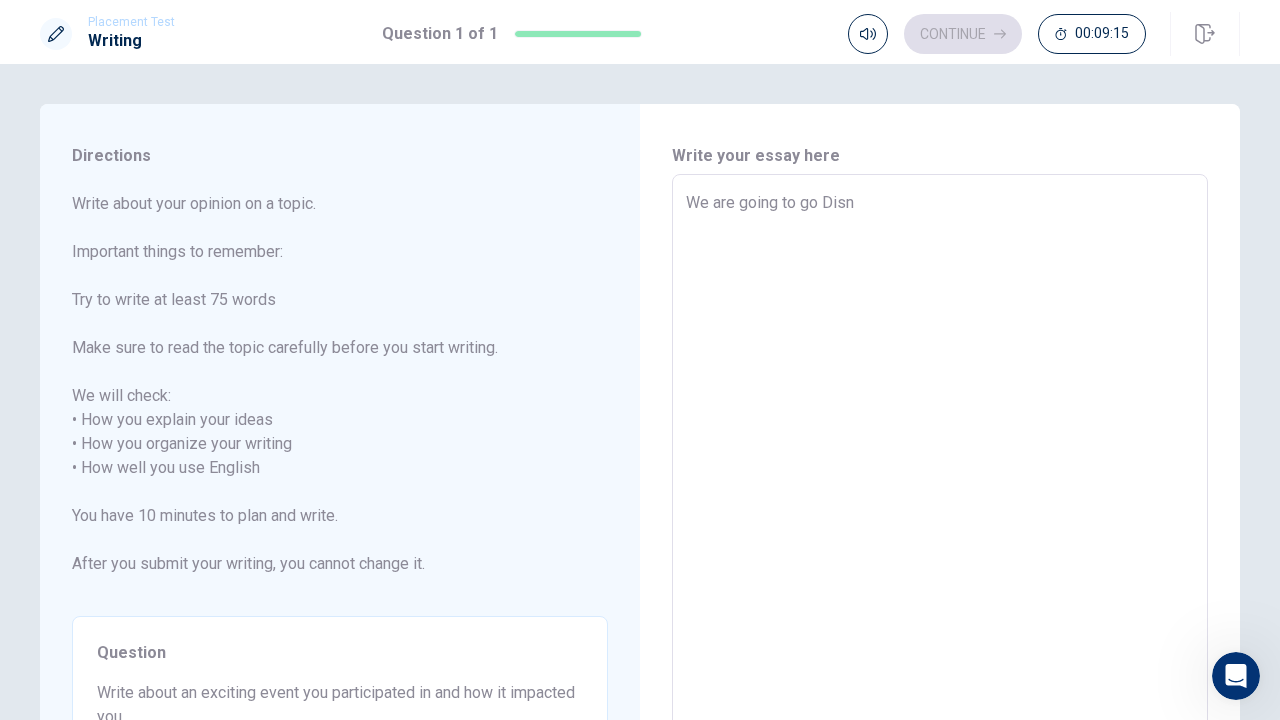 type on "x" 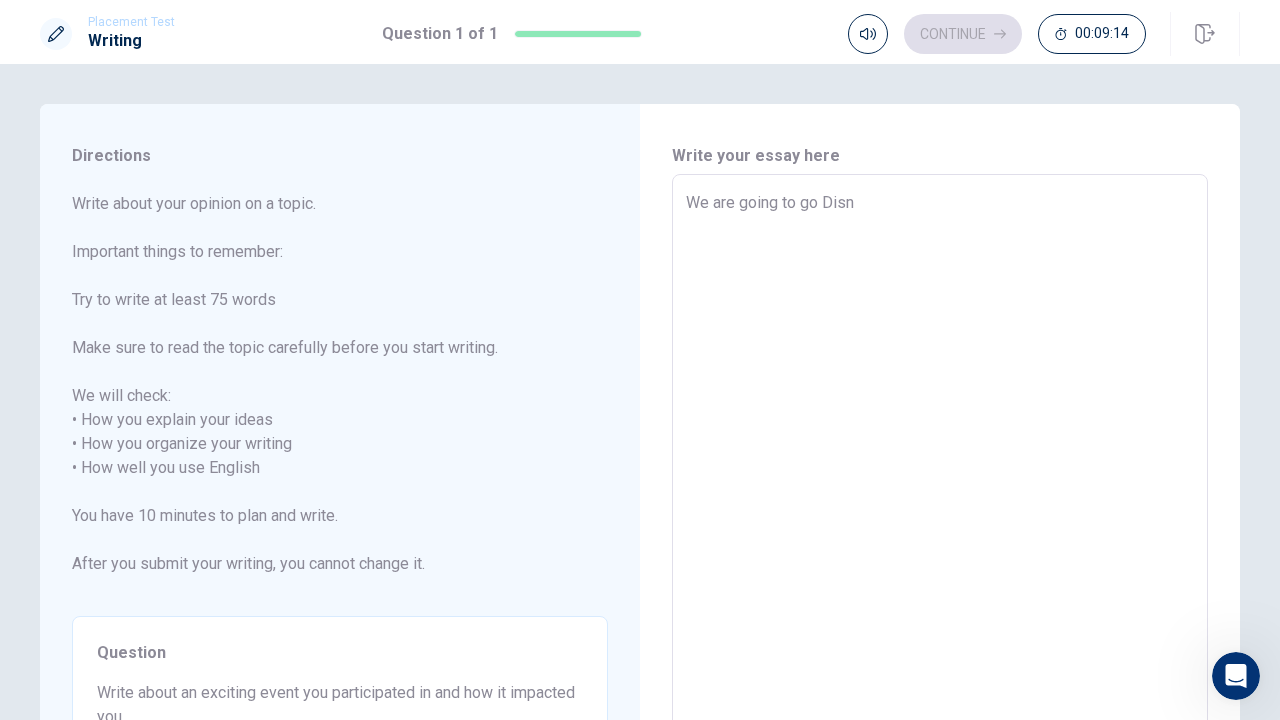 type on "We are going to go Disne" 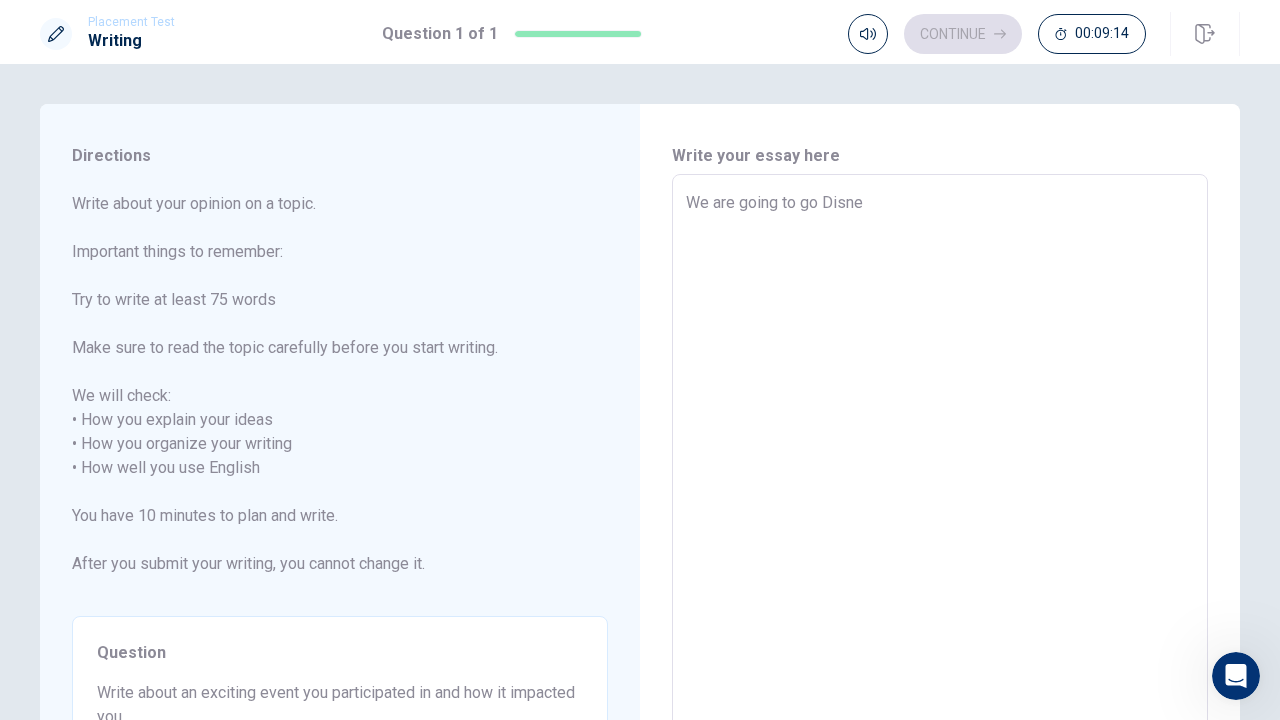 type on "x" 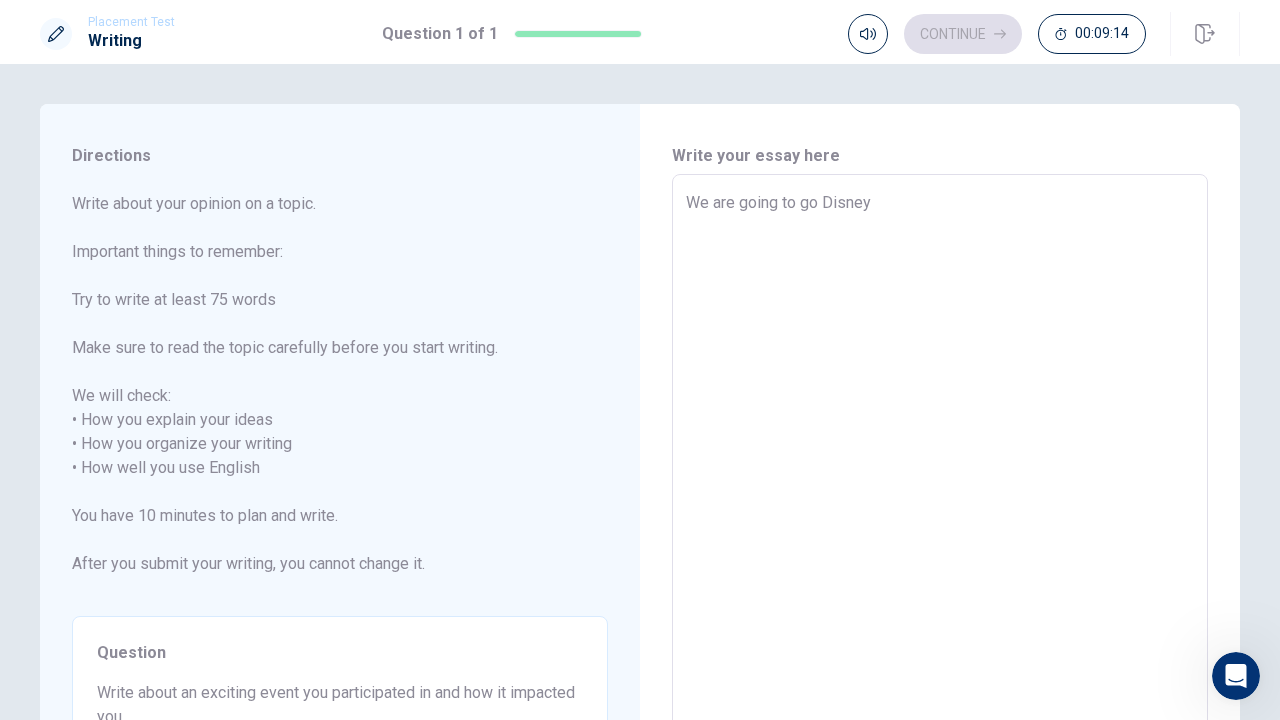 type on "x" 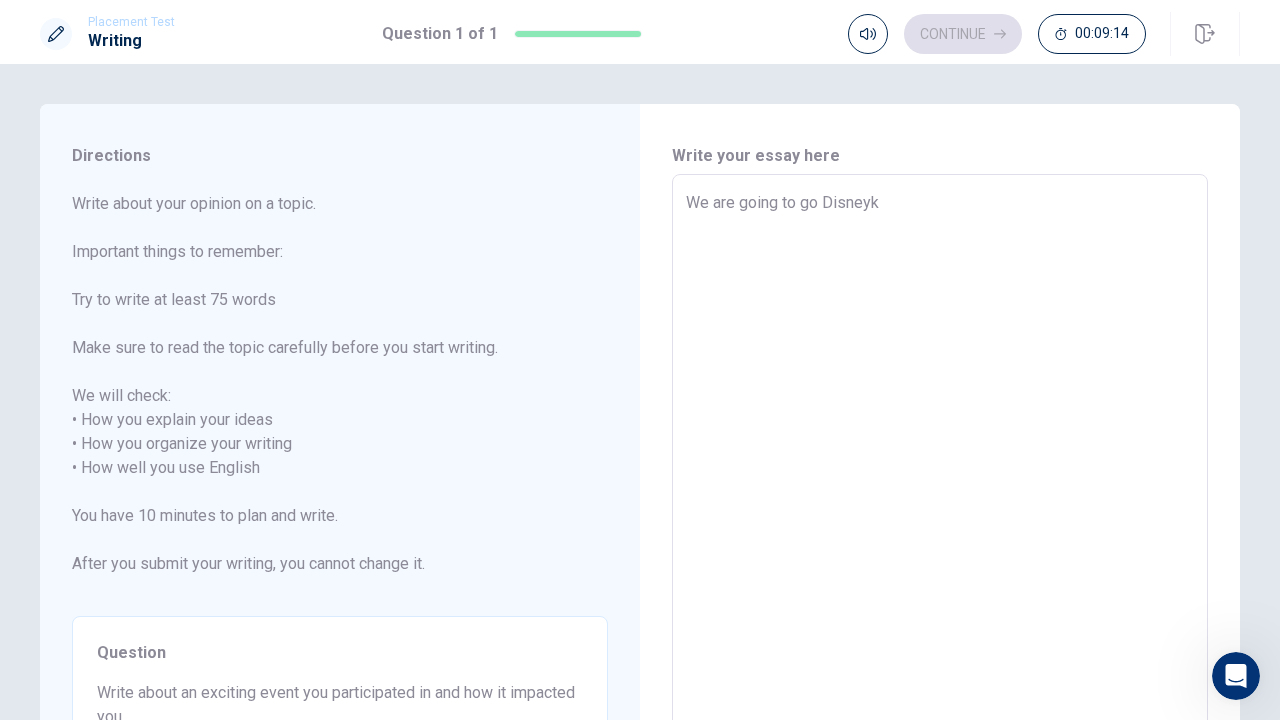 type on "x" 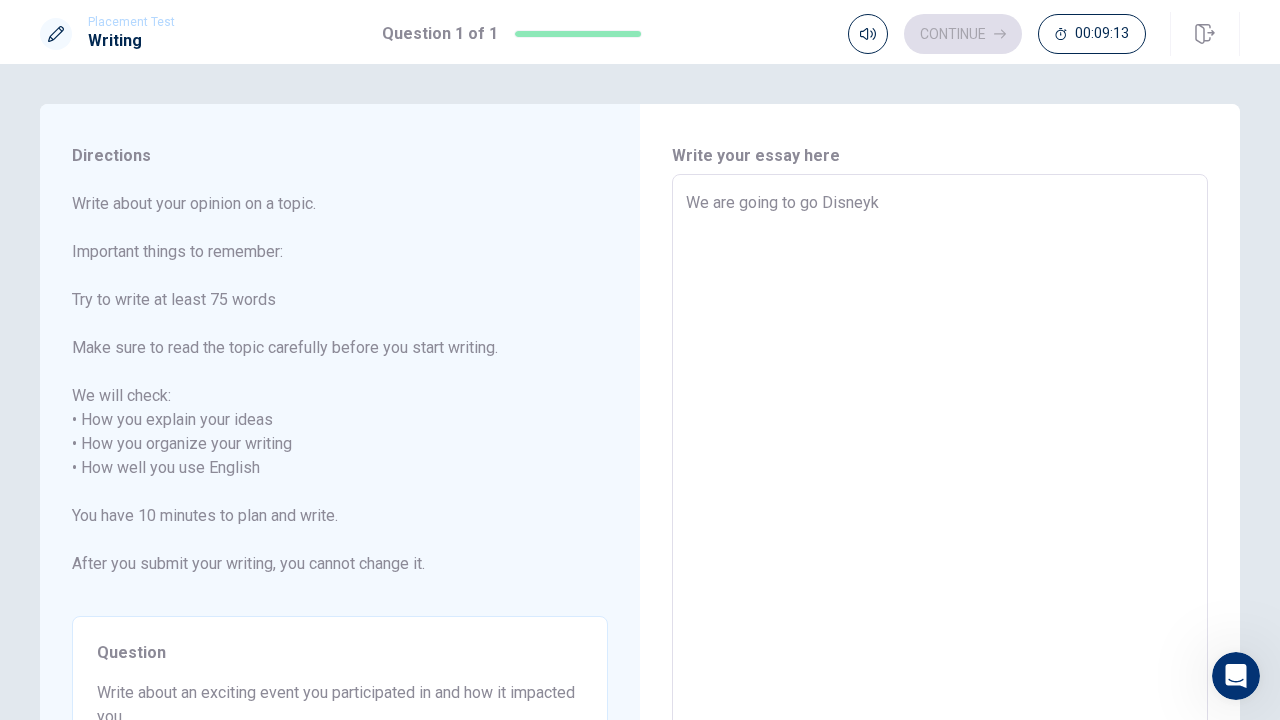 type on "We are going to go Disney" 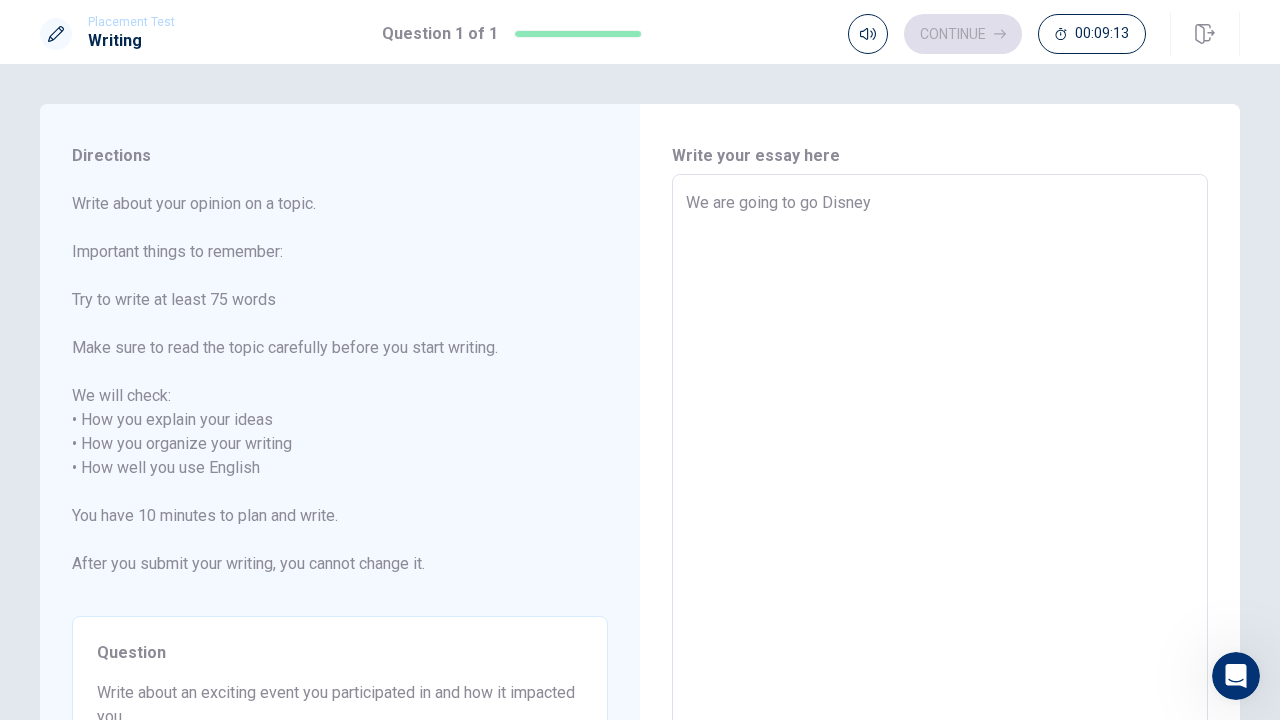 type on "x" 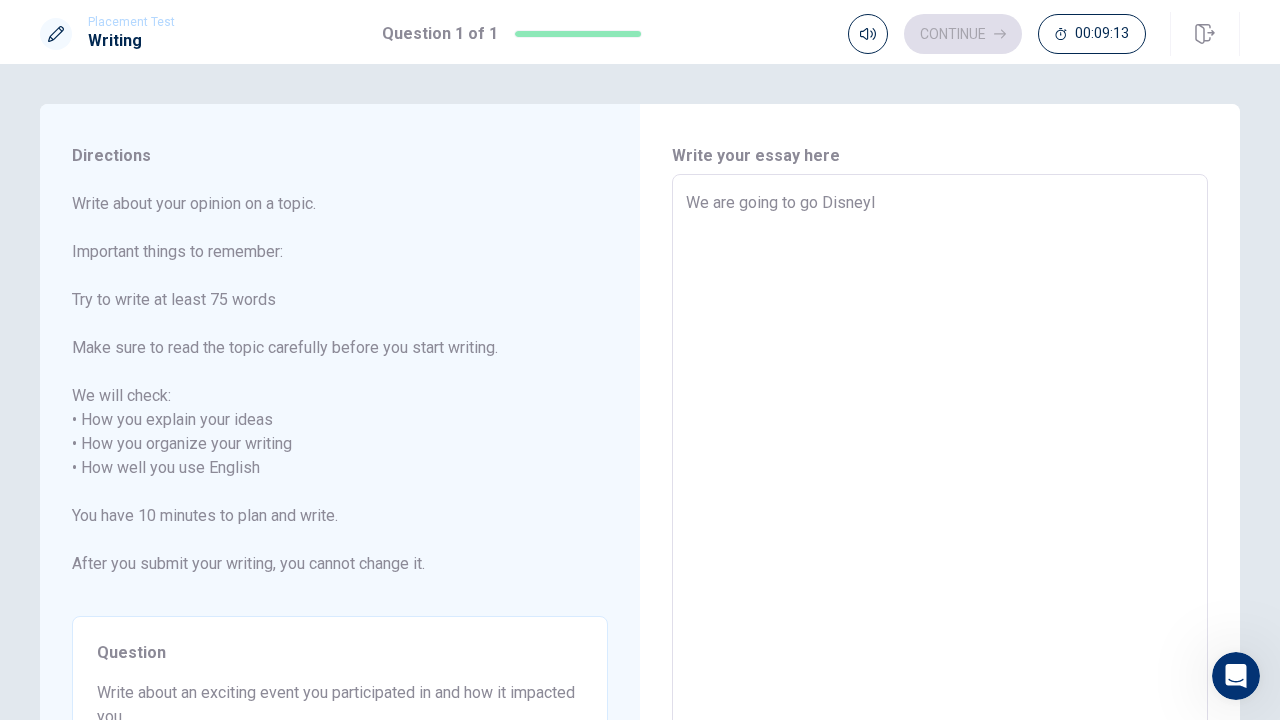 type on "x" 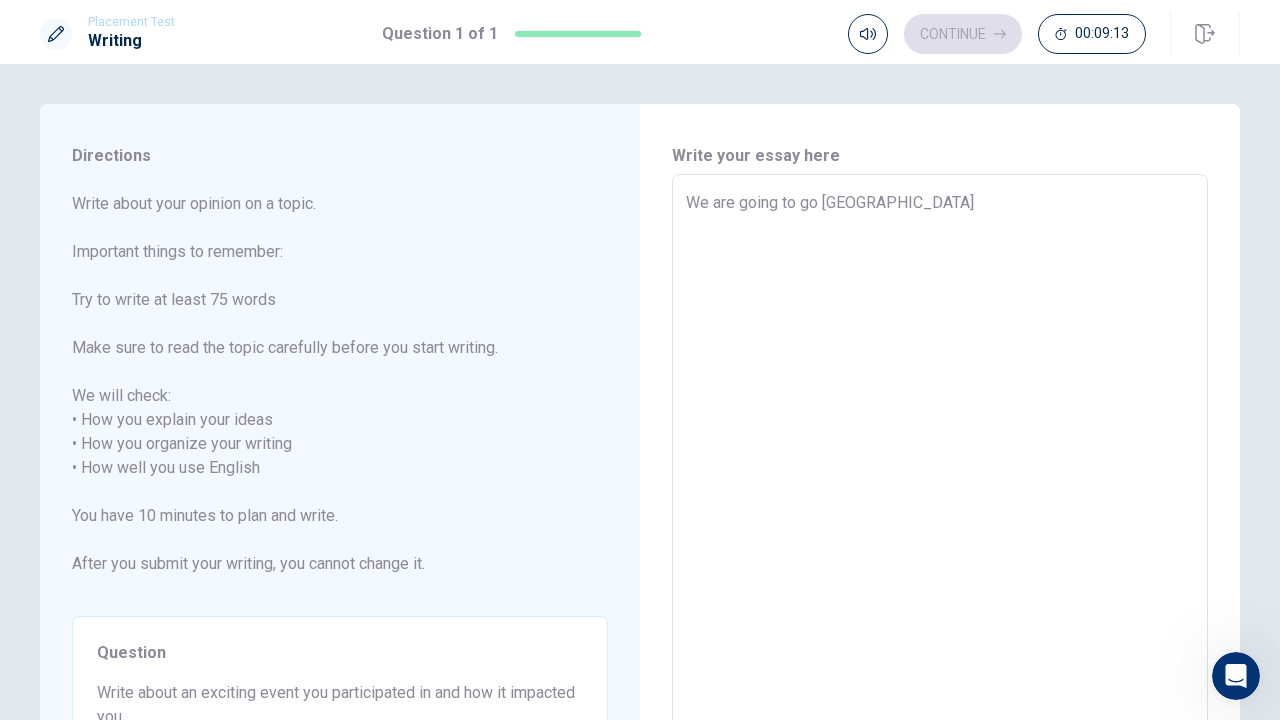 type on "x" 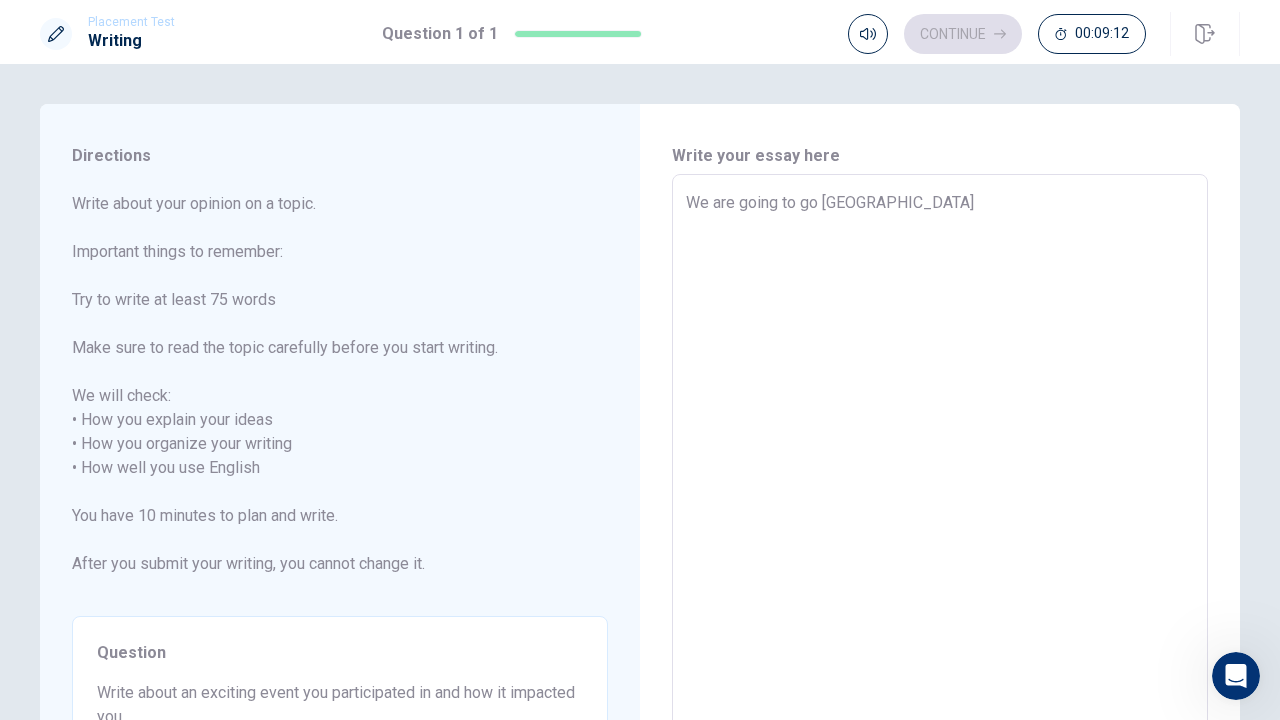type on "We are going to go [GEOGRAPHIC_DATA]" 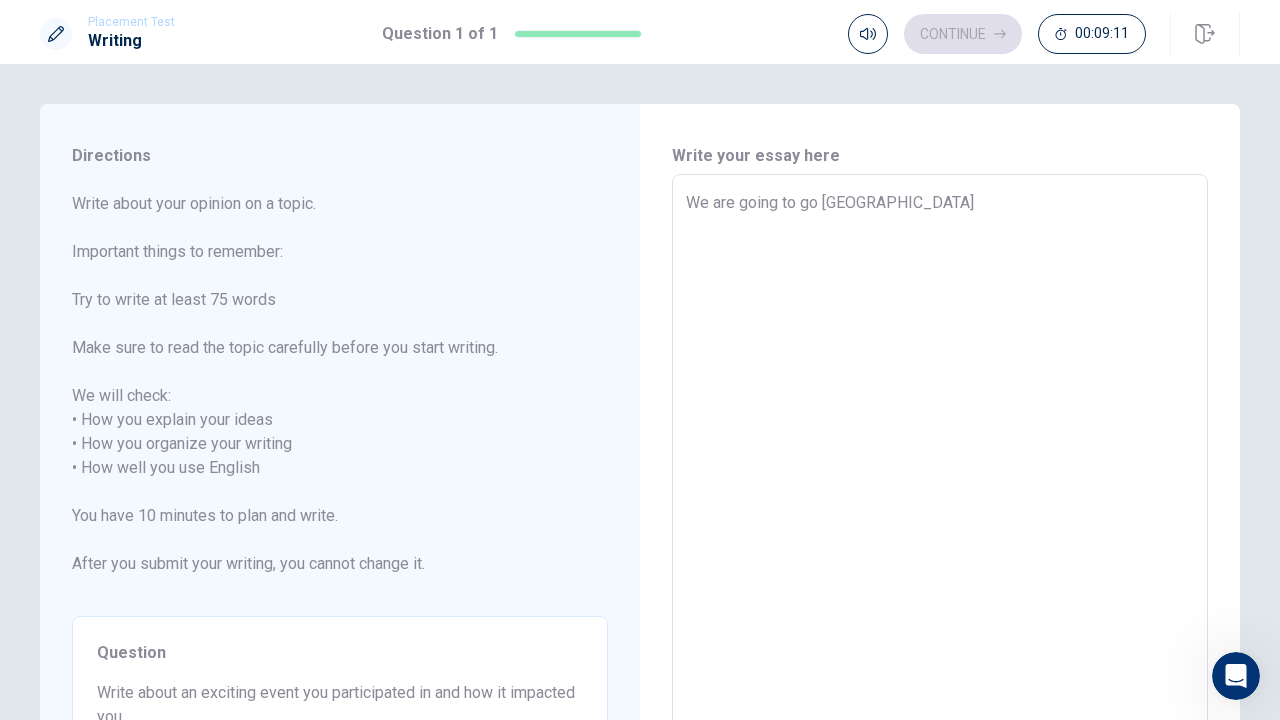 type on "We are going to go [GEOGRAPHIC_DATA] i" 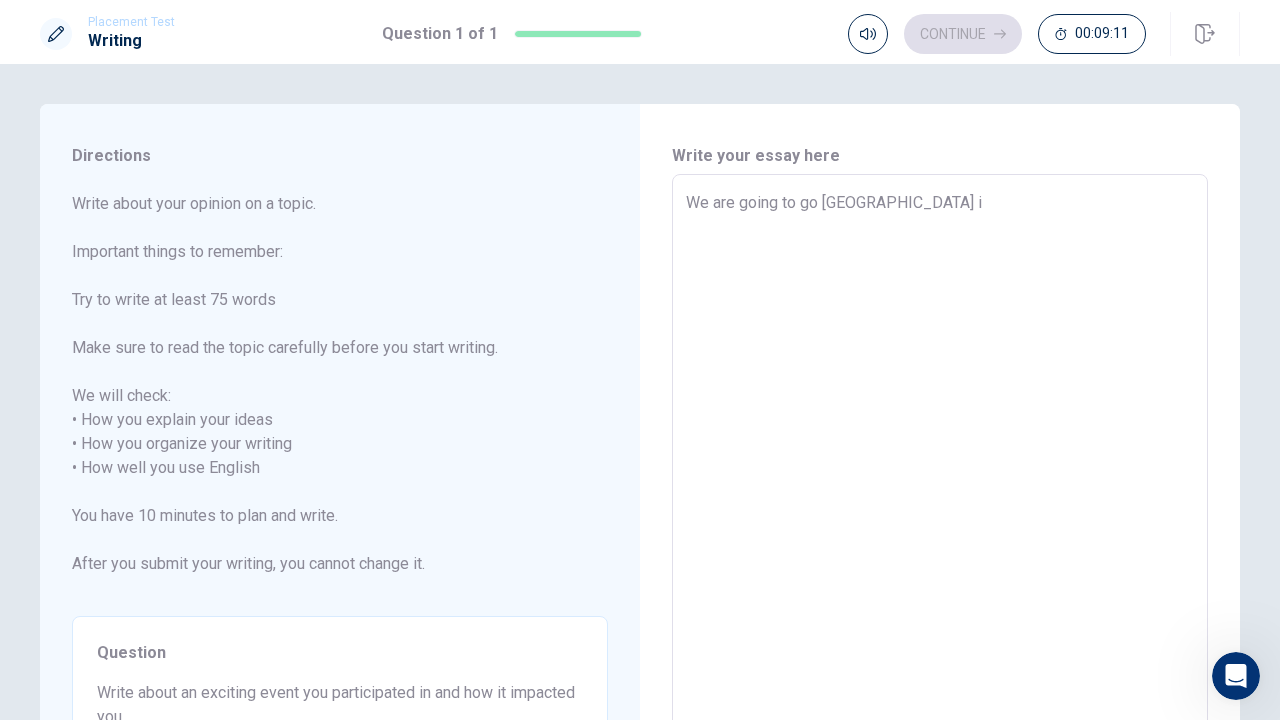type on "x" 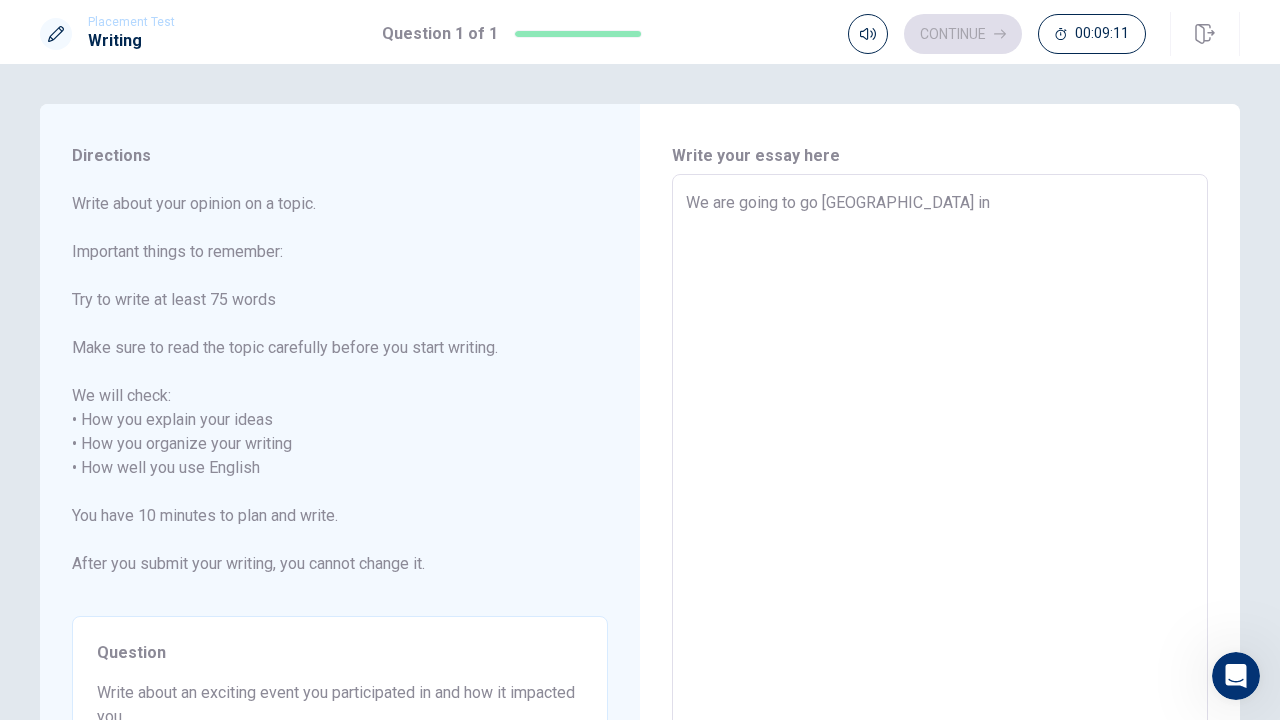 type on "x" 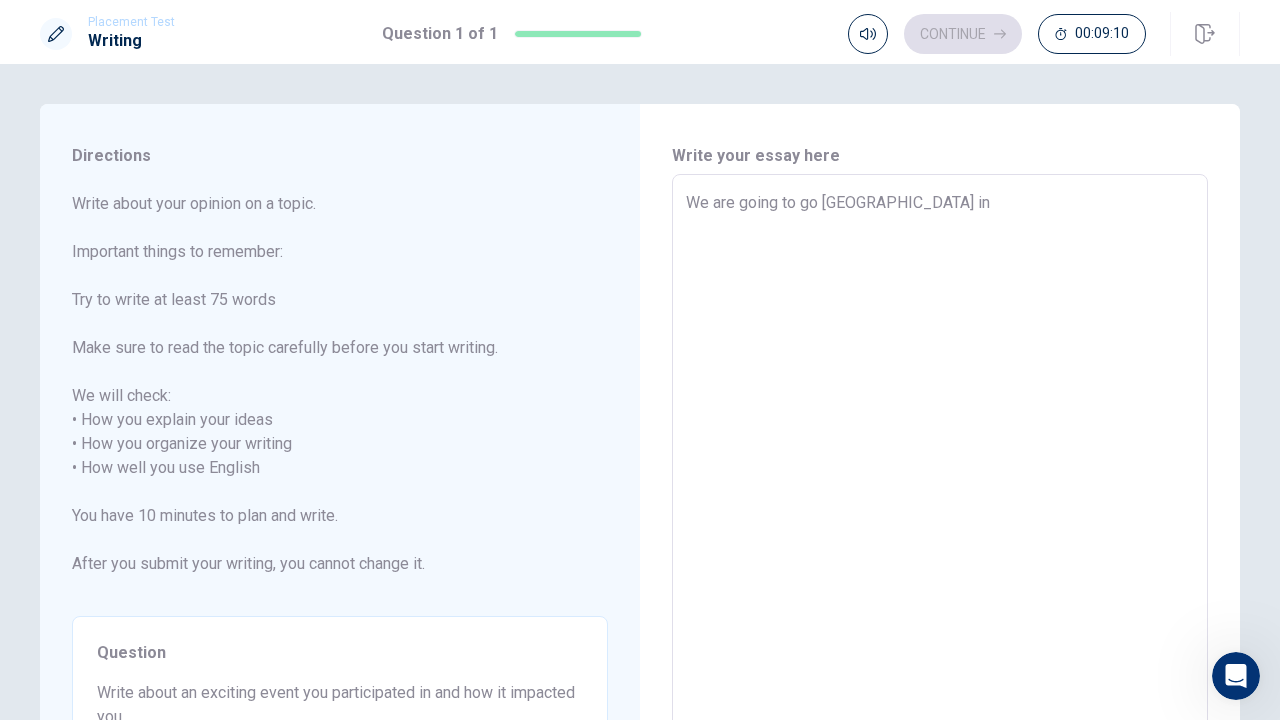 type on "We are going to go [GEOGRAPHIC_DATA] in" 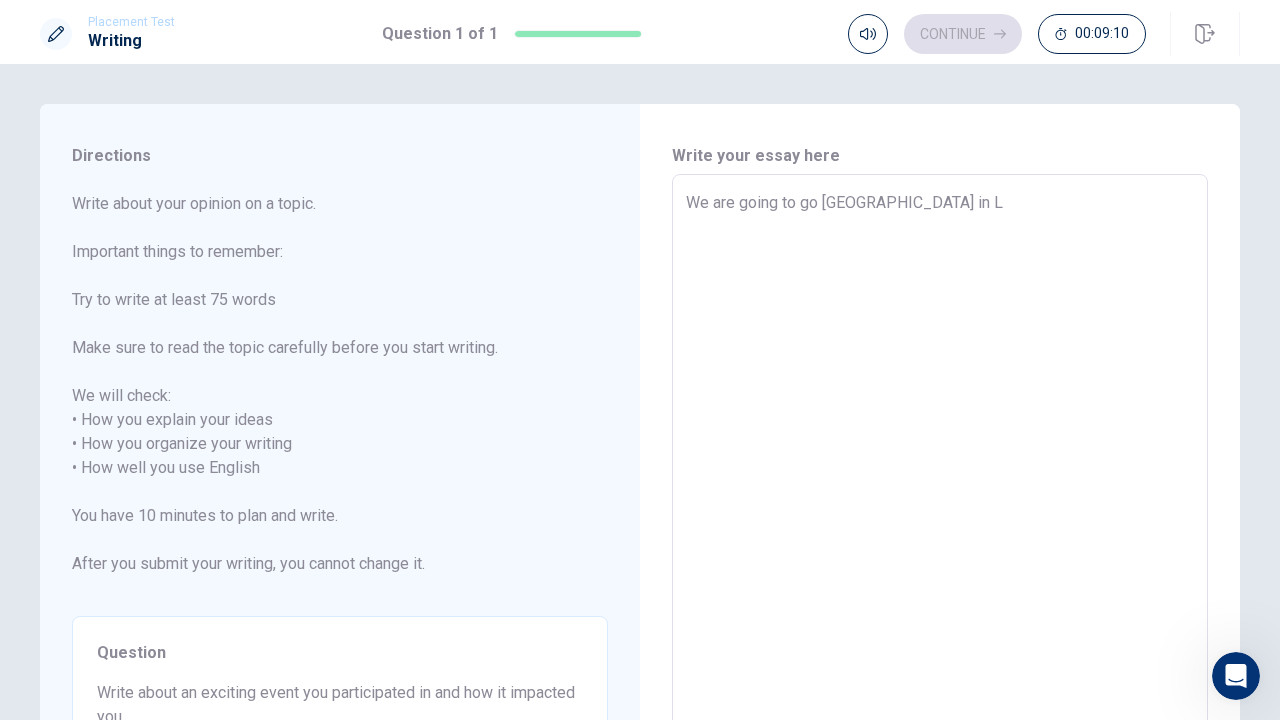 type on "x" 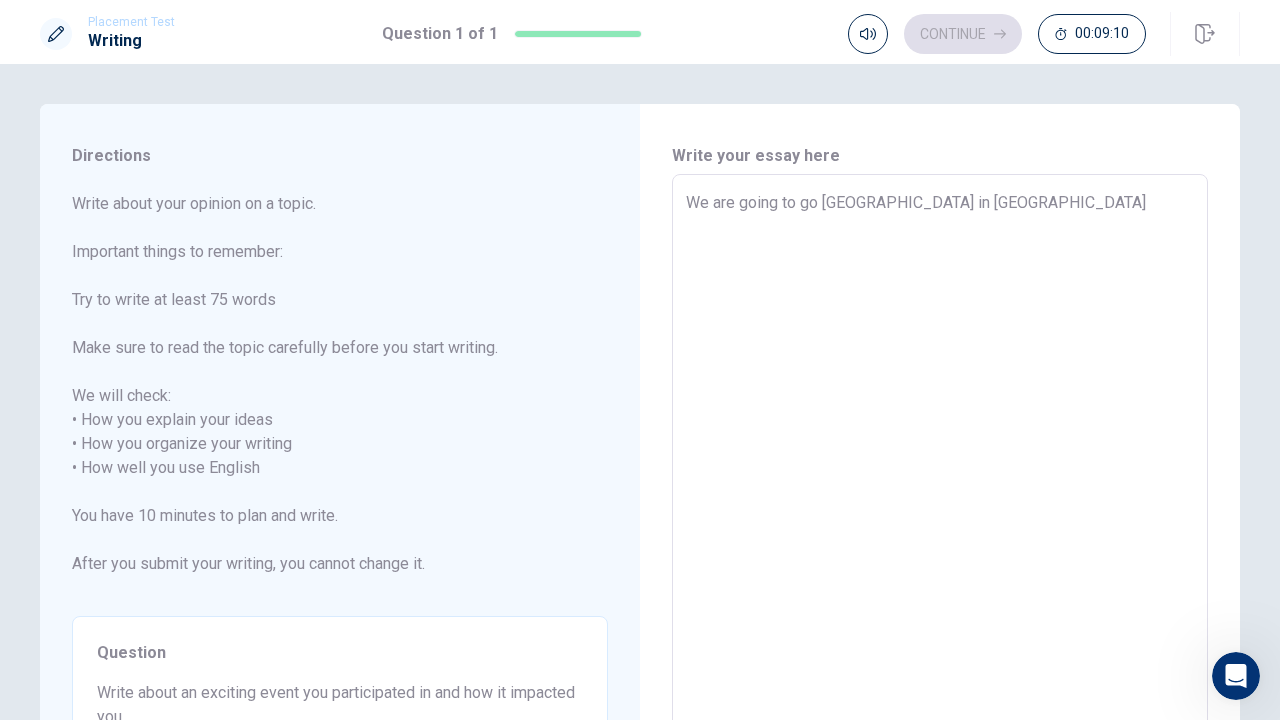 type on "x" 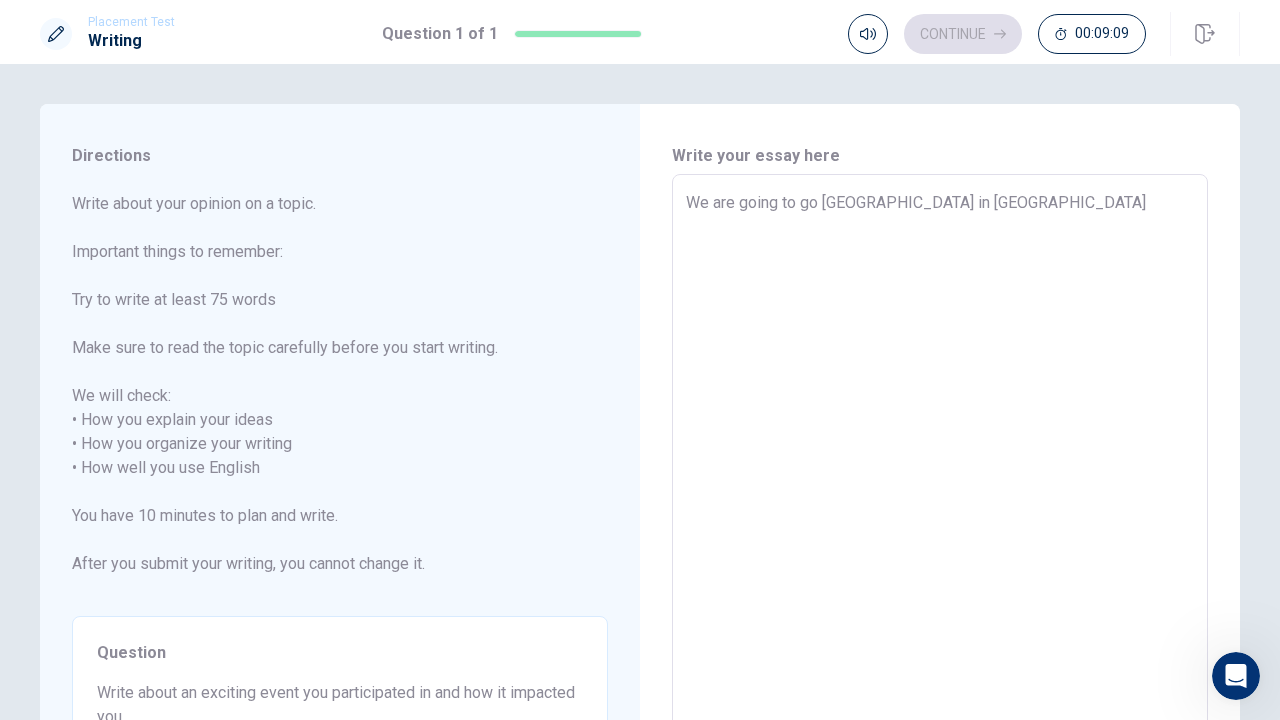 type on "We are going to go [GEOGRAPHIC_DATA] in [GEOGRAPHIC_DATA]" 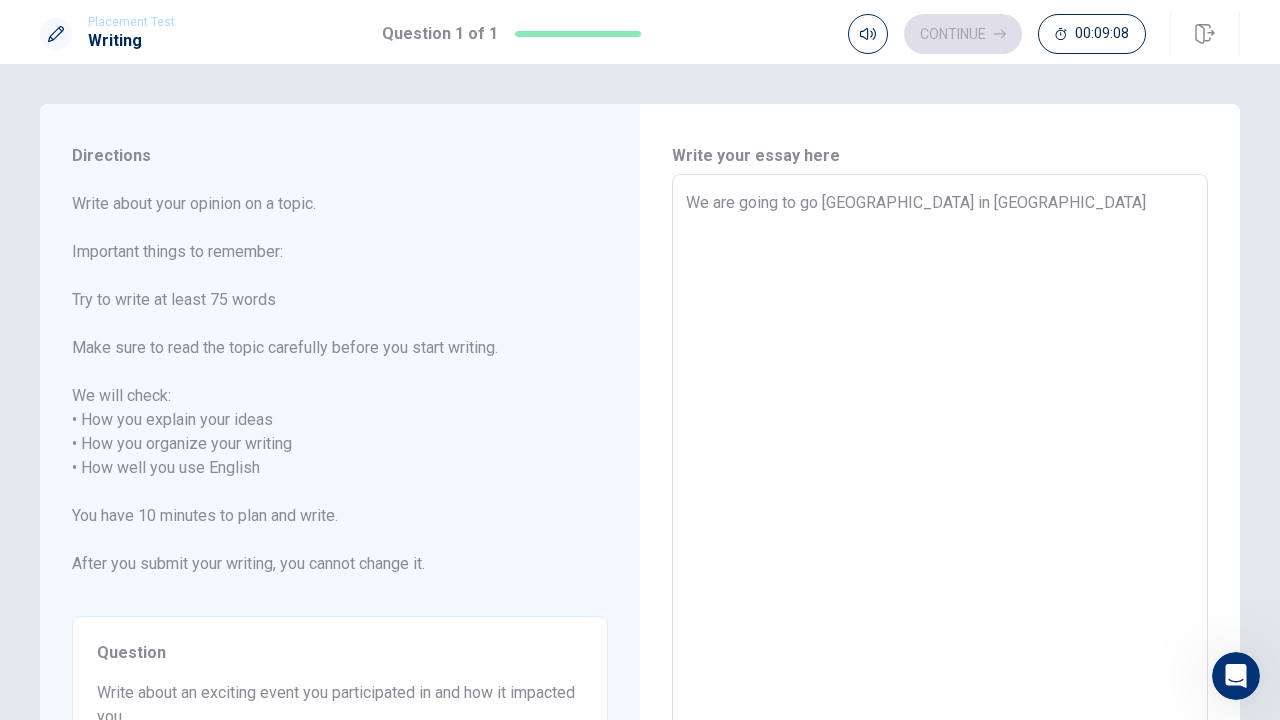 type on "We are going to go [GEOGRAPHIC_DATA] in [GEOGRAPHIC_DATA]" 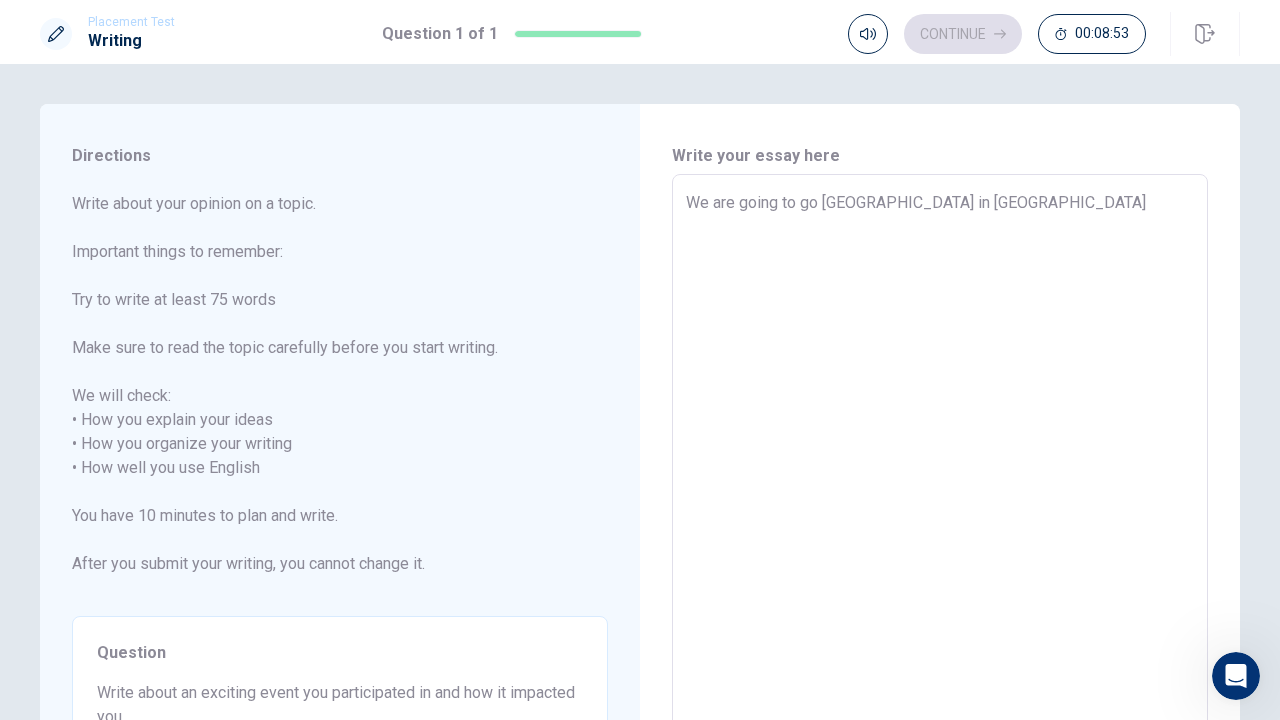type on "x" 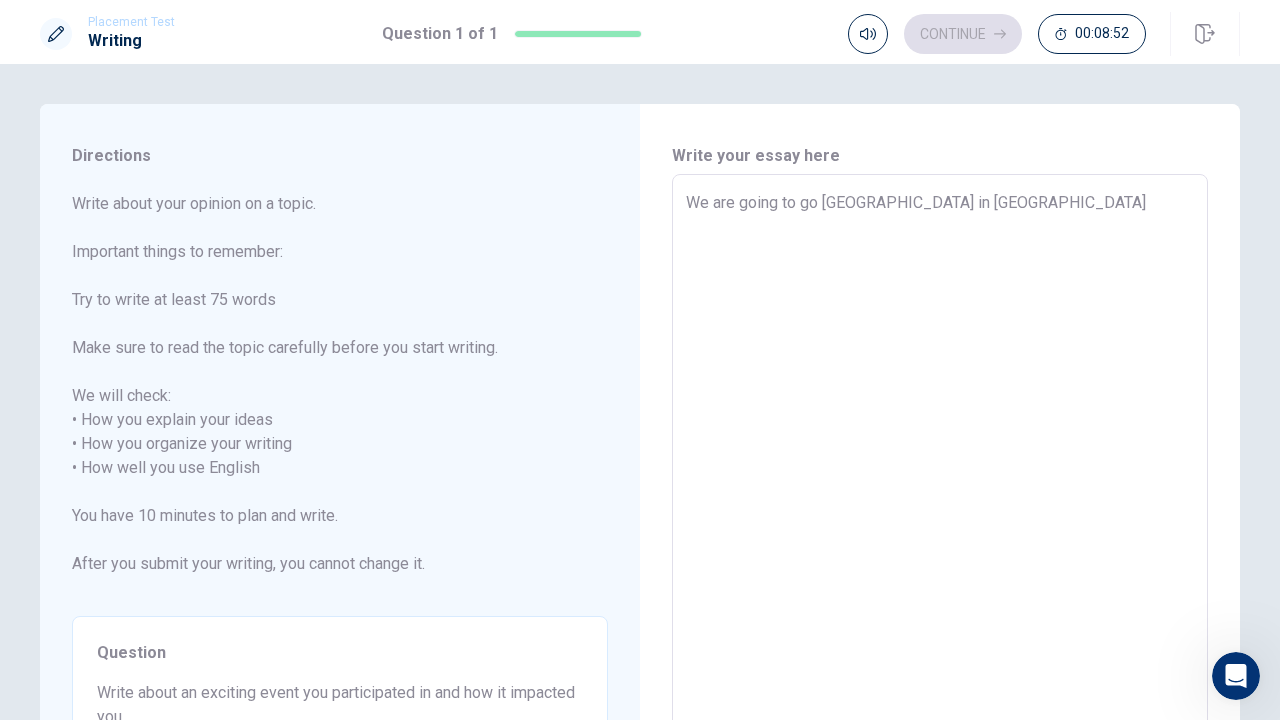 type on "We are going to go [GEOGRAPHIC_DATA] in [GEOGRAPHIC_DATA]" 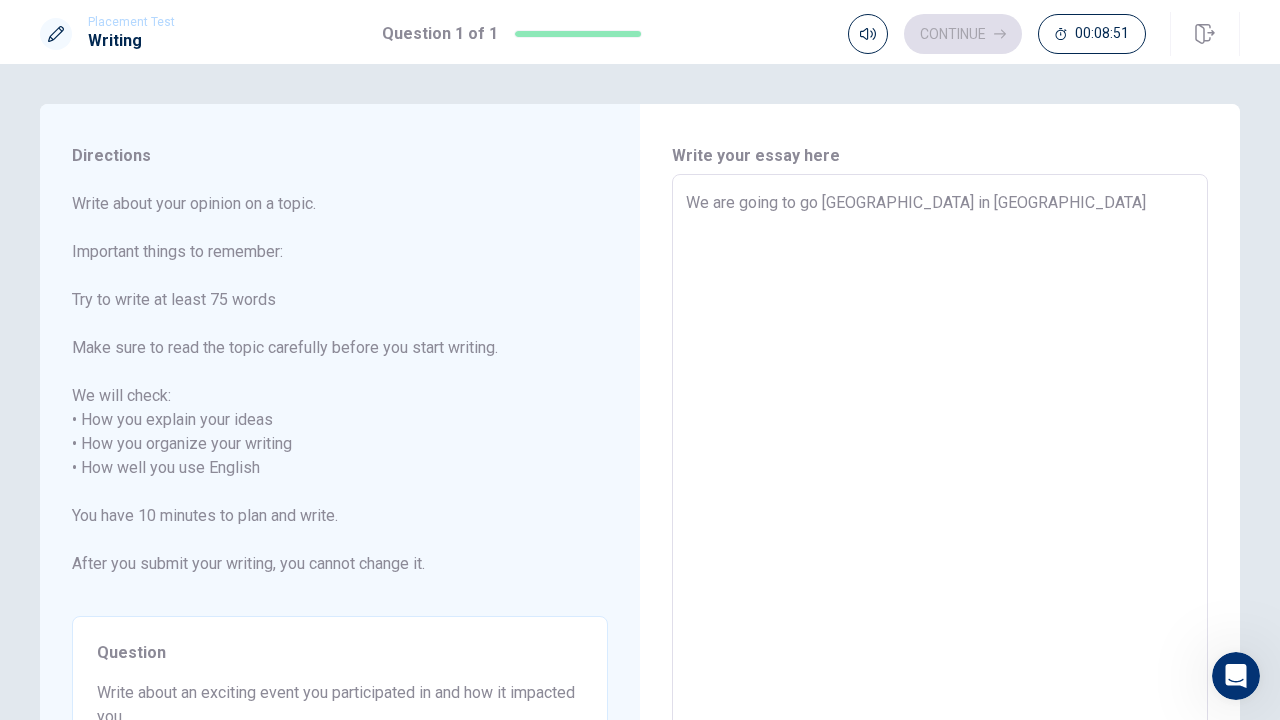 type on "We are going to go [GEOGRAPHIC_DATA] in [GEOGRAPHIC_DATA]" 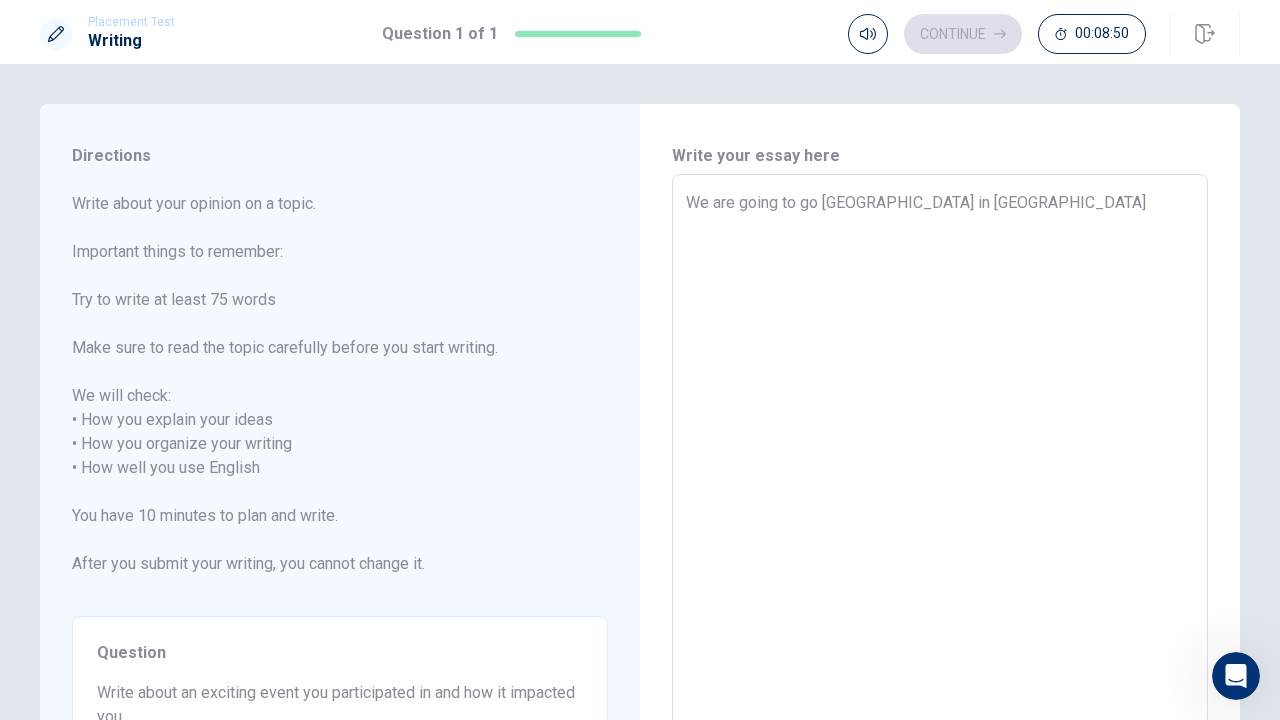 type on "We are going to go [GEOGRAPHIC_DATA] in [GEOGRAPHIC_DATA]" 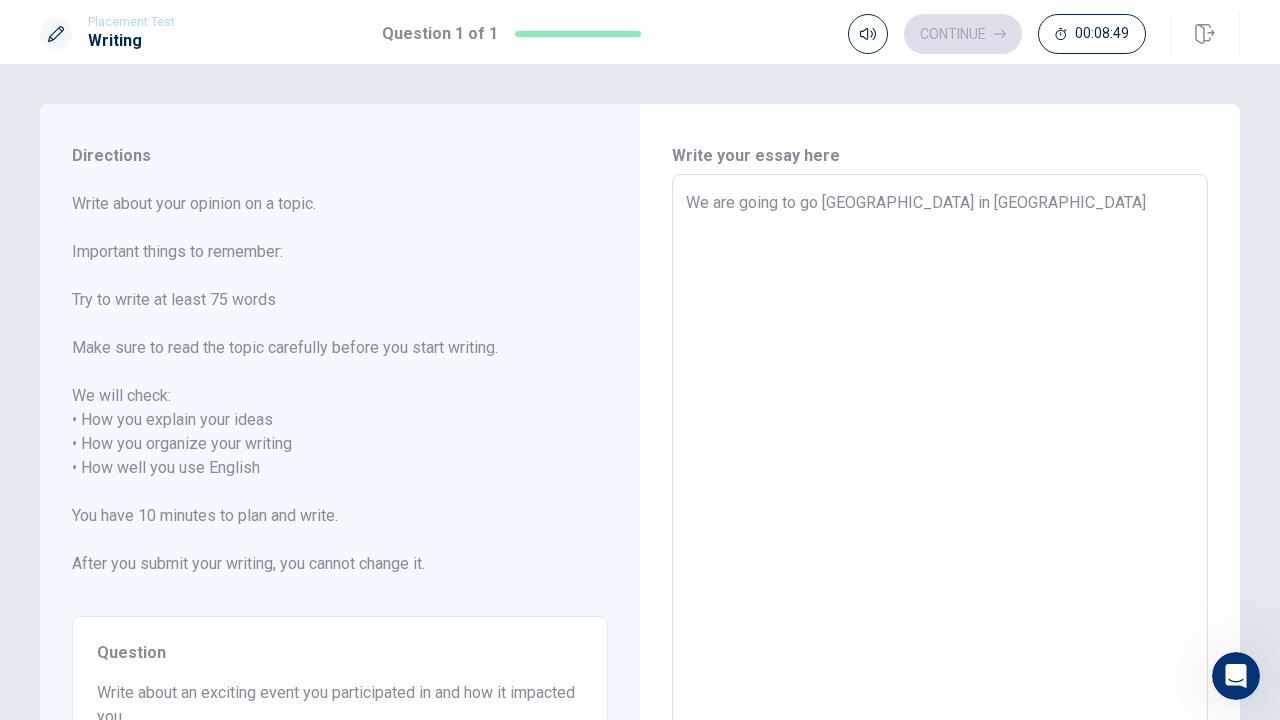 type on "We are going to go [GEOGRAPHIC_DATA] in [GEOGRAPHIC_DATA]" 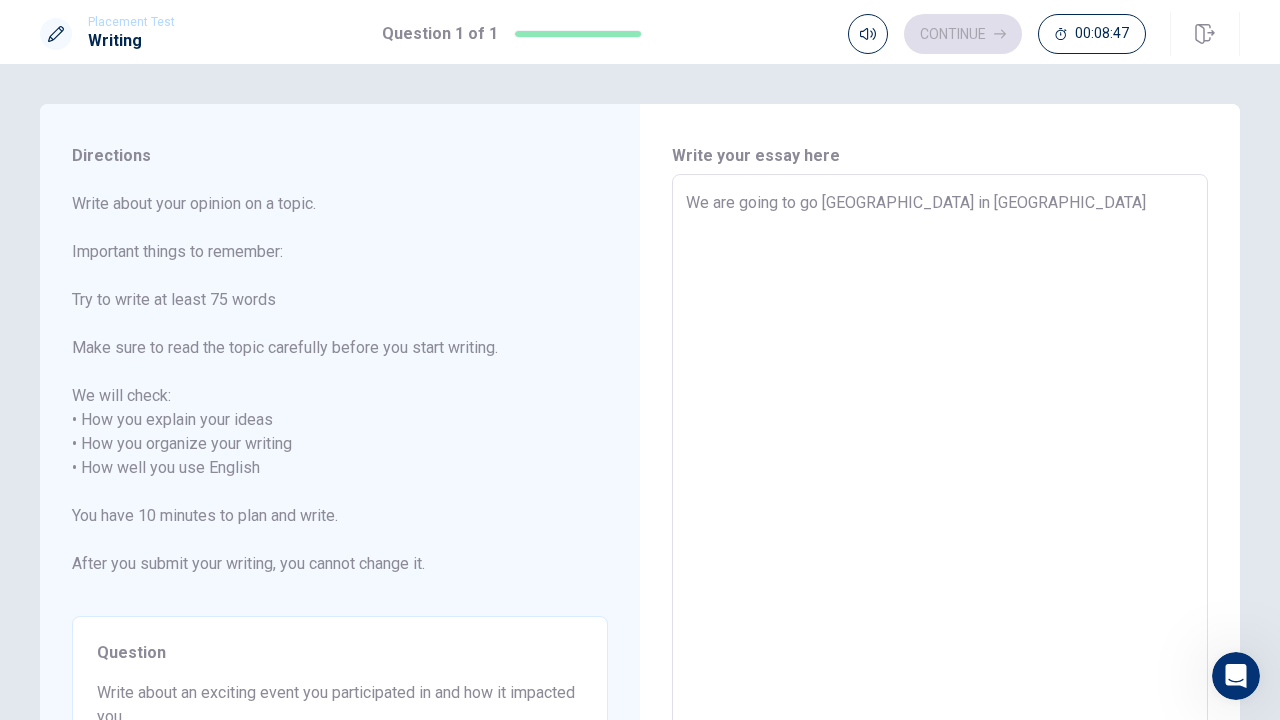 type on "x" 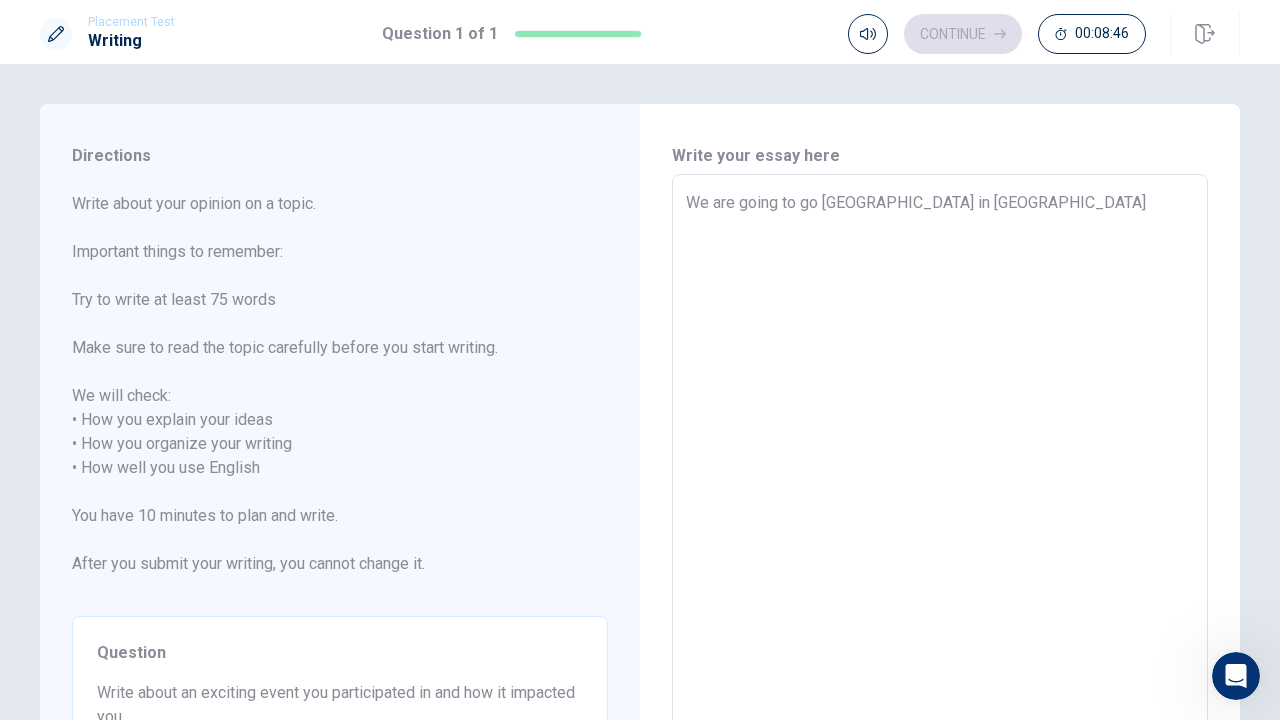 type on "We are going to go [GEOGRAPHIC_DATA] in [GEOGRAPHIC_DATA]" 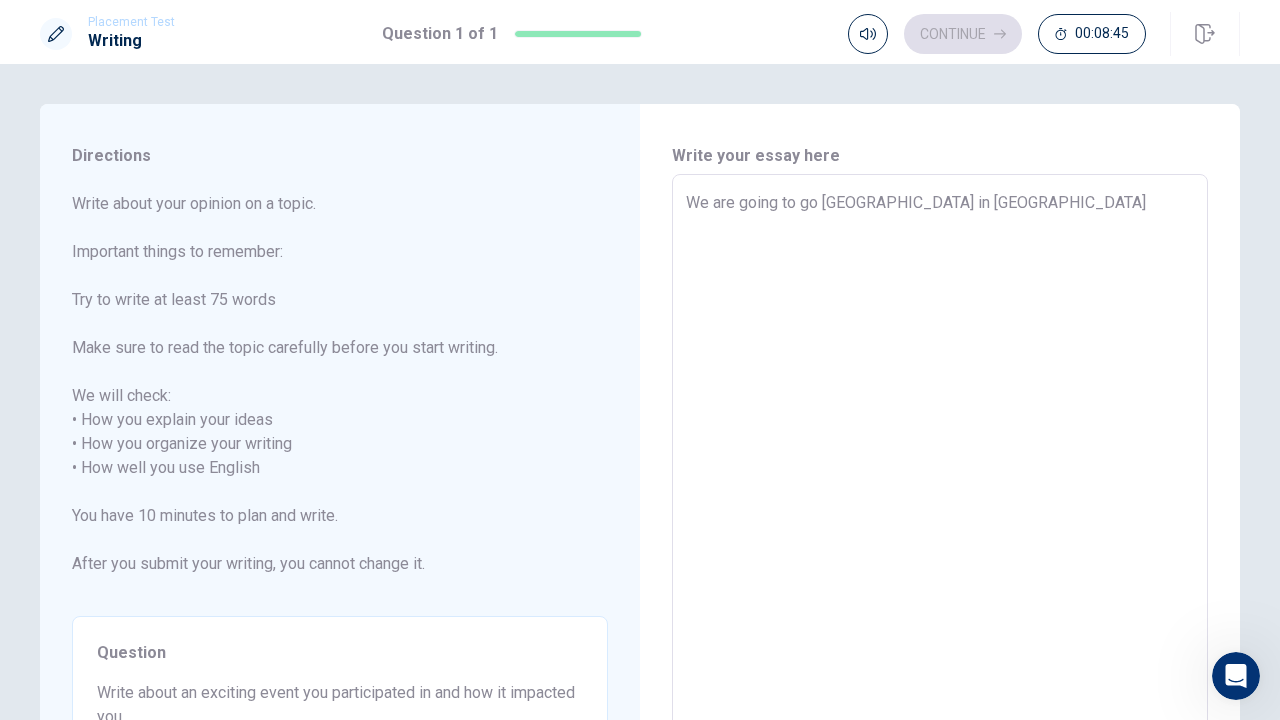 type on "We are going to go [GEOGRAPHIC_DATA] in [GEOGRAPHIC_DATA] w" 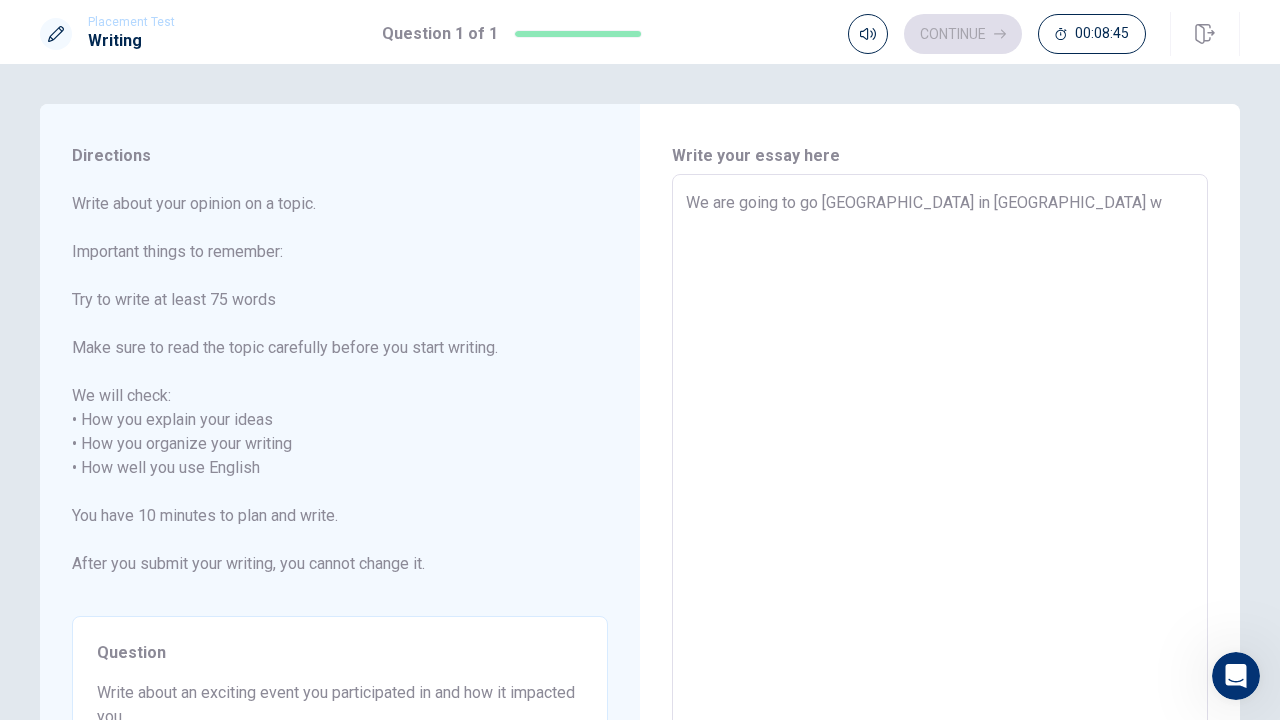 type on "x" 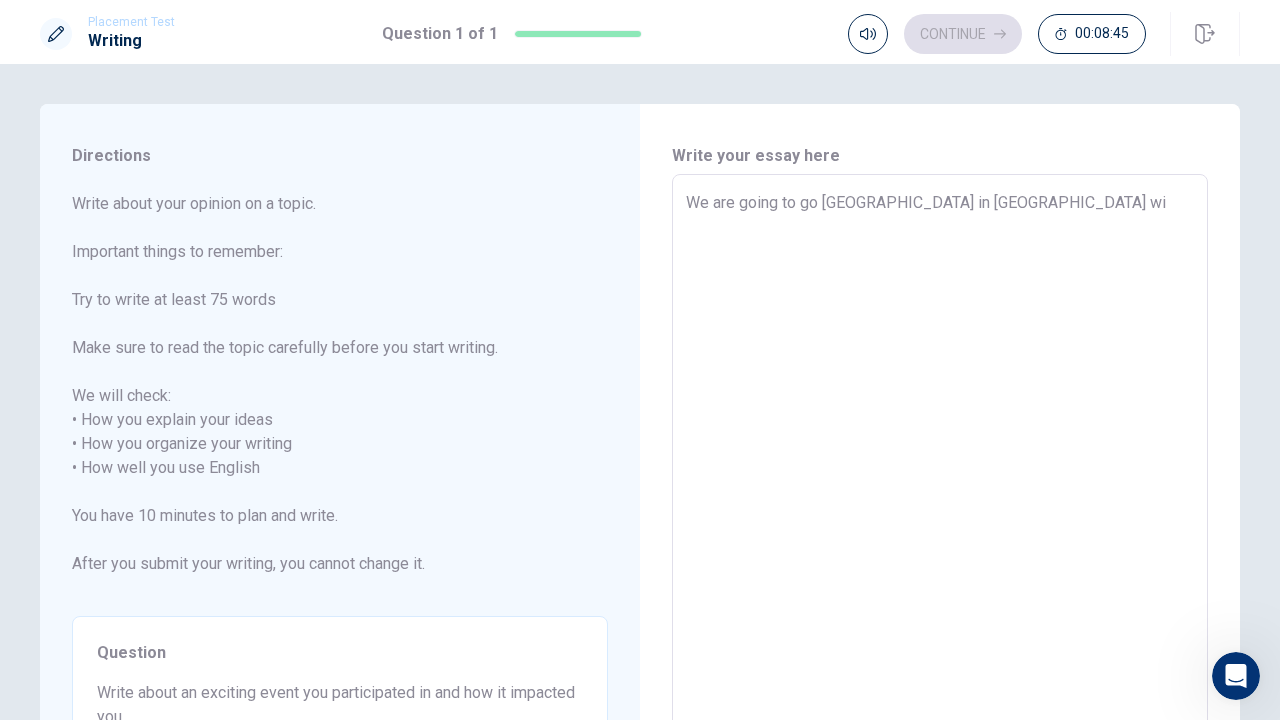 type on "x" 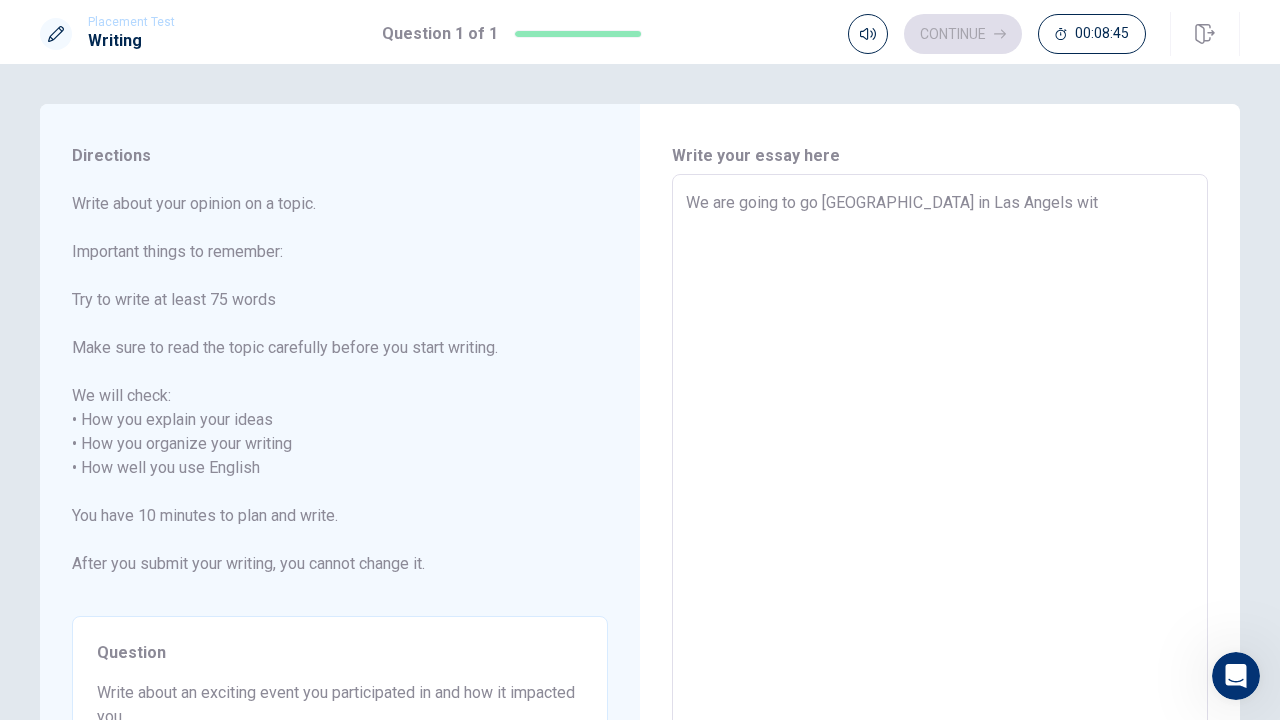 type on "We are going to go [GEOGRAPHIC_DATA] in [GEOGRAPHIC_DATA] with" 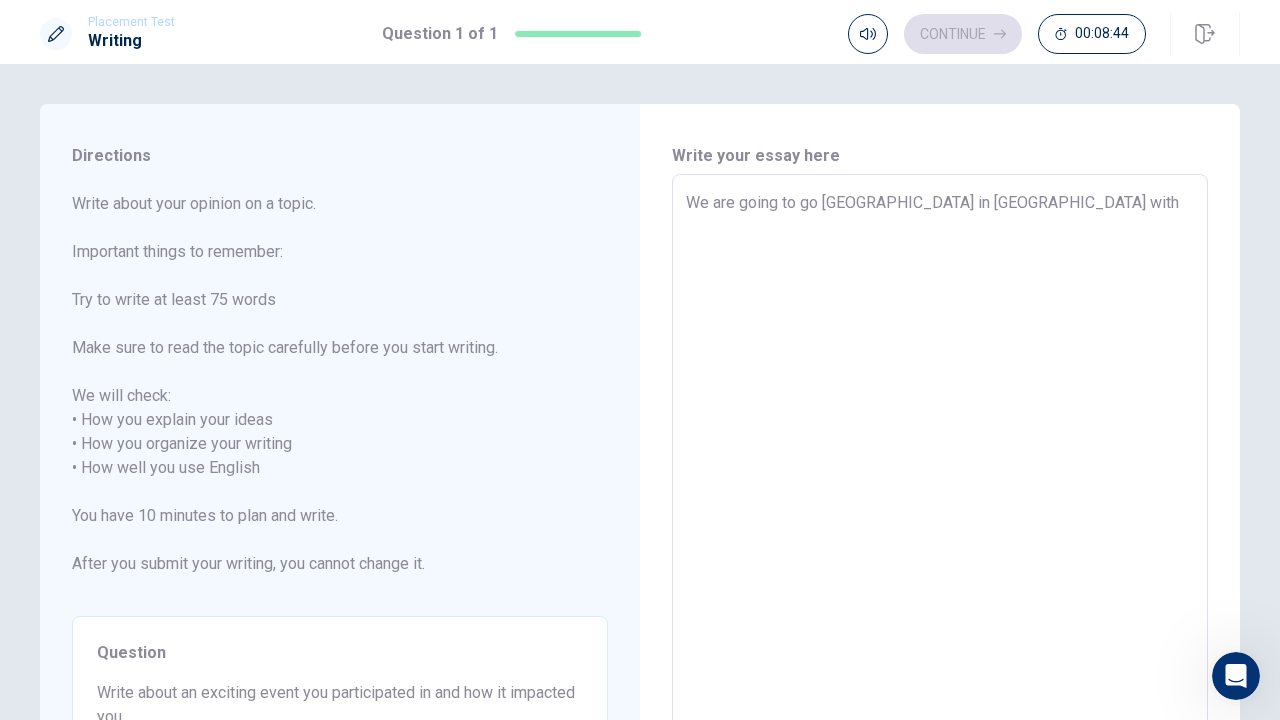 type on "We are going to go [GEOGRAPHIC_DATA] in [GEOGRAPHIC_DATA] with" 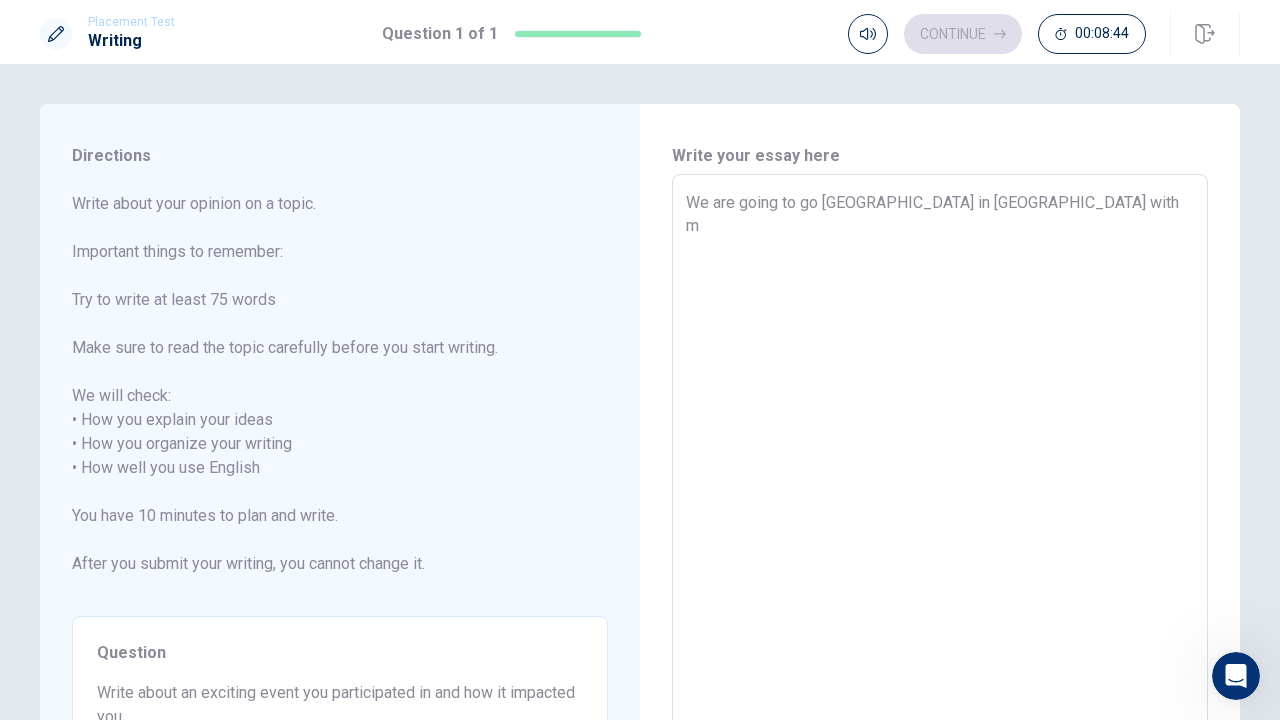 type on "x" 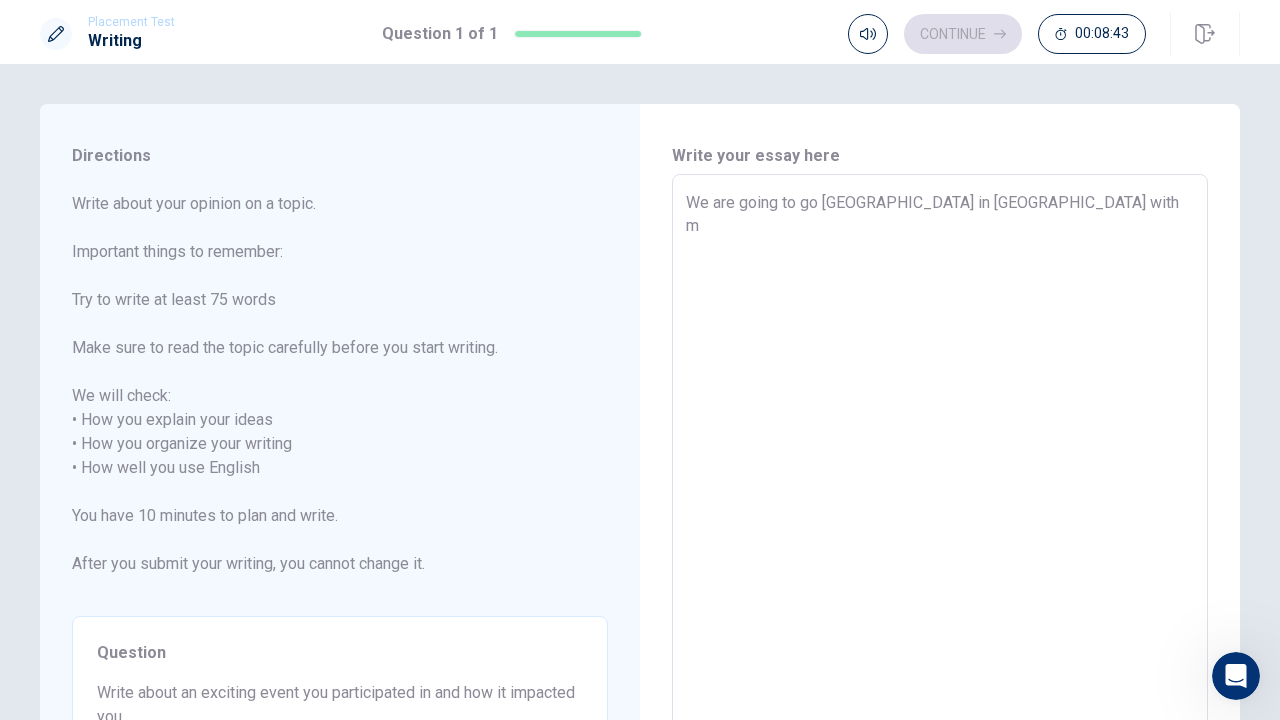 type on "We are going to go [GEOGRAPHIC_DATA] in [GEOGRAPHIC_DATA] with my" 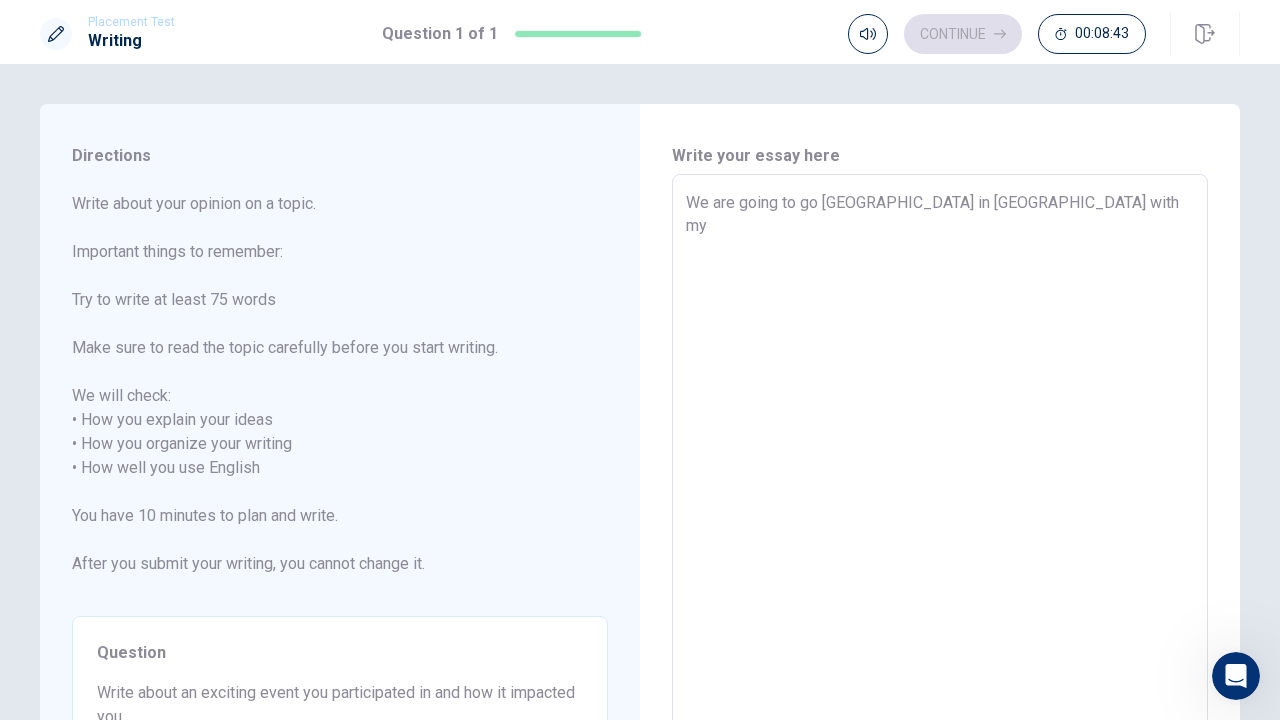 type on "x" 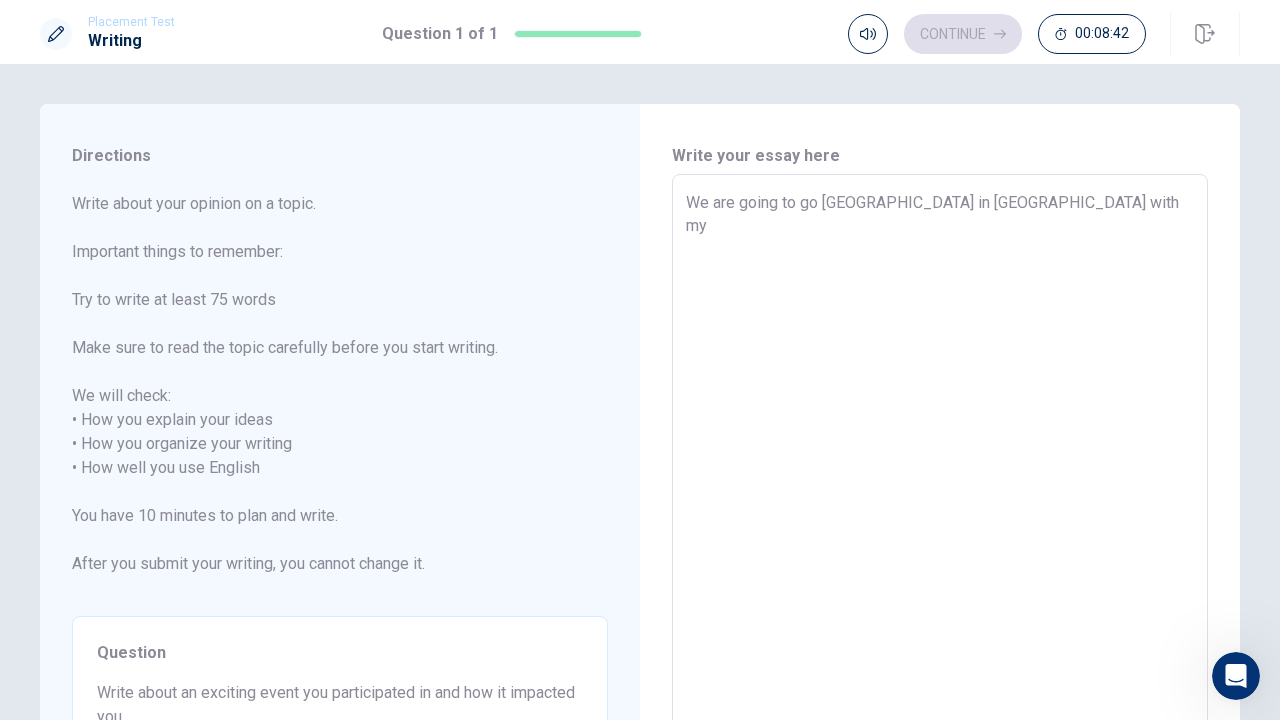 type on "We are going to go [GEOGRAPHIC_DATA] in Las Angels with my f" 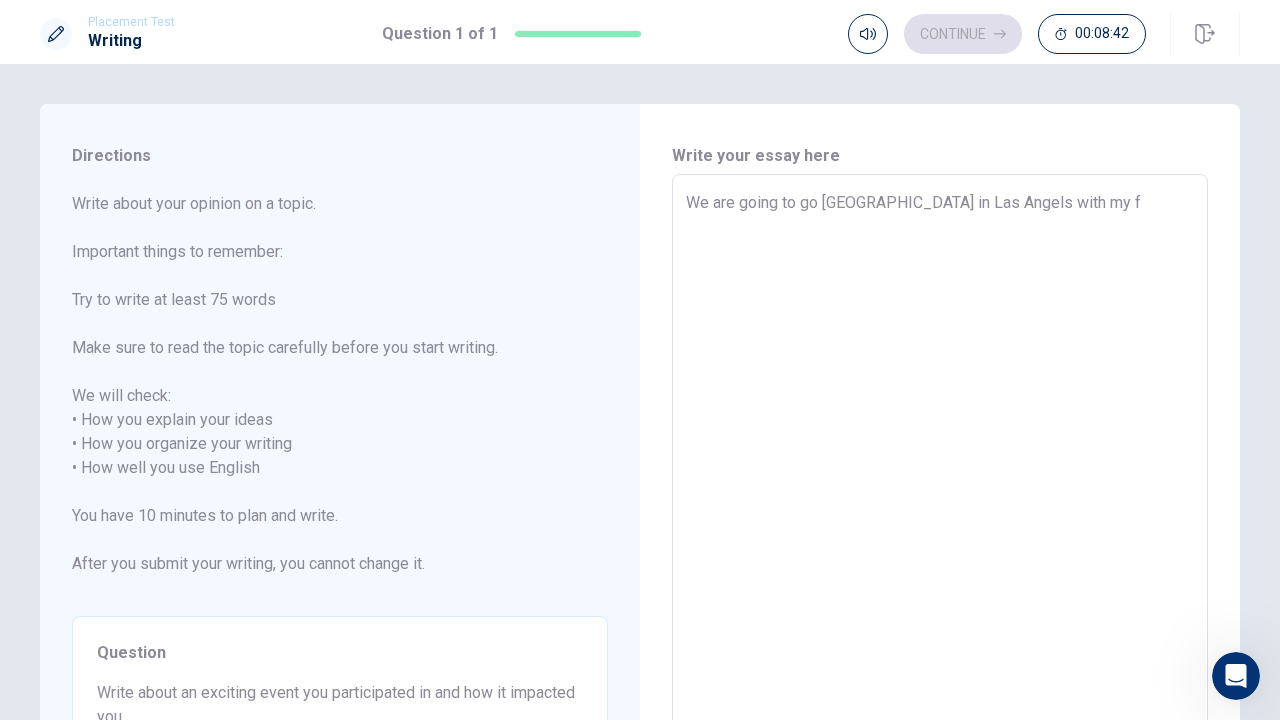 type on "x" 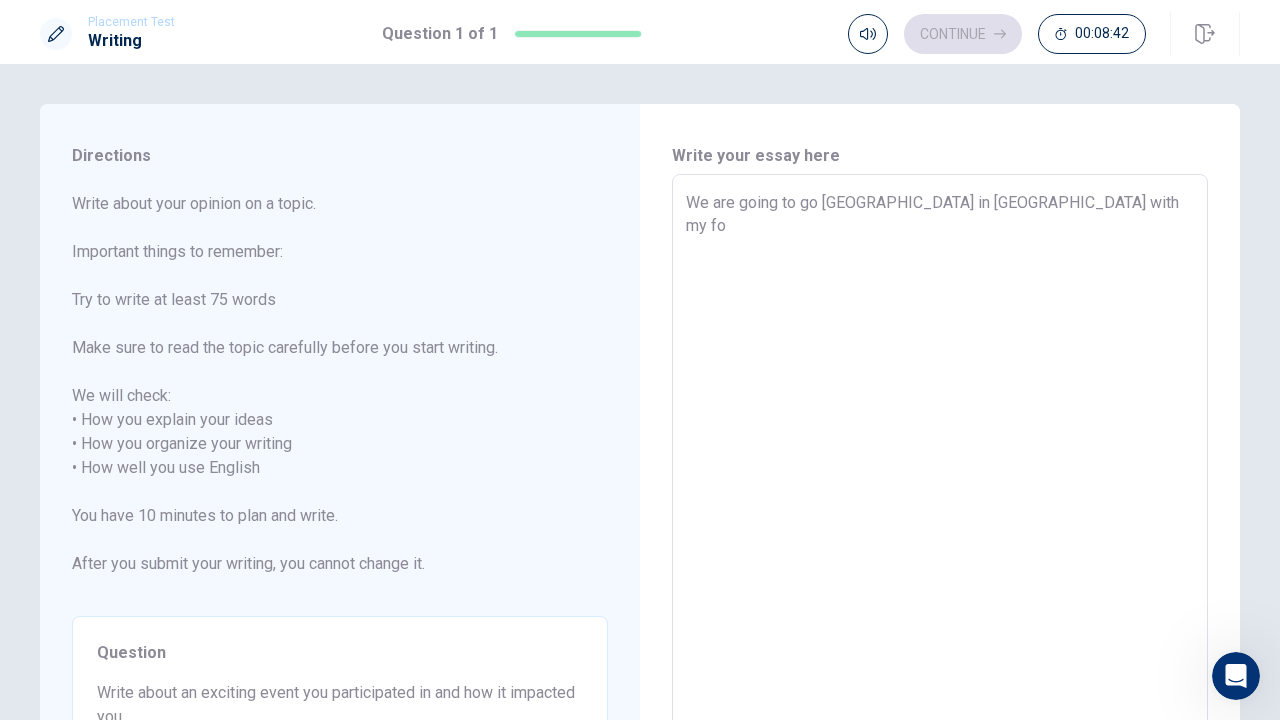 type on "x" 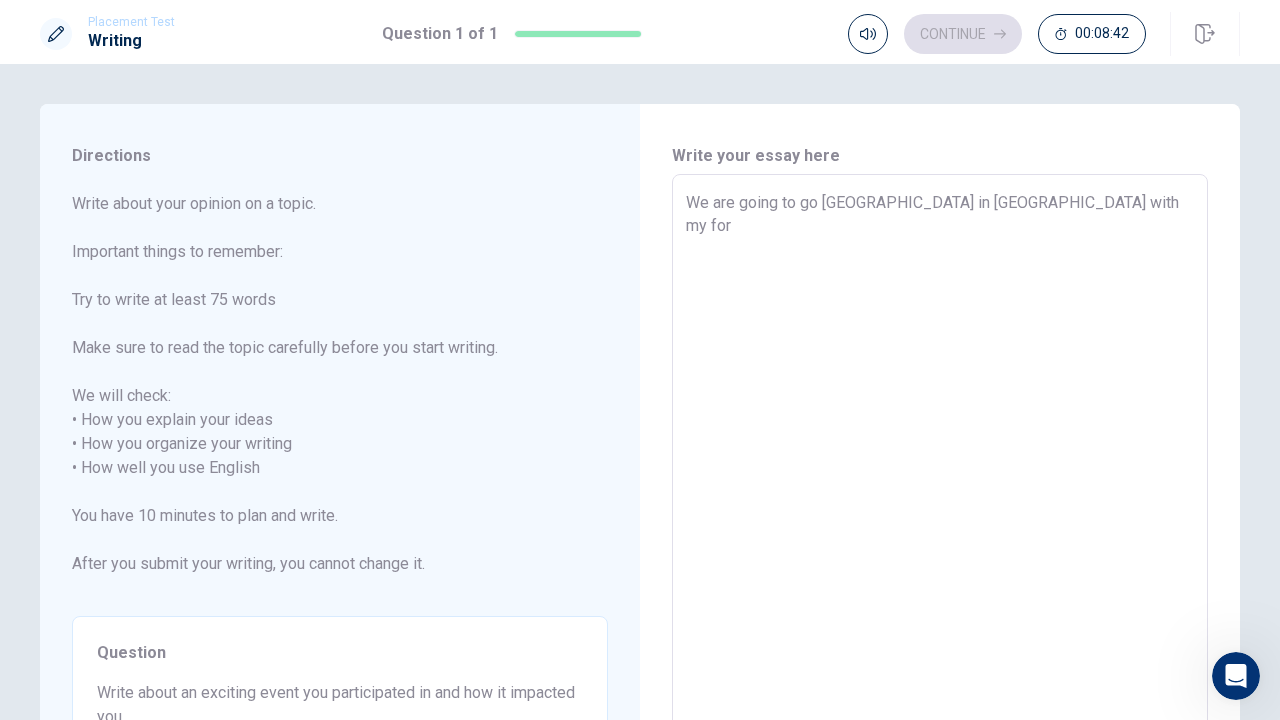type on "x" 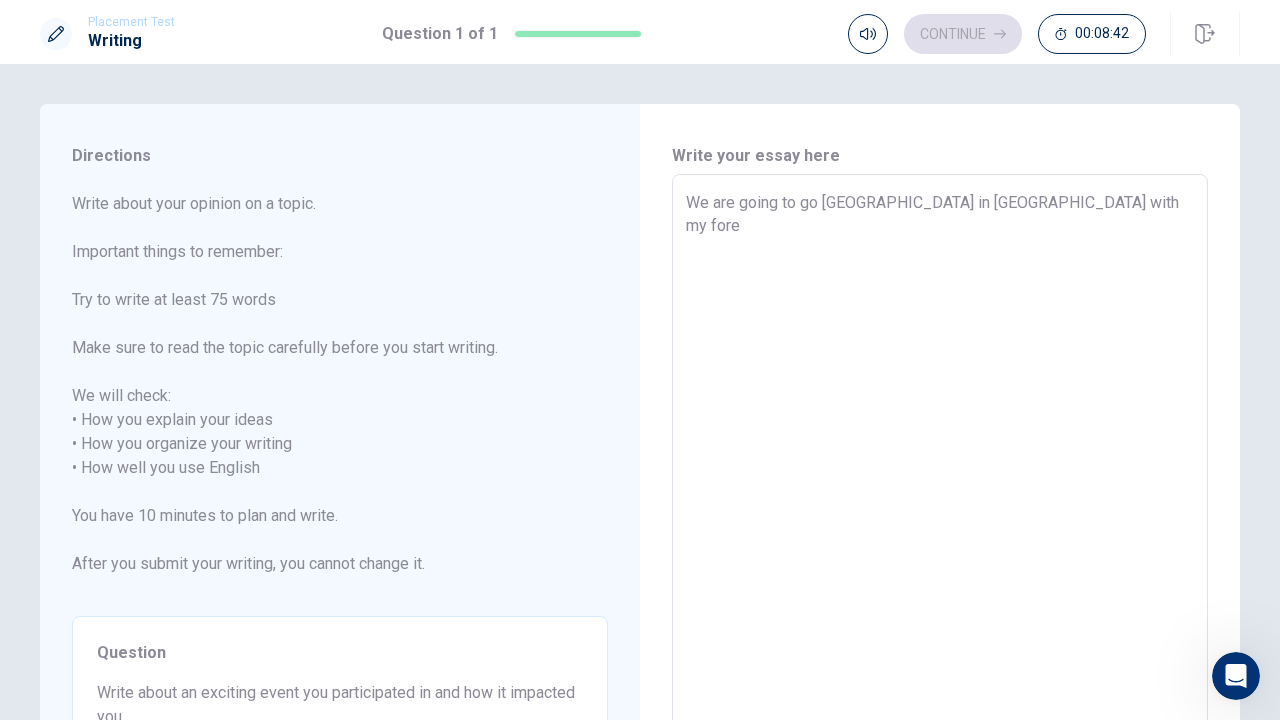 type on "x" 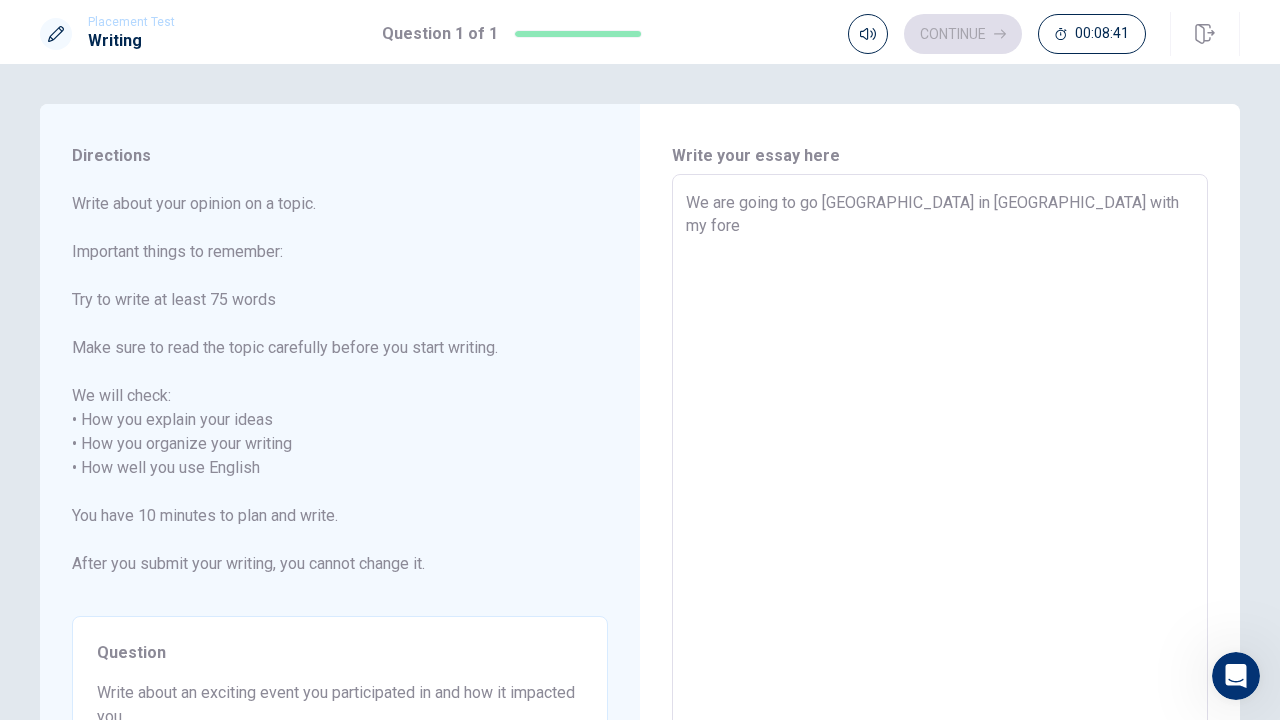 type on "We are going to go [GEOGRAPHIC_DATA] in [GEOGRAPHIC_DATA] with my for" 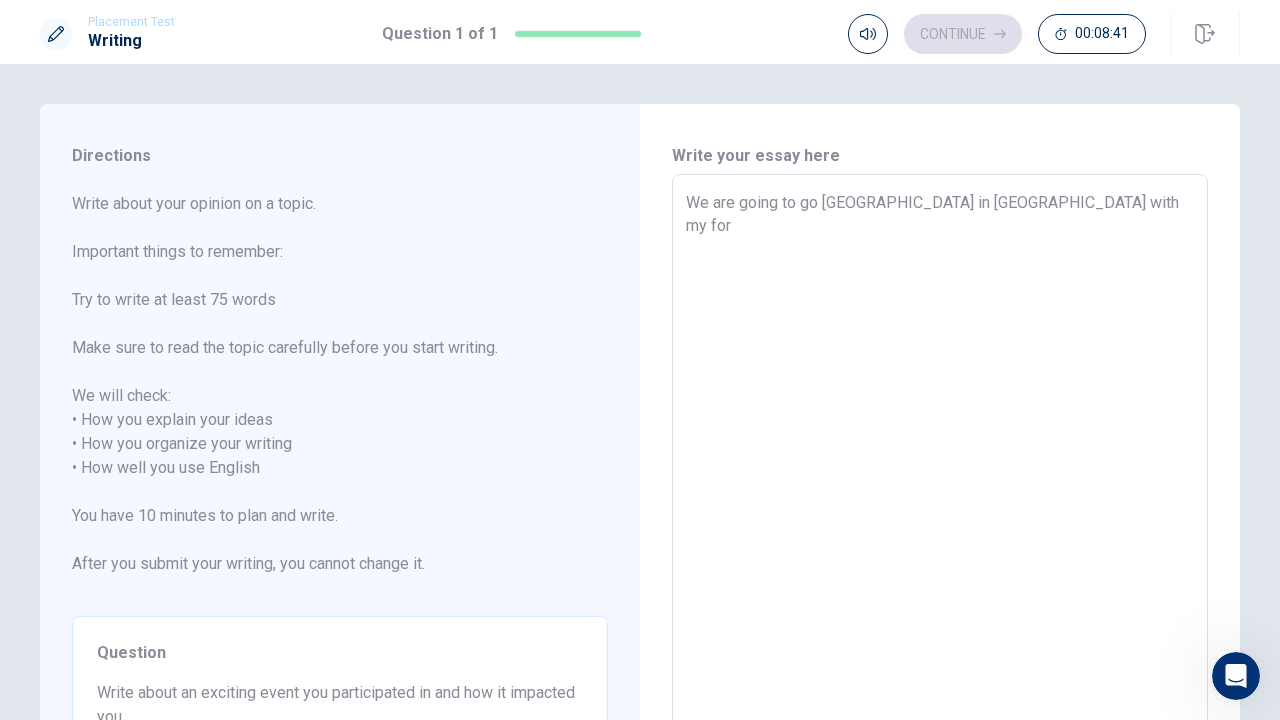 type on "x" 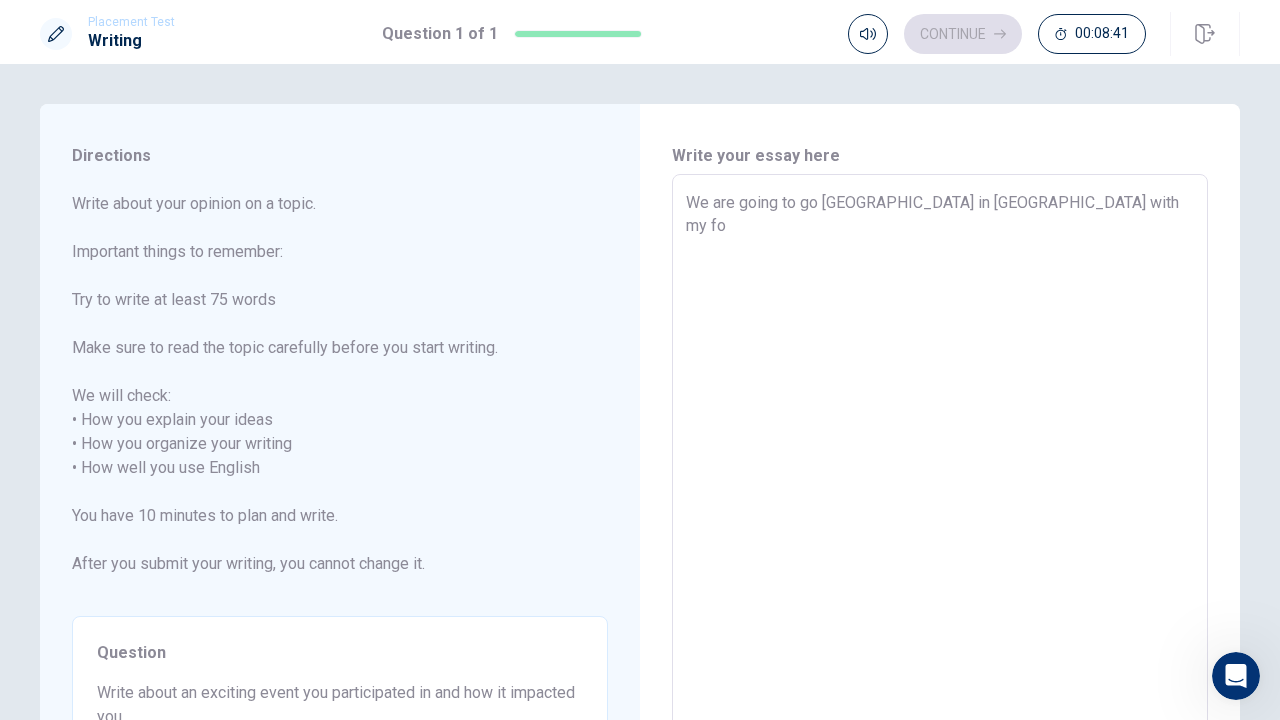 type on "x" 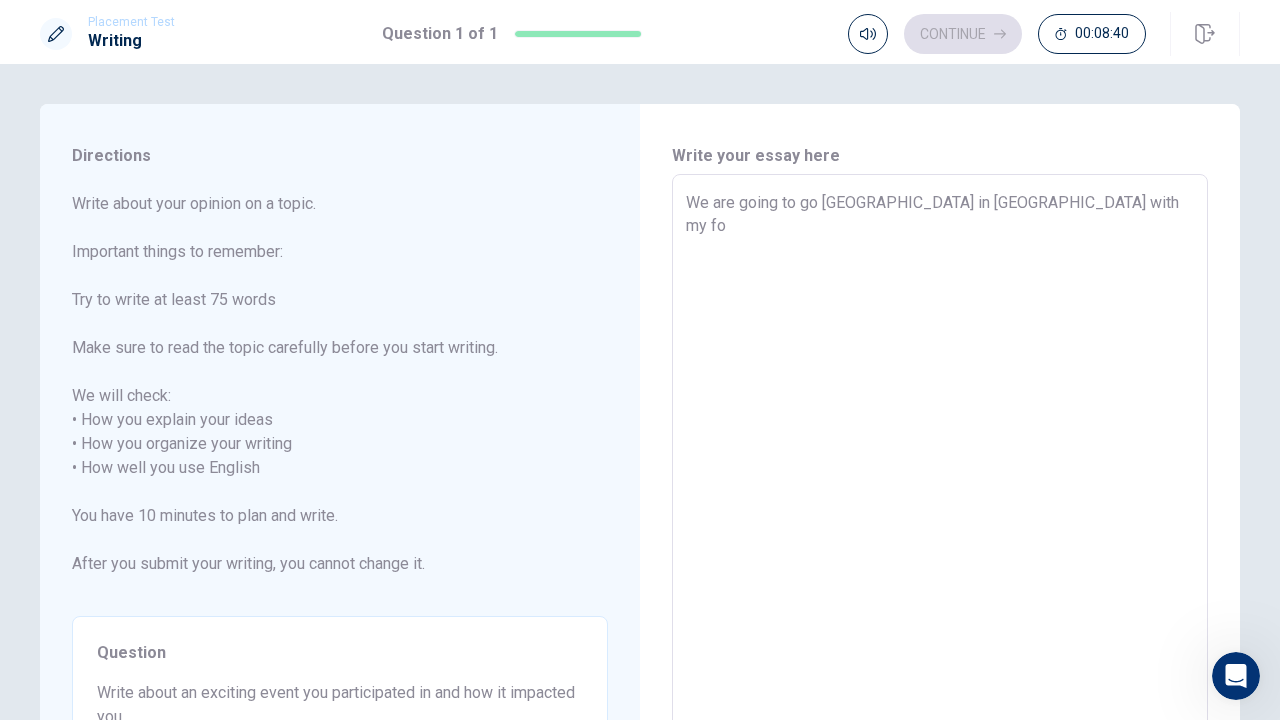 type on "We are going to go [GEOGRAPHIC_DATA] in Las Angels with my f" 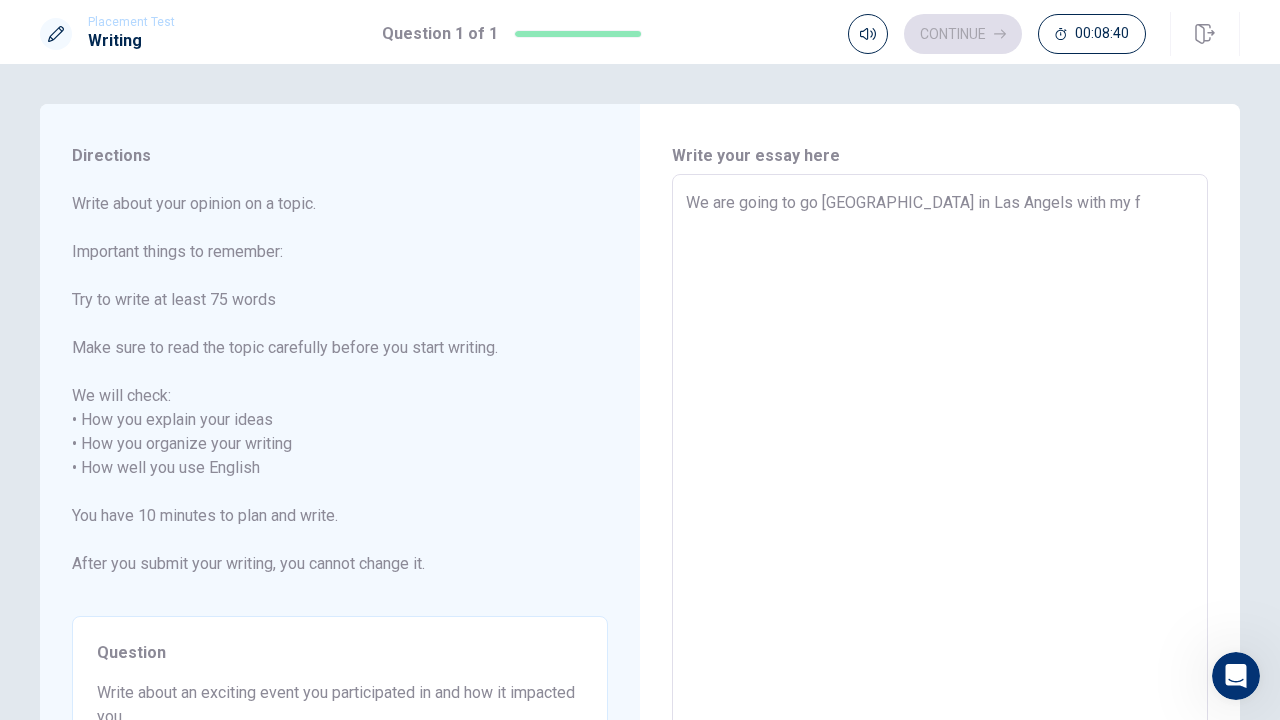 type on "x" 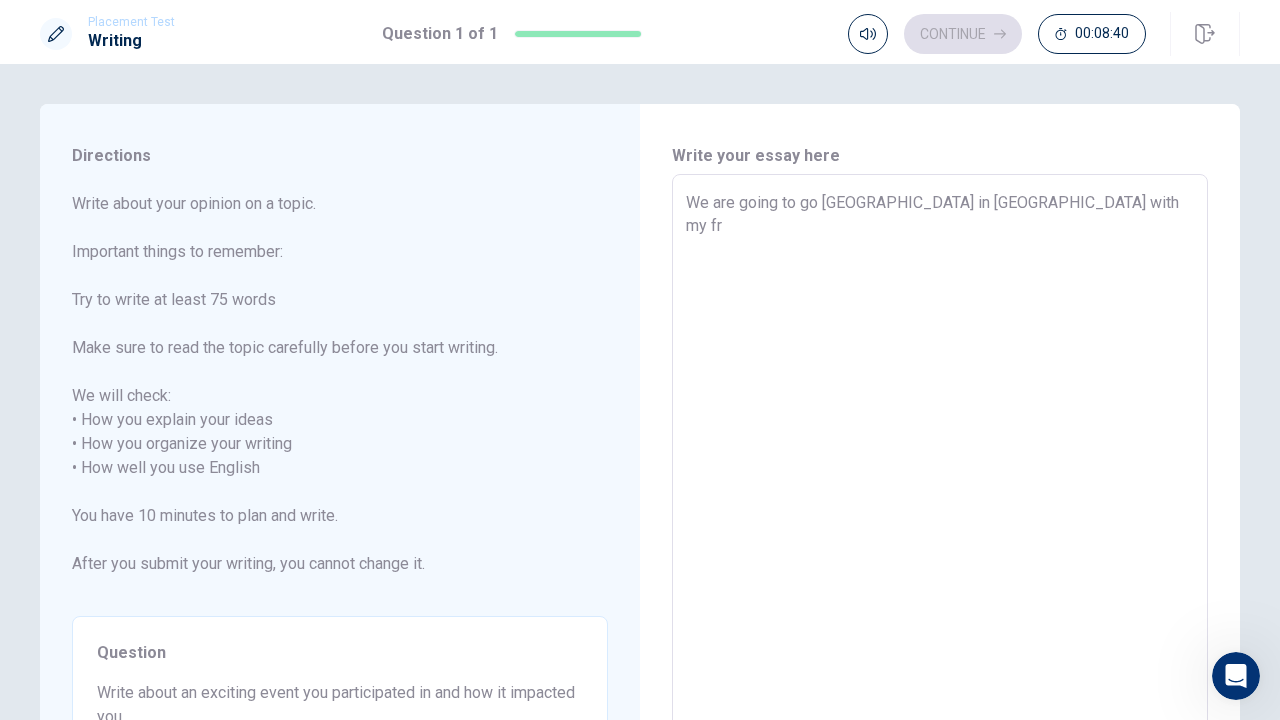 type on "x" 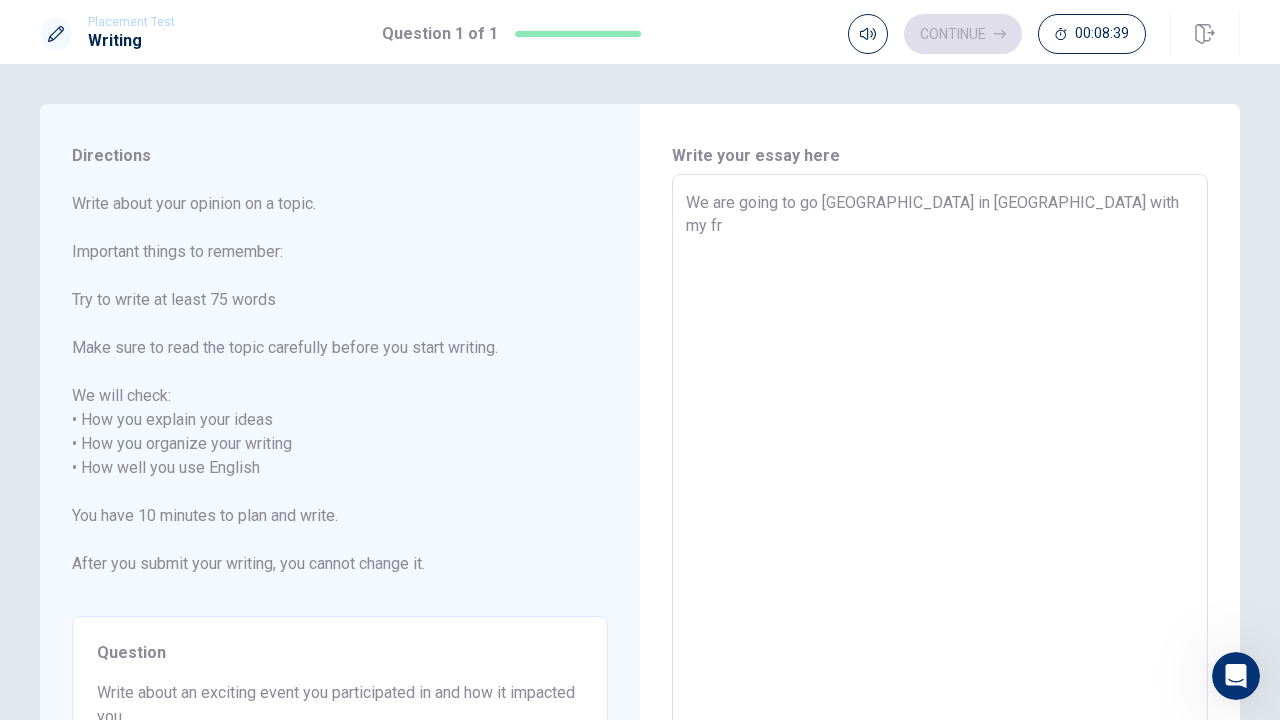 type on "We are going to go [GEOGRAPHIC_DATA] in Las Angels with my fri" 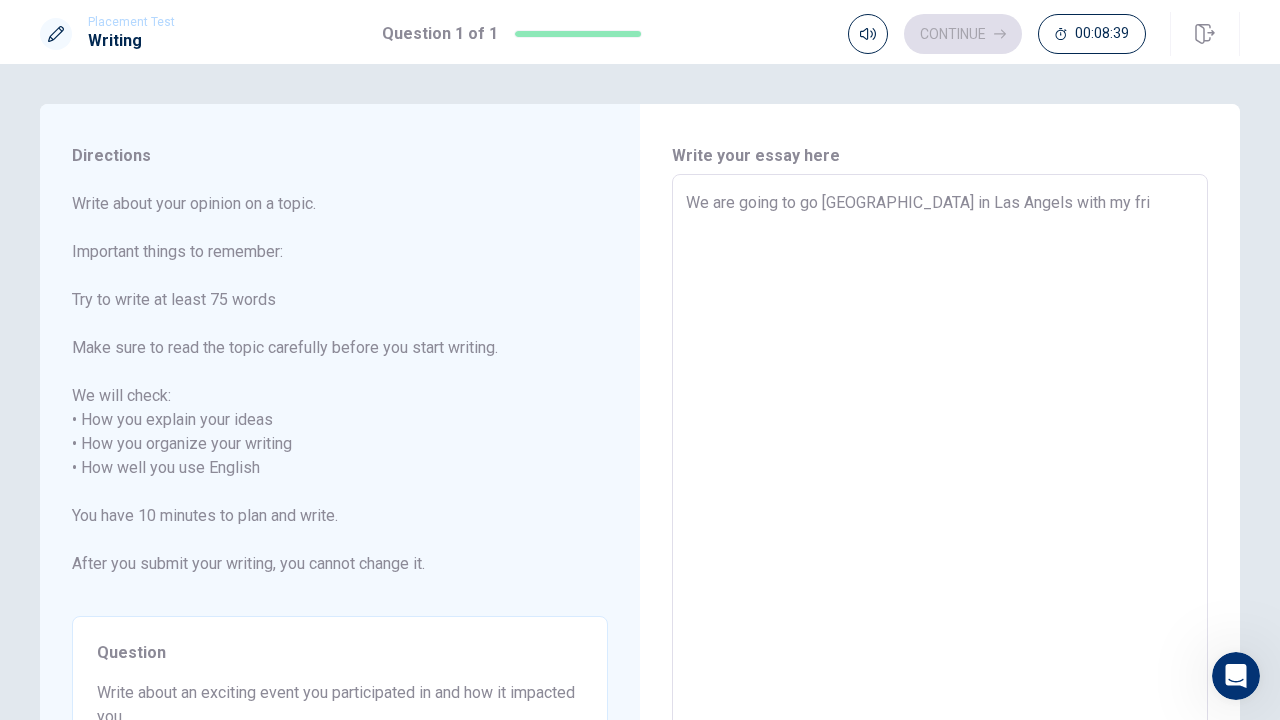 type on "x" 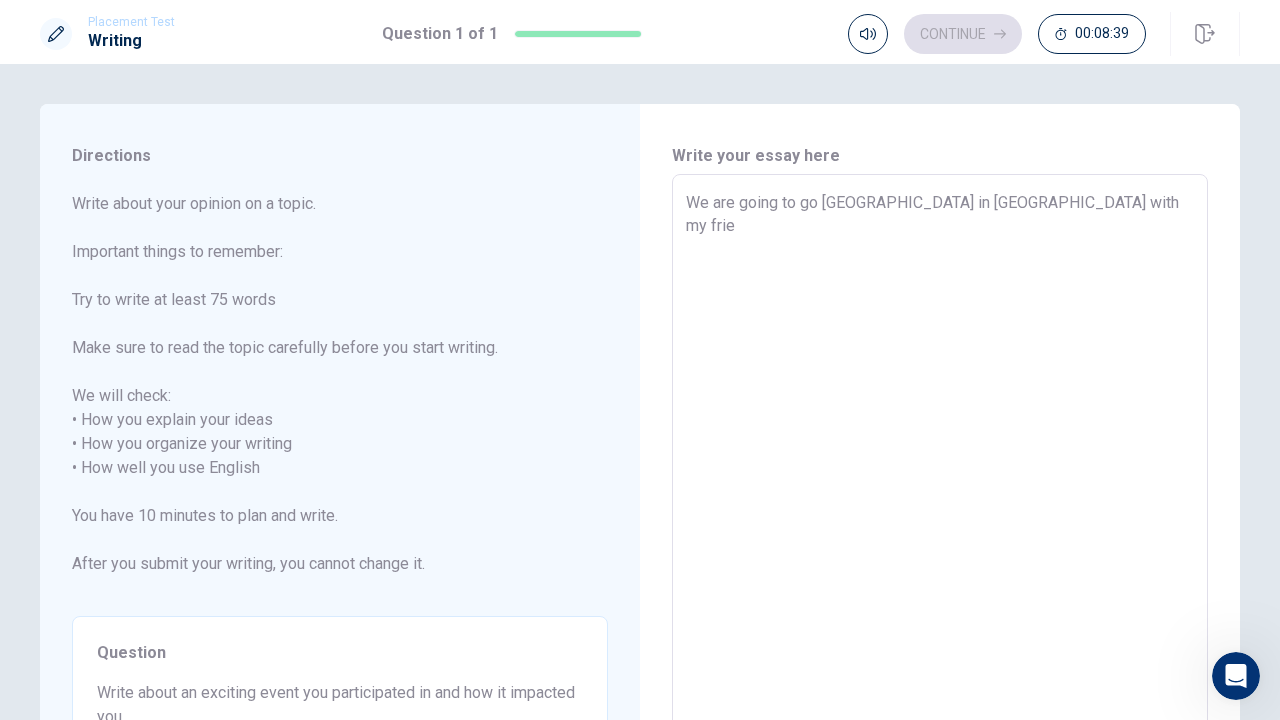 type on "x" 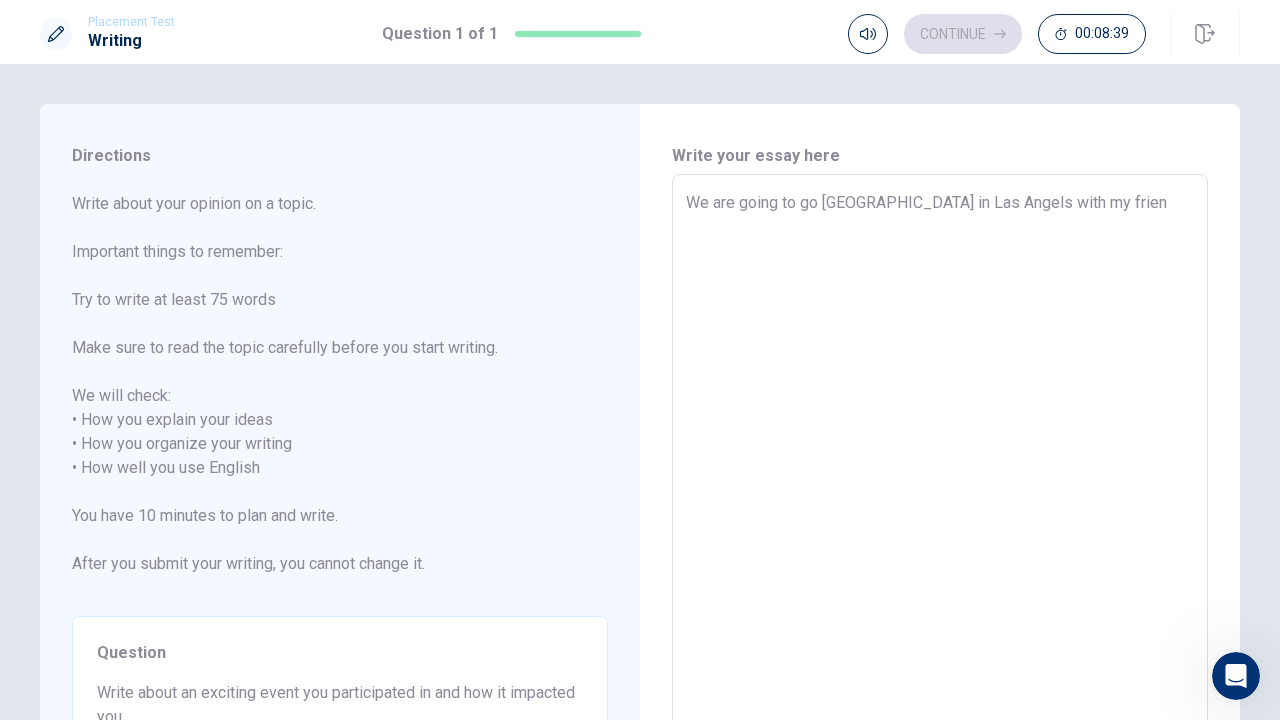 type on "x" 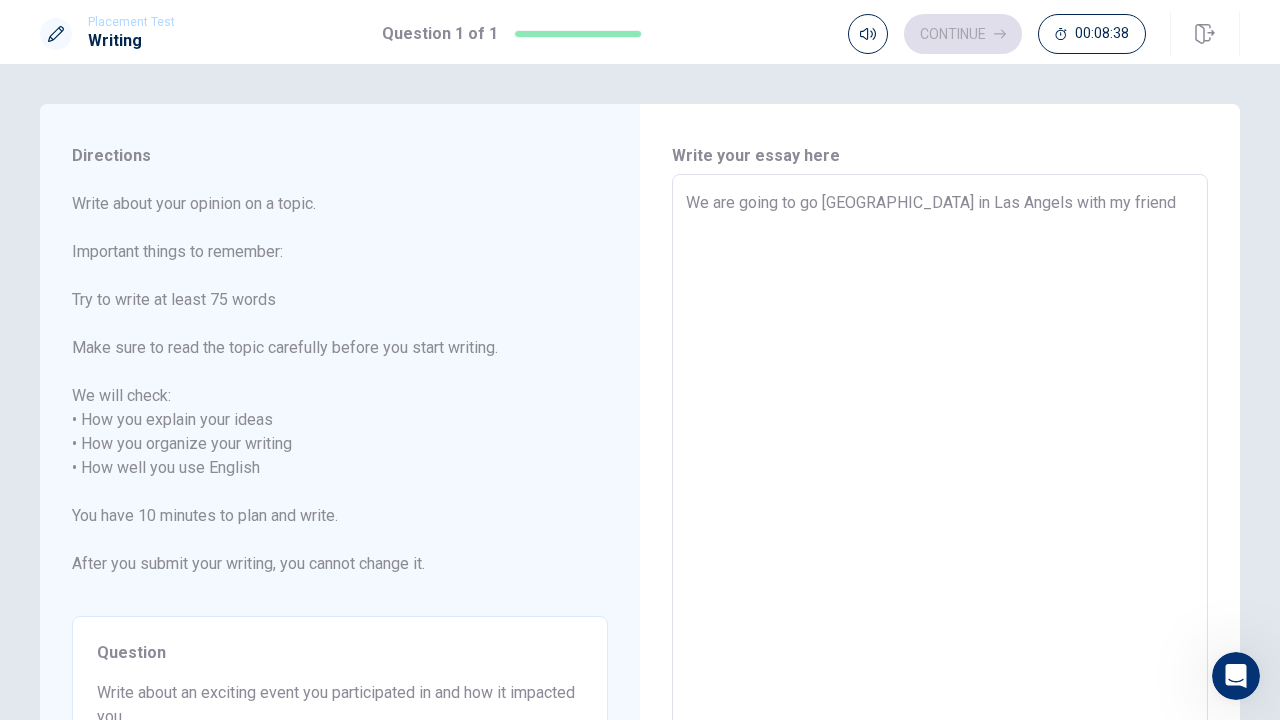 type on "We are going to go [GEOGRAPHIC_DATA] in Las Angels with my friends" 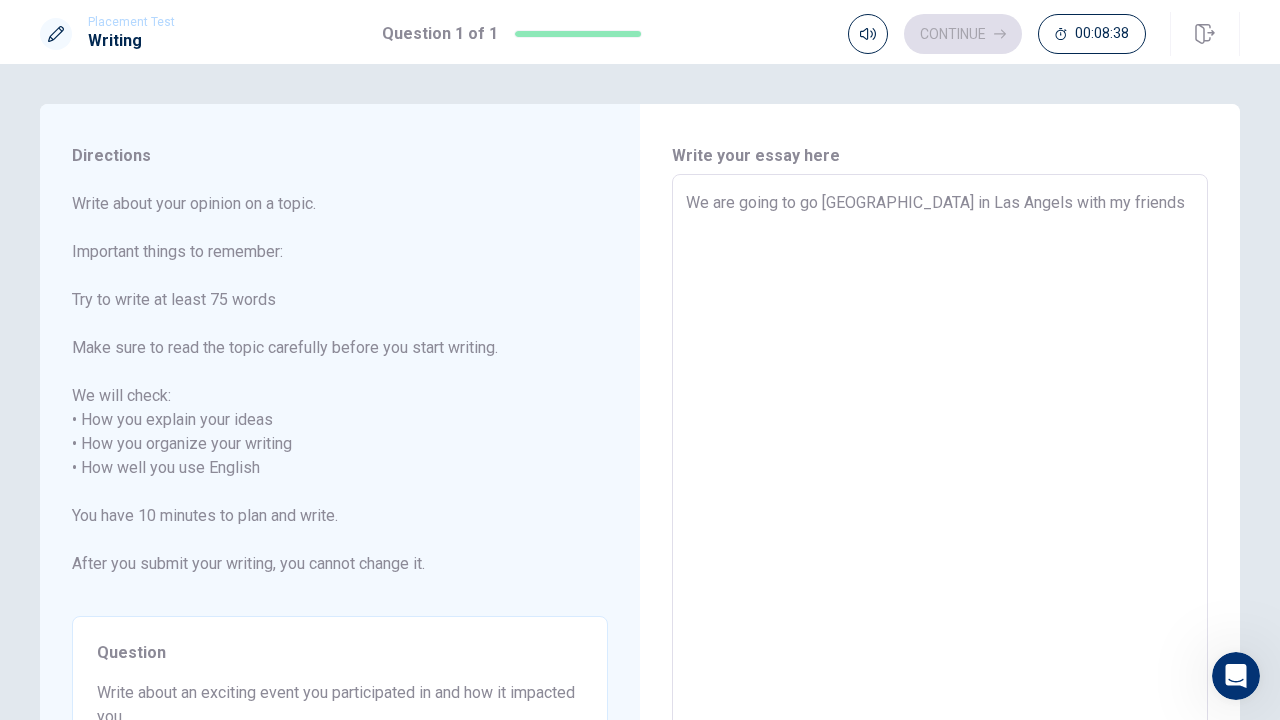 type on "x" 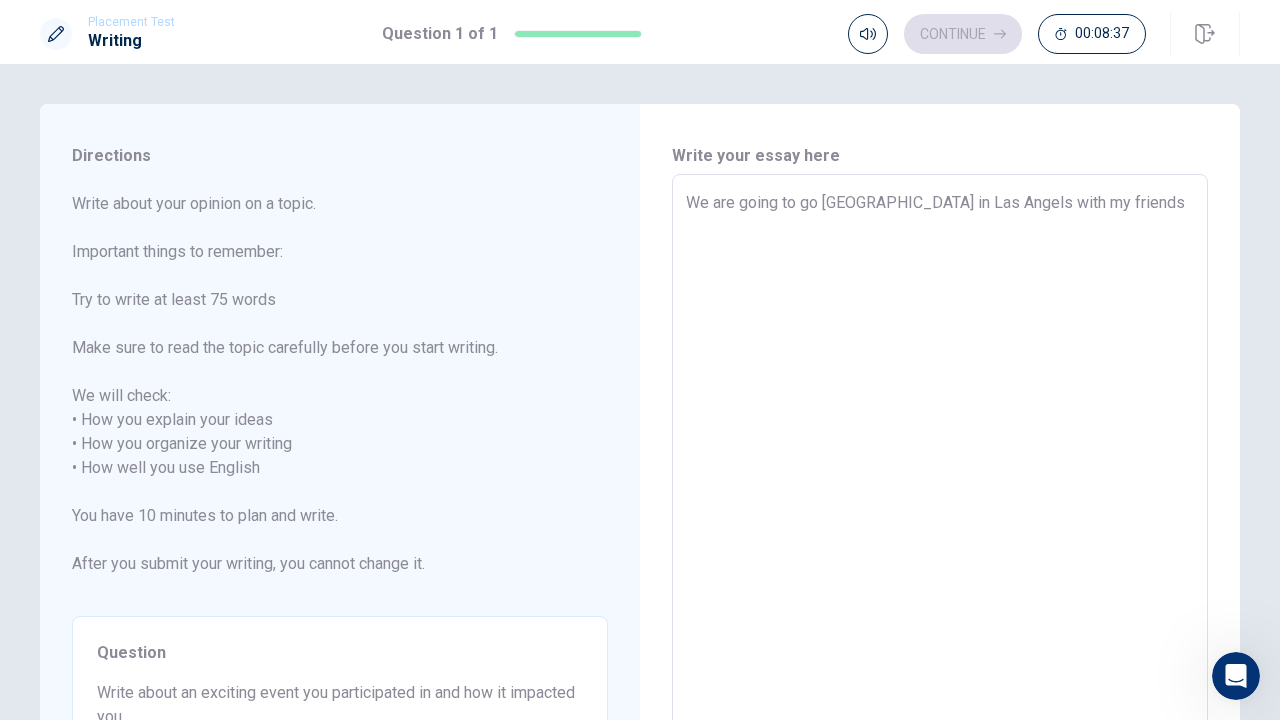 type on "We are going to go [GEOGRAPHIC_DATA] in Las Angels with my friends." 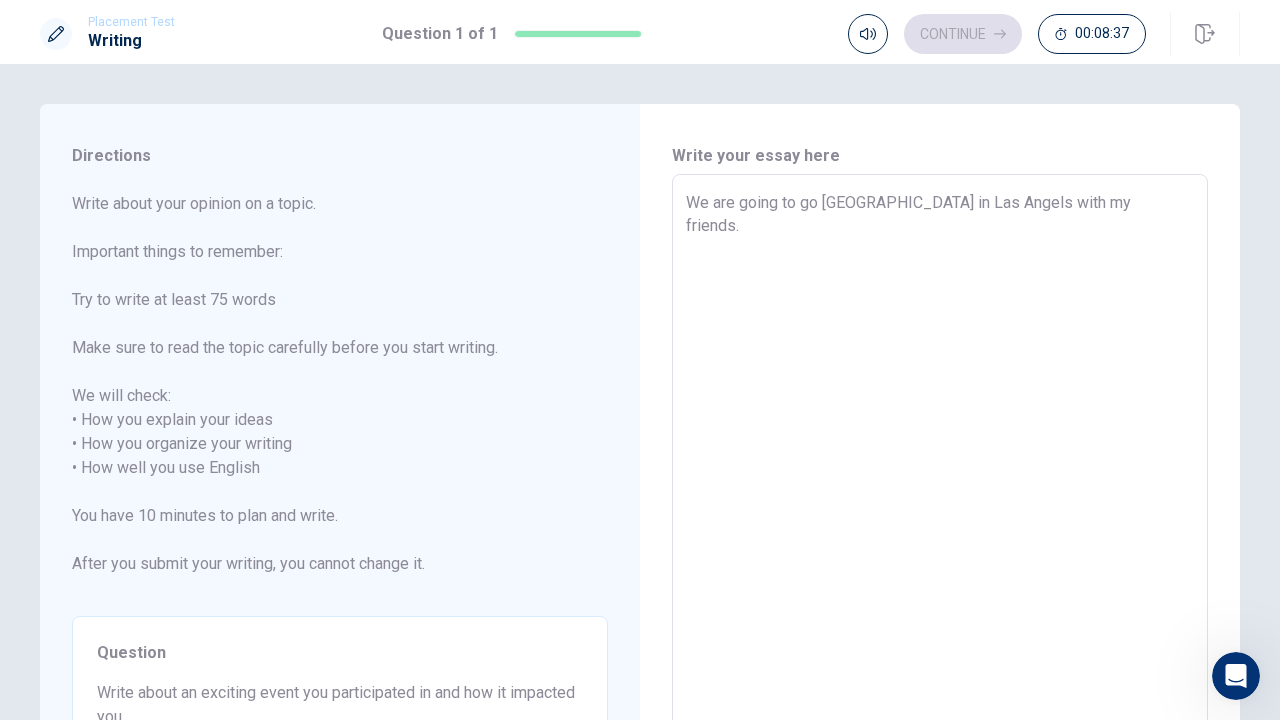 type on "x" 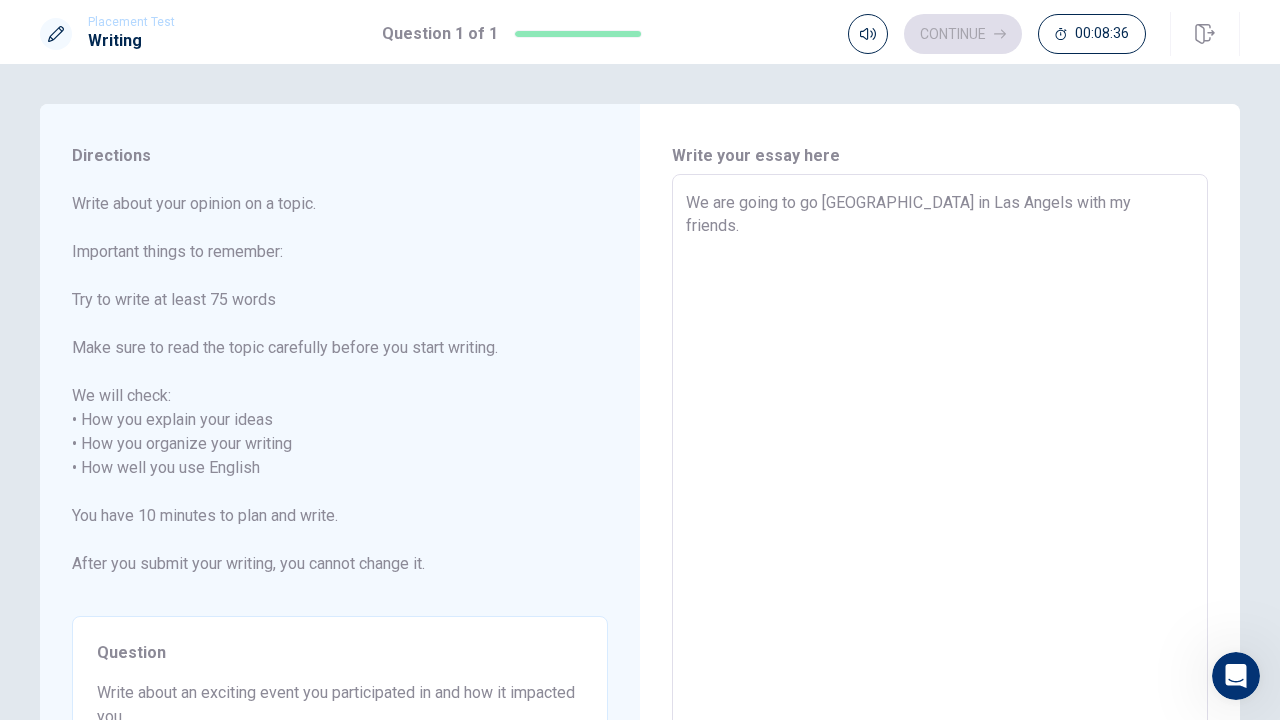 type on "We are going to go [GEOGRAPHIC_DATA] in Las Angels with my friends." 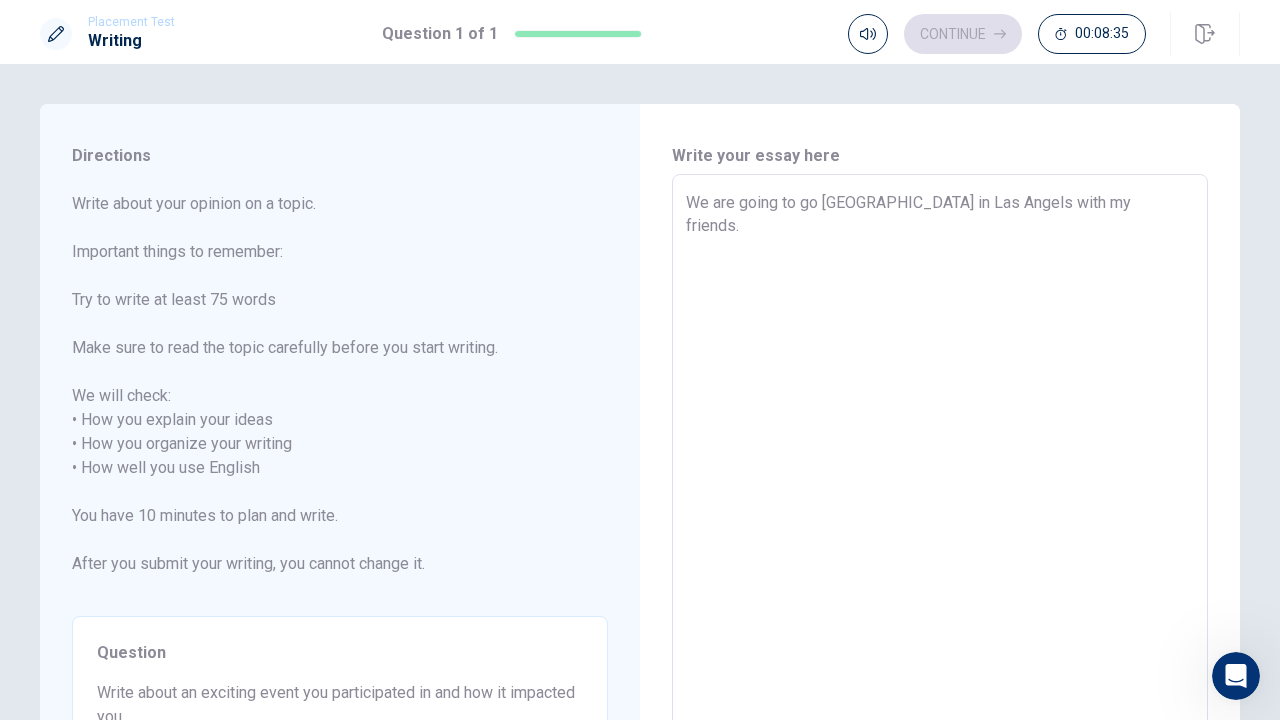 type on "x" 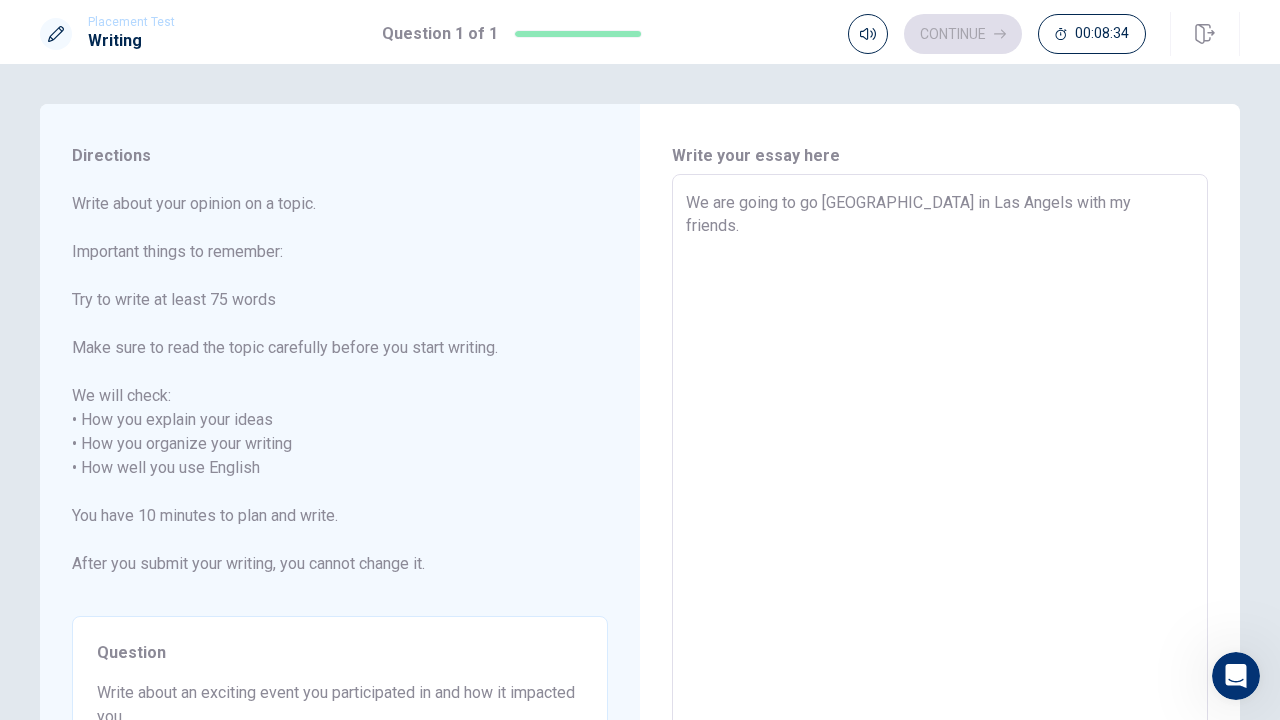 type on "We are going to go [GEOGRAPHIC_DATA] in Las Angels with my friends.
I" 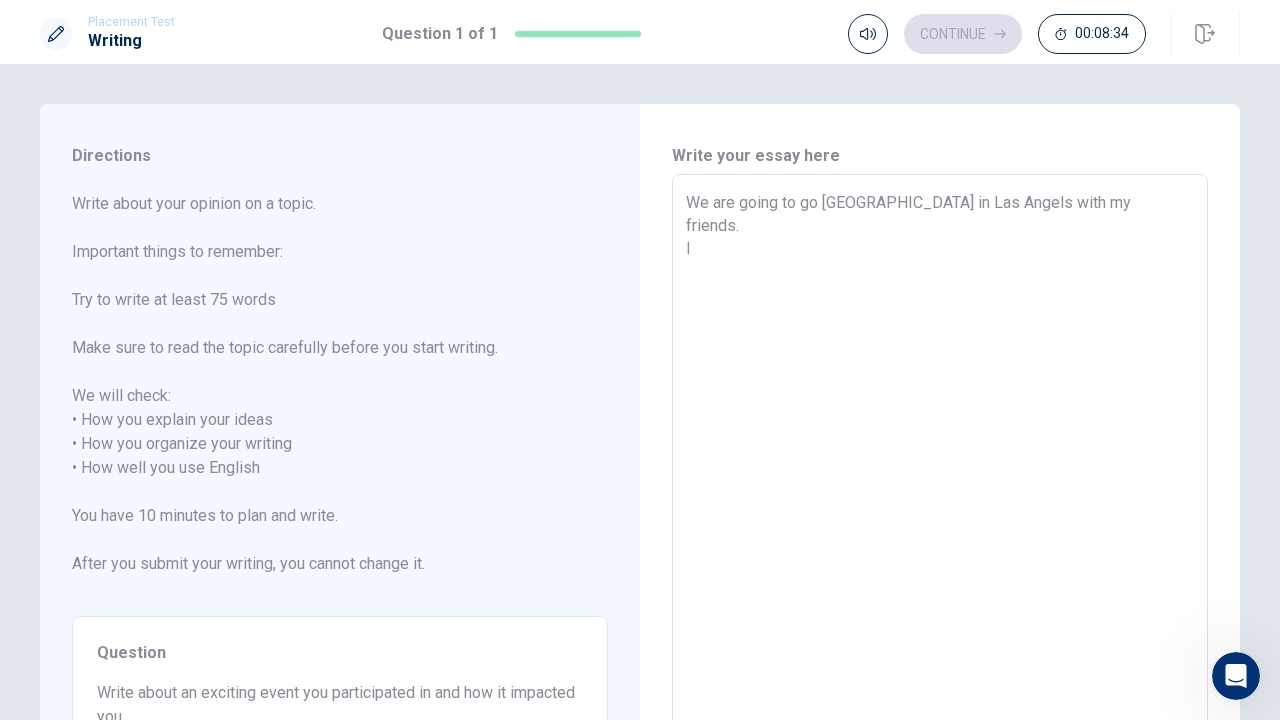type on "x" 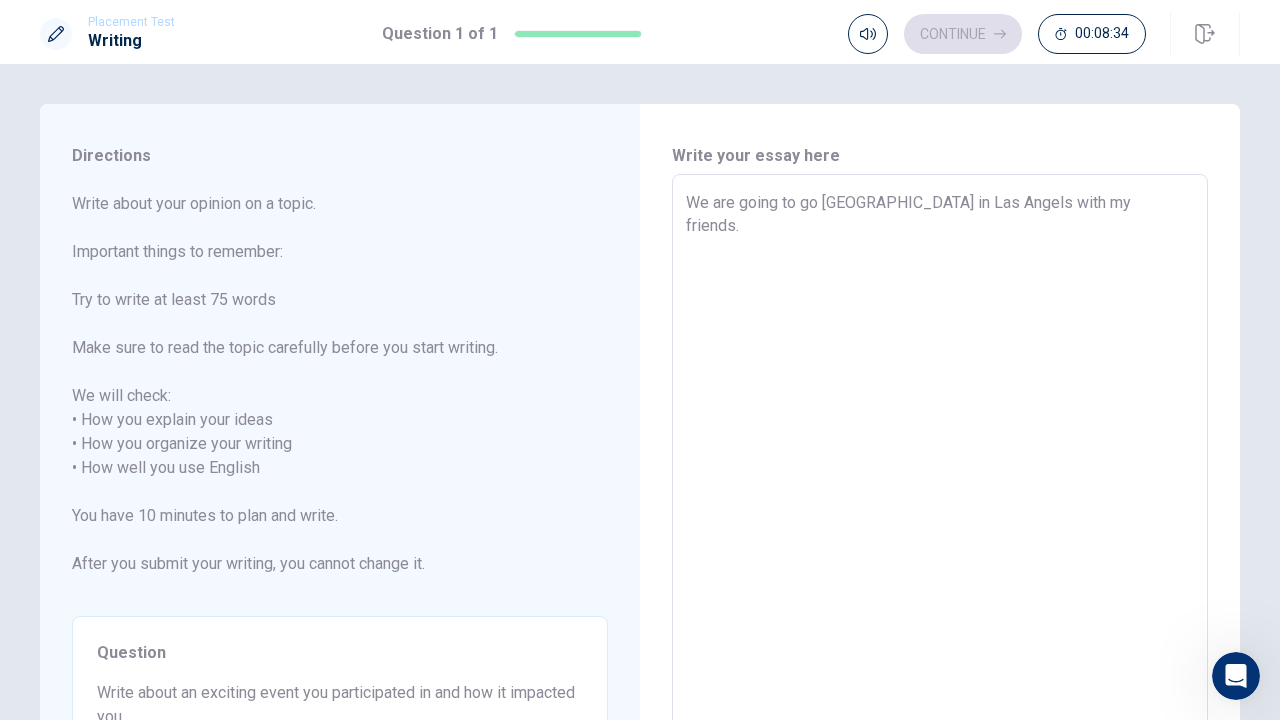 type on "x" 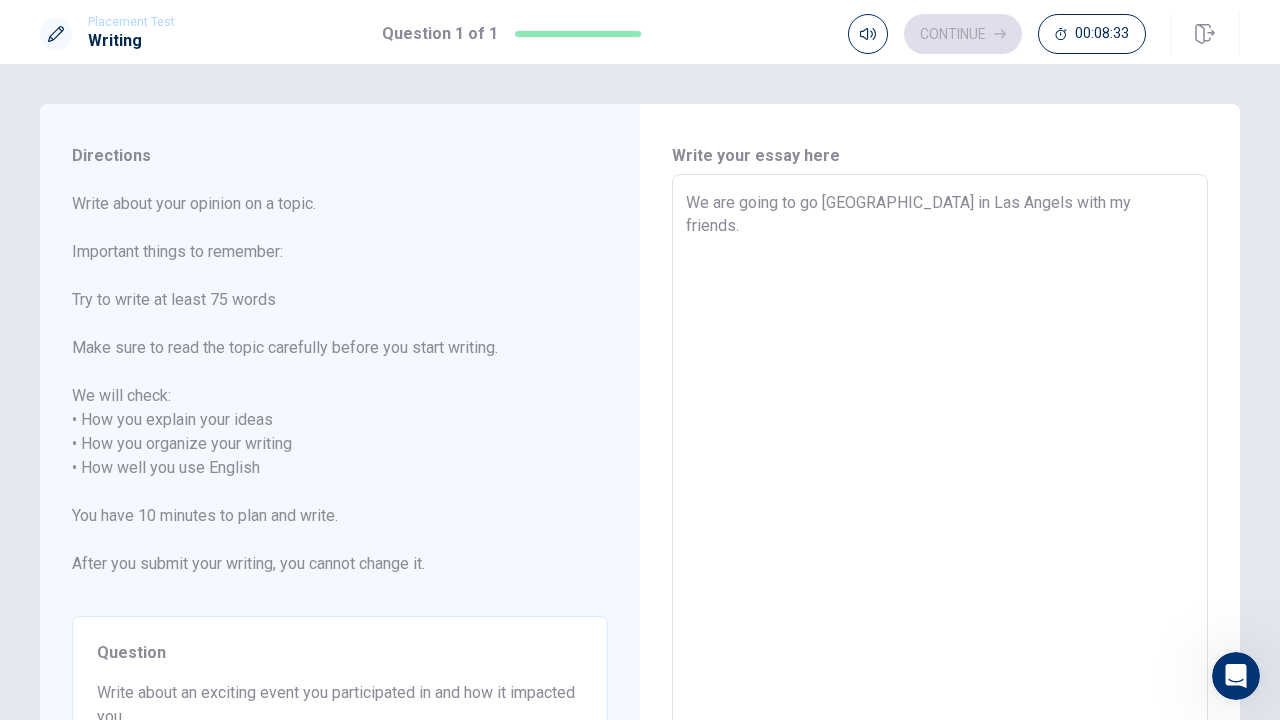 type on "x" 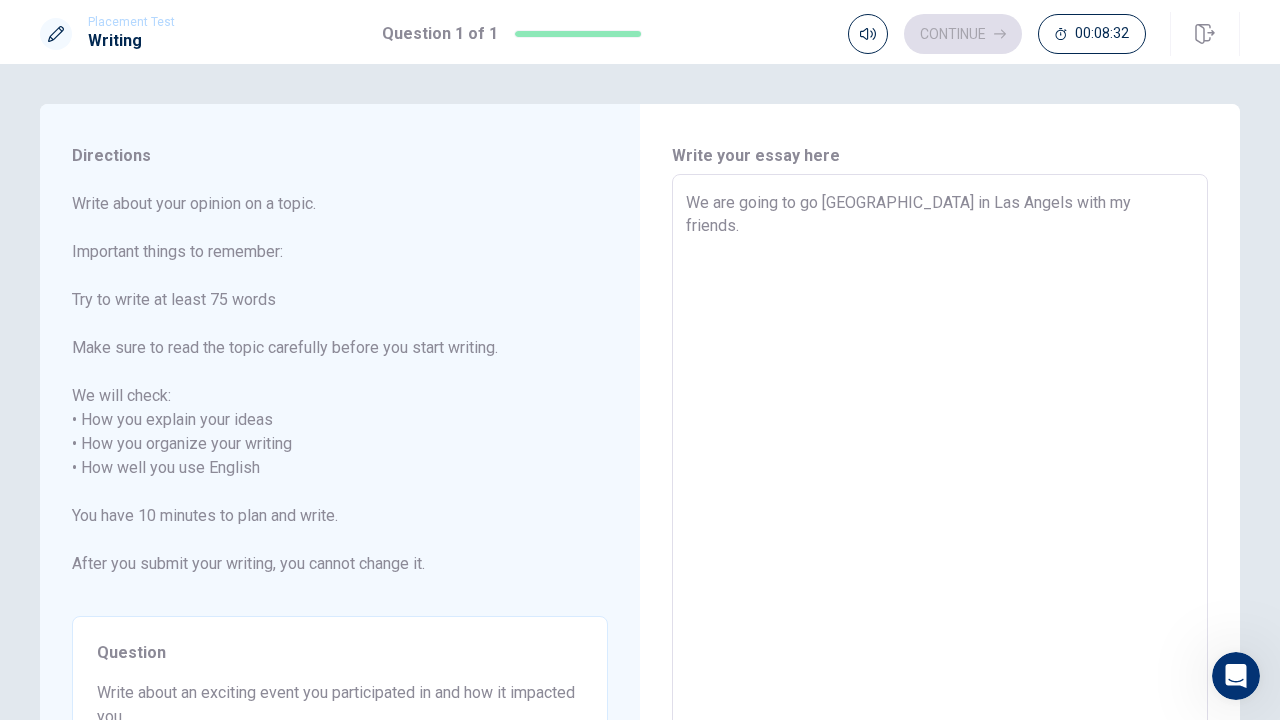 type on "We are going to go [GEOGRAPHIC_DATA] in Las Angels with my friends. i" 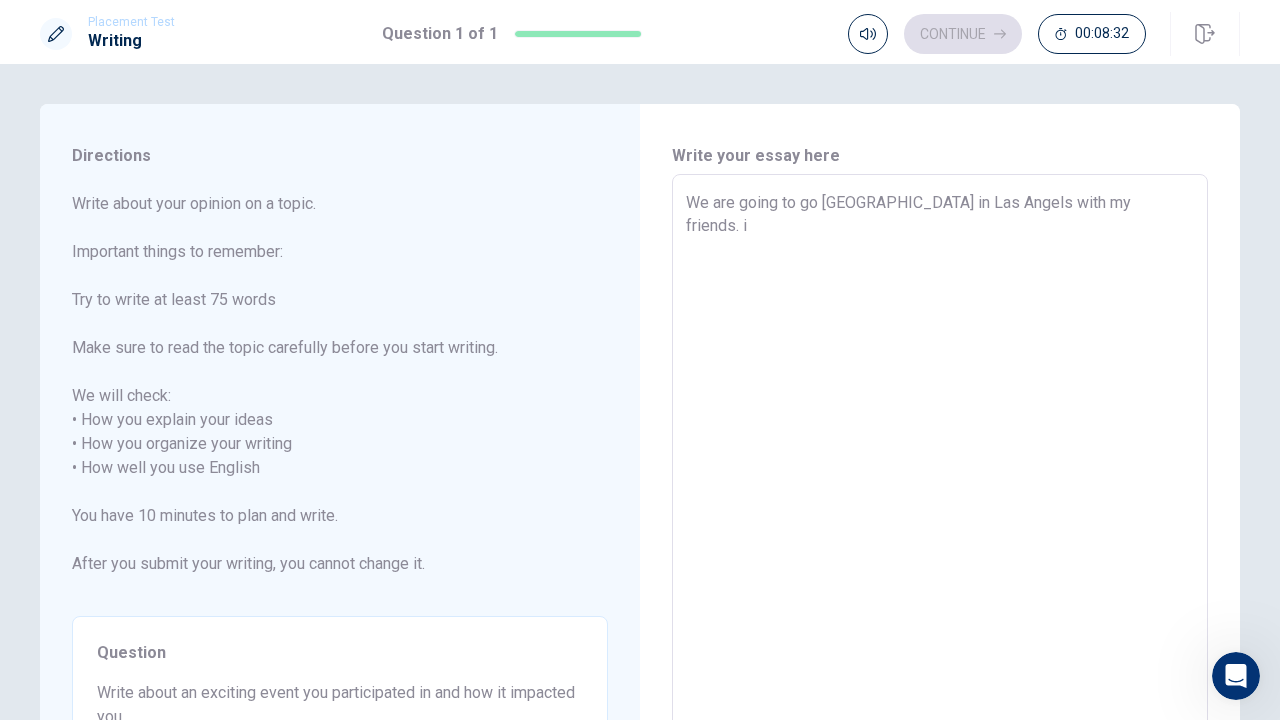 type on "x" 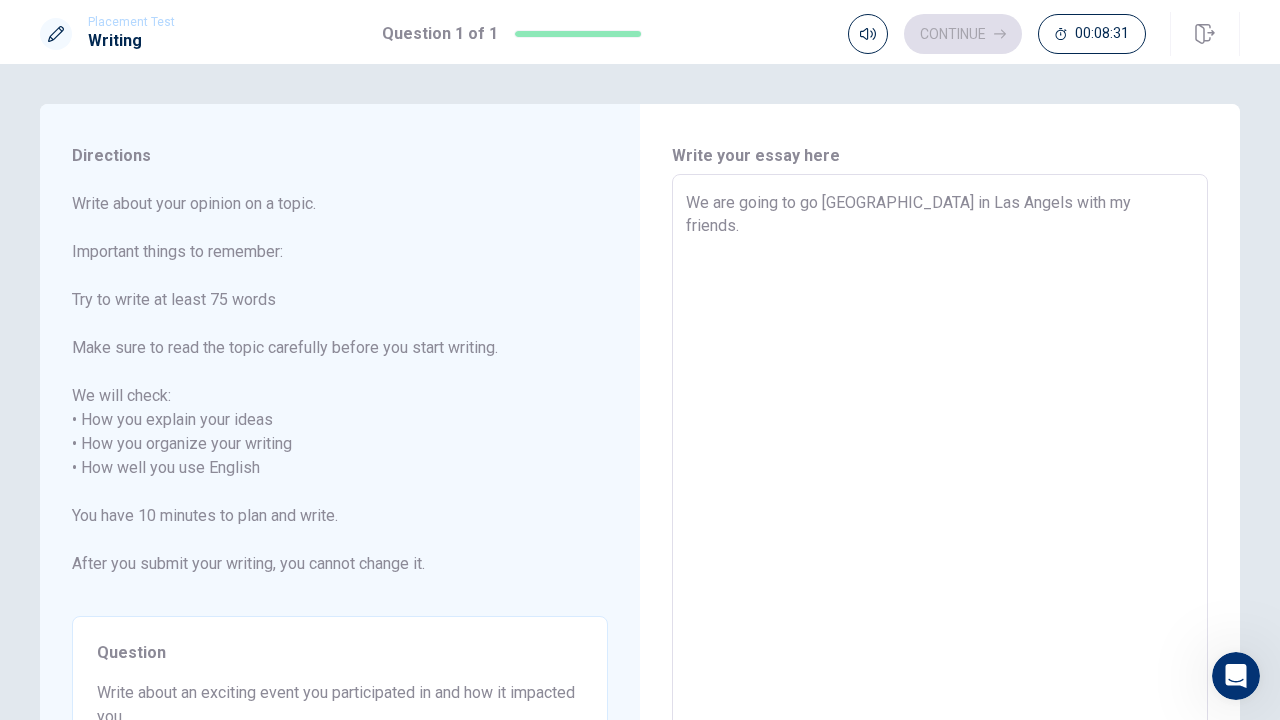 type on "x" 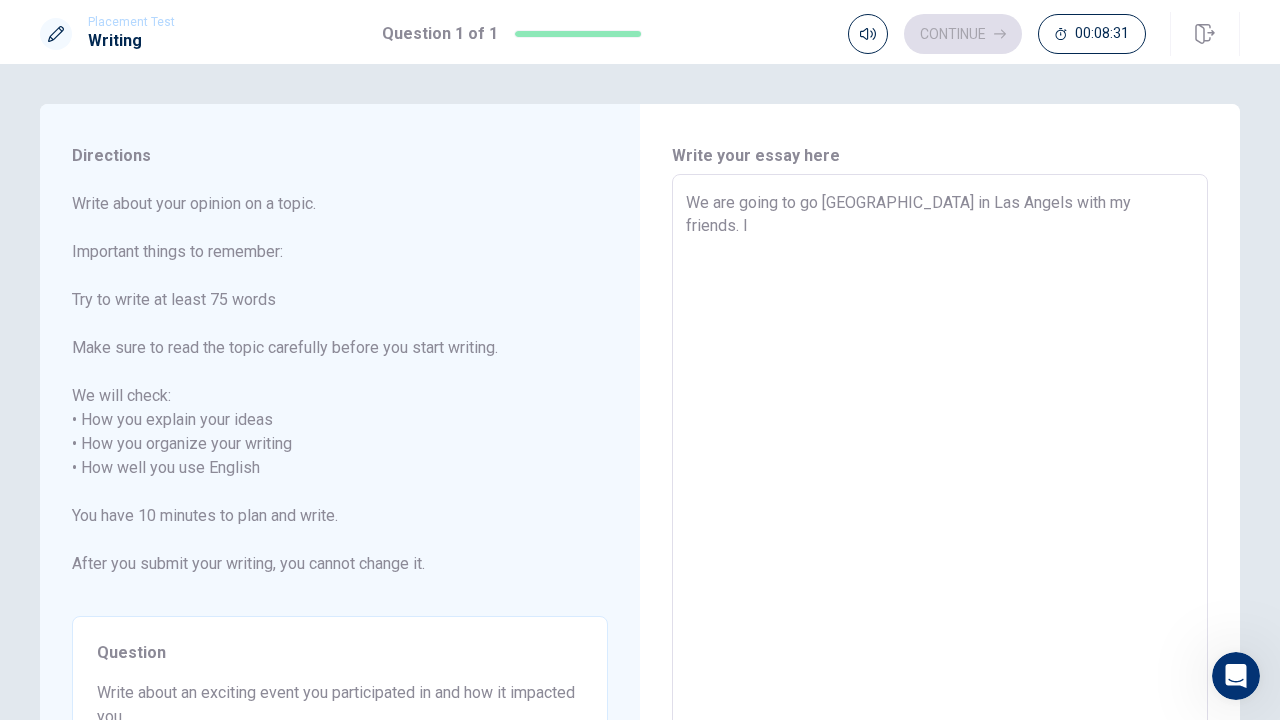 type on "x" 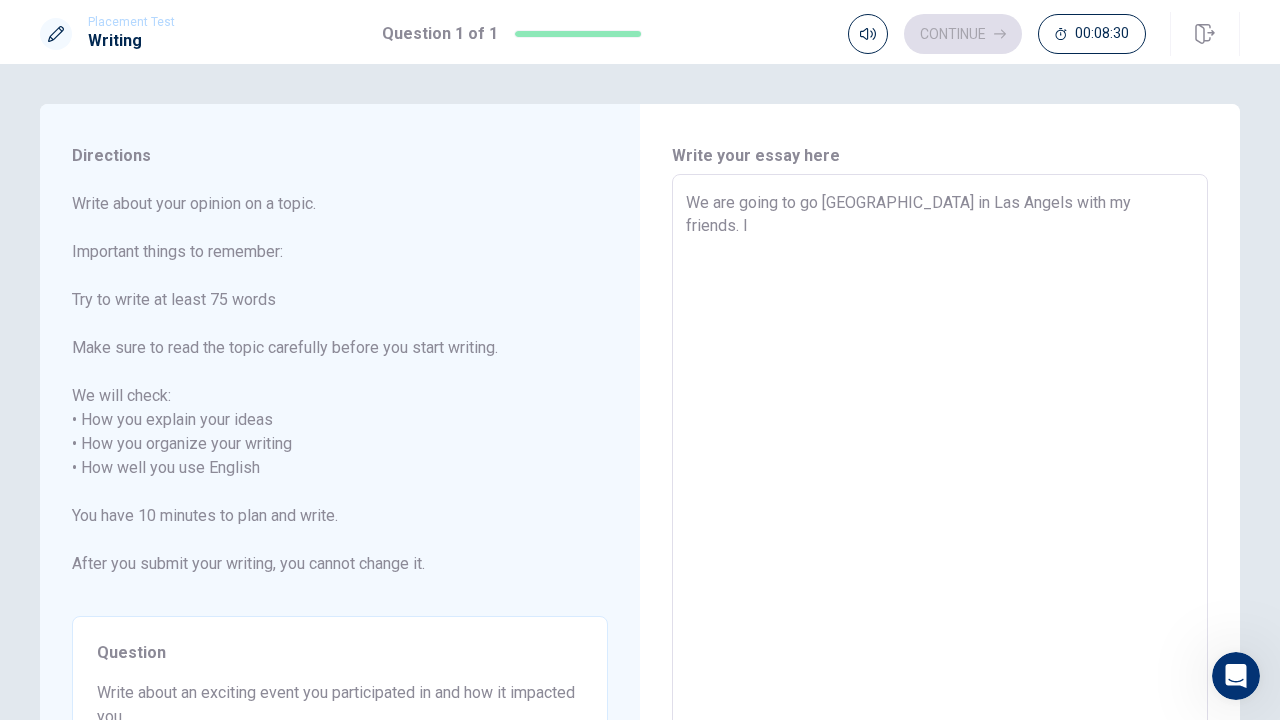 type on "We are going to go [GEOGRAPHIC_DATA] in Las Angels with my friends. I a" 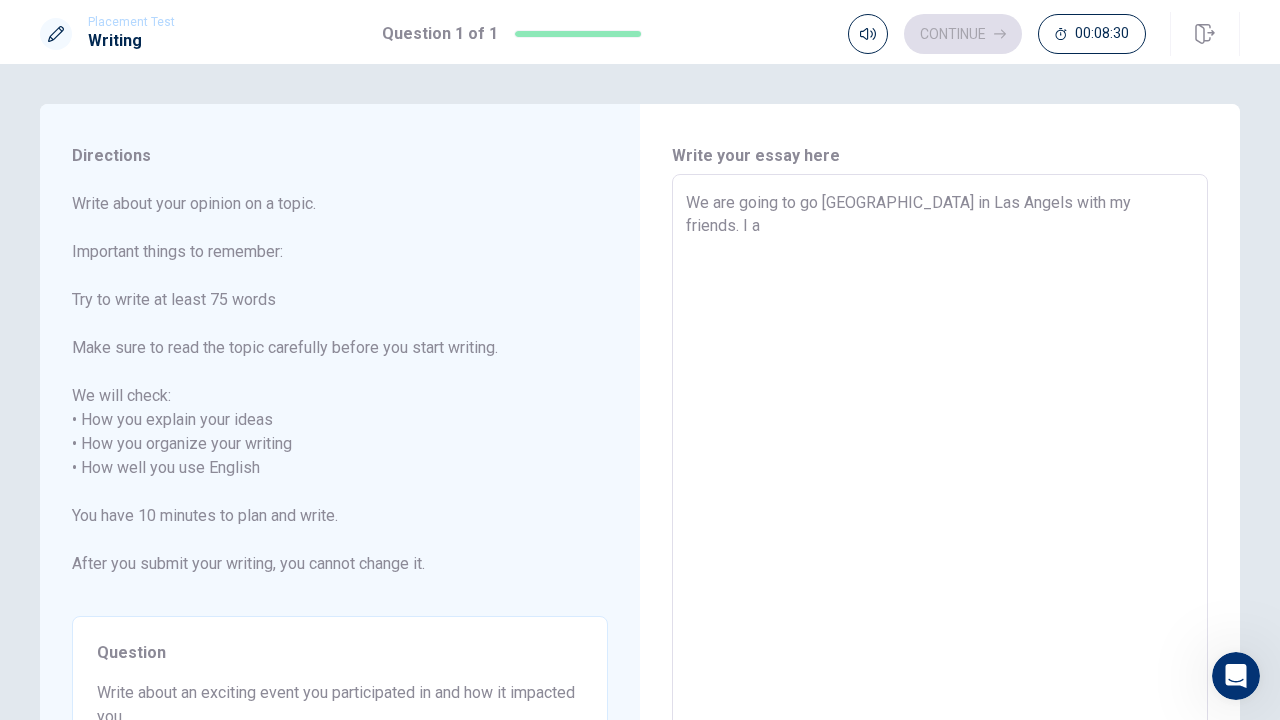 type on "x" 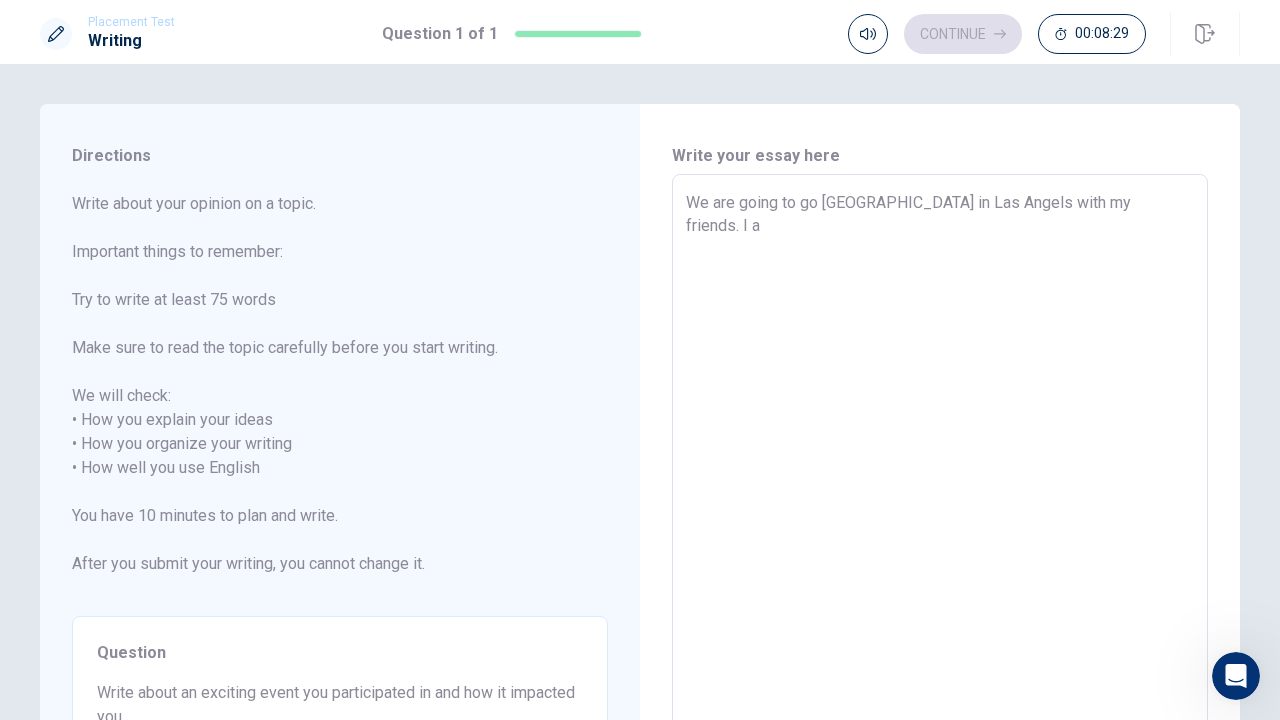 type on "We are going to go [GEOGRAPHIC_DATA] in Las Angels with my friends. I a" 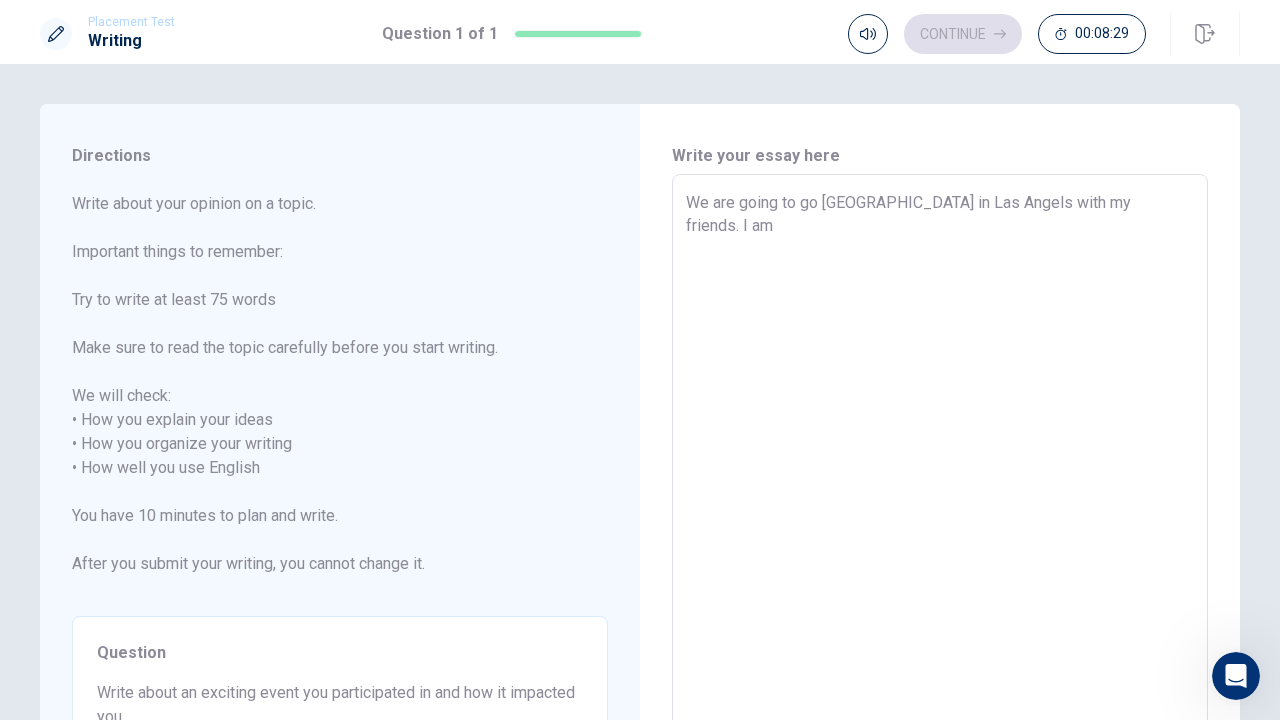 type on "x" 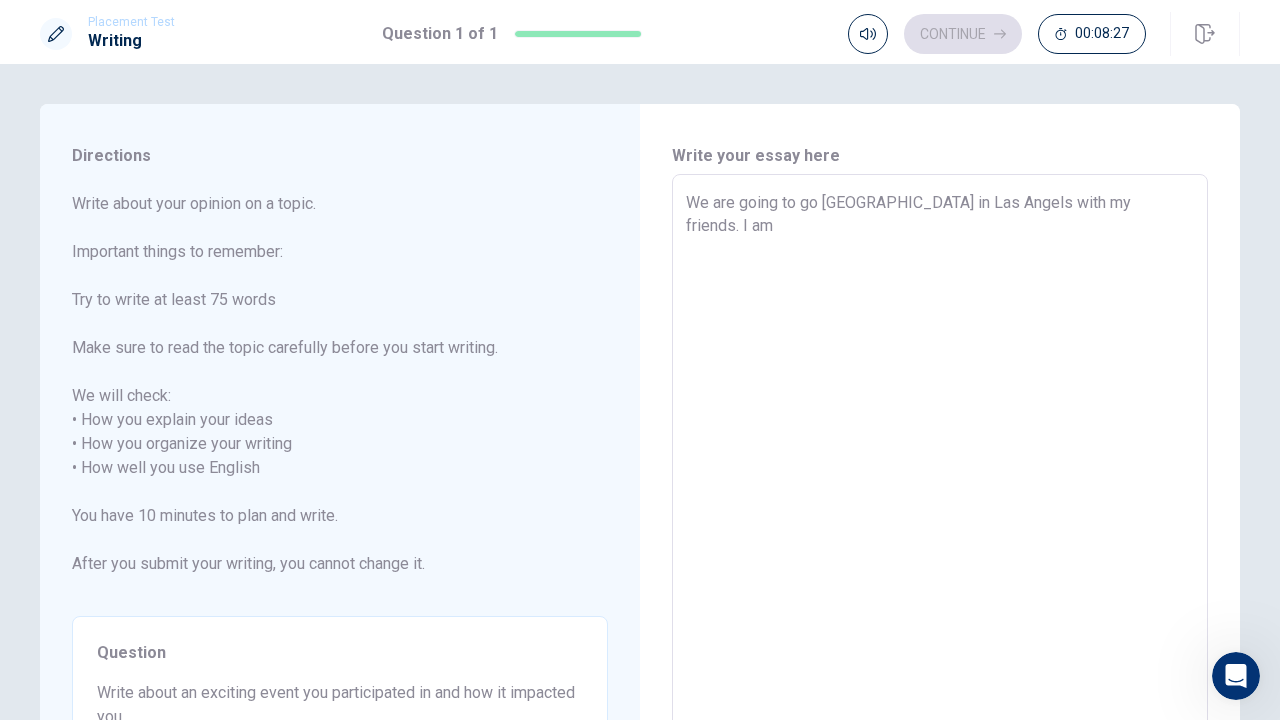 type on "x" 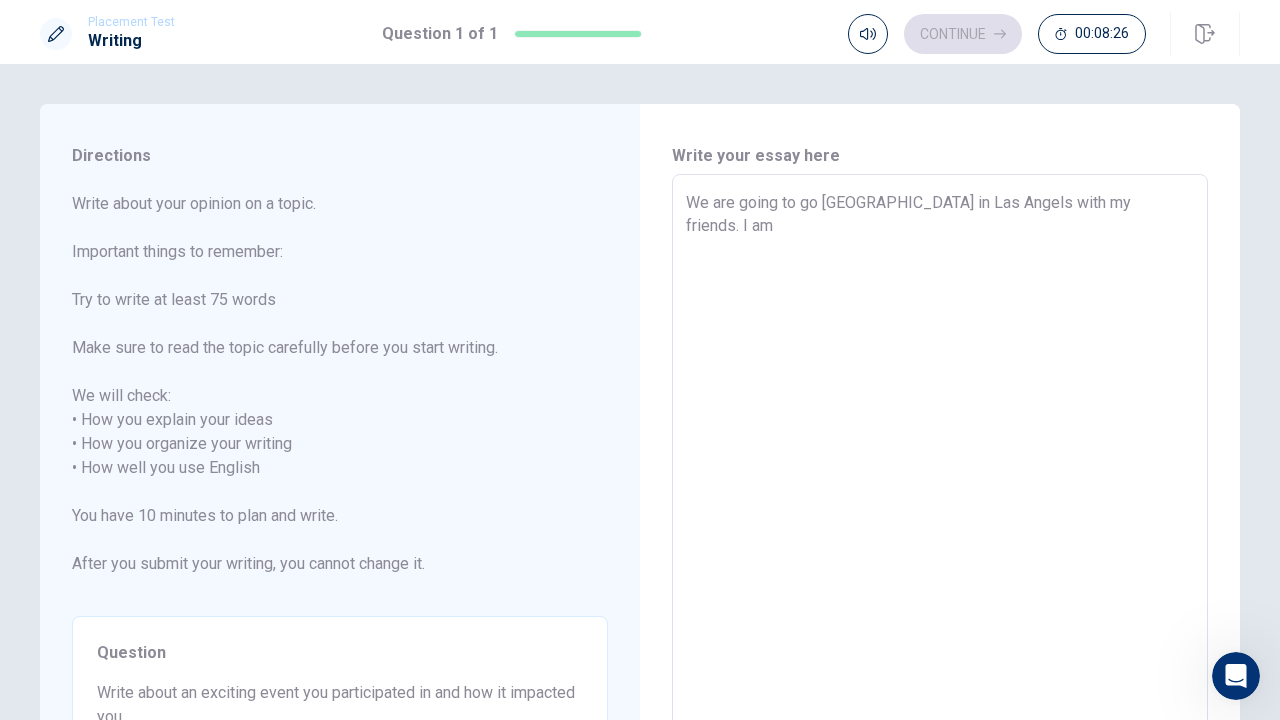 type on "We are going to go [GEOGRAPHIC_DATA] in Las Angels with my friends I am" 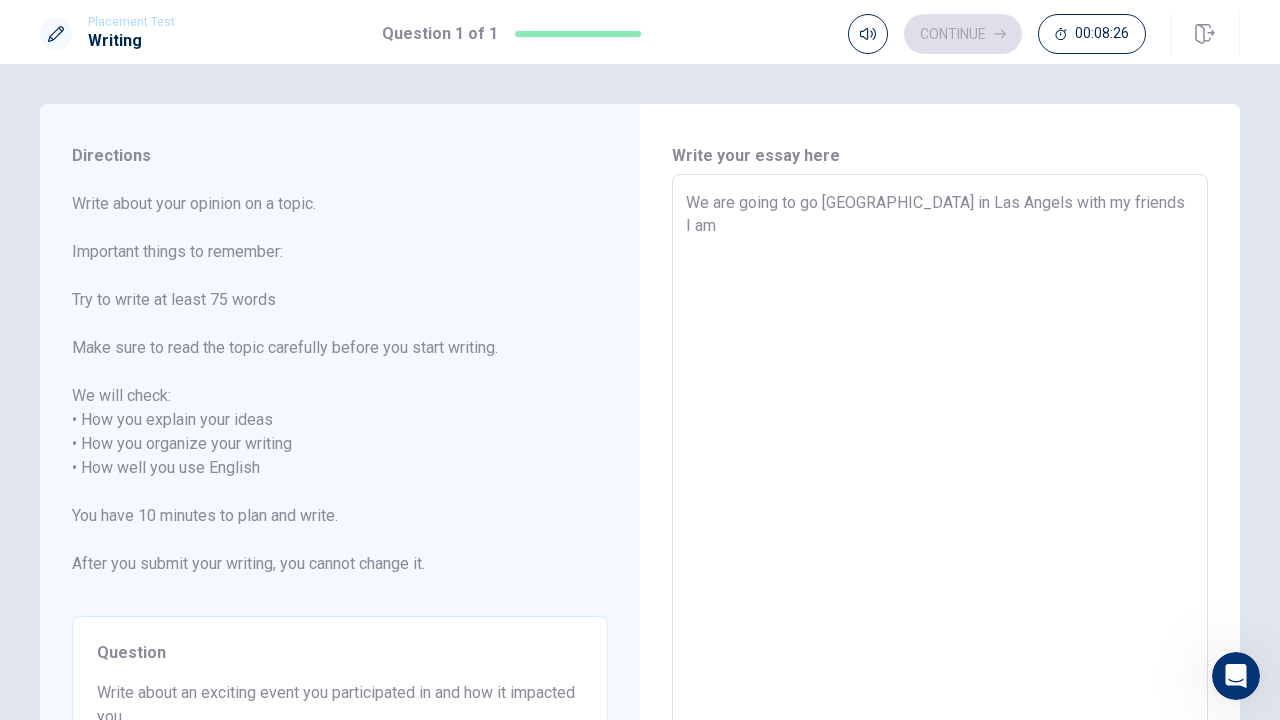 type on "x" 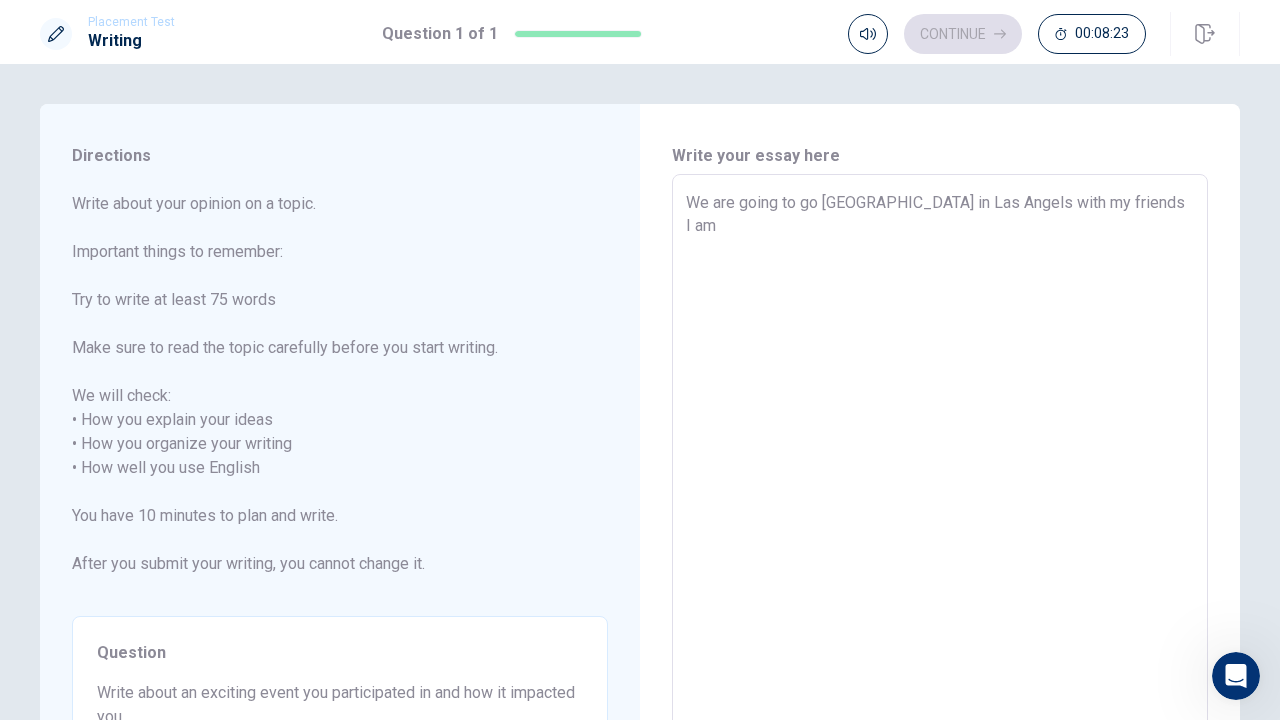 type on "x" 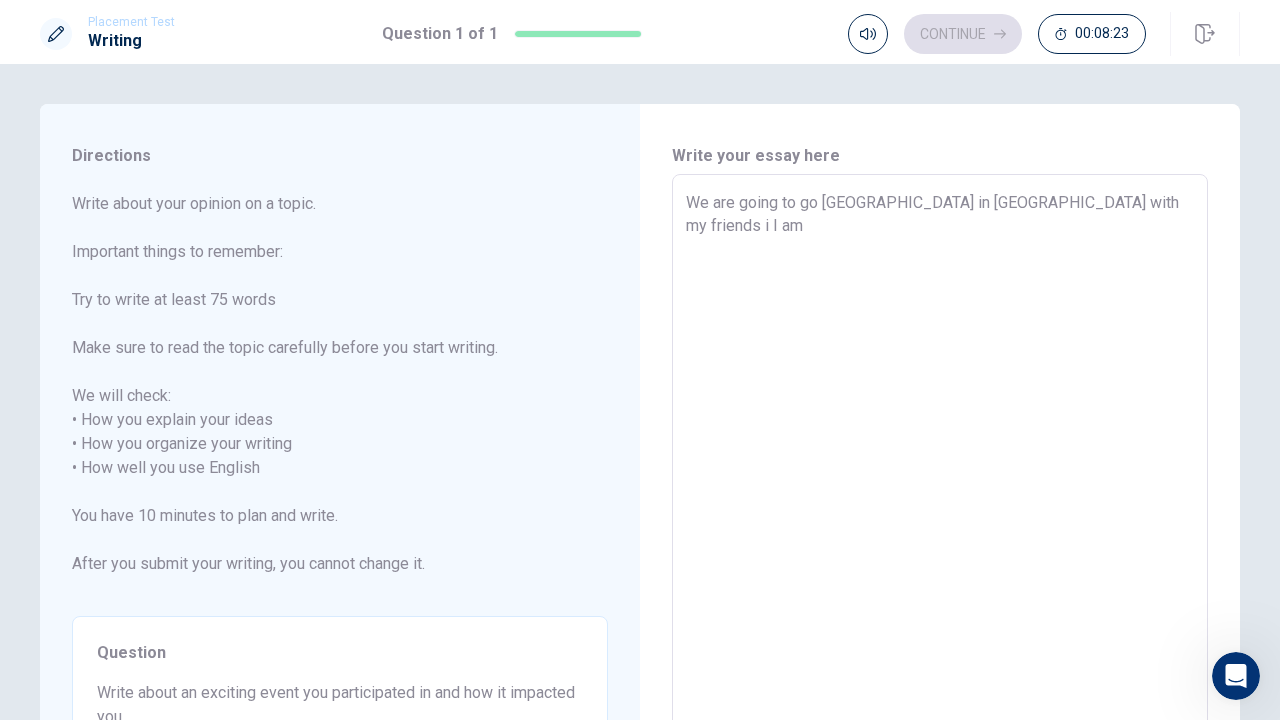 type on "x" 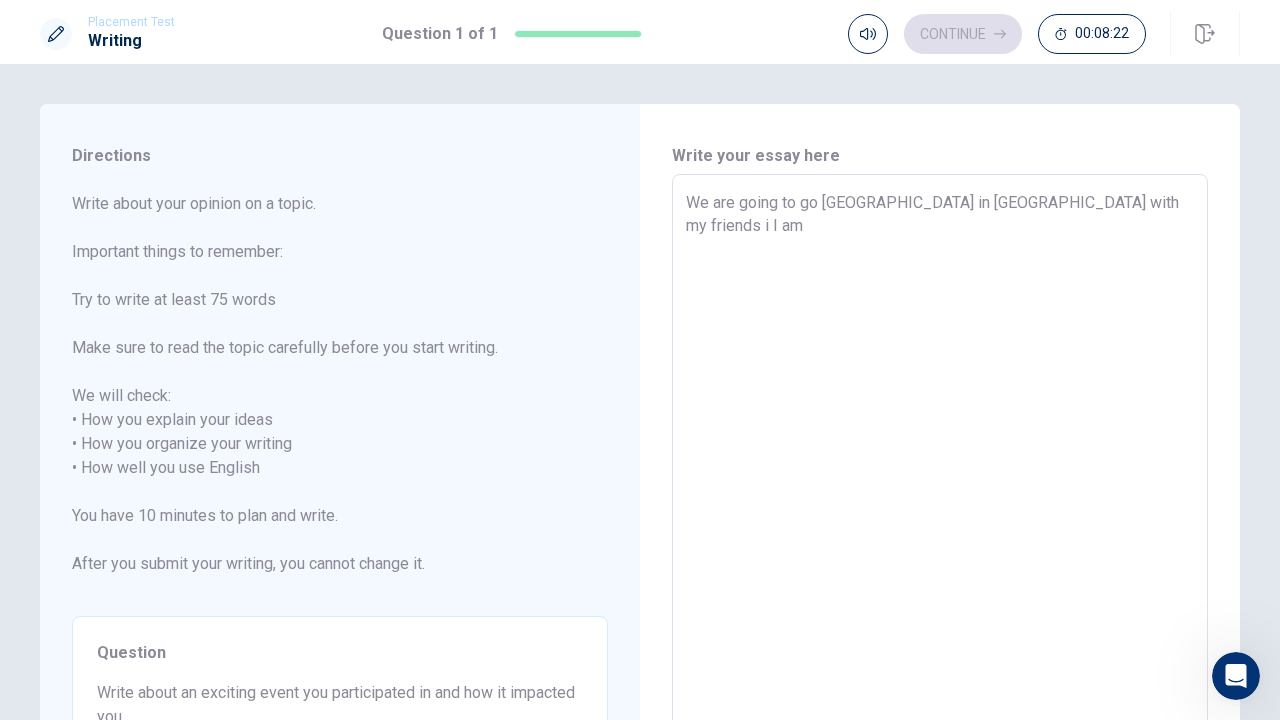 type 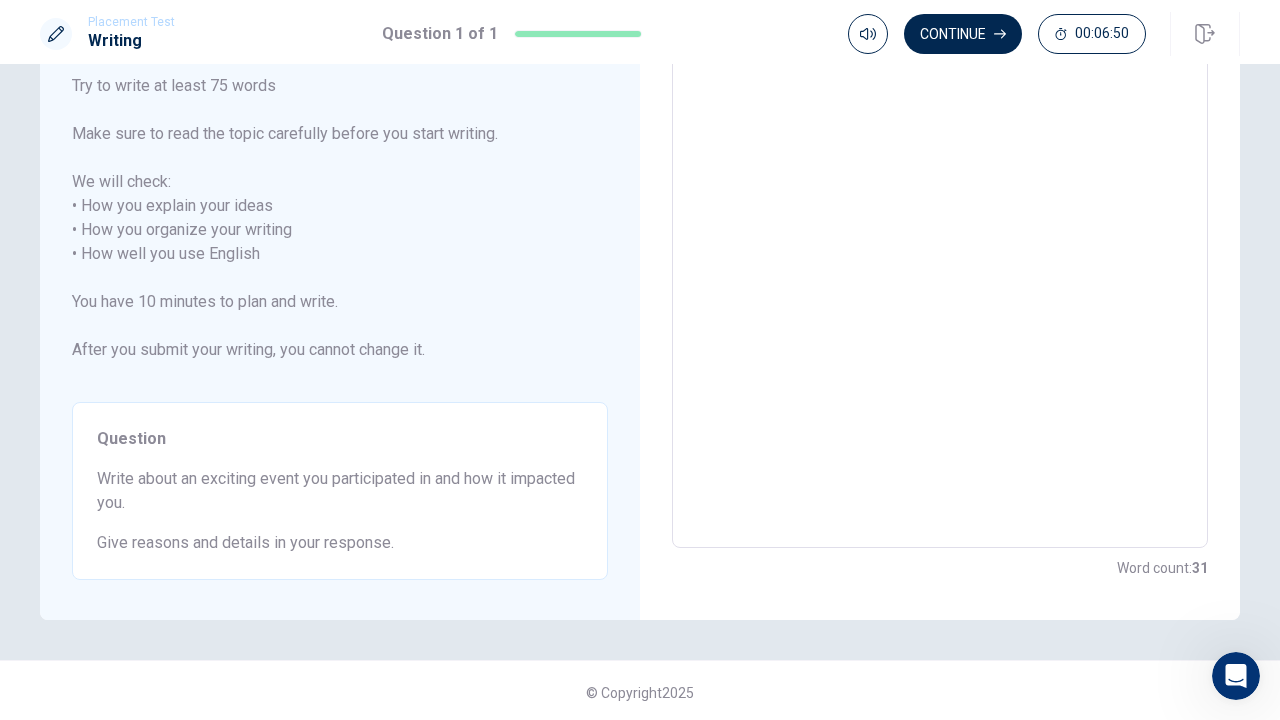 scroll, scrollTop: 0, scrollLeft: 0, axis: both 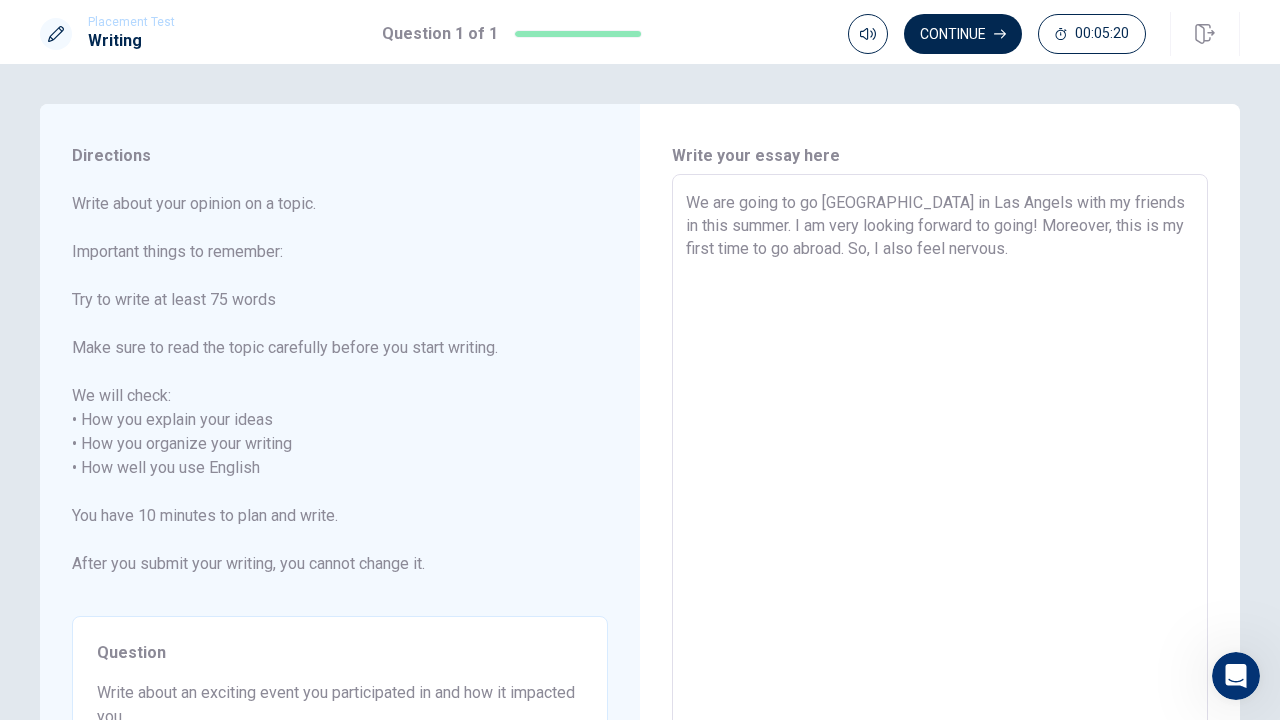 click on "We are going to go [GEOGRAPHIC_DATA] in Las Angels with my friends in this summer. I am very looking forward to going! Moreover, this is my first time to go abroad. So, I also feel nervous." at bounding box center (940, 468) 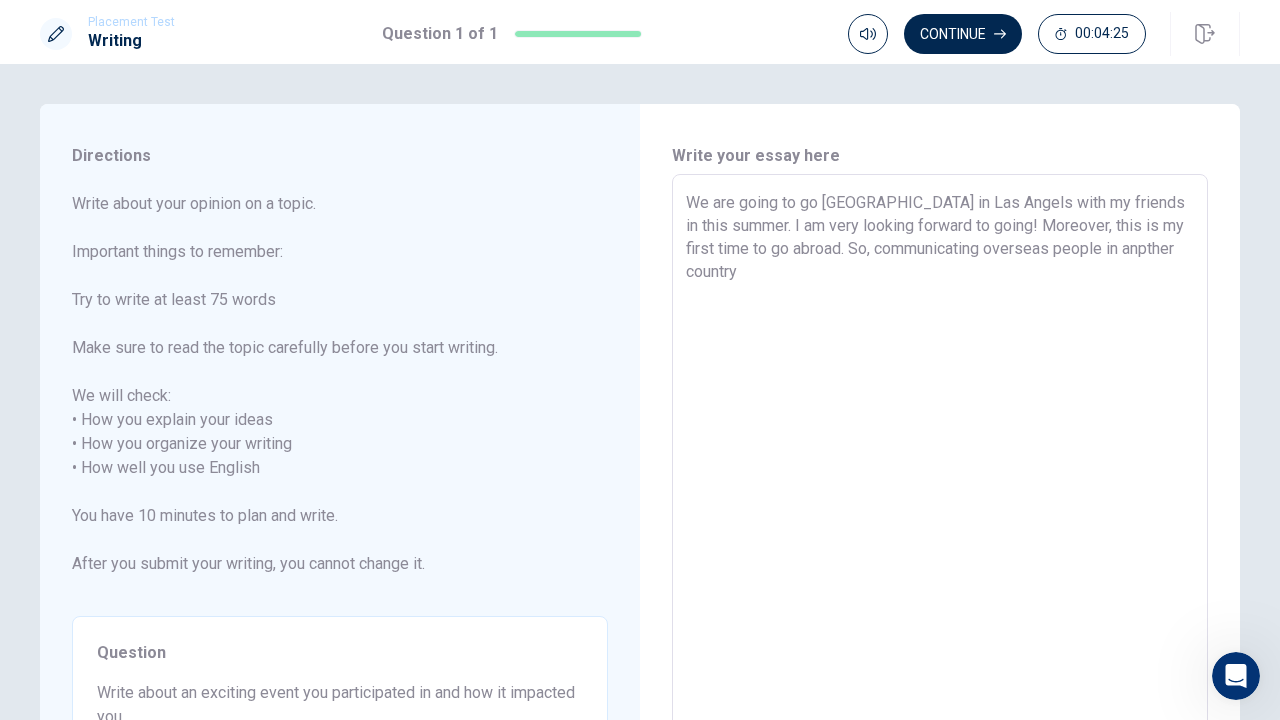click on "We are going to go [GEOGRAPHIC_DATA] in Las Angels with my friends in this summer. I am very looking forward to going! Moreover, this is my first time to go abroad. So, communicating overseas people in anpther country" at bounding box center (940, 468) 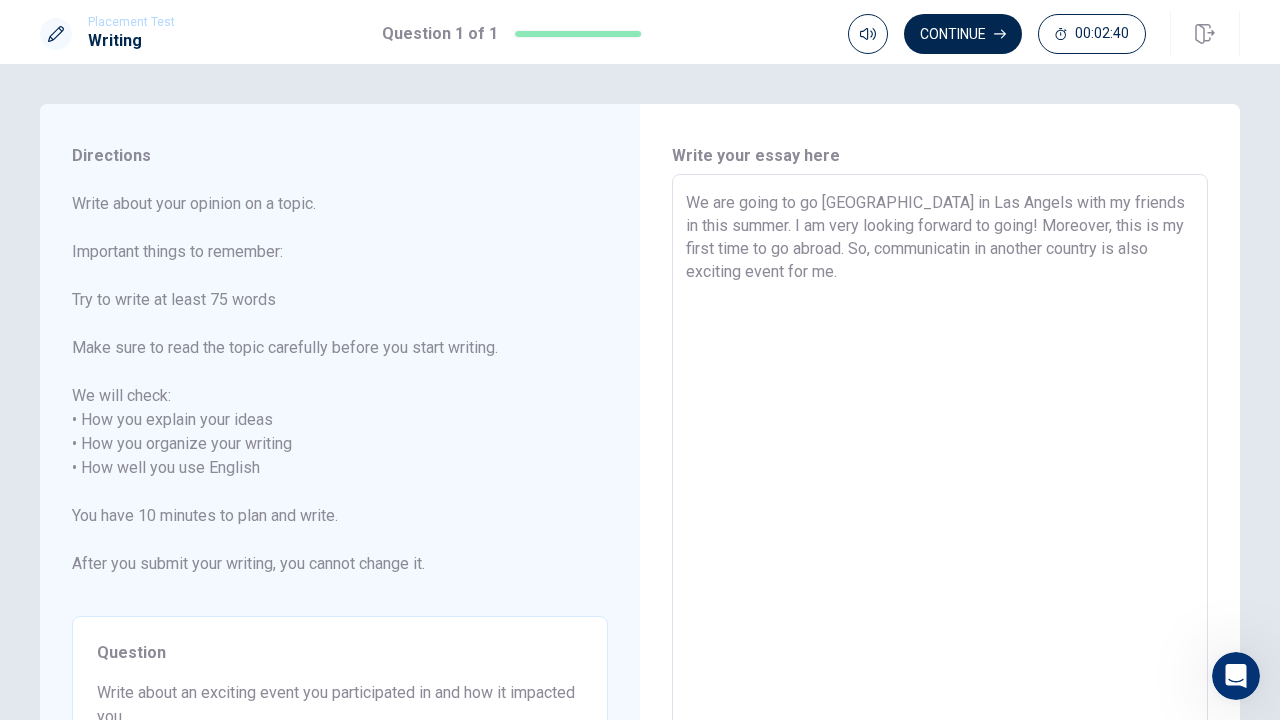scroll, scrollTop: 1, scrollLeft: 0, axis: vertical 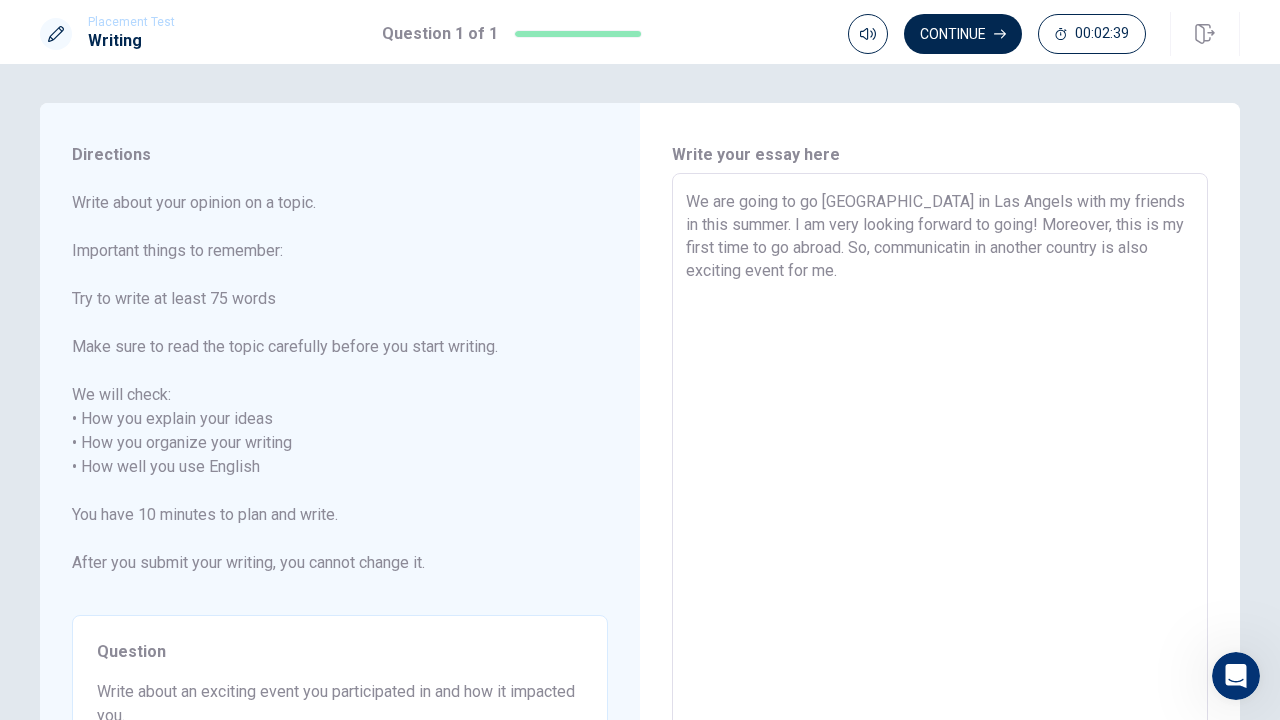 click on "We are going to go [GEOGRAPHIC_DATA] in Las Angels with my friends in this summer. I am very looking forward to going! Moreover, this is my first time to go abroad. So, communicatin in another country is also exciting event for me." at bounding box center (940, 467) 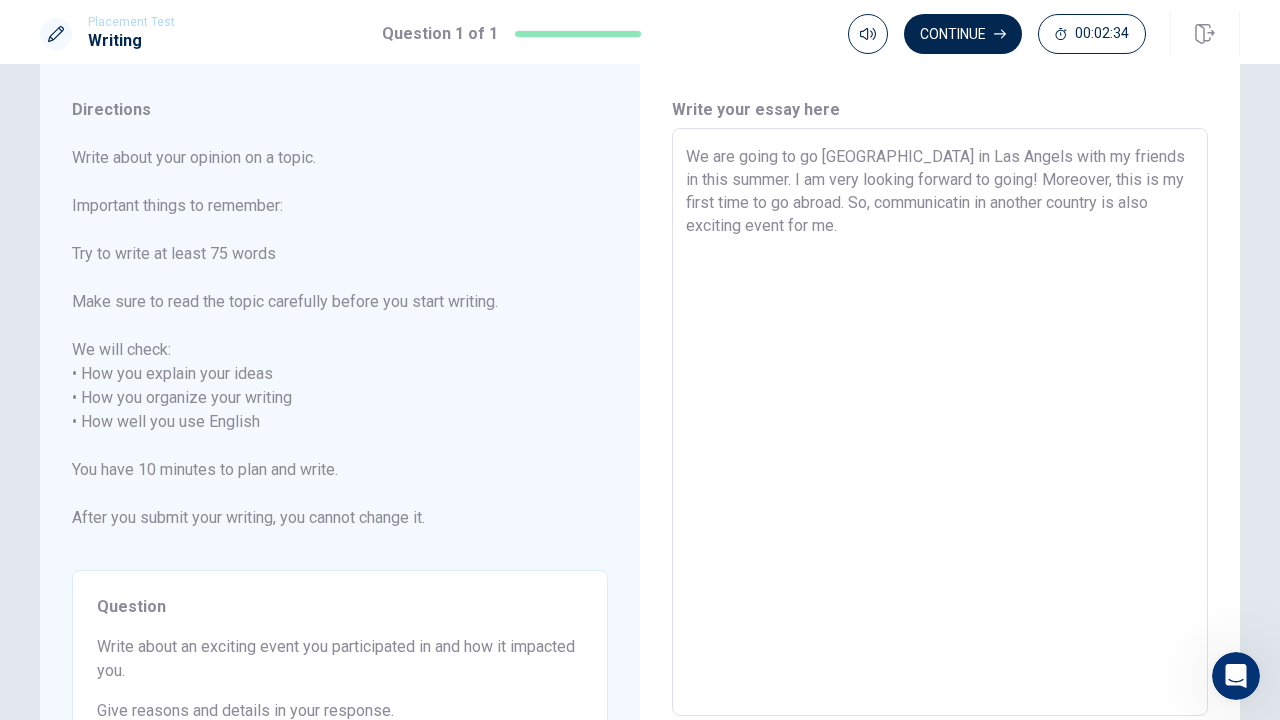 scroll, scrollTop: 0, scrollLeft: 0, axis: both 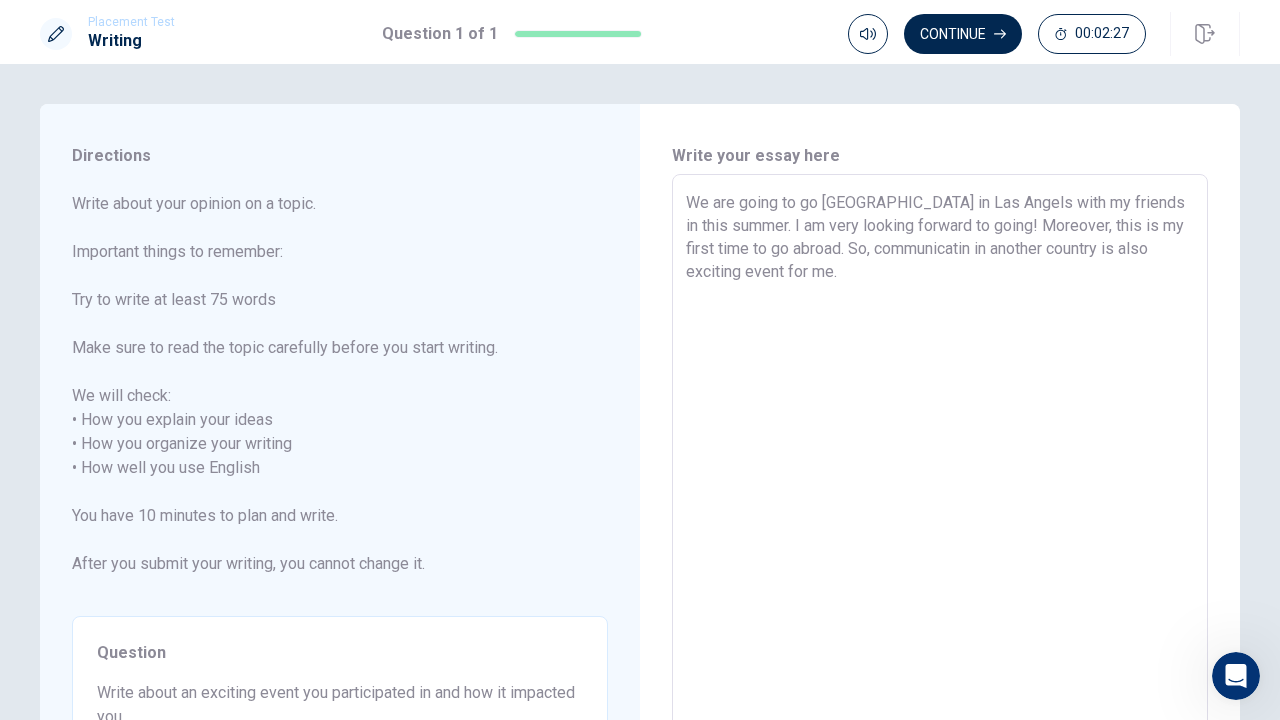 click on "We are going to go [GEOGRAPHIC_DATA] in Las Angels with my friends in this summer. I am very looking forward to going! Moreover, this is my first time to go abroad. So, communicatin in another country is also exciting event for me." at bounding box center [940, 468] 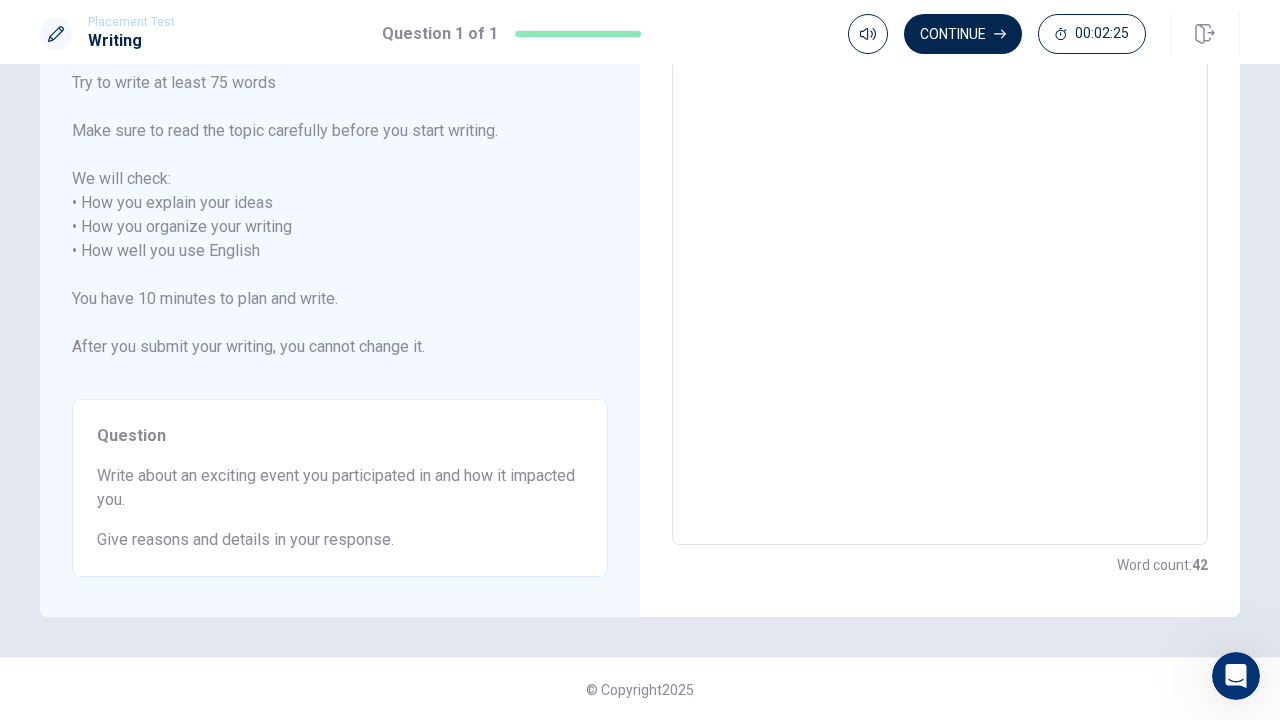 scroll, scrollTop: 216, scrollLeft: 0, axis: vertical 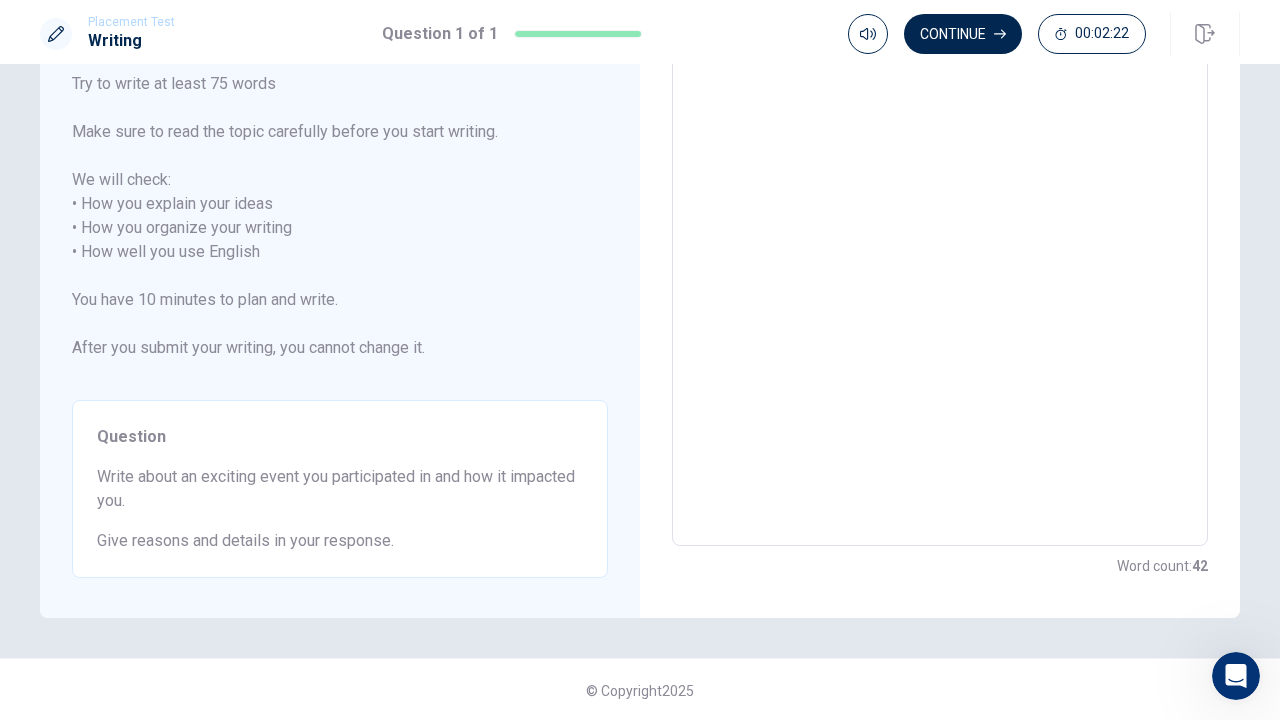 click on "Write about your opinion on a topic.
Important things to remember:
Try to write at least 75 words
Make sure to read the topic carefully before you start writing.
We will check:
• How you explain your ideas
• How you organize your writing
• How well you use English
You have 10 minutes to plan and write.
After you submit your writing, you cannot change it.  Question Write about an exciting event you participated in and how it impacted you. Give reasons and details in your response." at bounding box center (340, 277) 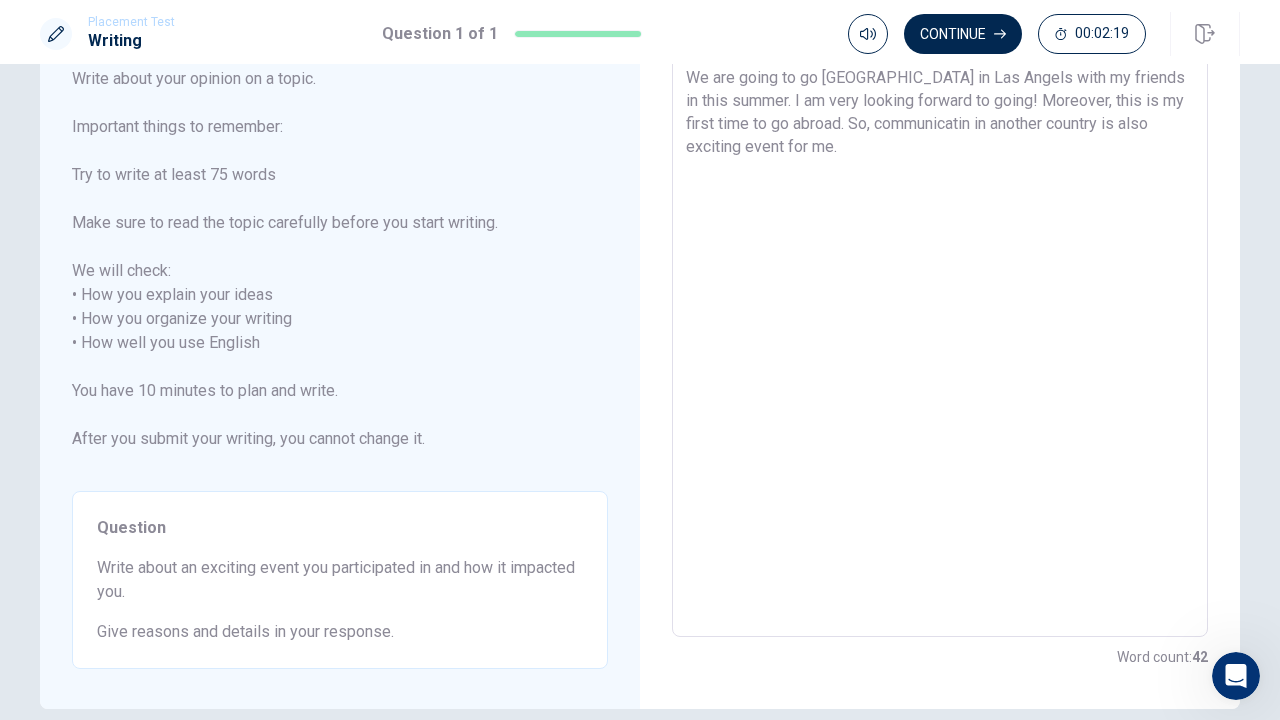 scroll, scrollTop: 101, scrollLeft: 0, axis: vertical 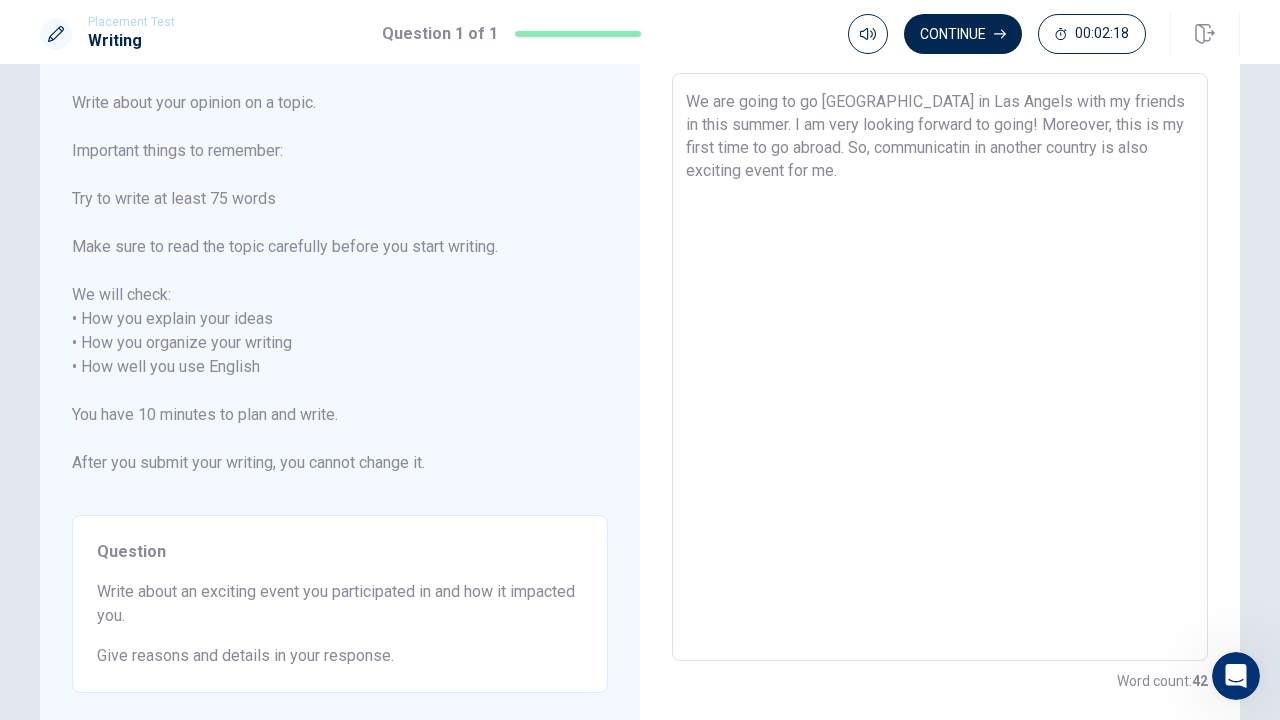 click on "We are going to go [GEOGRAPHIC_DATA] in Las Angels with my friends in this summer. I am very looking forward to going! Moreover, this is my first time to go abroad. So, communicatin in another country is also exciting event for me." at bounding box center (940, 367) 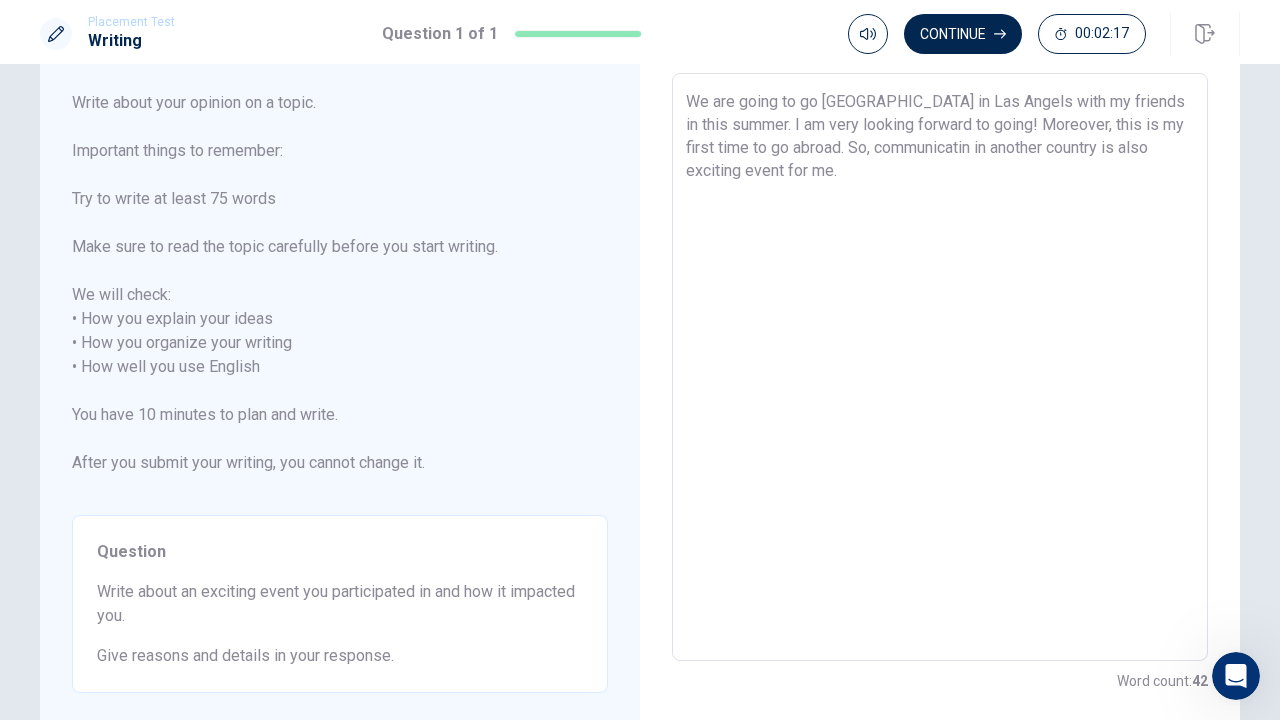 scroll, scrollTop: 82, scrollLeft: 0, axis: vertical 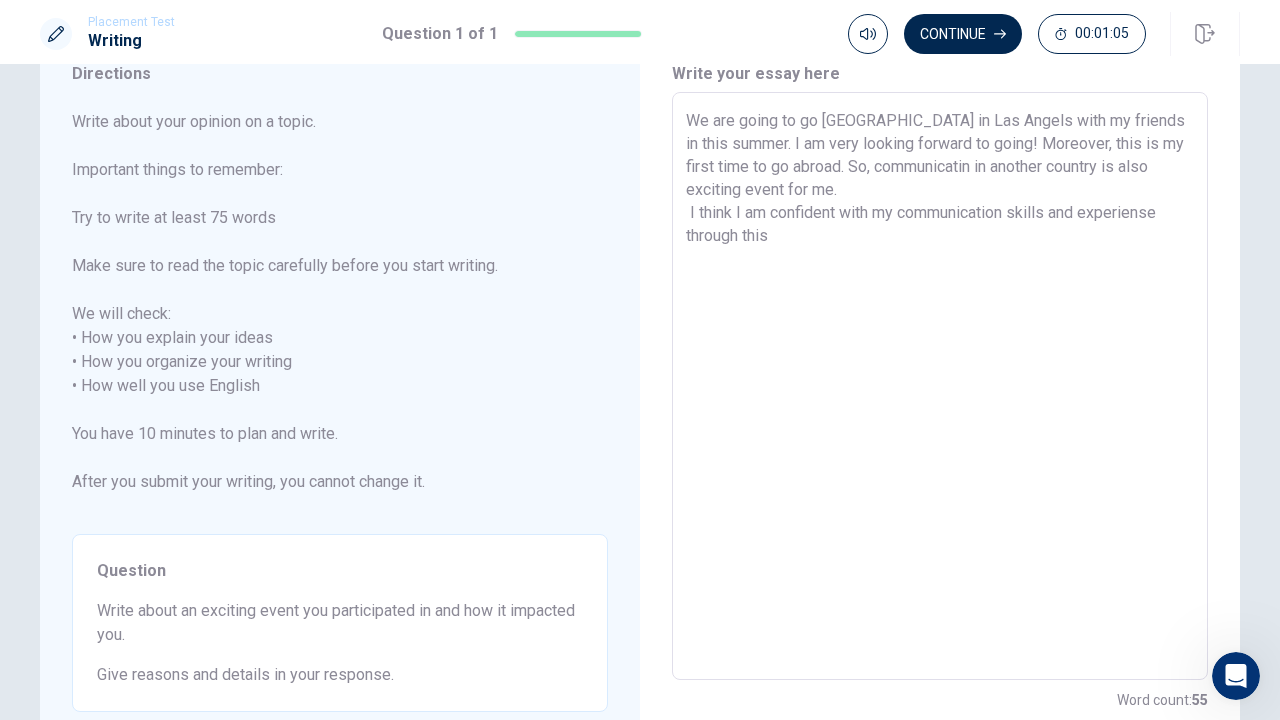click on "We are going to go [GEOGRAPHIC_DATA] in Las Angels with my friends in this summer. I am very looking forward to going! Moreover, this is my first time to go abroad. So, communicatin in another country is also exciting event for me.
I think I am confident with my communication skills and experiense through this" at bounding box center [940, 386] 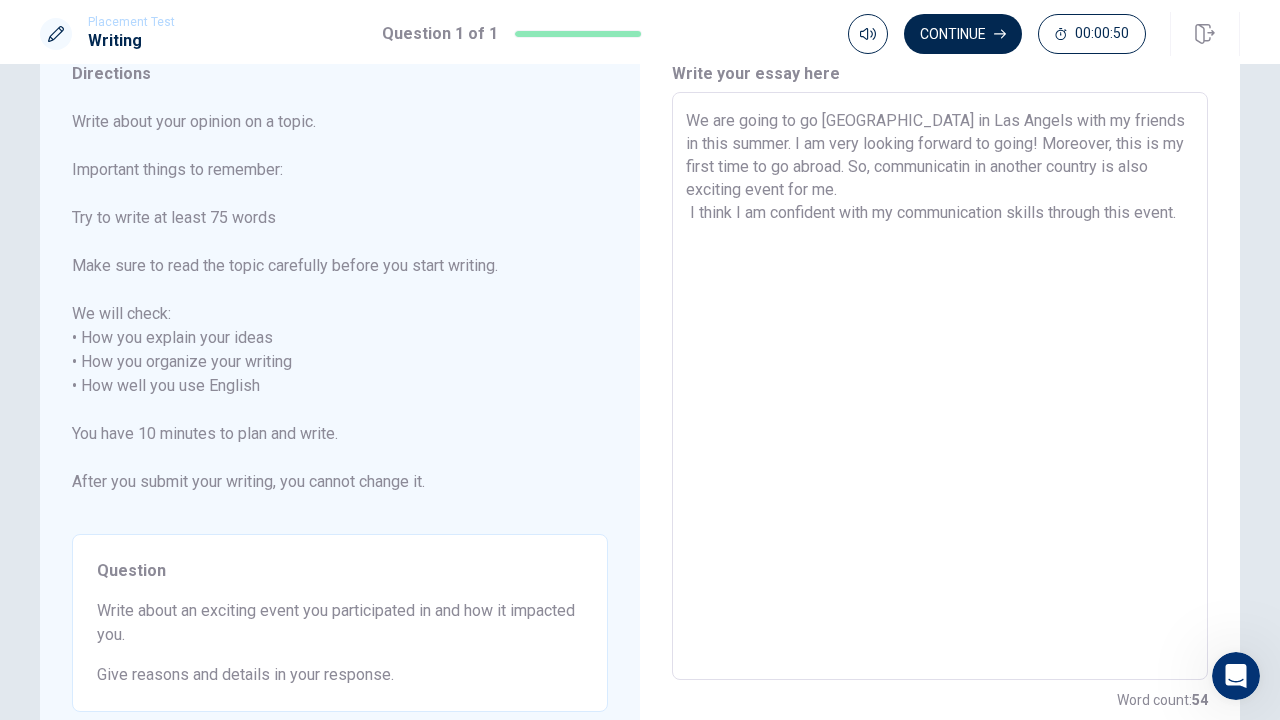 click on "We are going to go [GEOGRAPHIC_DATA] in Las Angels with my friends in this summer. I am very looking forward to going! Moreover, this is my first time to go abroad. So, communicatin in another country is also exciting event for me.
I think I am confident with my communication skills through this event." at bounding box center [940, 386] 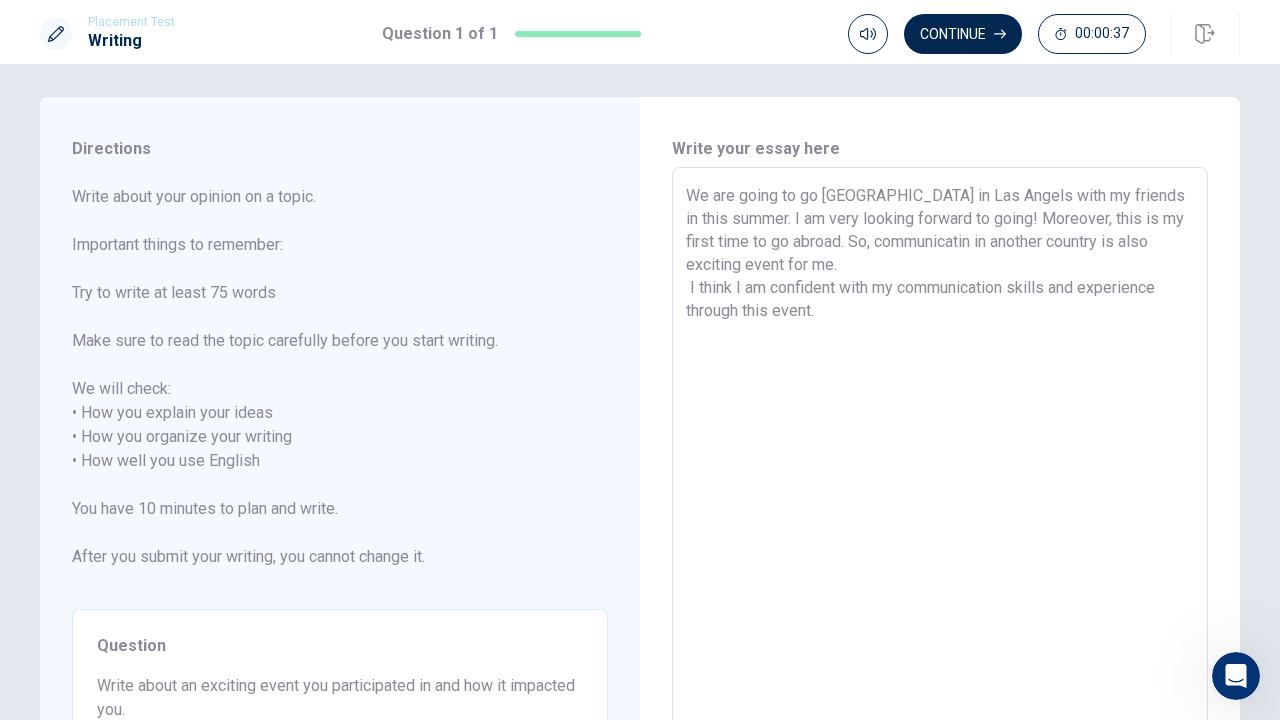 scroll, scrollTop: 2, scrollLeft: 0, axis: vertical 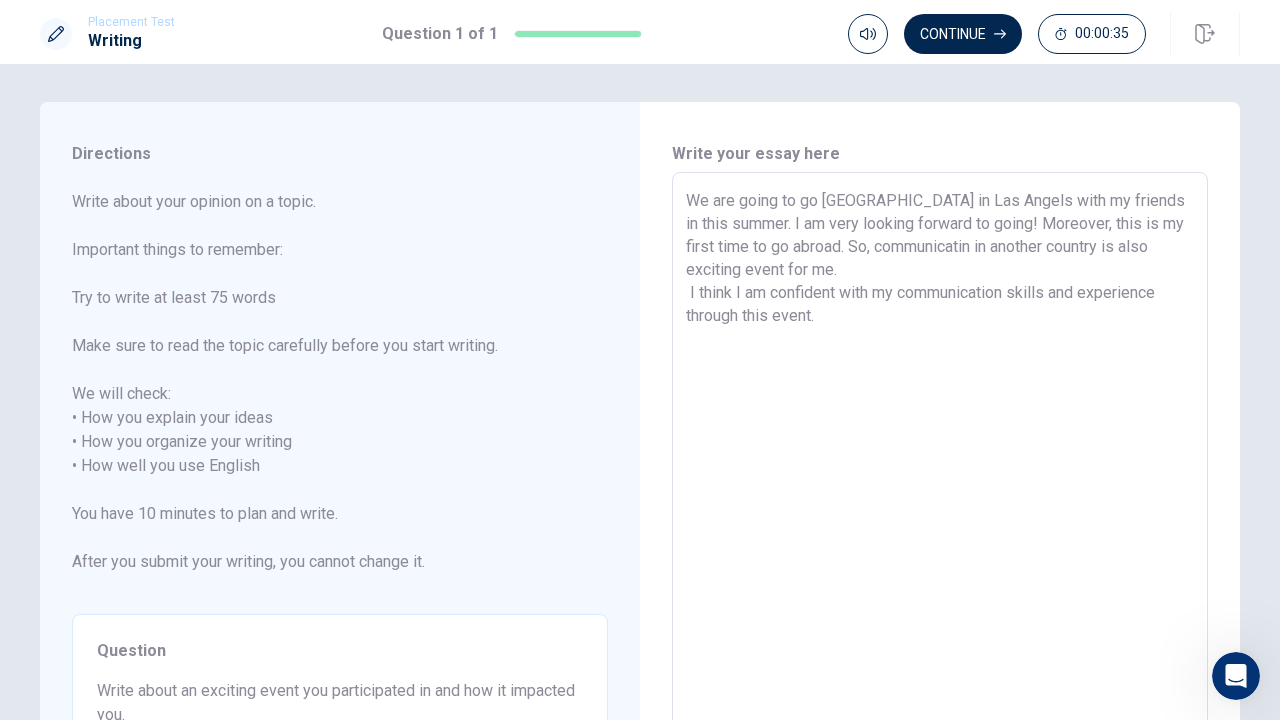 click on "We are going to go [GEOGRAPHIC_DATA] in Las Angels with my friends in this summer. I am very looking forward to going! Moreover, this is my first time to go abroad. So, communicatin in another country is also exciting event for me.
I think I am confident with my communication skills and experience through this event." at bounding box center [940, 466] 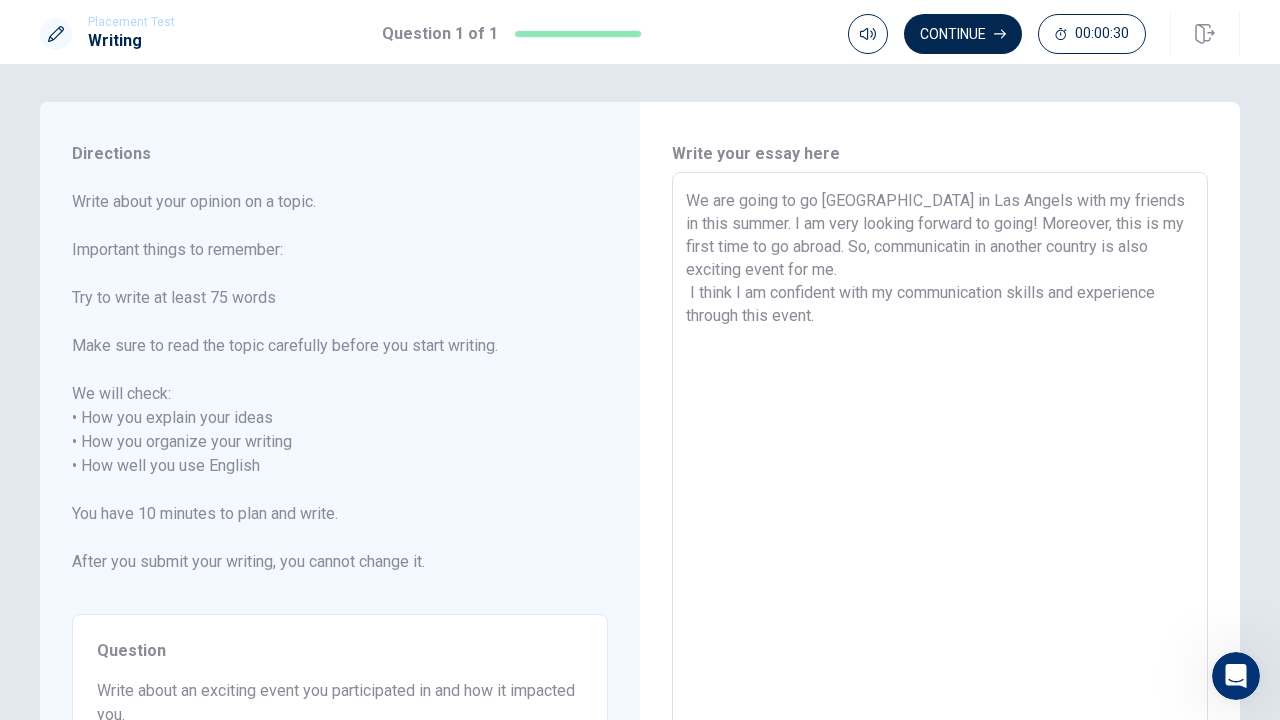 click on "We are going to go [GEOGRAPHIC_DATA] in Las Angels with my friends in this summer. I am very looking forward to going! Moreover, this is my first time to go abroad. So, communicatin in another country is also exciting event for me.
I think I am confident with my communication skills and experience through this event." at bounding box center [940, 466] 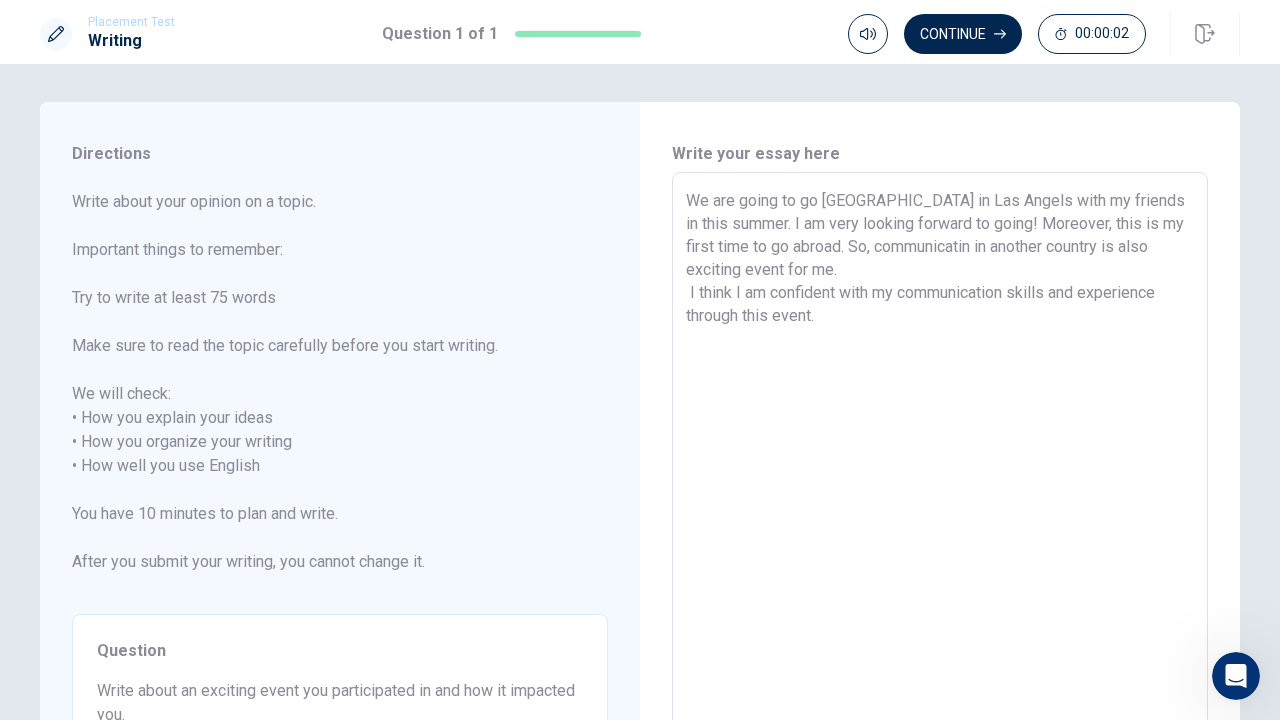 drag, startPoint x: 688, startPoint y: 197, endPoint x: 844, endPoint y: 335, distance: 208.27866 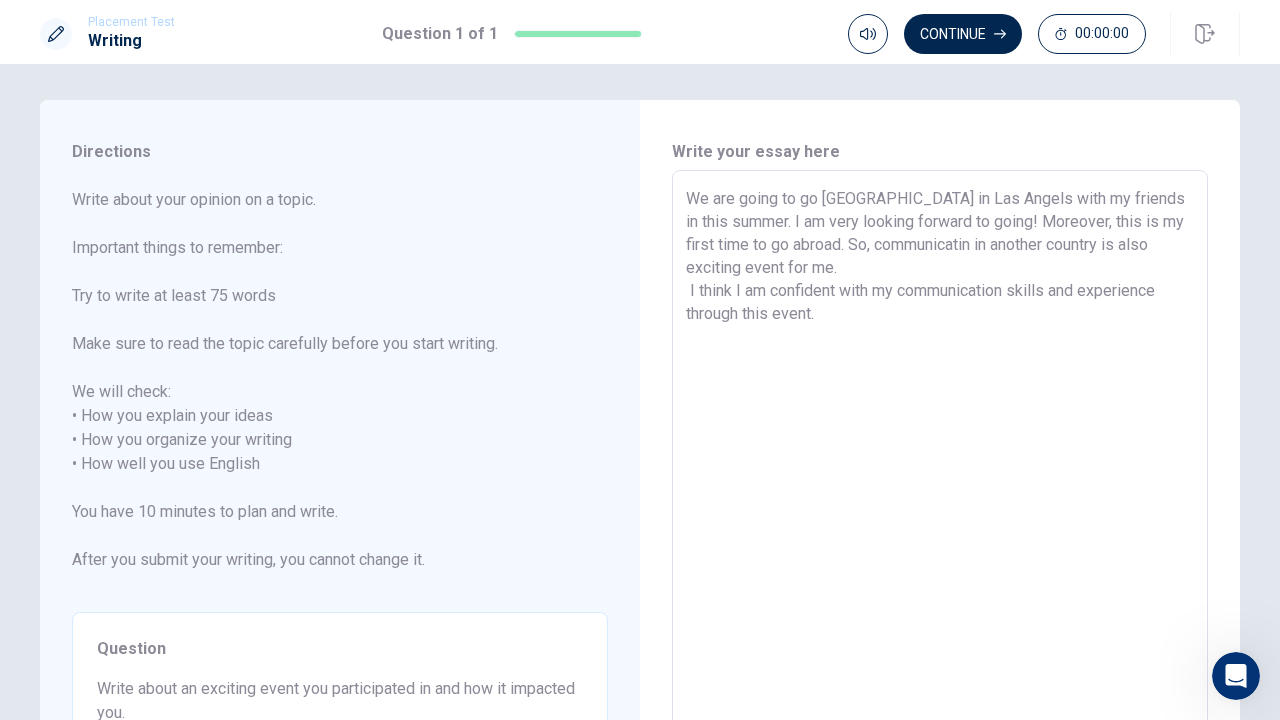 scroll, scrollTop: 0, scrollLeft: 0, axis: both 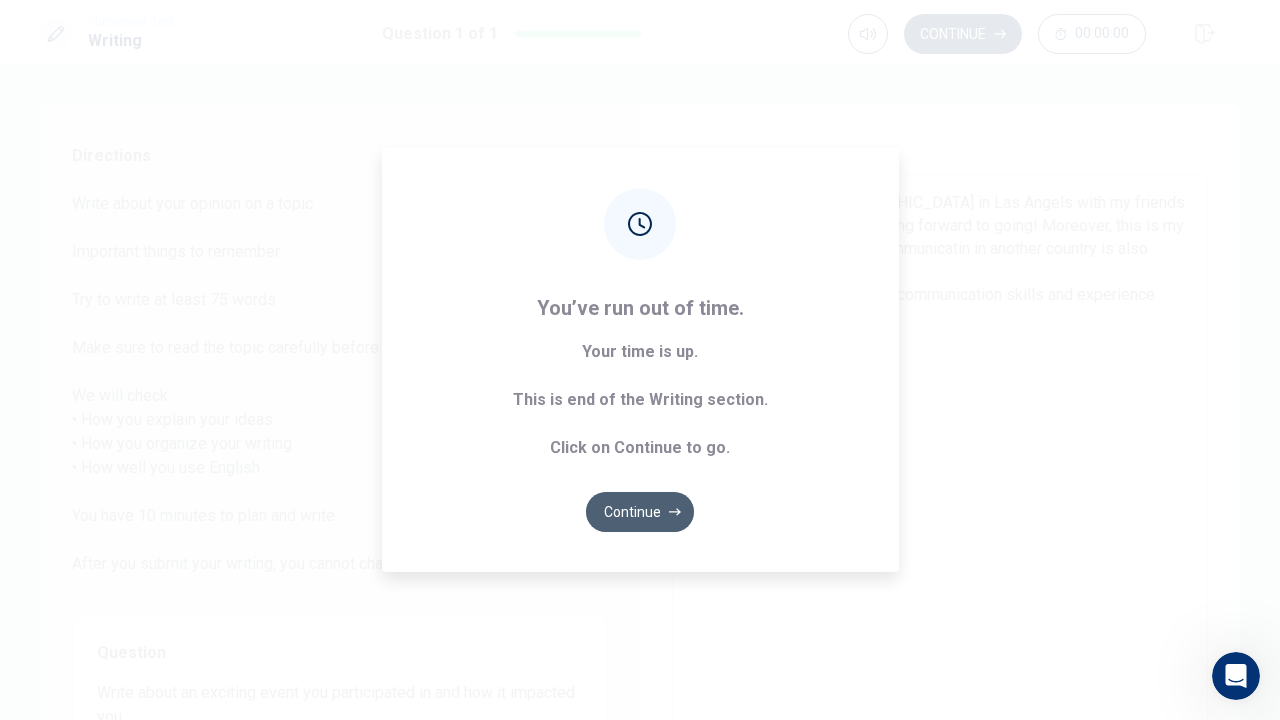 click on "Continue" at bounding box center [640, 512] 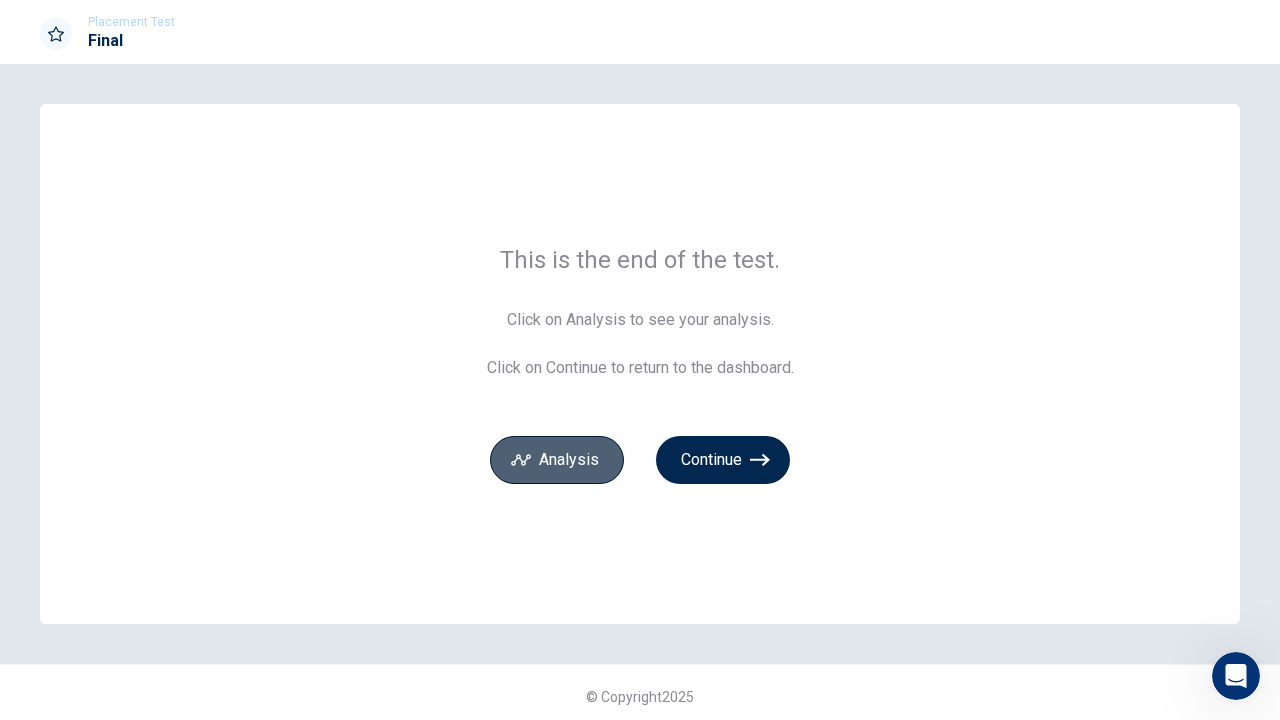 click on "Analysis" at bounding box center (557, 460) 